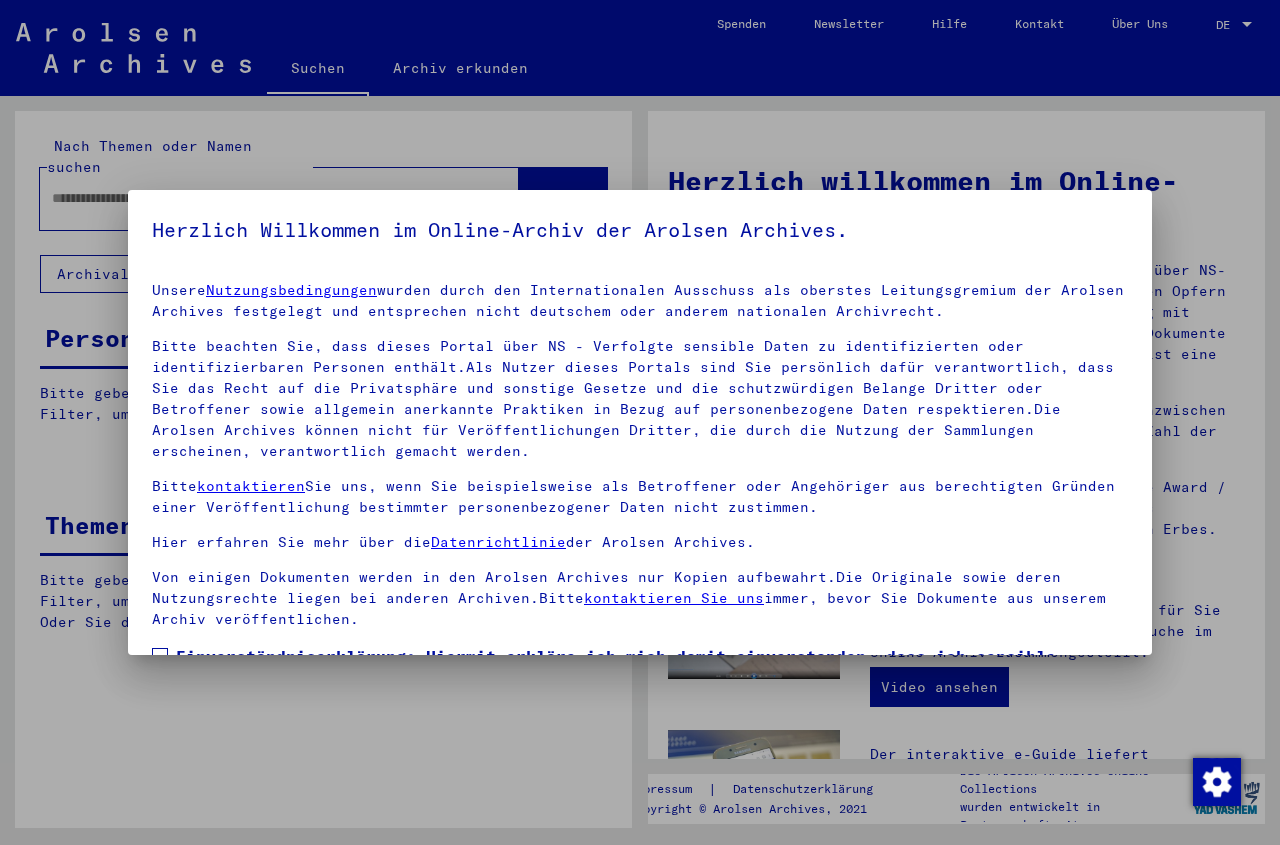 scroll, scrollTop: 0, scrollLeft: 0, axis: both 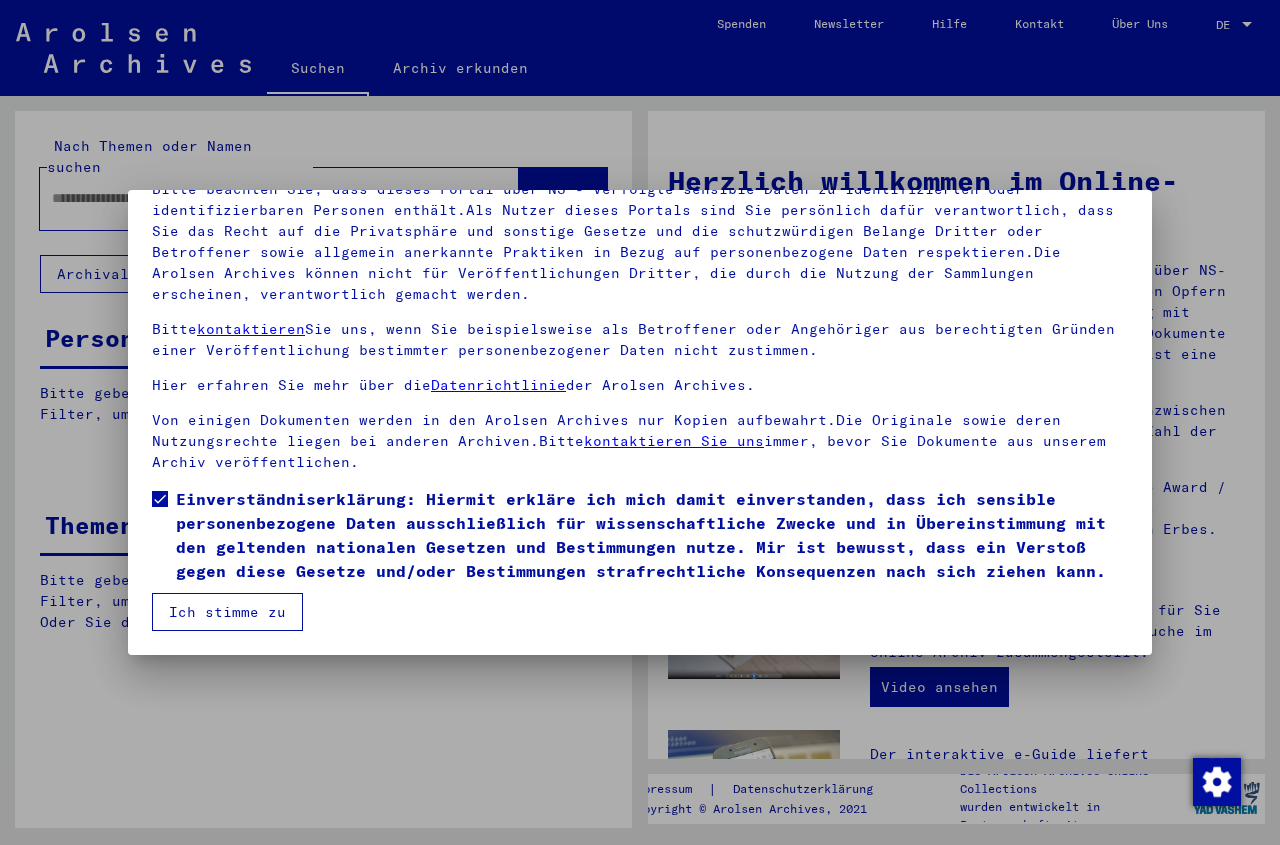 click on "Ich stimme zu" at bounding box center [227, 612] 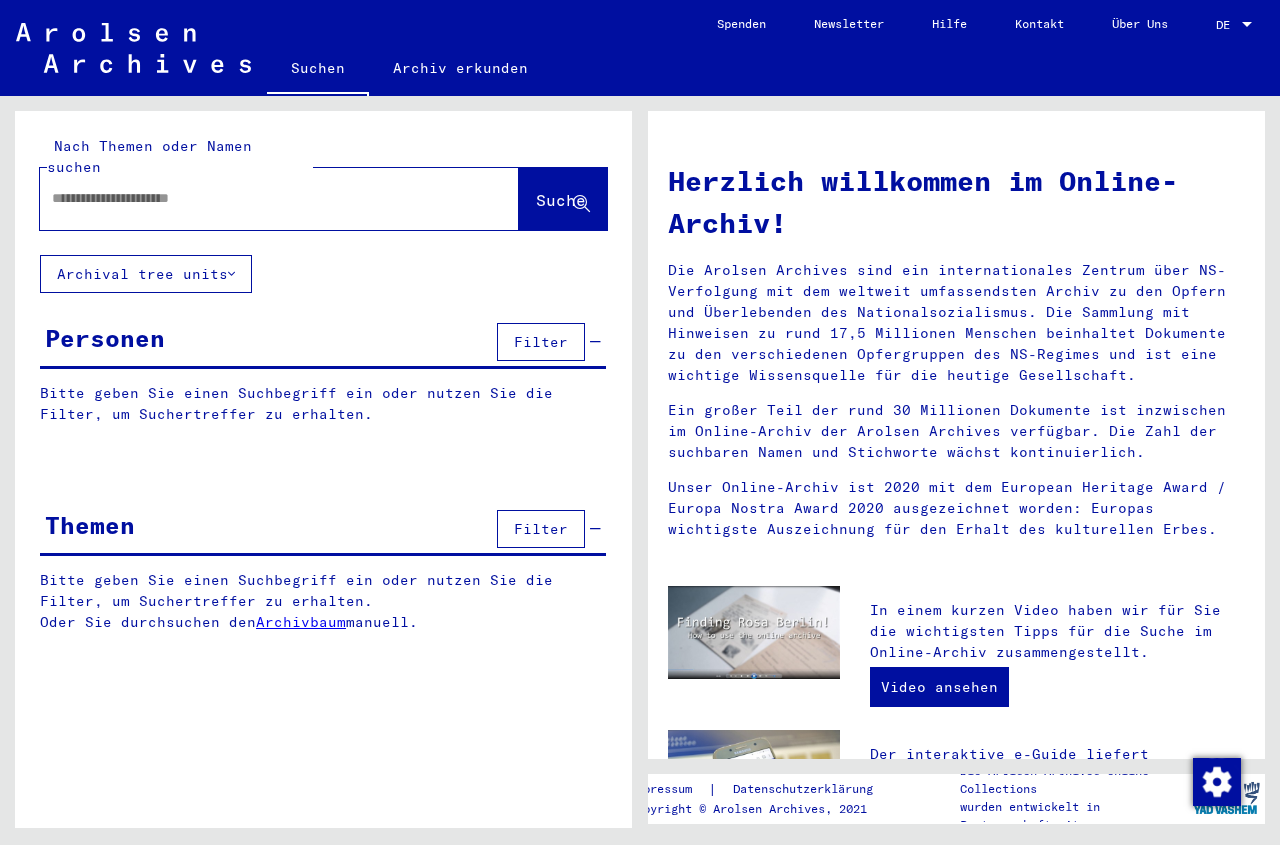 click at bounding box center [255, 198] 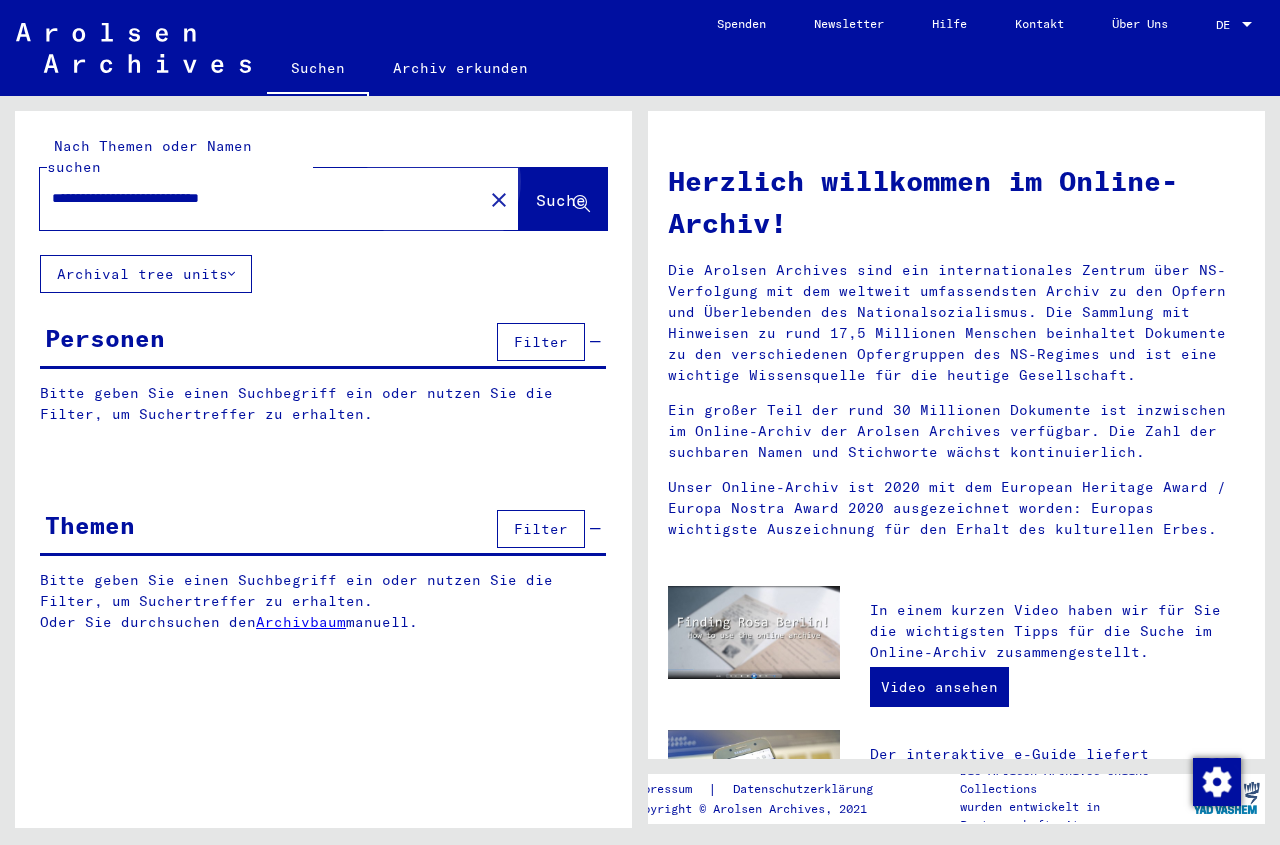 click on "Suche" 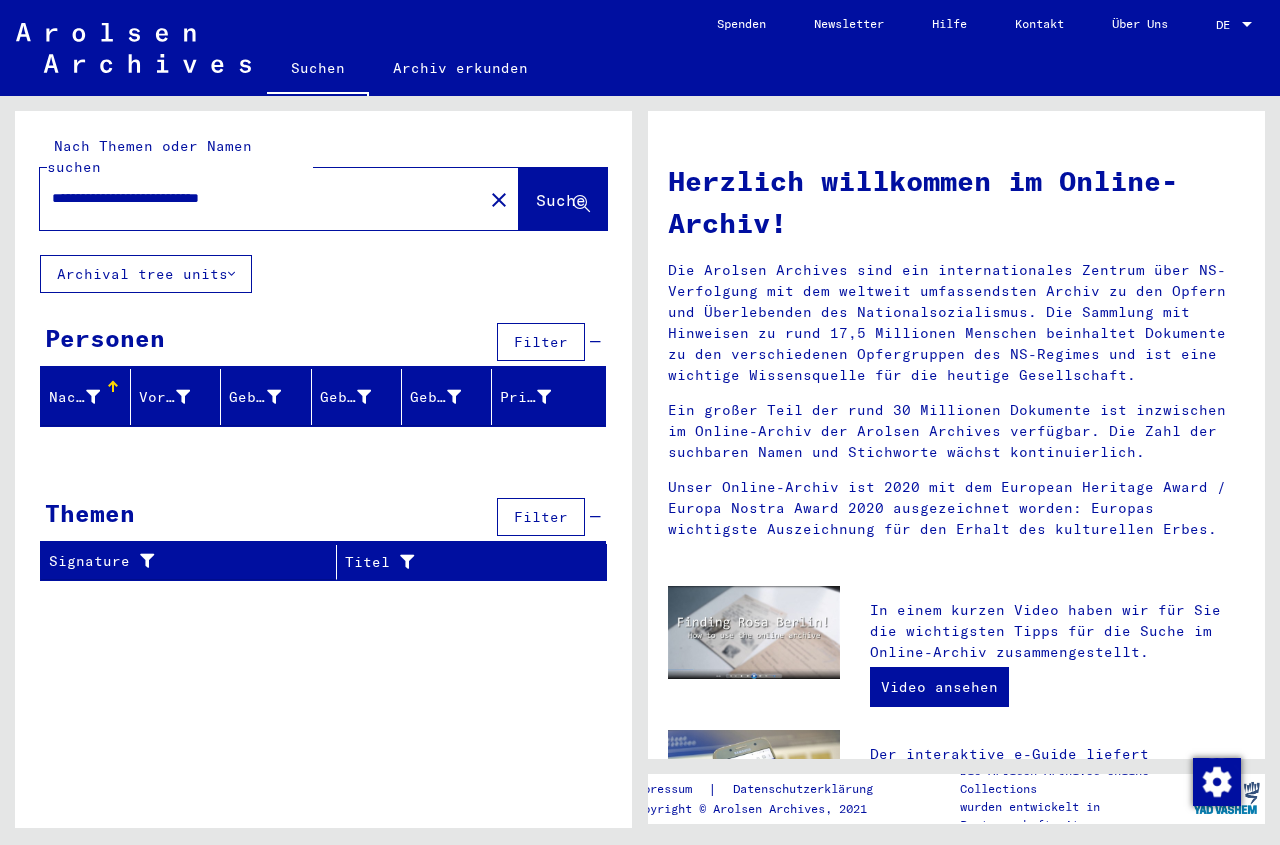 click on "**********" at bounding box center [255, 198] 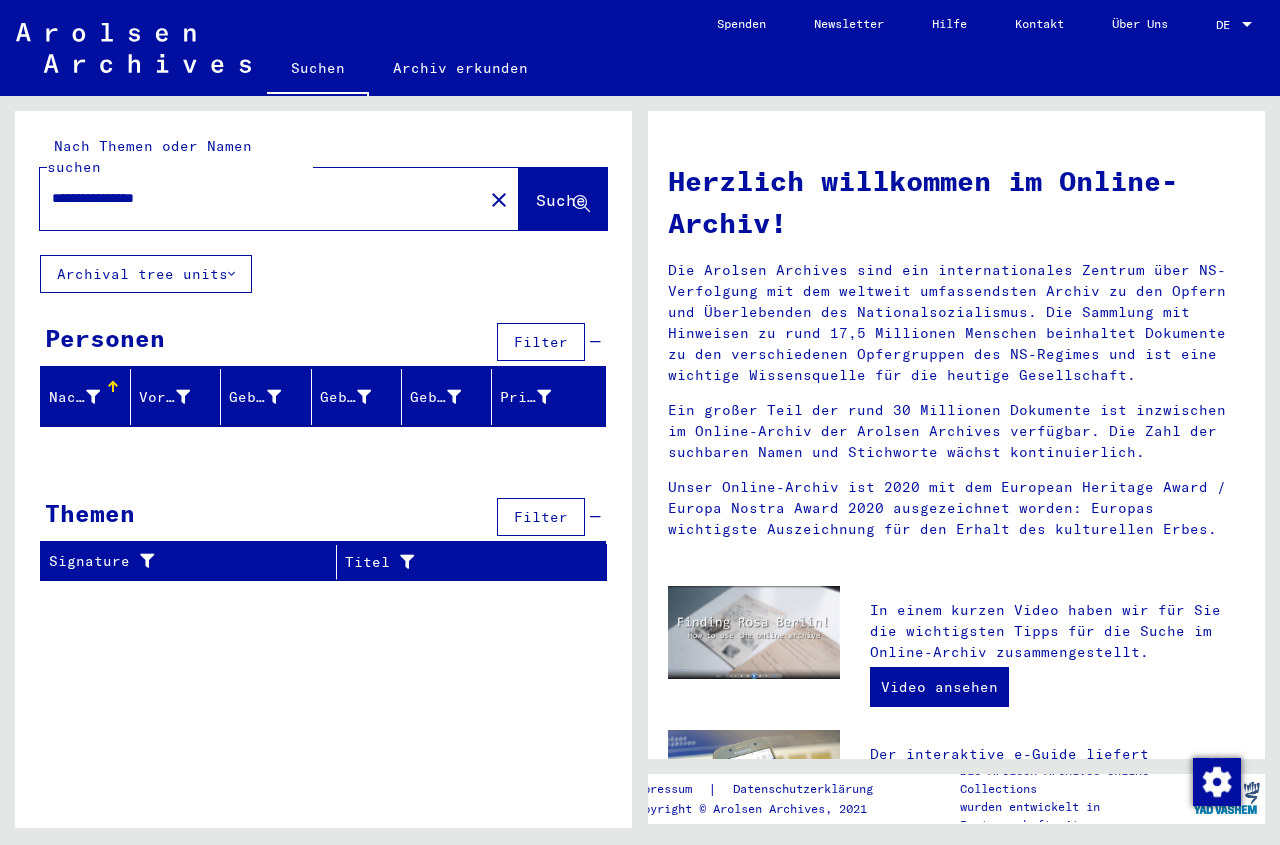 click on "Suche" 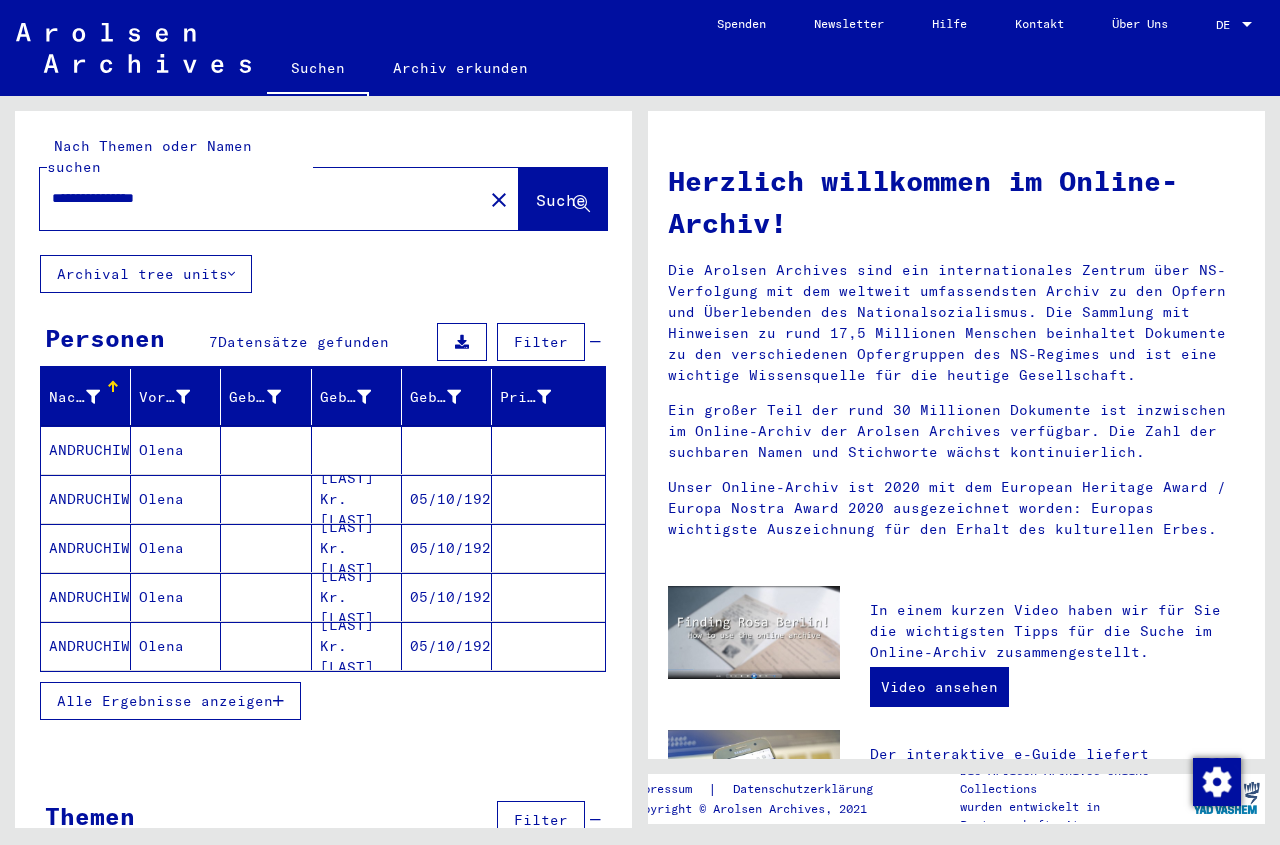 click on "Alle Ergebnisse anzeigen" at bounding box center [165, 701] 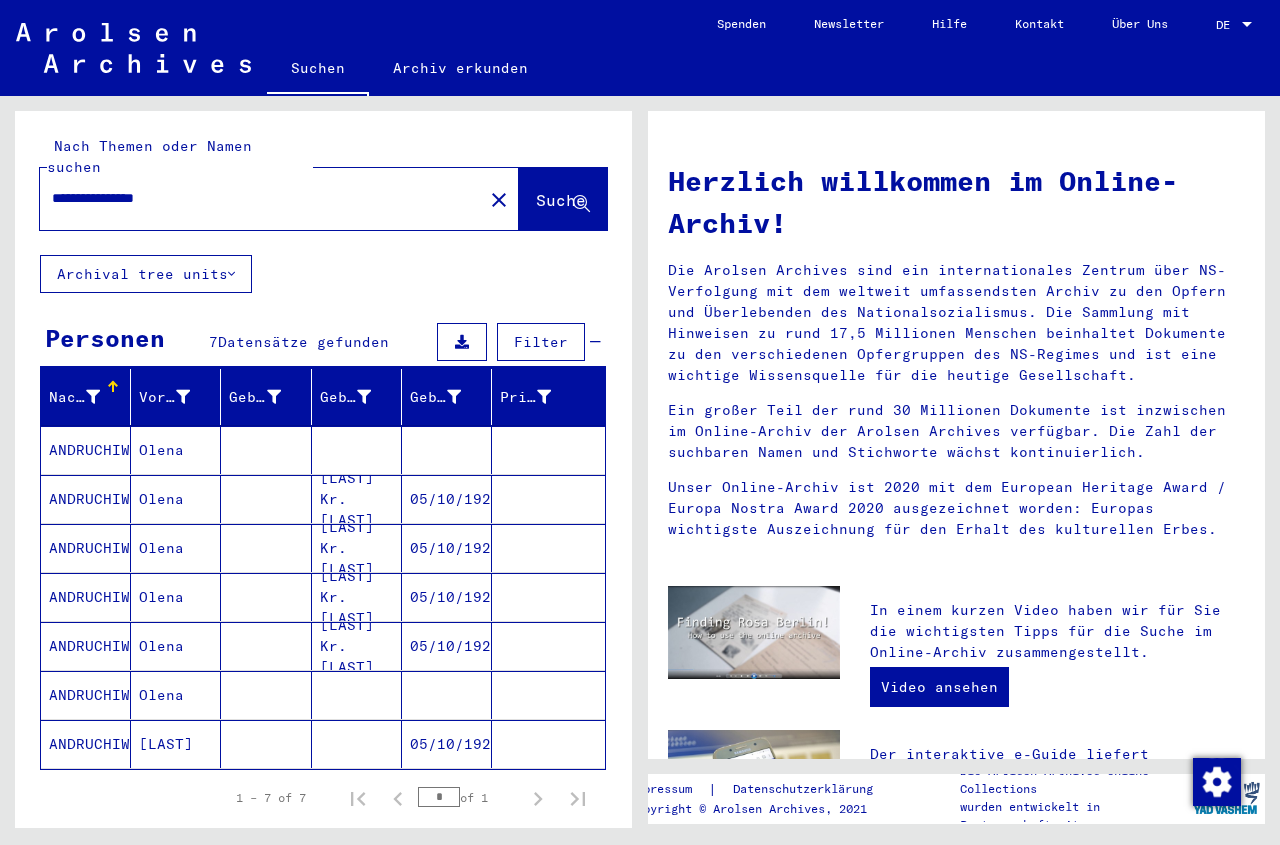 click at bounding box center [266, 499] 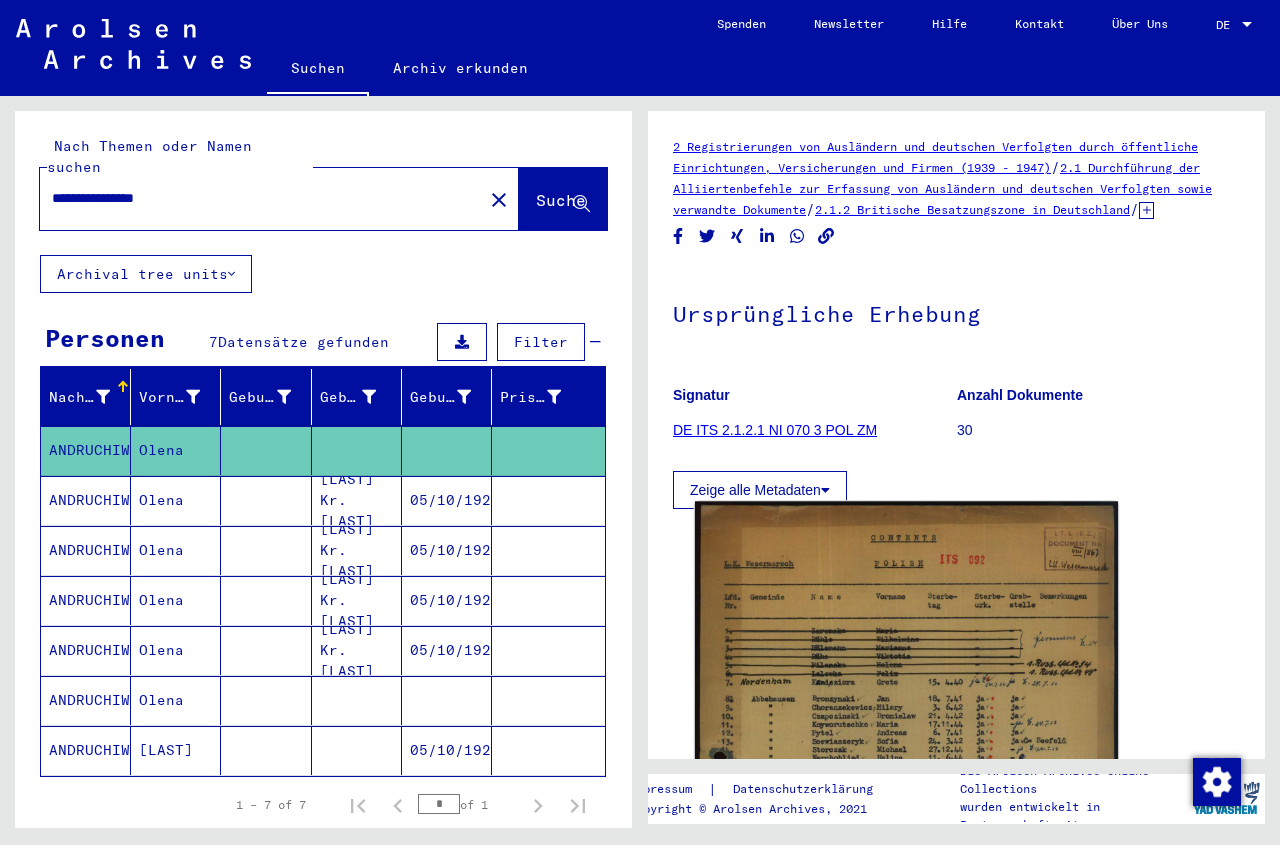 click 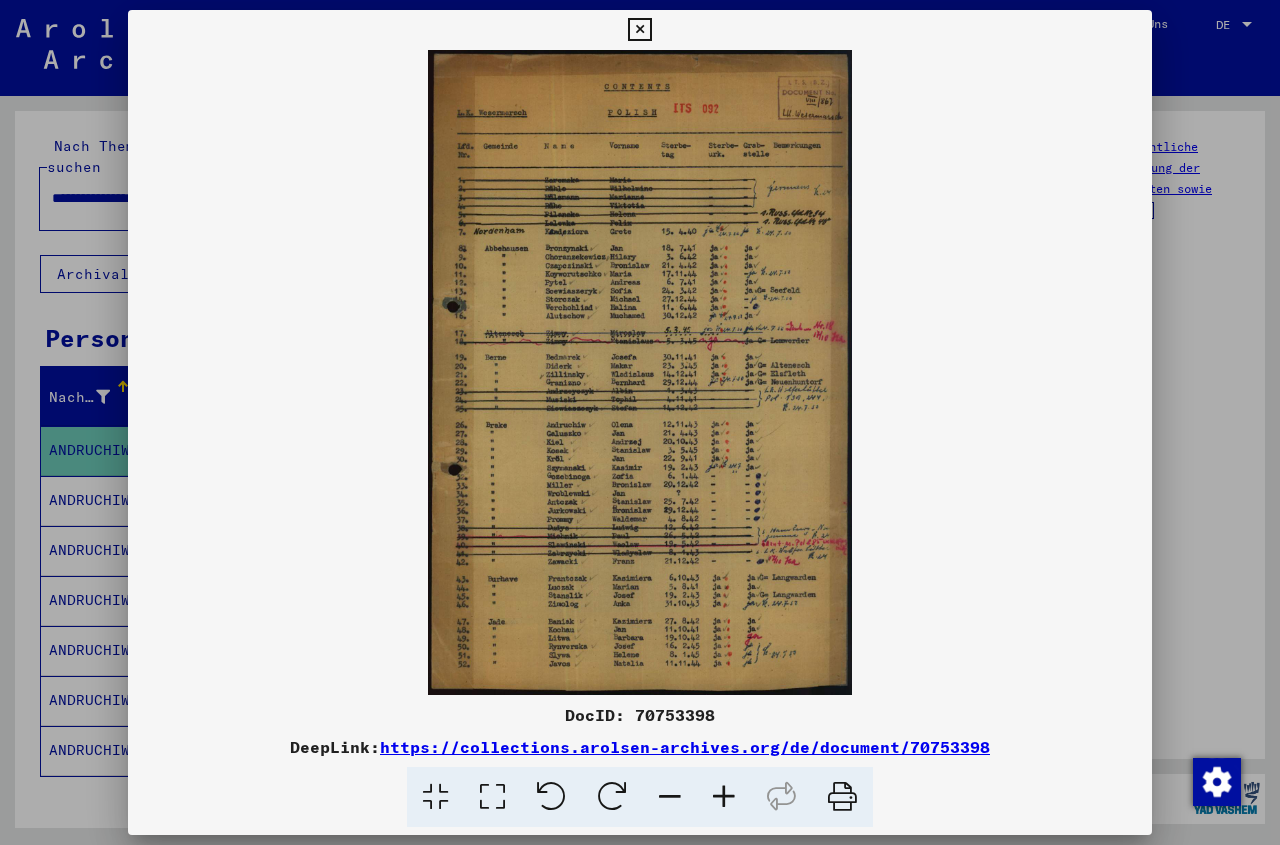 click at bounding box center [639, 30] 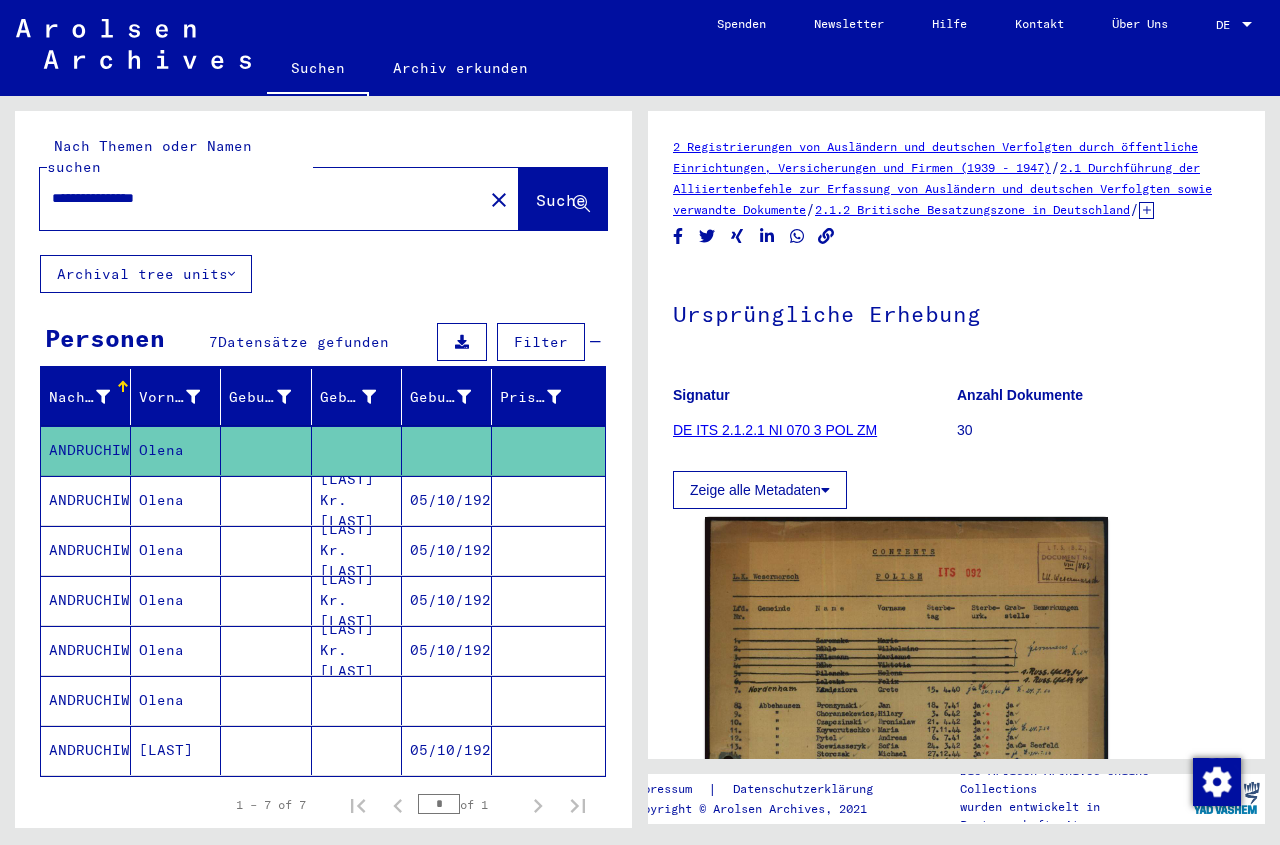 click on "Olena" at bounding box center [176, 550] 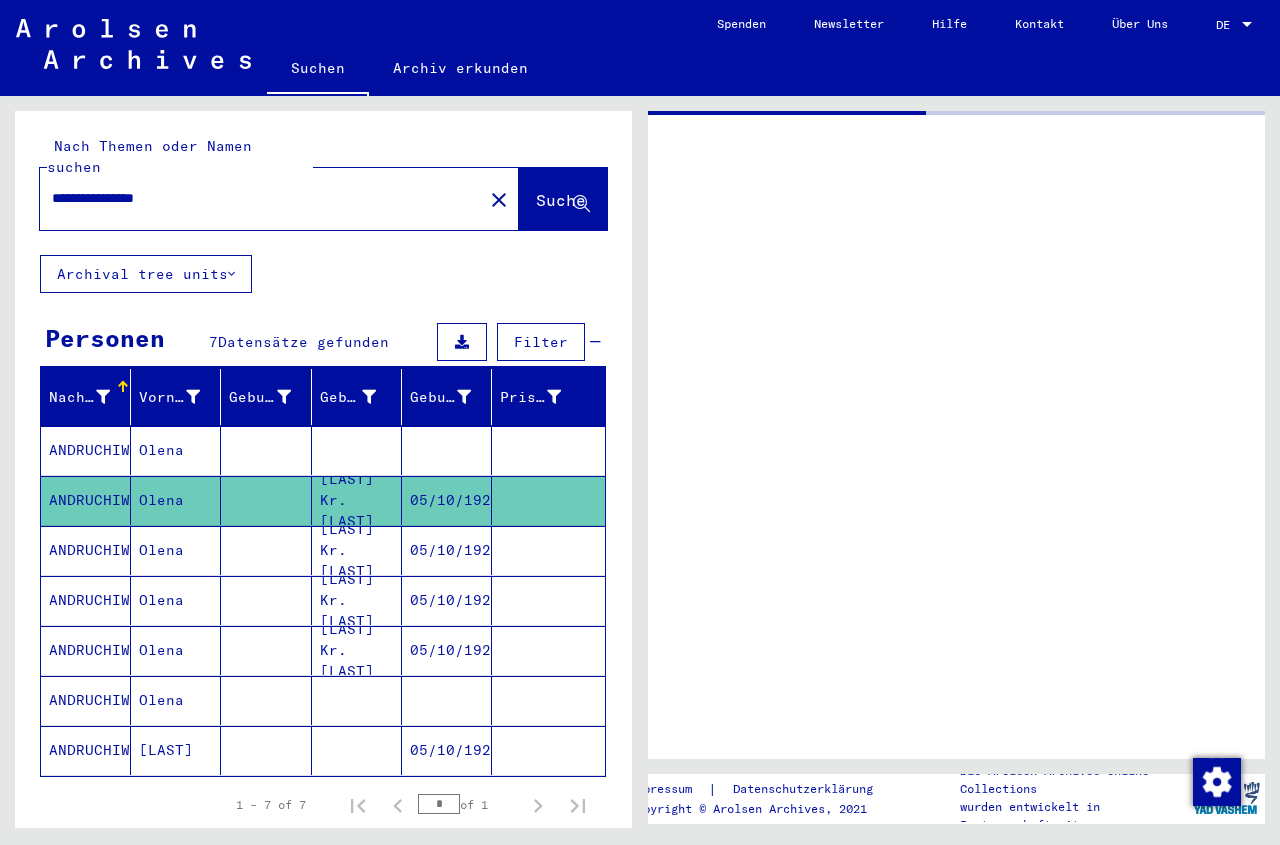 click on "Olena" 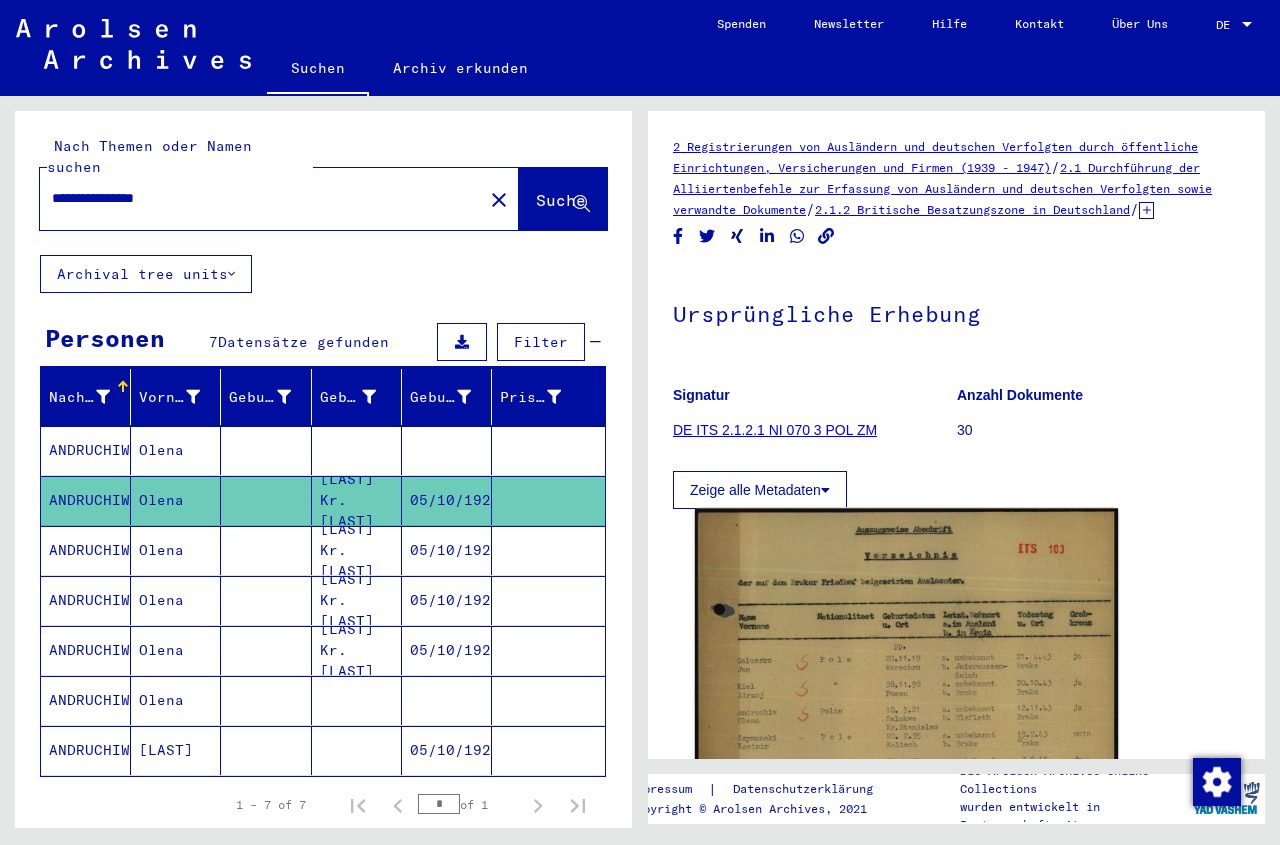 click 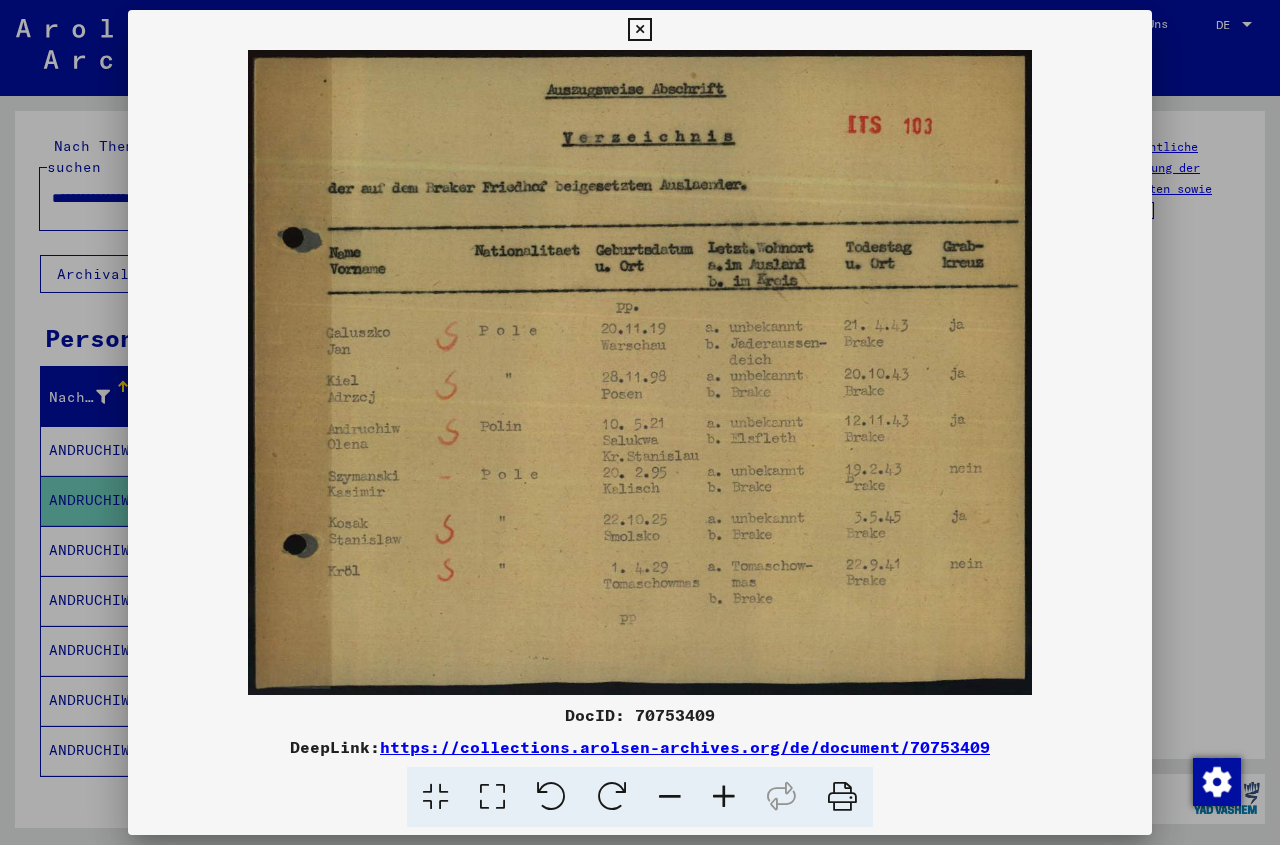 click at bounding box center [639, 30] 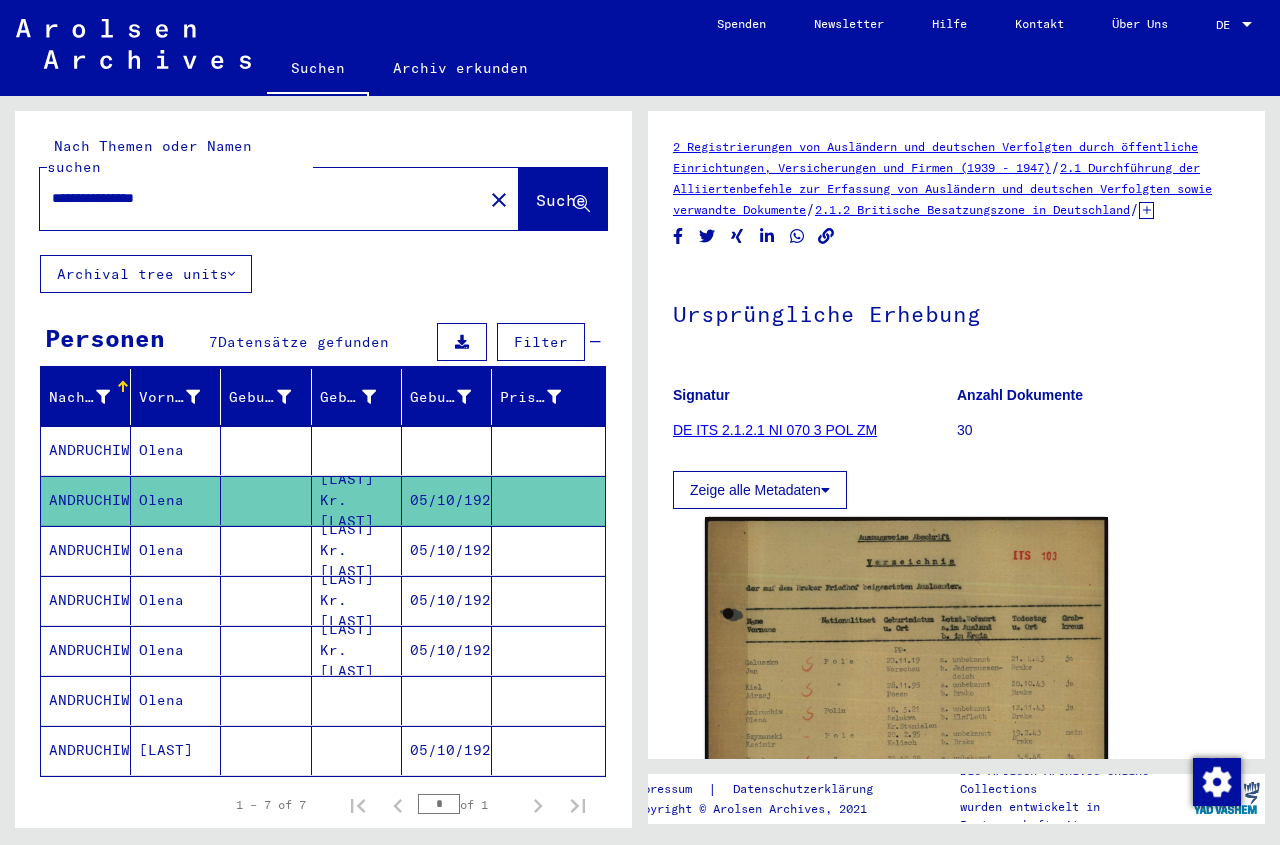 click on "[LAST] Kr. [LAST]" at bounding box center (357, 600) 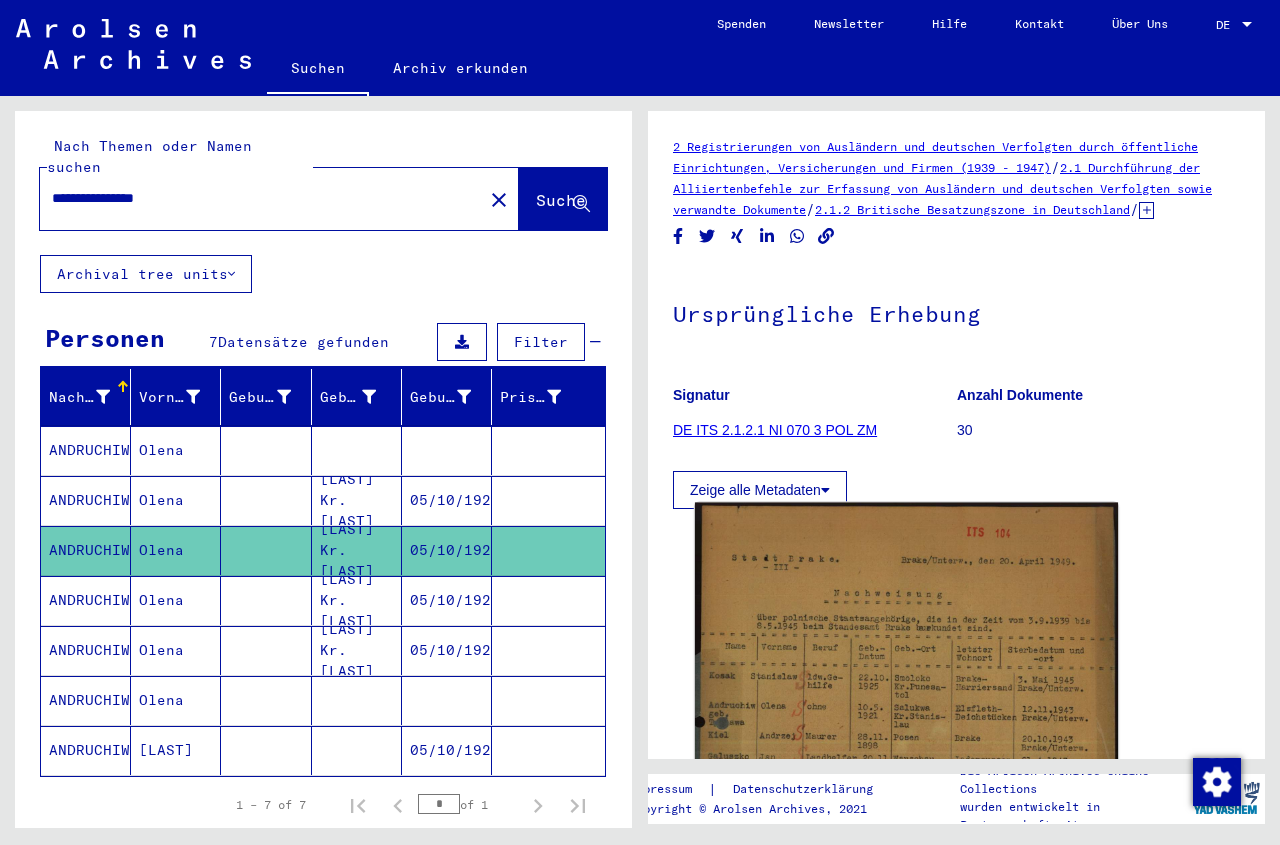 click 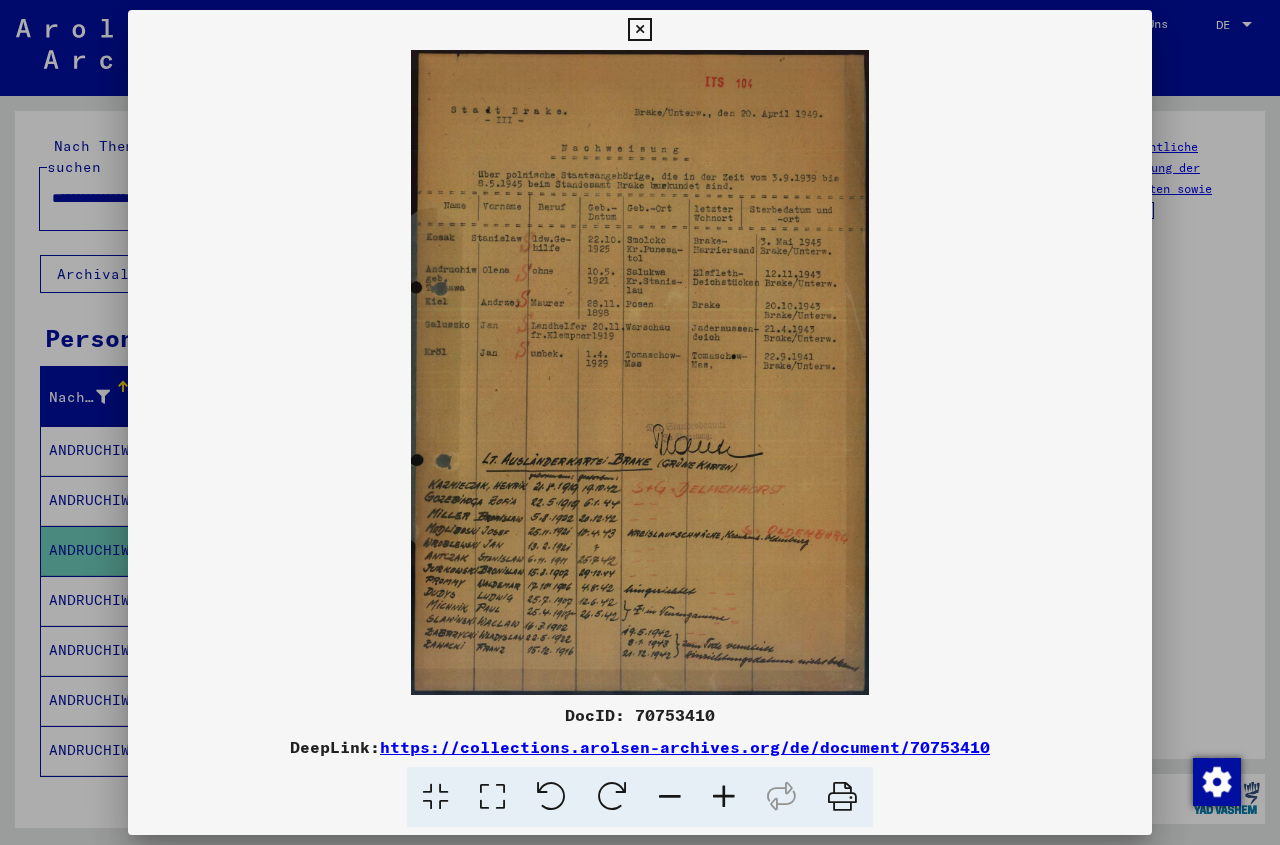 click at bounding box center [724, 797] 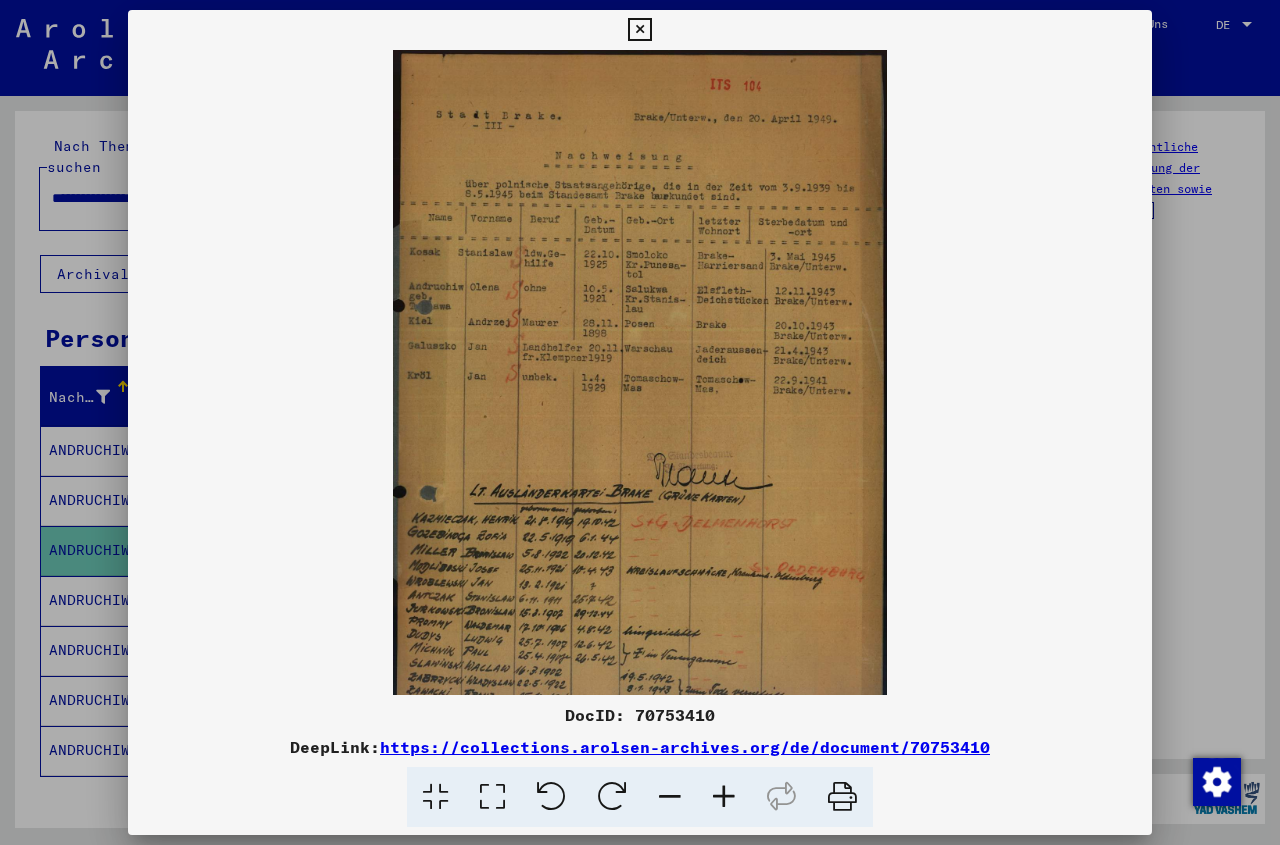 click at bounding box center [724, 797] 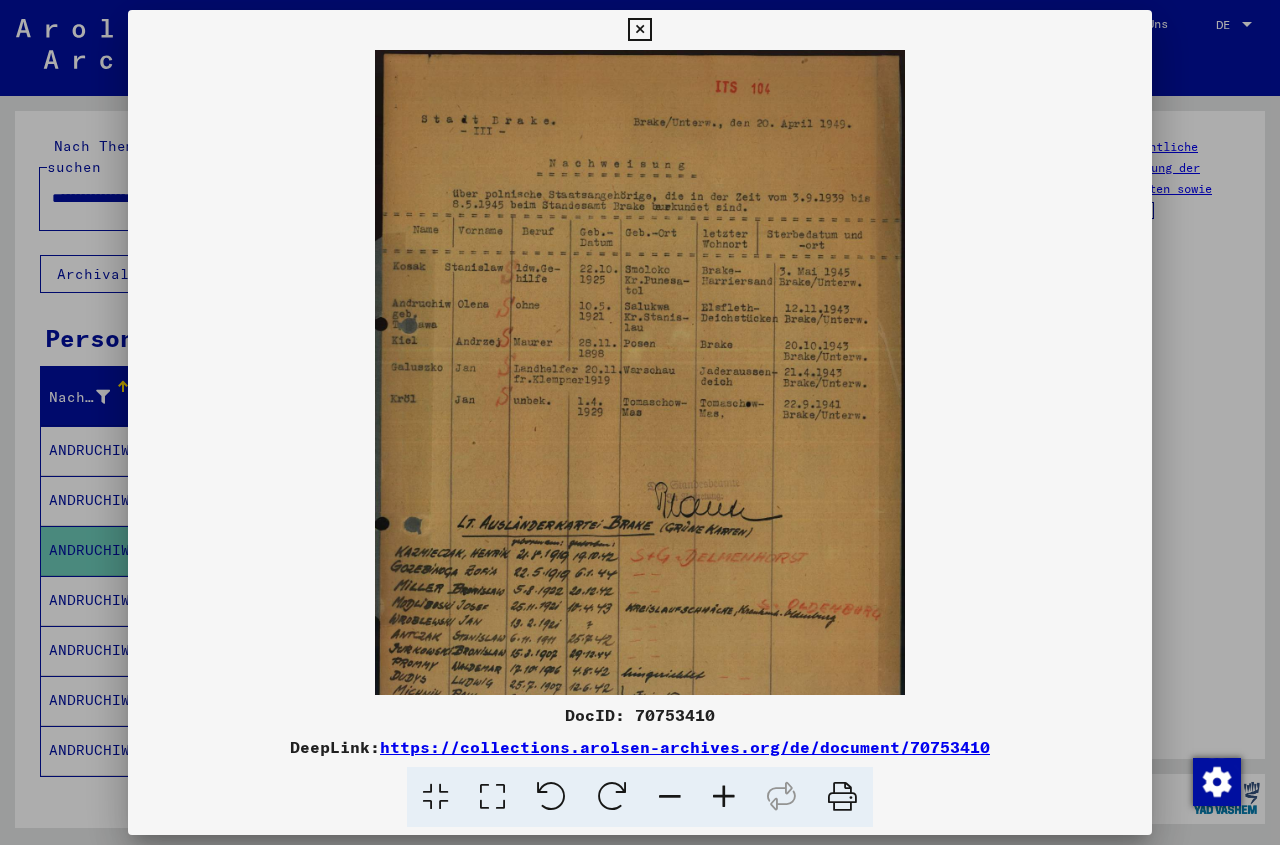 click at bounding box center (639, 422) 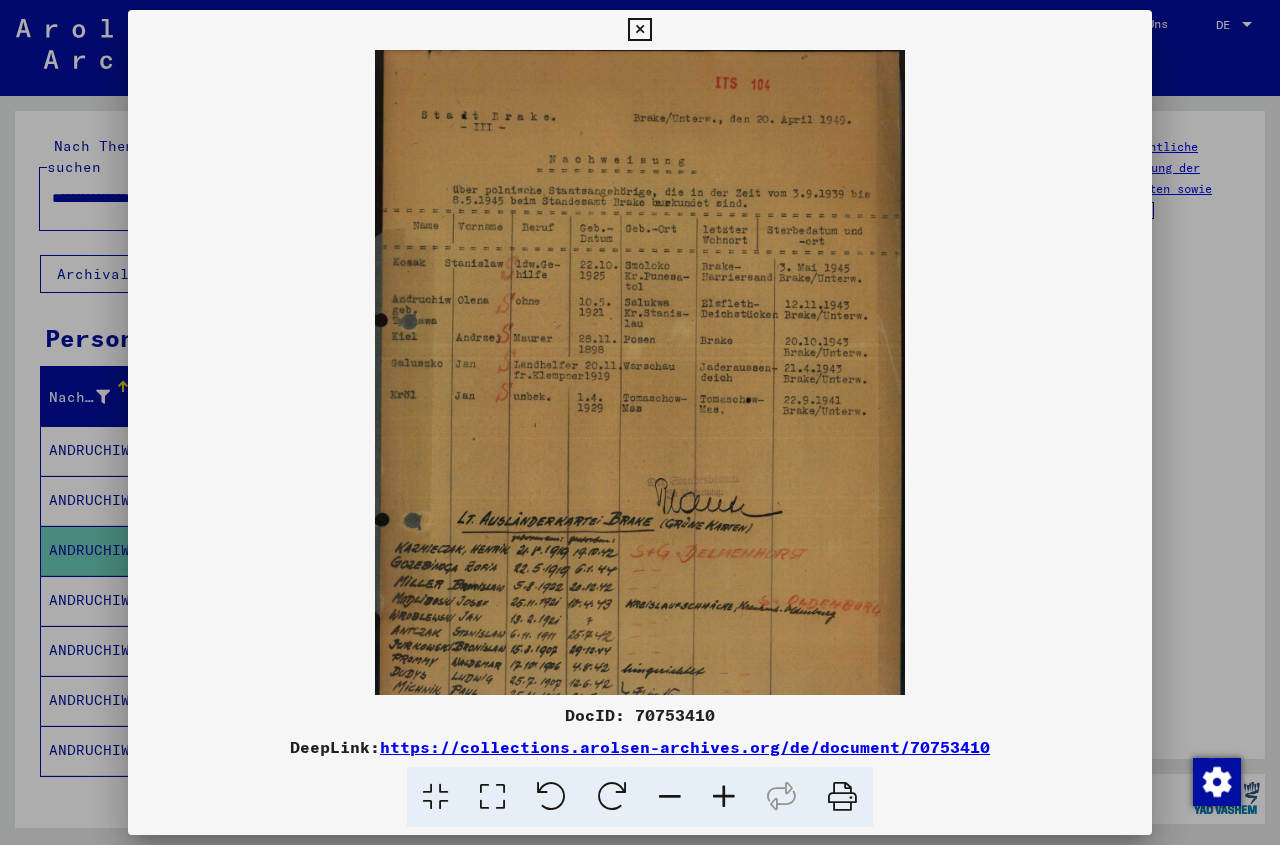 click at bounding box center [639, 418] 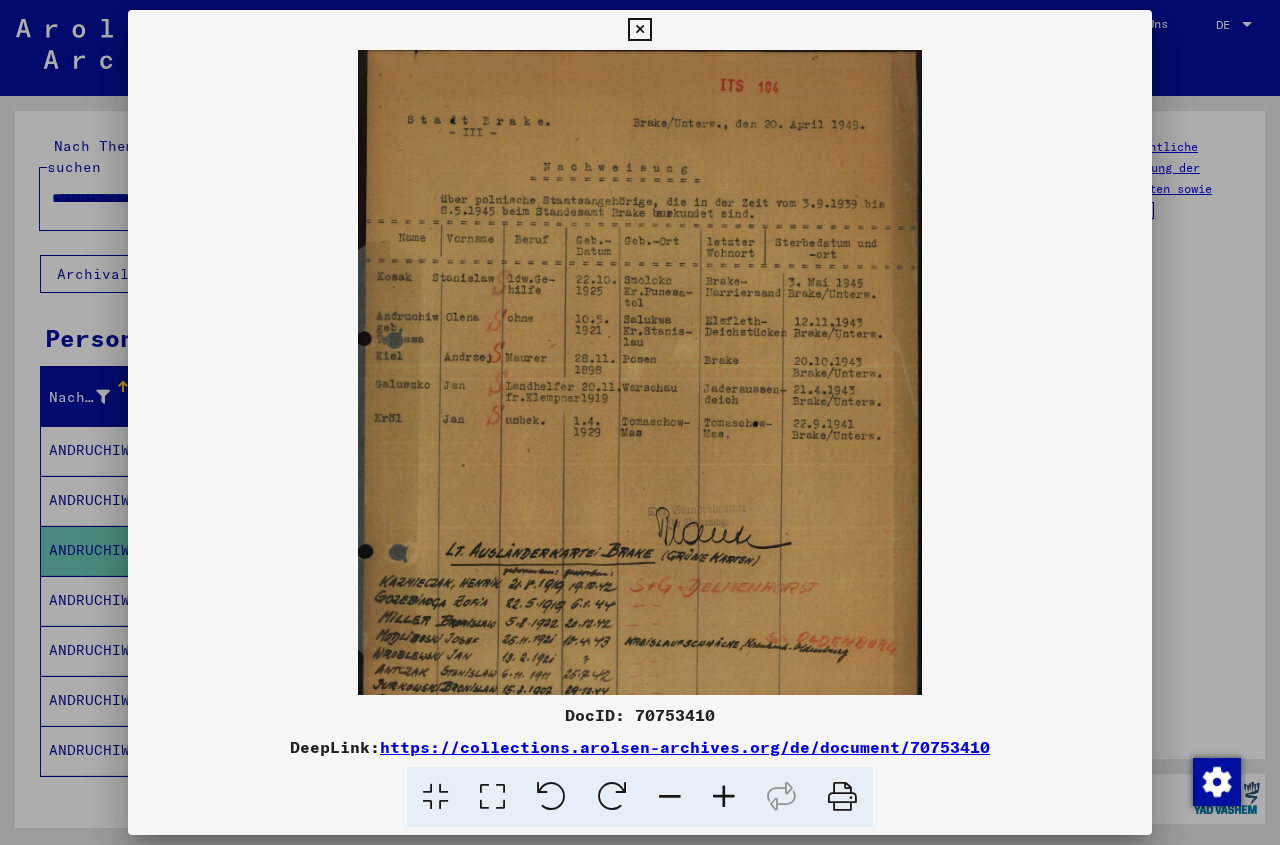 click at bounding box center (724, 797) 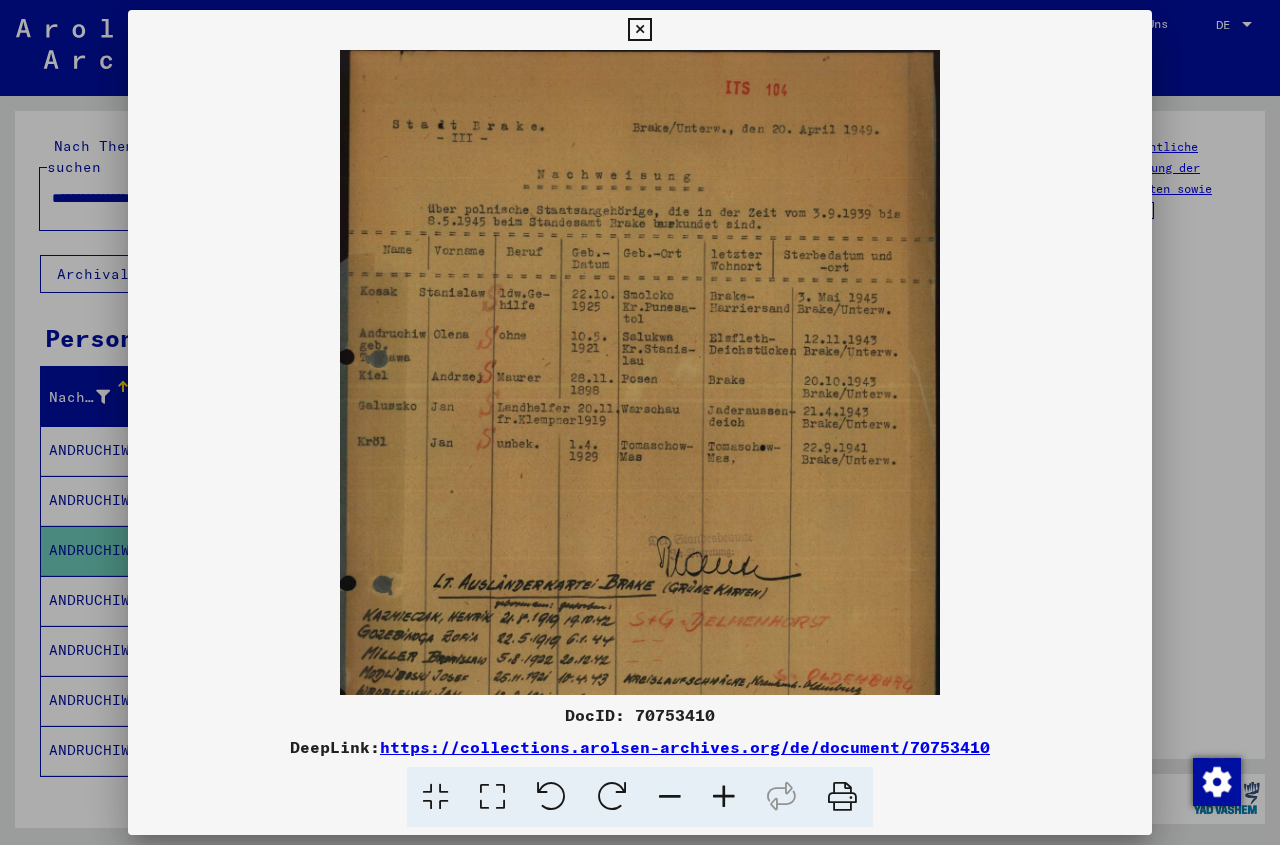 click at bounding box center [724, 797] 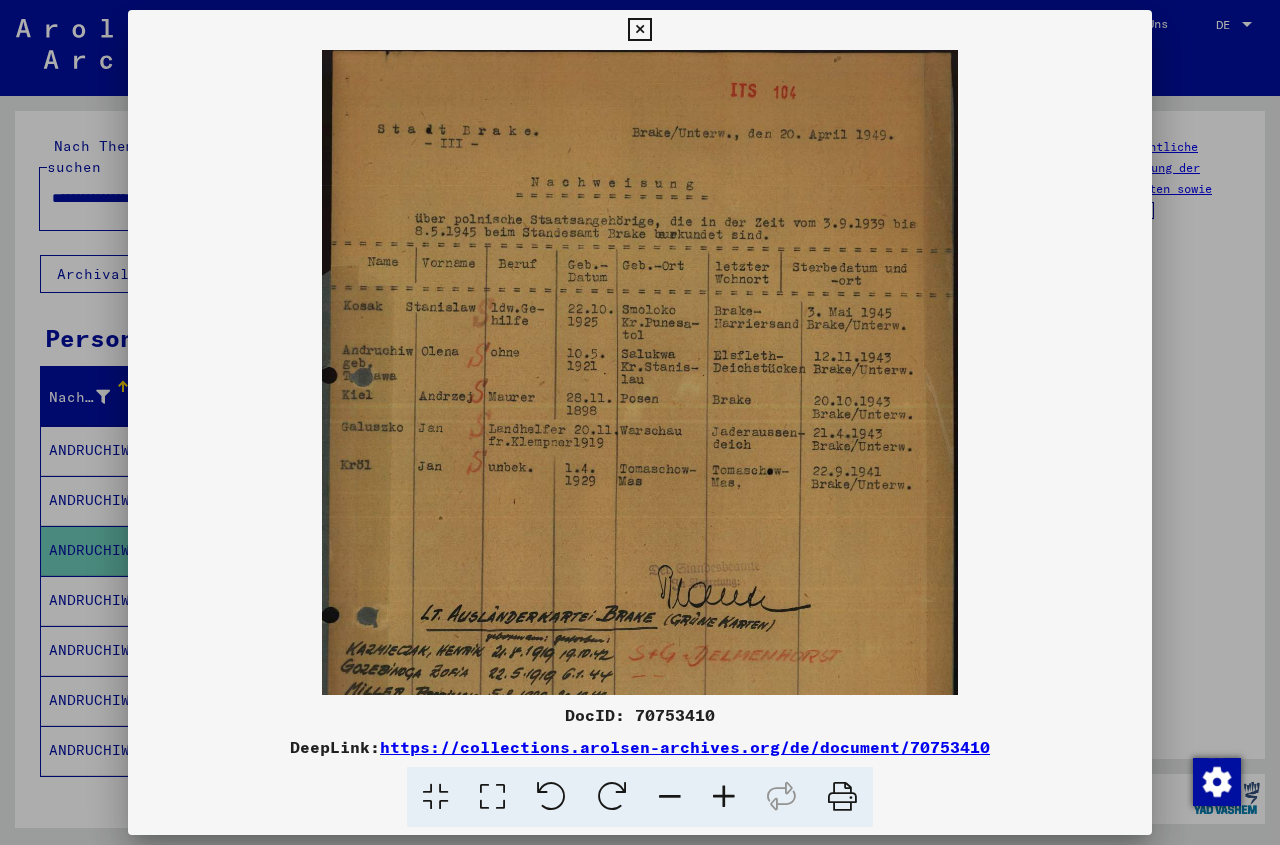 click at bounding box center (724, 797) 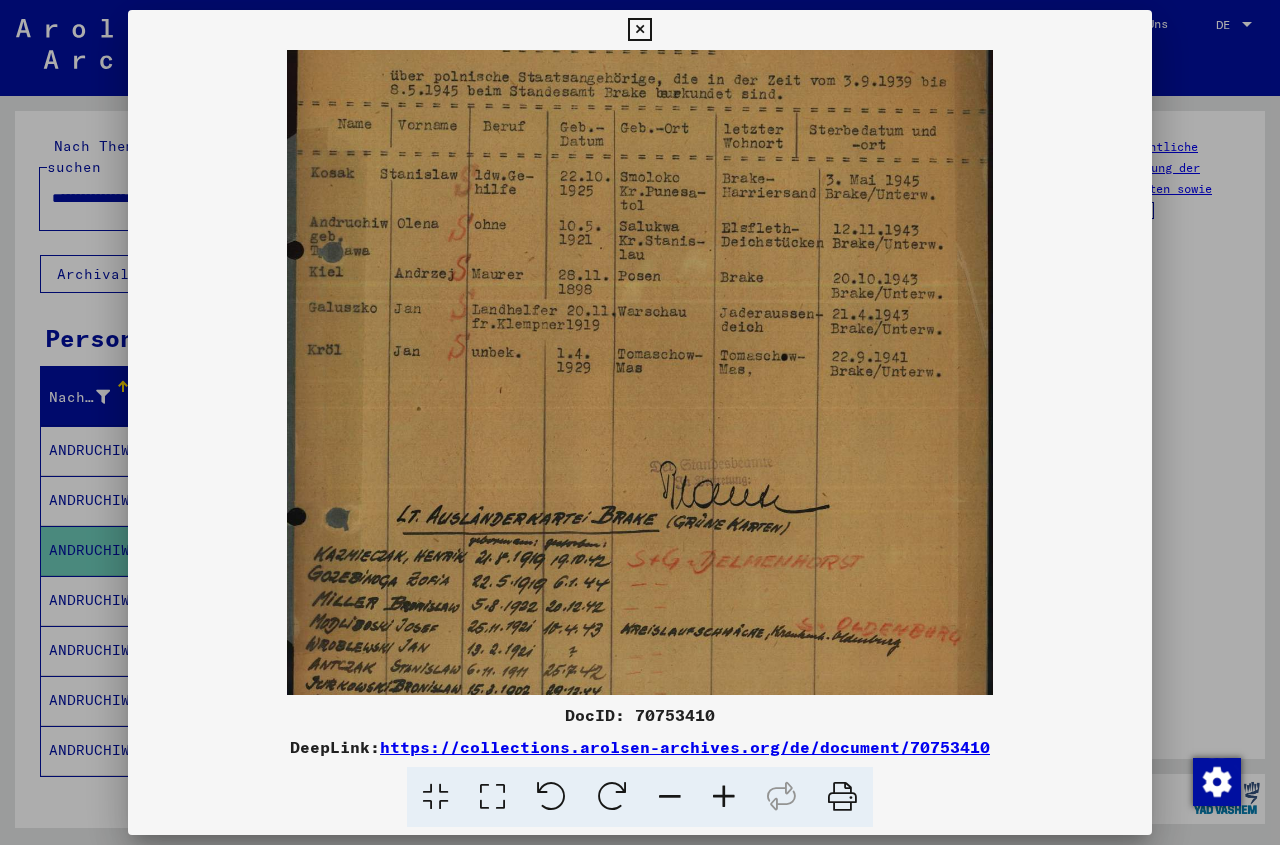 scroll, scrollTop: 301, scrollLeft: 0, axis: vertical 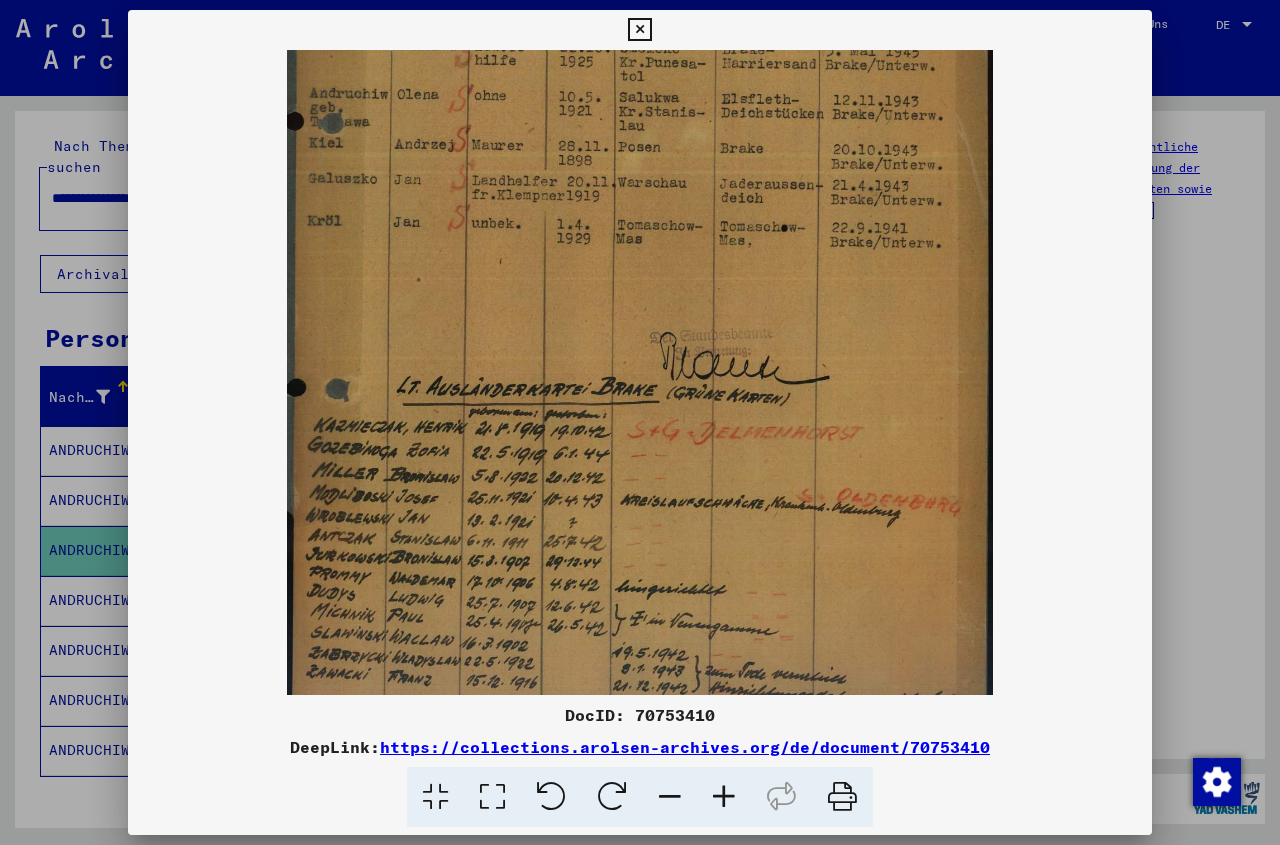 drag, startPoint x: 657, startPoint y: 668, endPoint x: 641, endPoint y: 380, distance: 288.4441 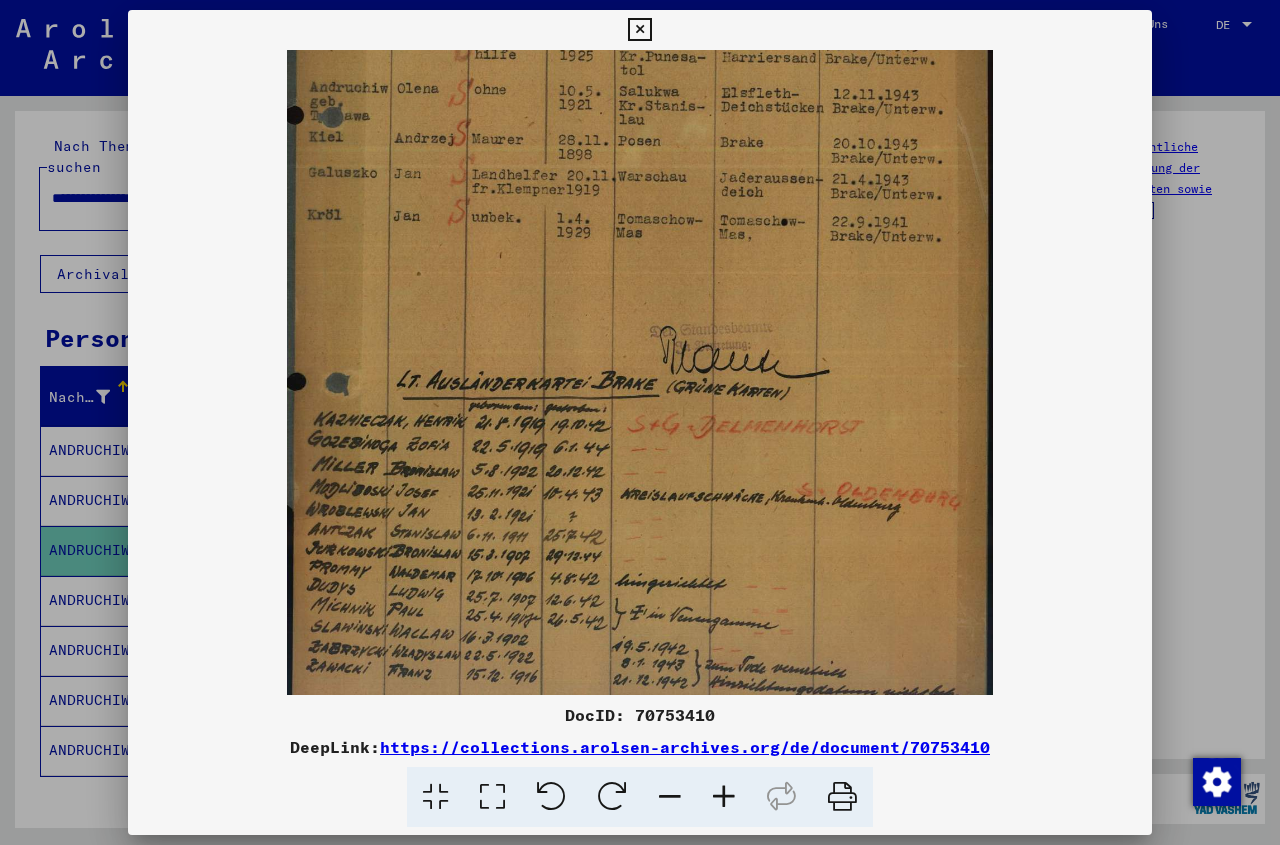 click at bounding box center (724, 797) 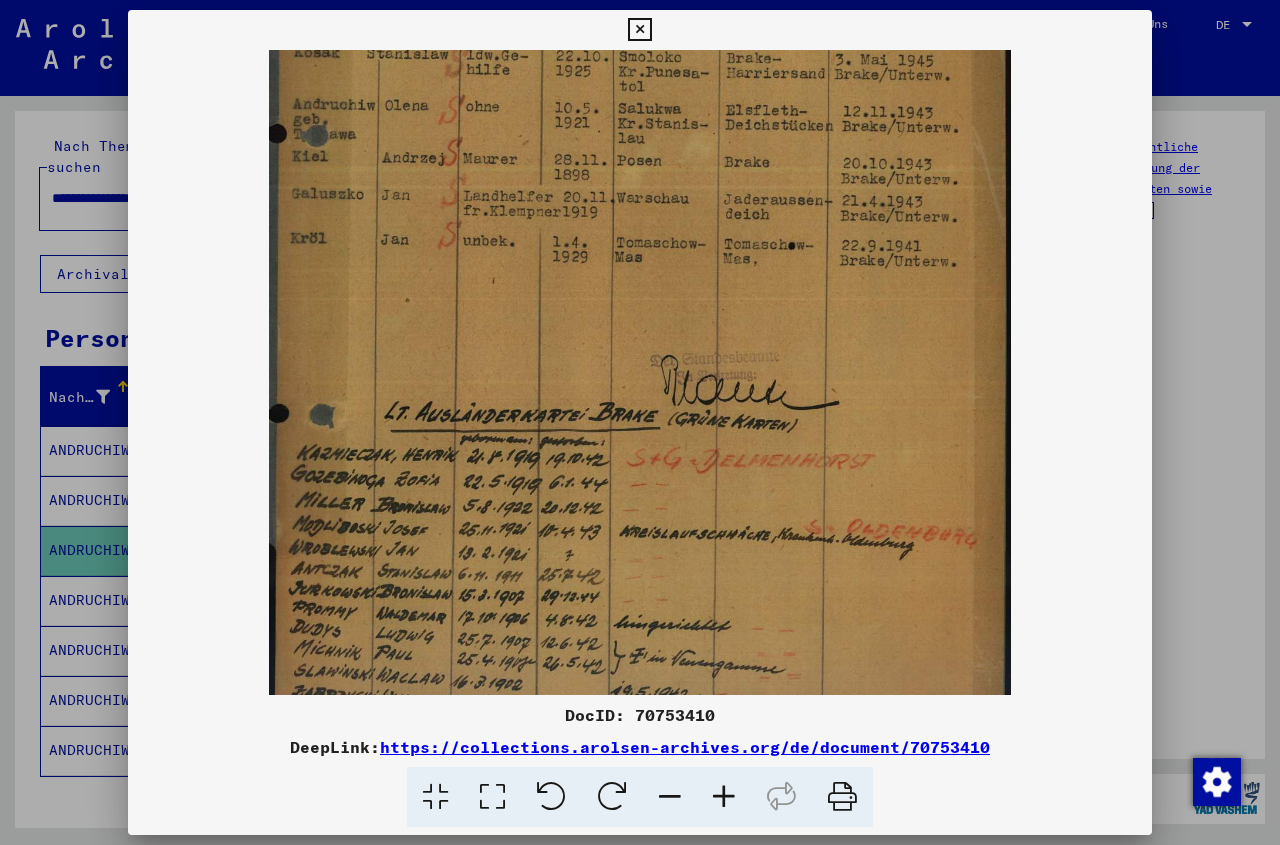 click at bounding box center [724, 797] 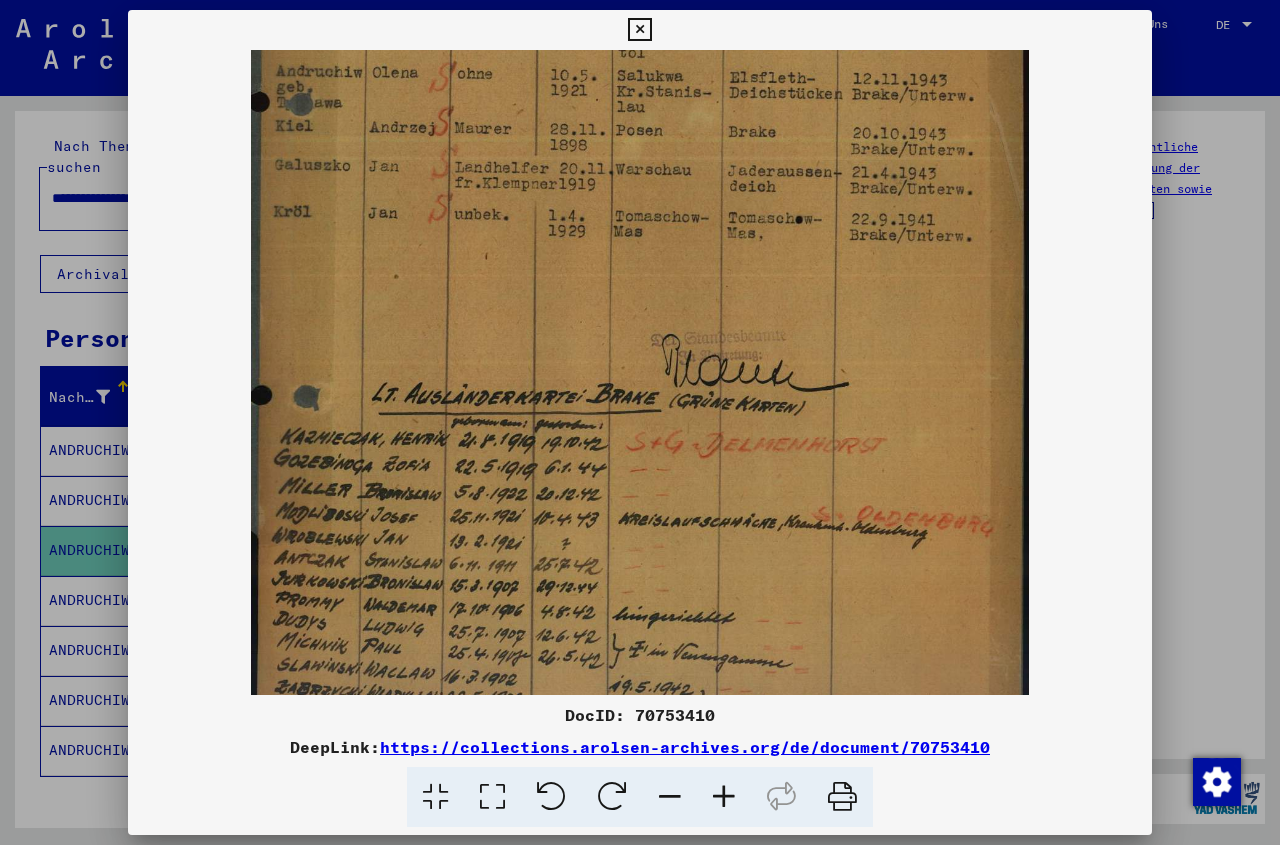 scroll, scrollTop: 450, scrollLeft: 0, axis: vertical 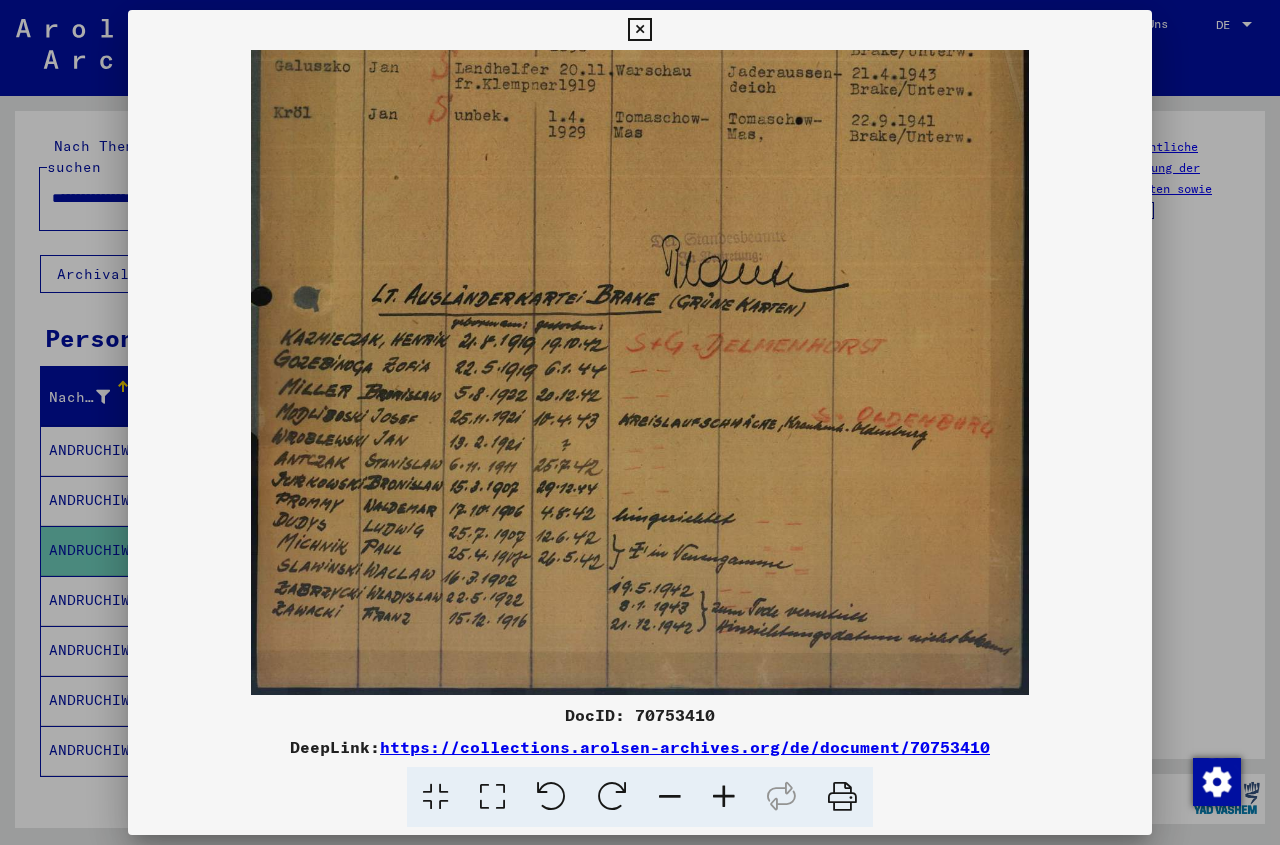 drag, startPoint x: 621, startPoint y: 620, endPoint x: 650, endPoint y: 327, distance: 294.43167 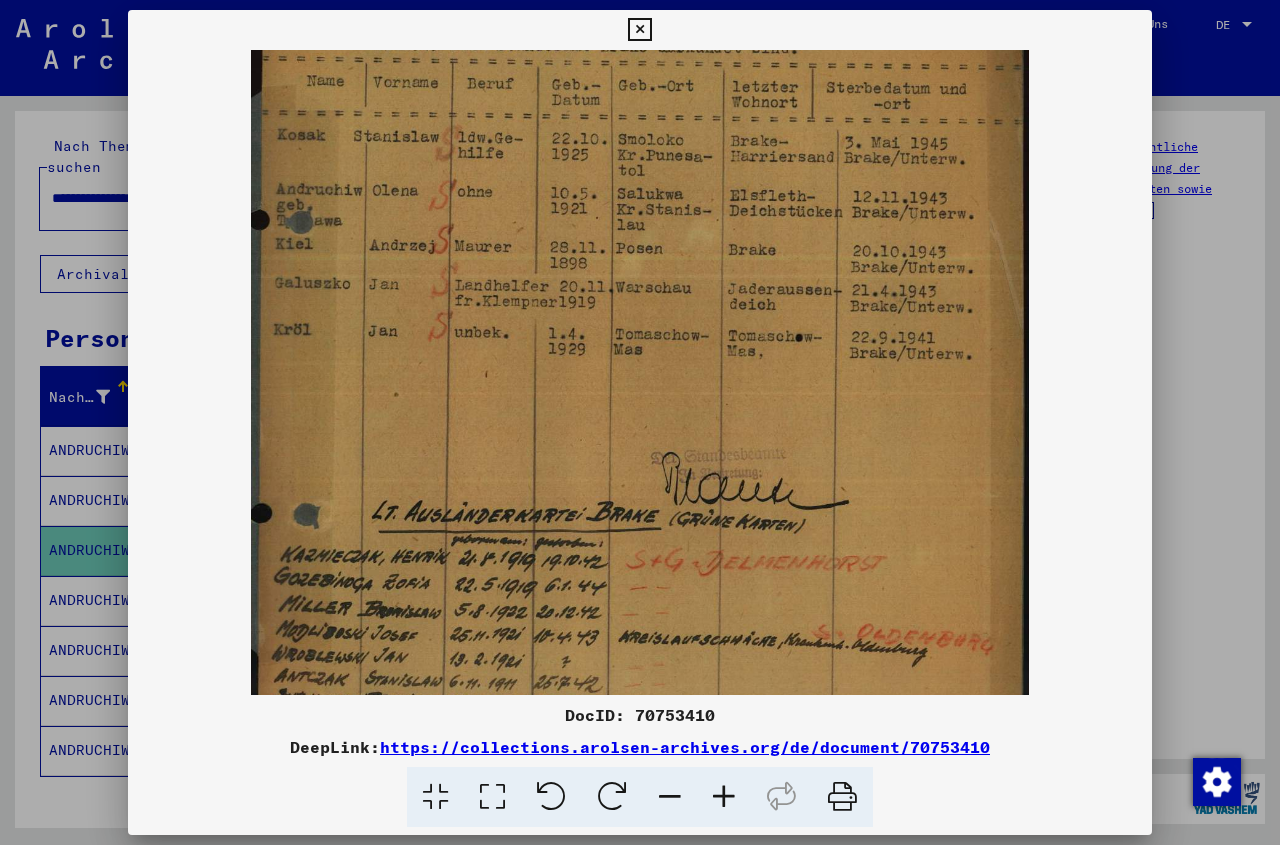 drag, startPoint x: 511, startPoint y: 277, endPoint x: 502, endPoint y: 497, distance: 220.18402 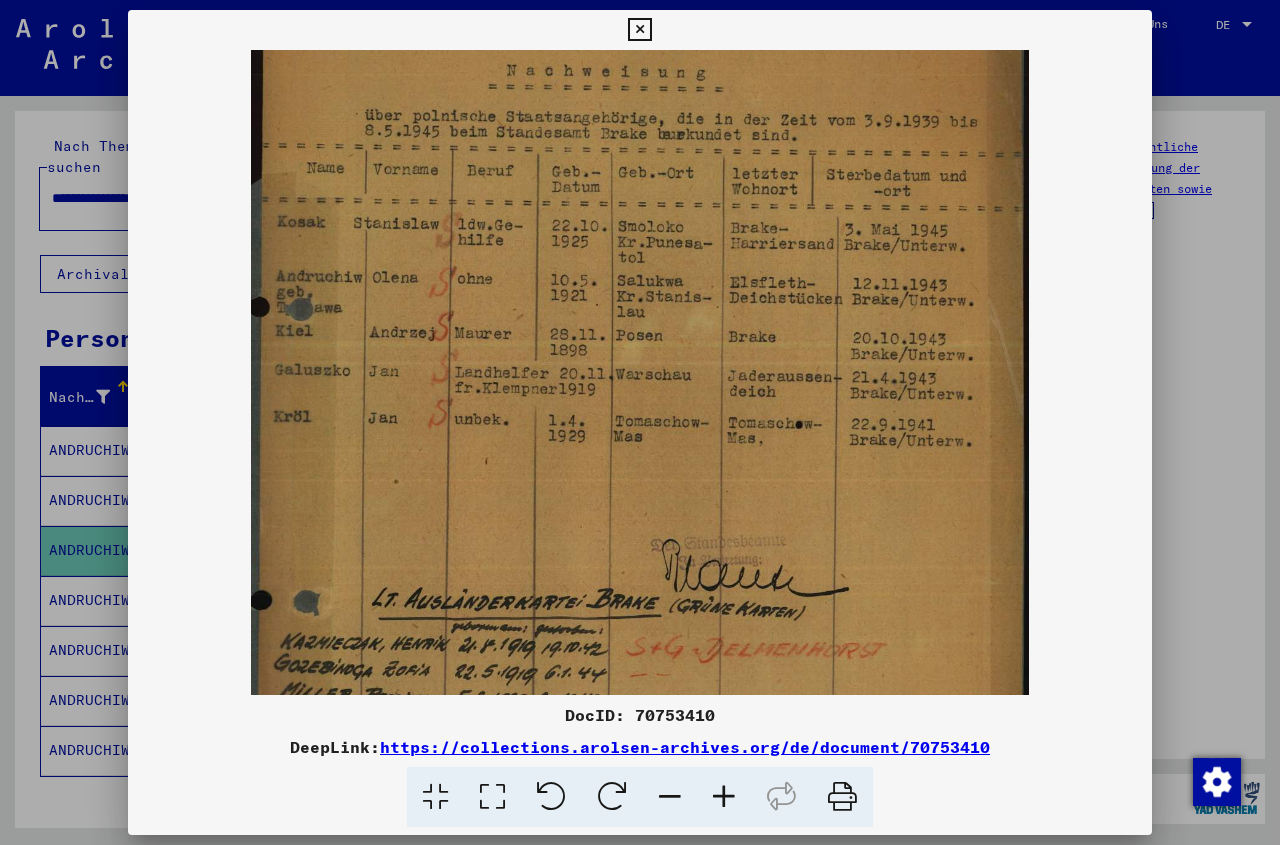 drag, startPoint x: 479, startPoint y: 425, endPoint x: 476, endPoint y: 512, distance: 87.05171 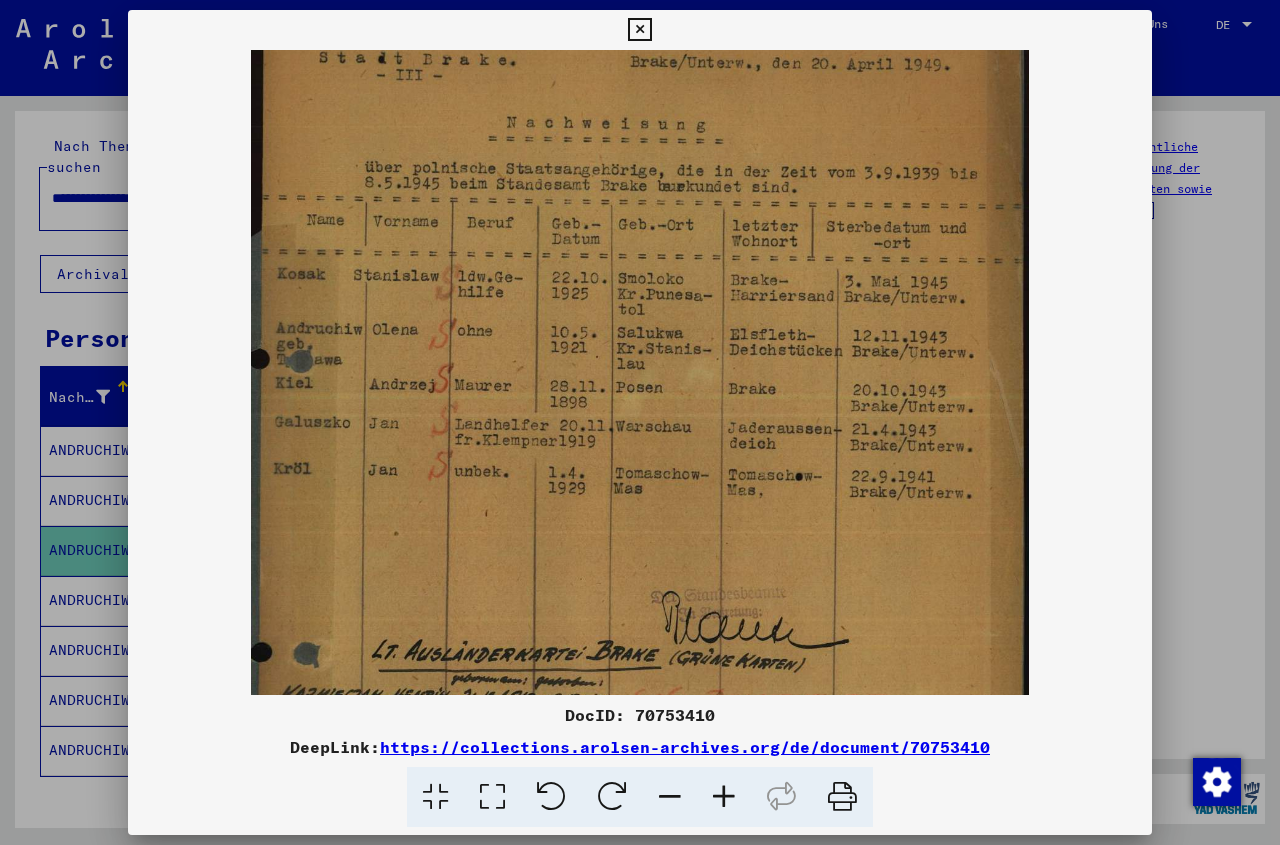 scroll, scrollTop: 92, scrollLeft: 0, axis: vertical 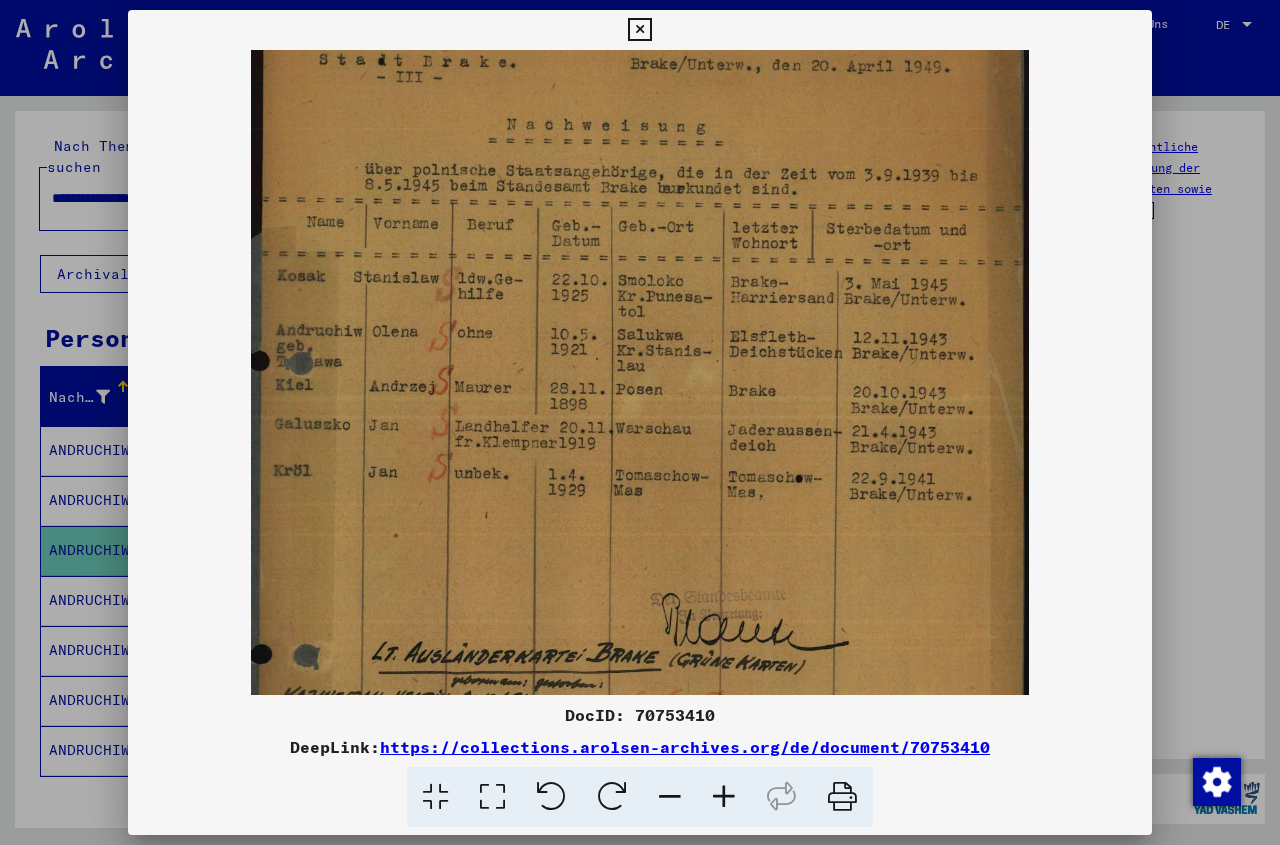 drag, startPoint x: 424, startPoint y: 319, endPoint x: 425, endPoint y: 372, distance: 53.009434 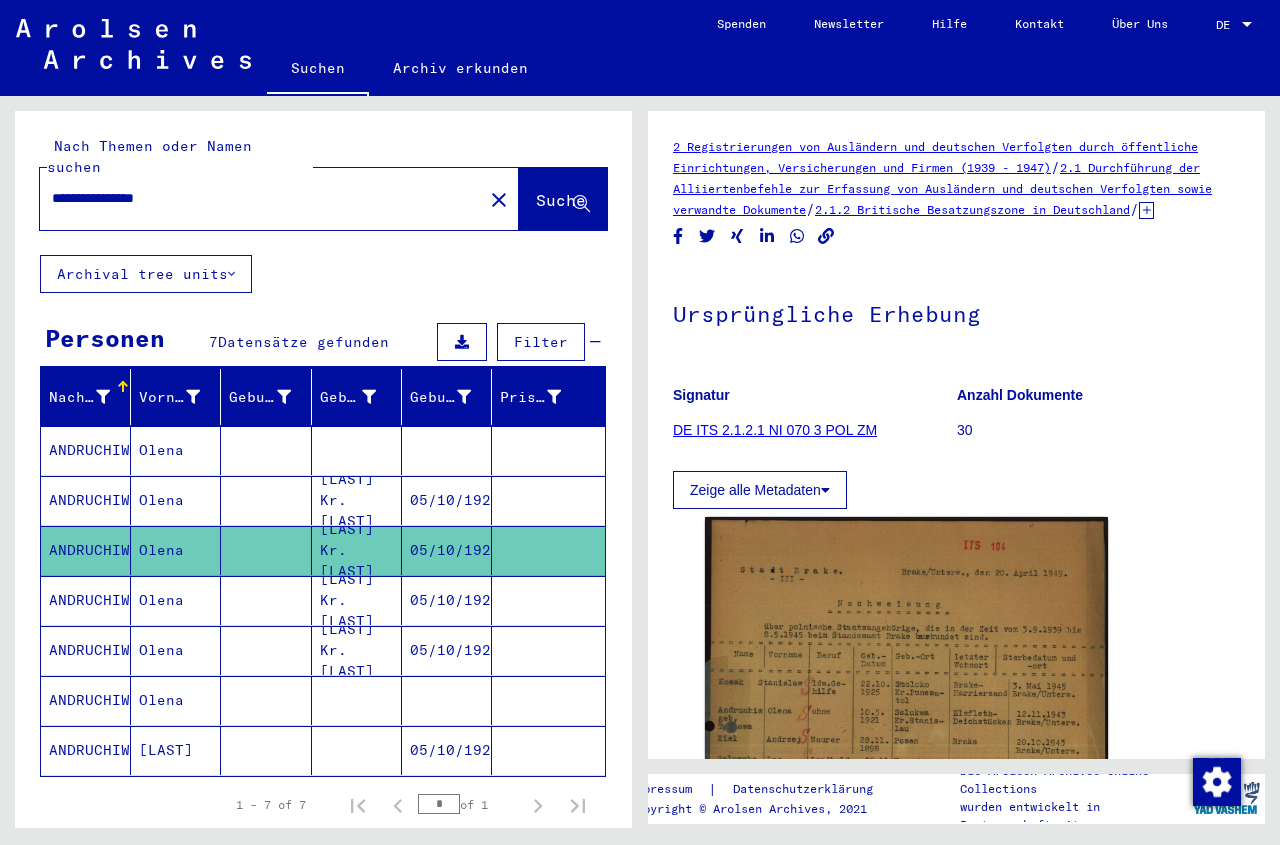 click on "[LAST] Kr. [LAST]" at bounding box center (357, 650) 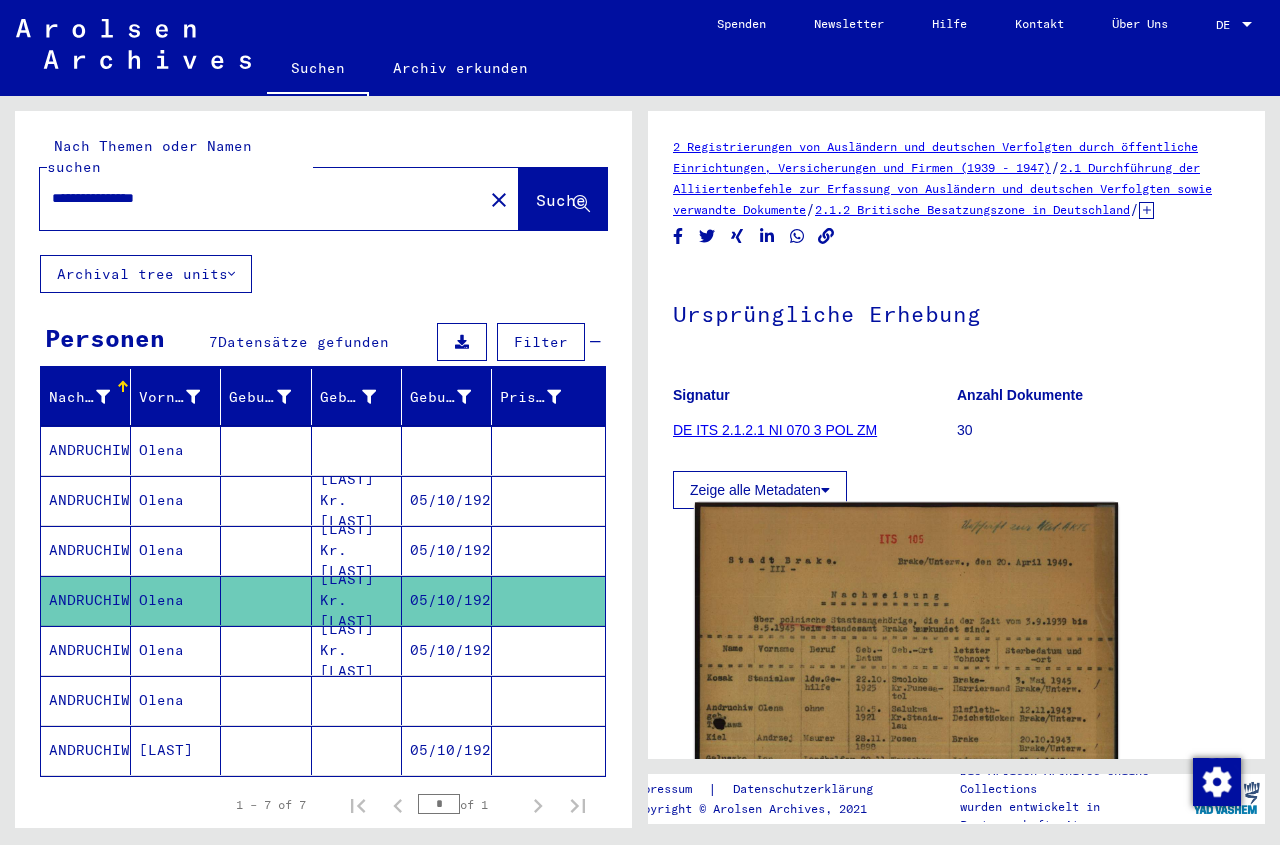 click 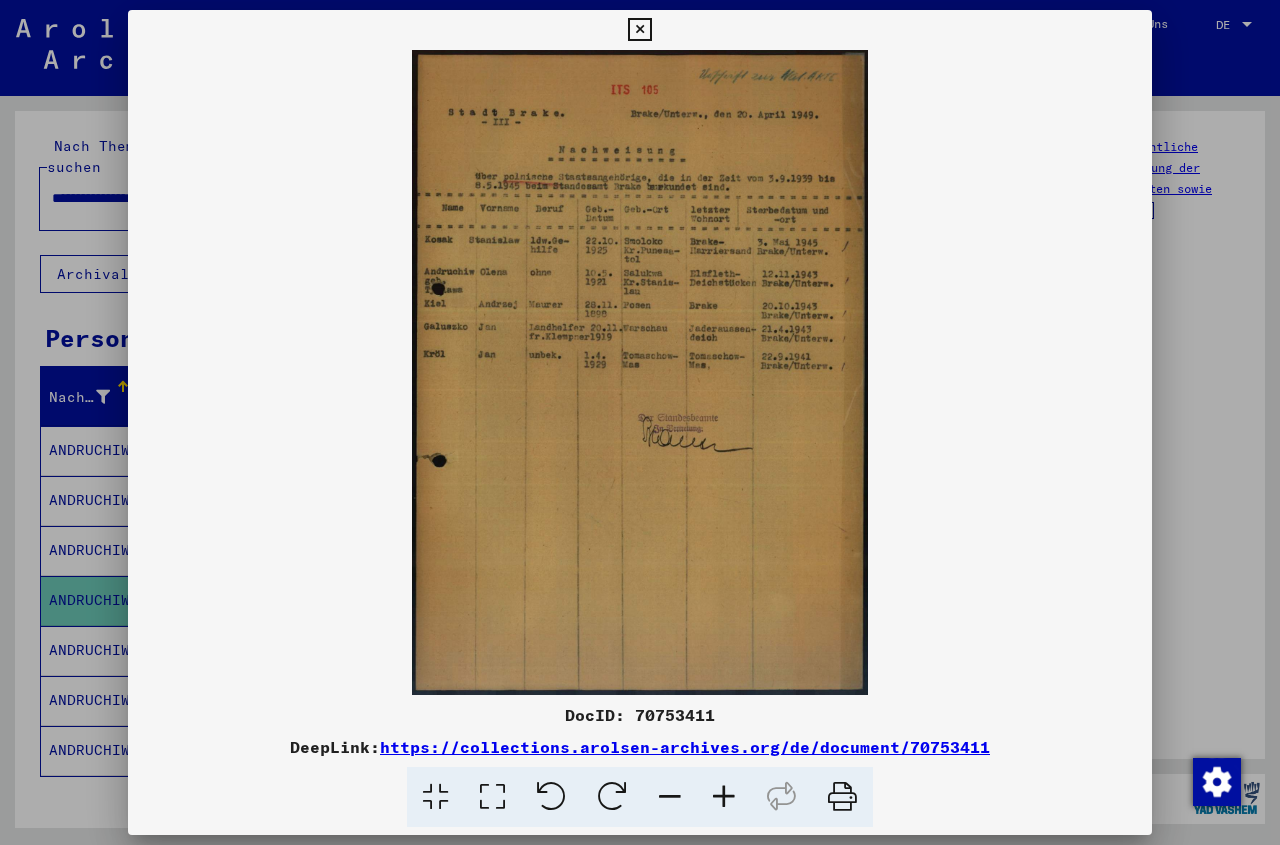 click at bounding box center [639, 30] 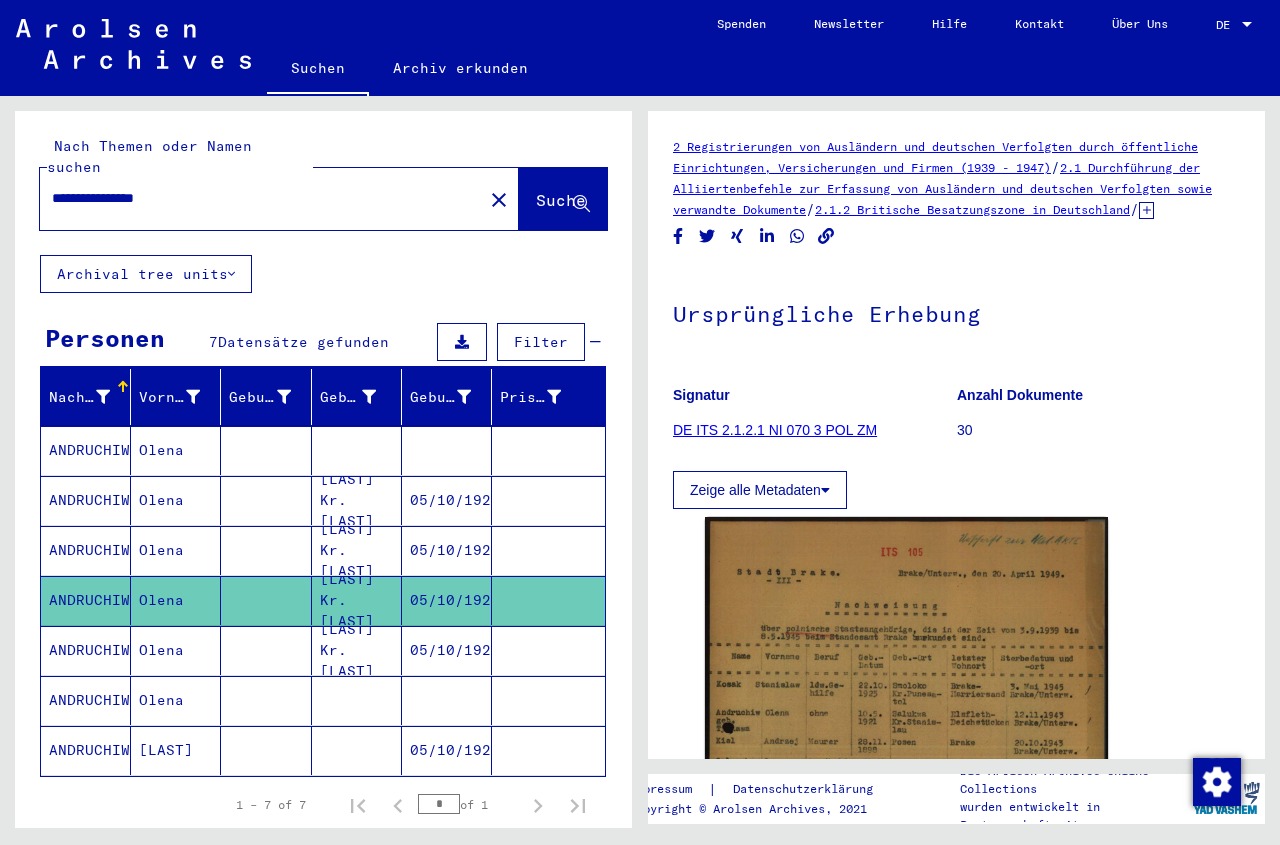 click on "[LAST] Kr. [LAST]" at bounding box center (357, 700) 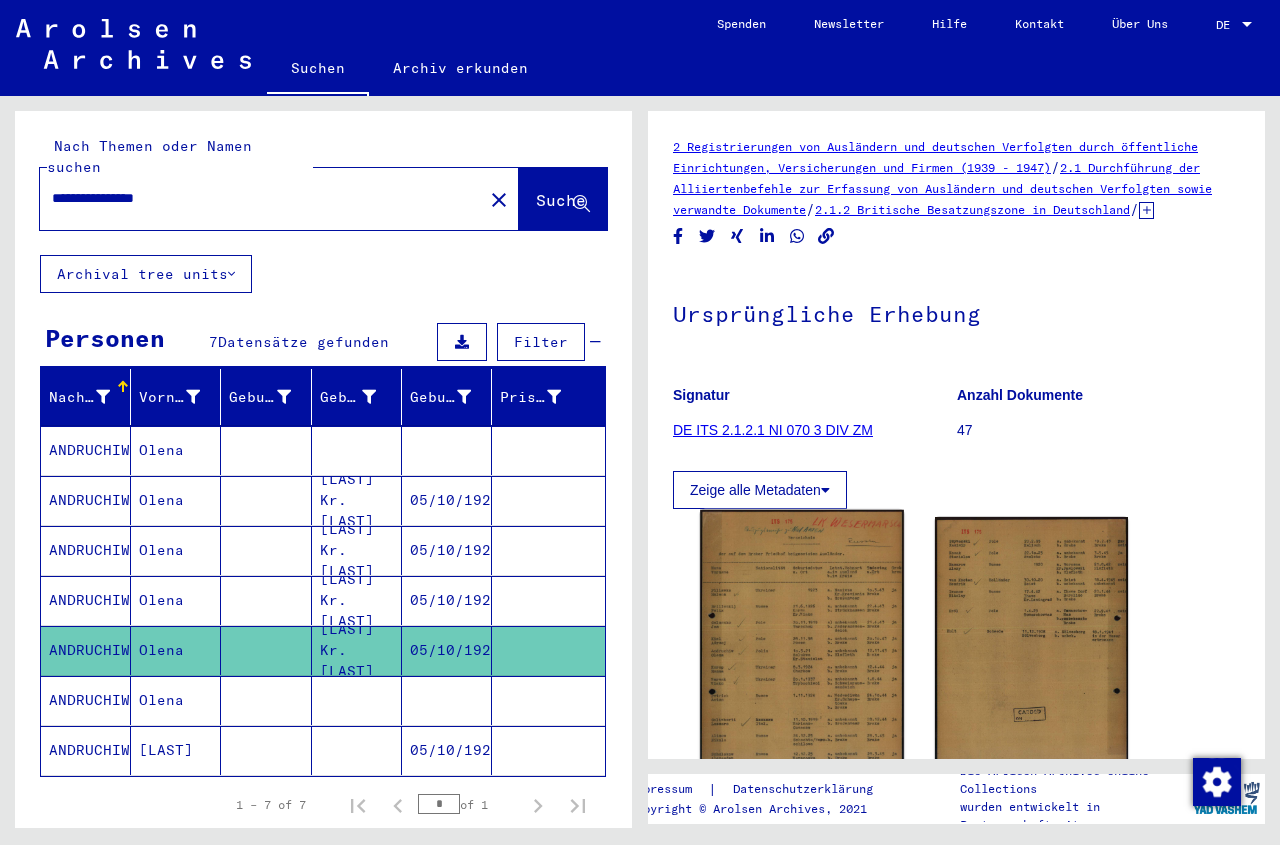 click 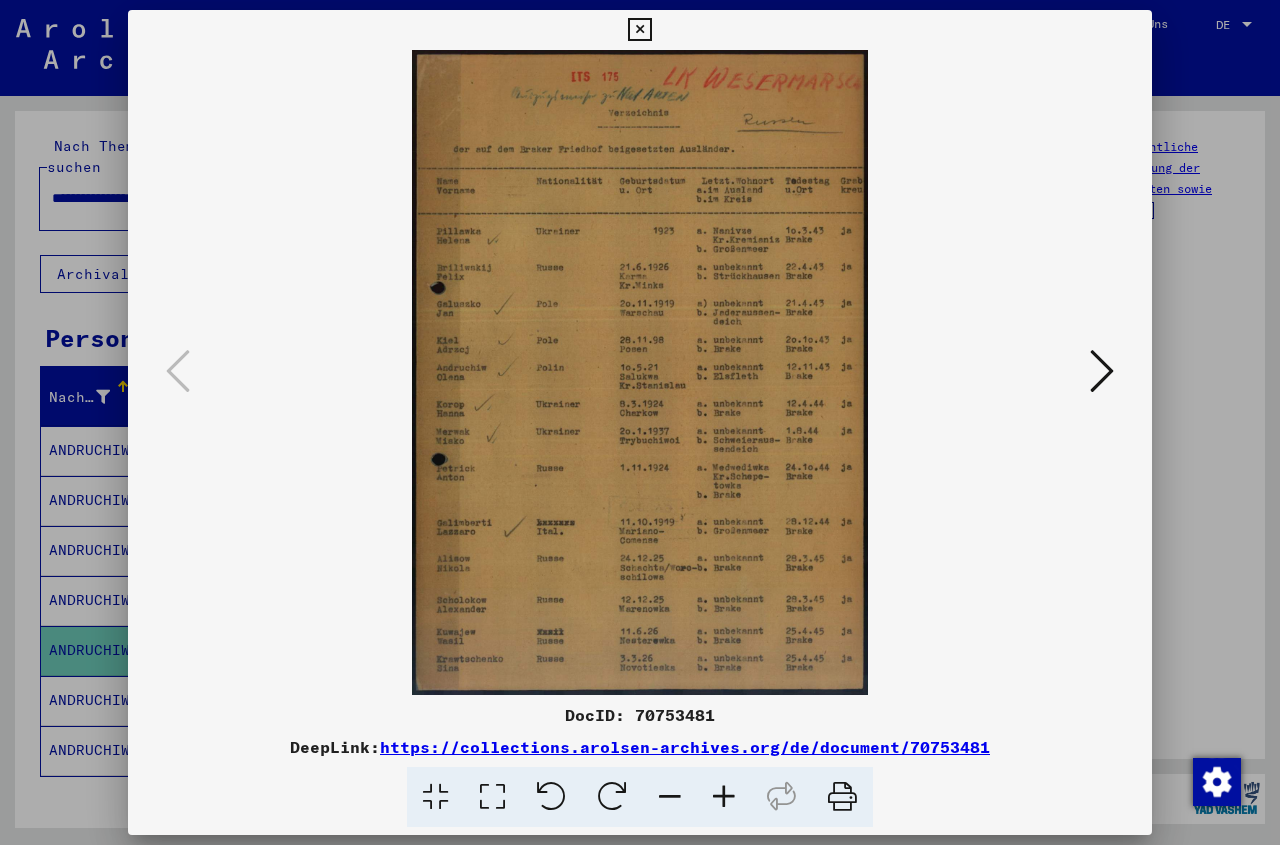 drag, startPoint x: 1131, startPoint y: 22, endPoint x: 1081, endPoint y: 95, distance: 88.481636 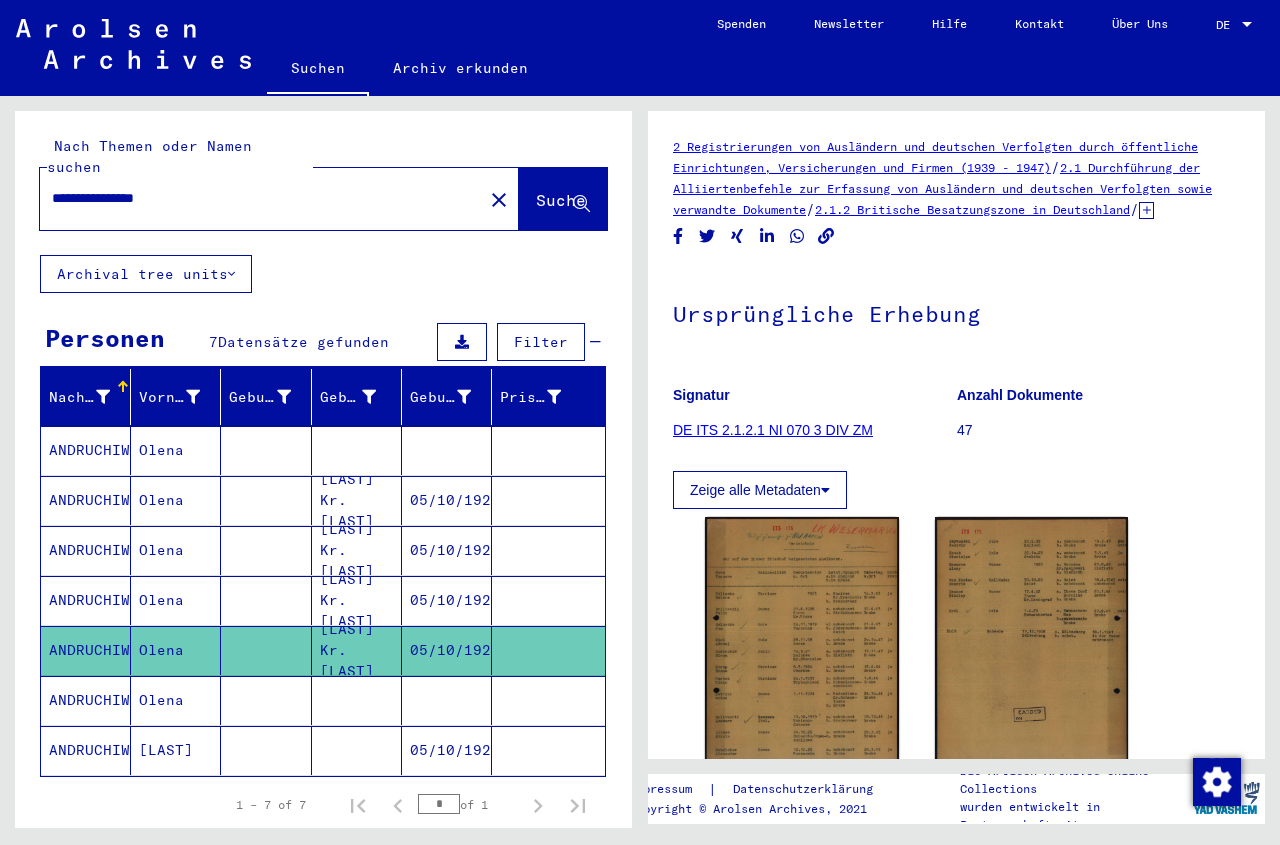 click at bounding box center [357, 750] 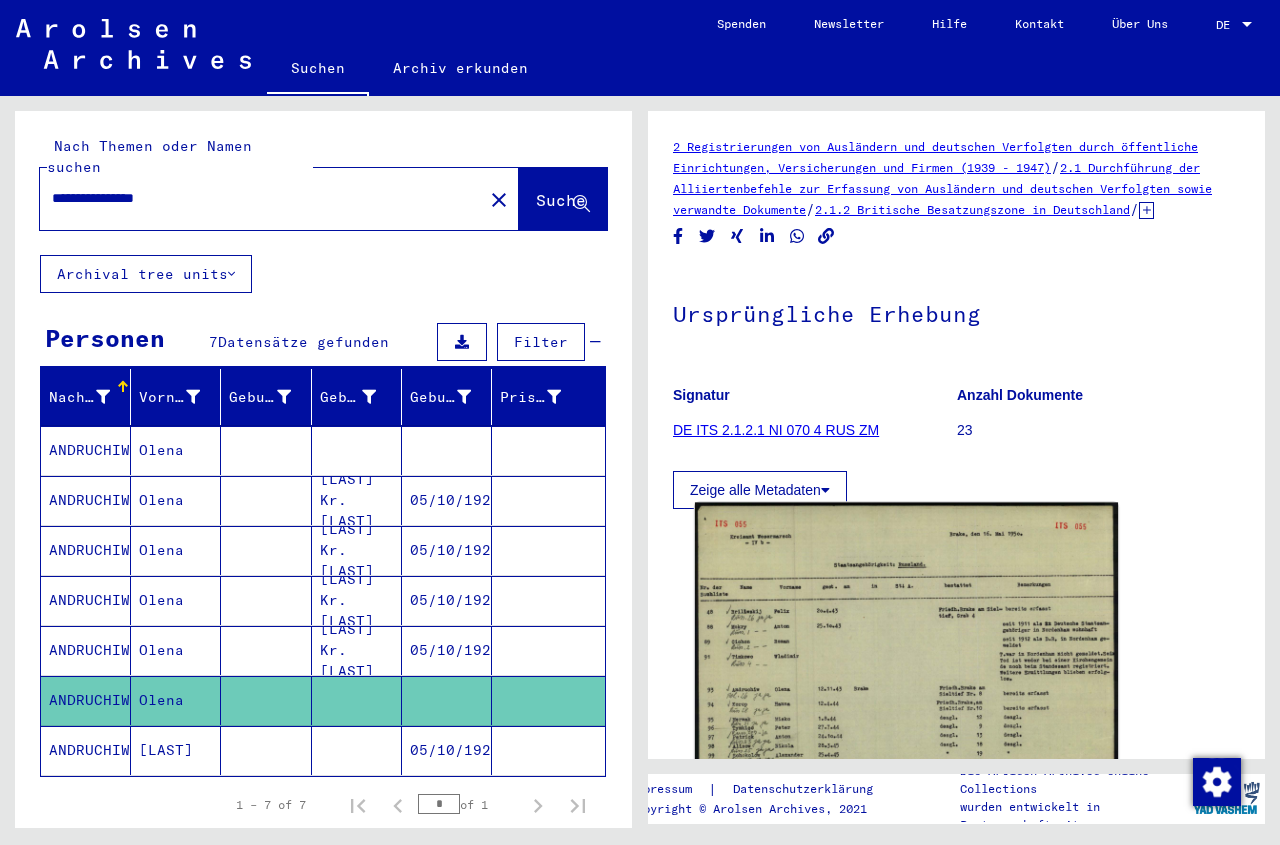 click 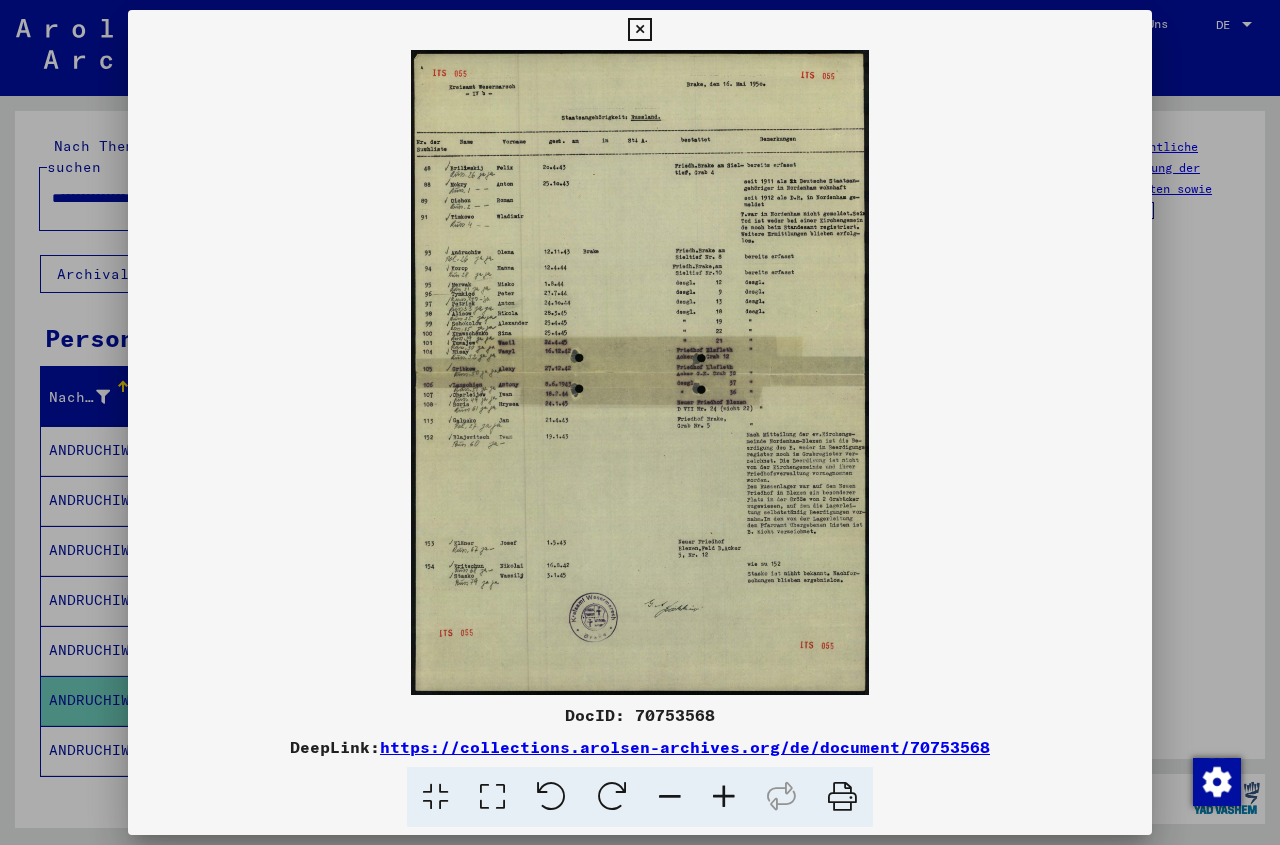 click at bounding box center (639, 30) 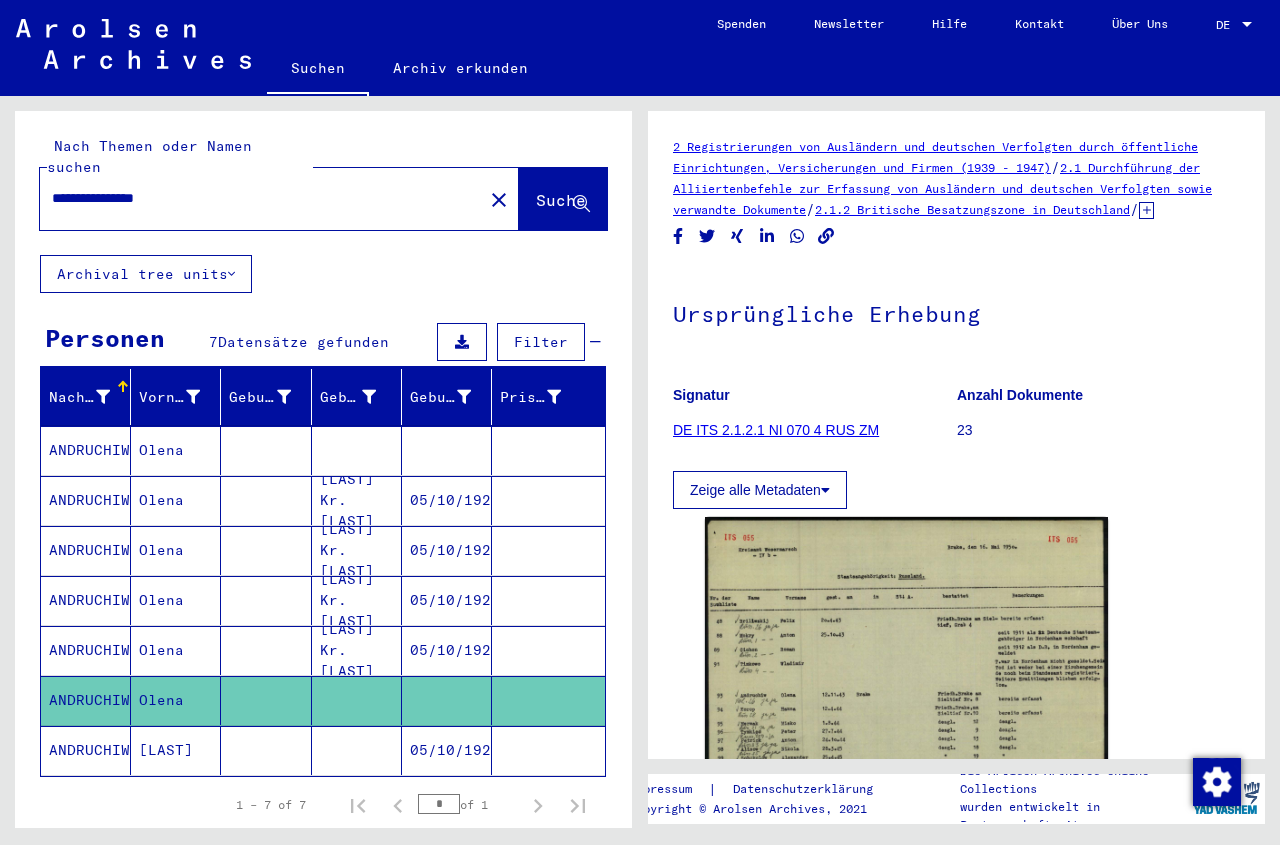 click 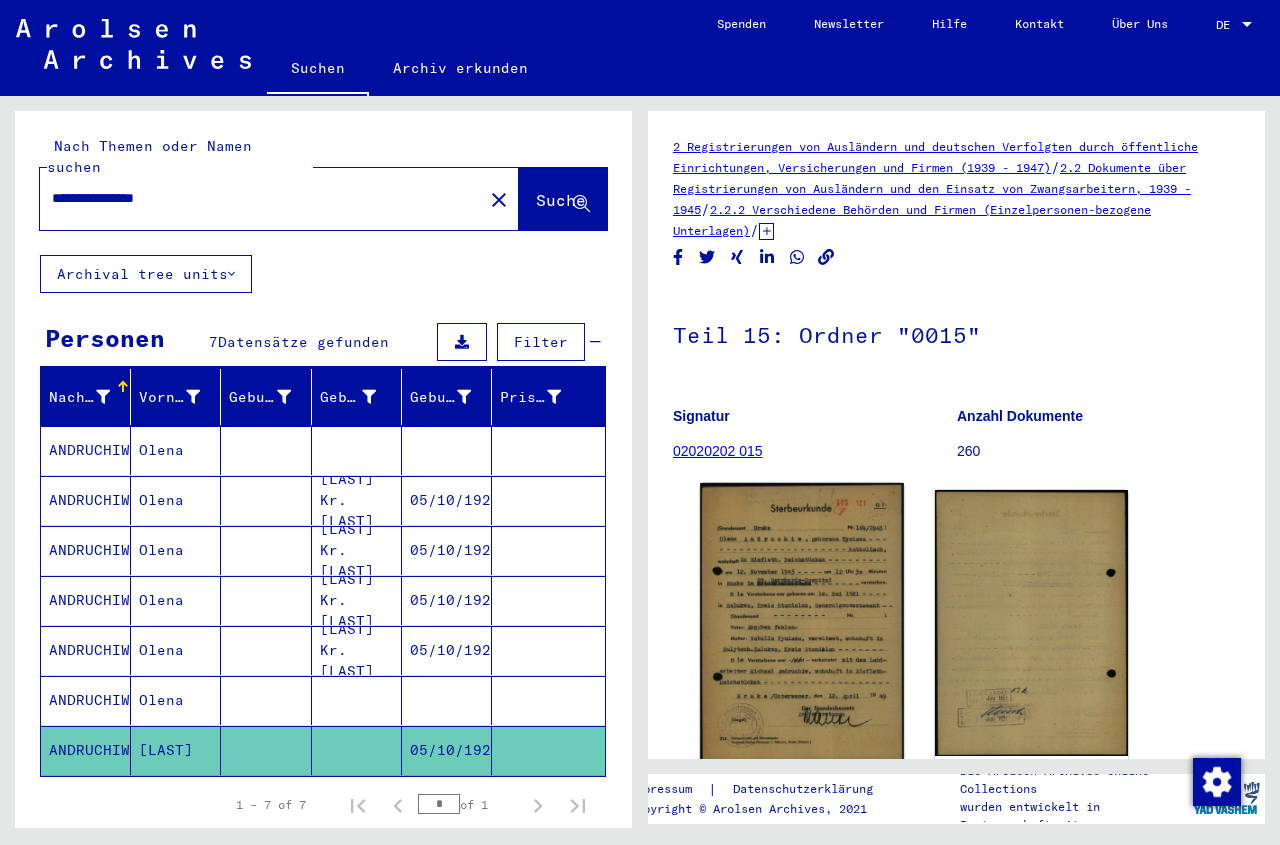 click 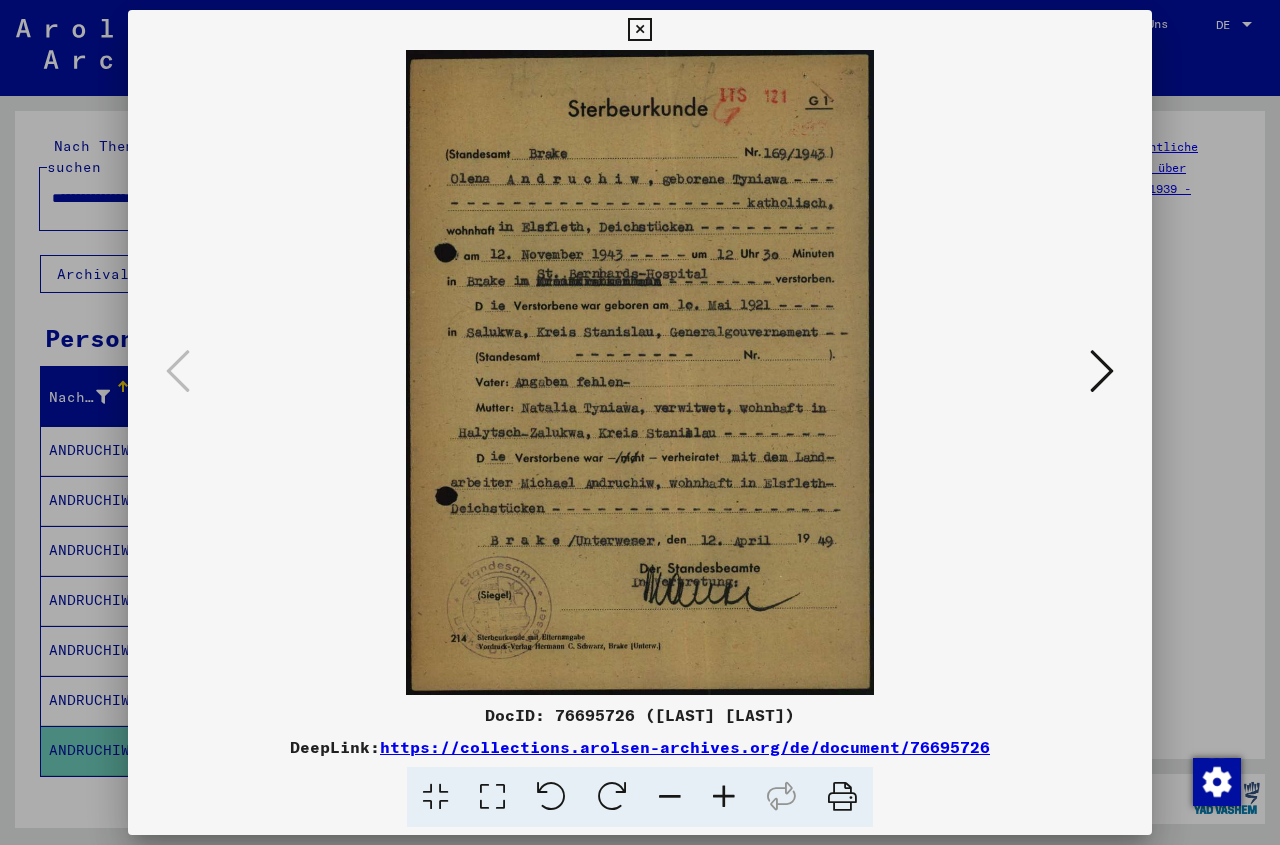 click at bounding box center (724, 797) 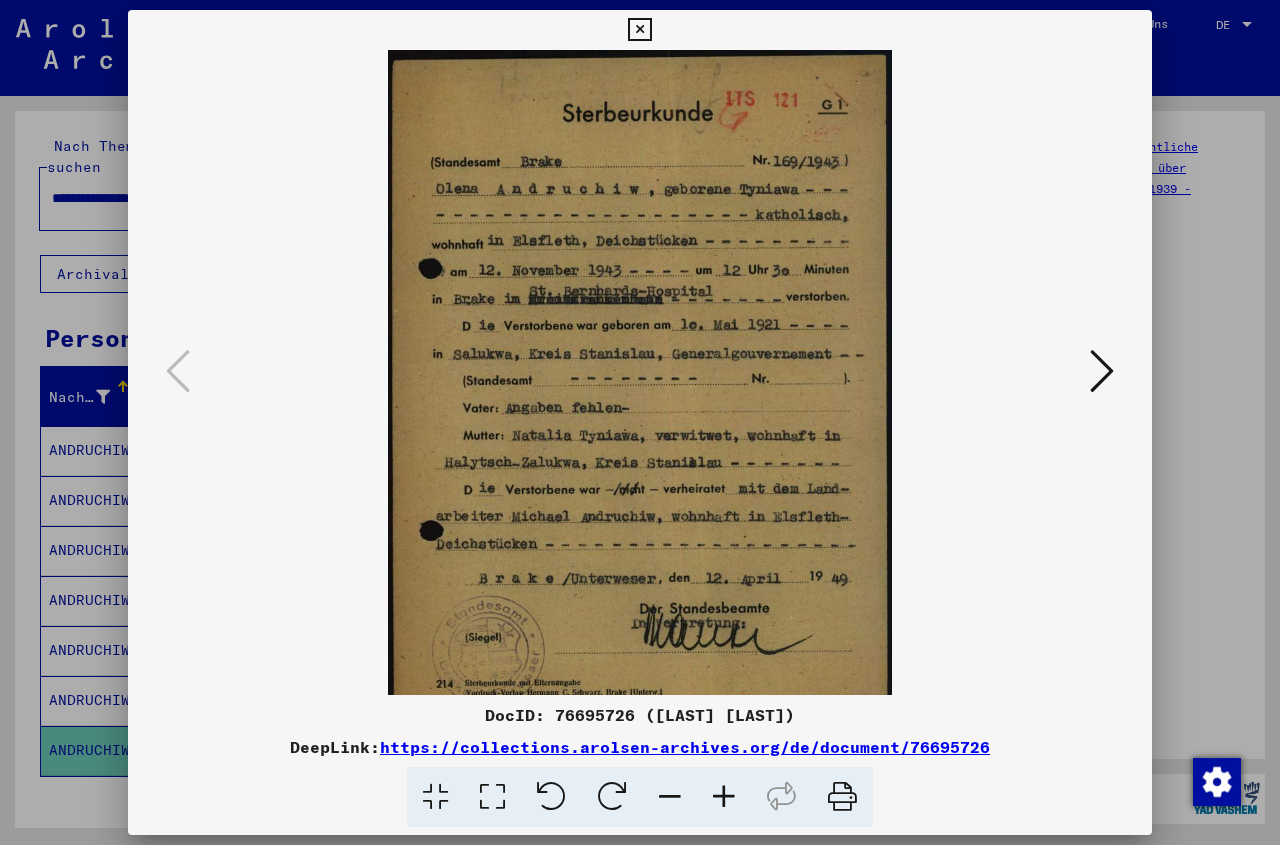 click at bounding box center (724, 797) 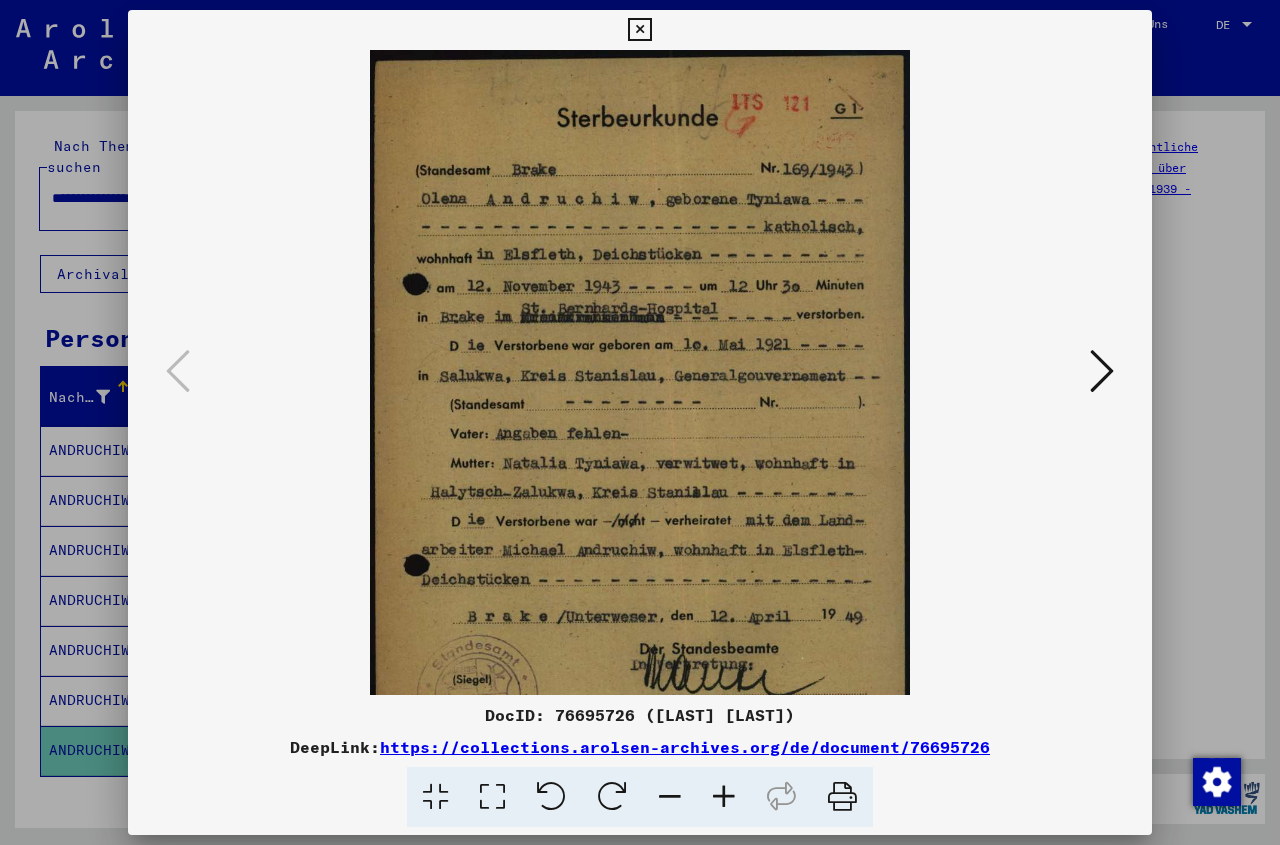 click at bounding box center [724, 797] 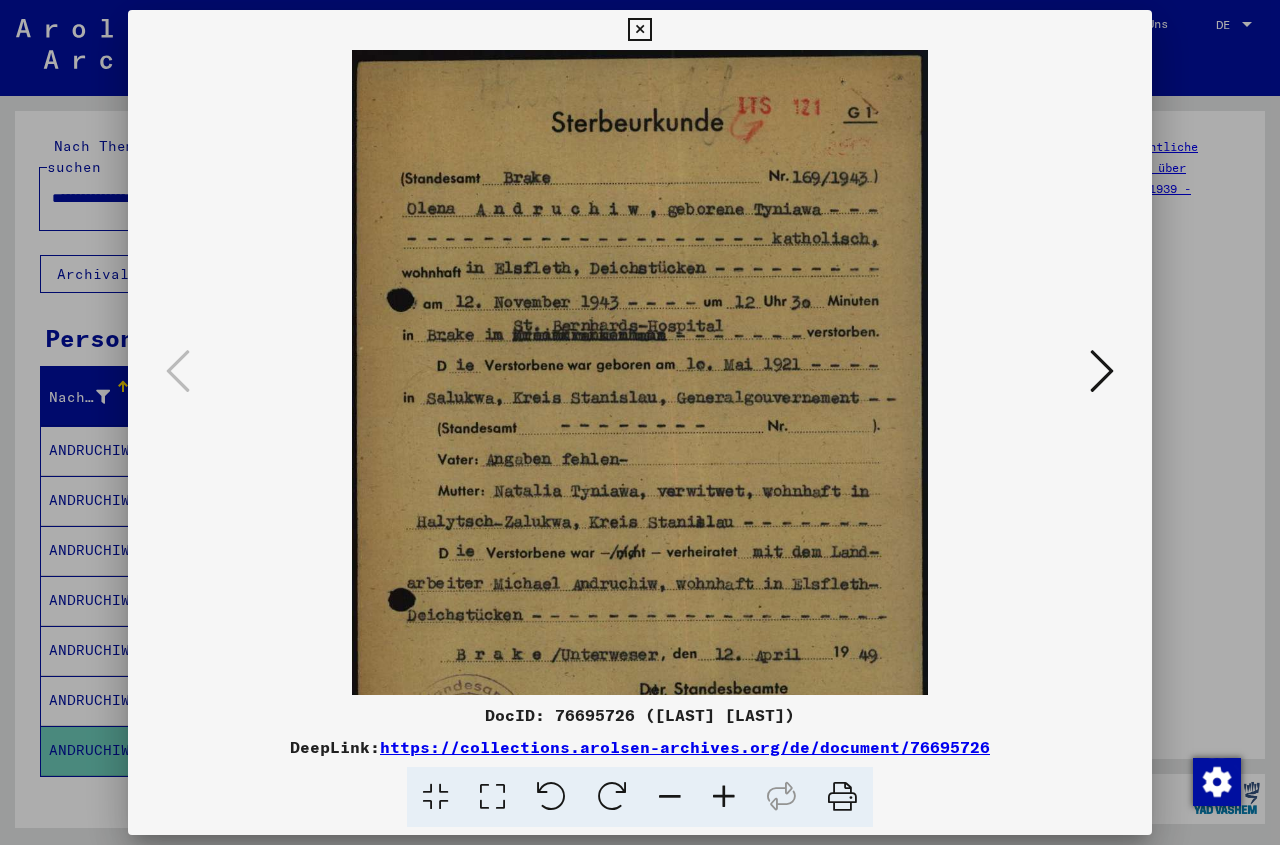 click at bounding box center [724, 797] 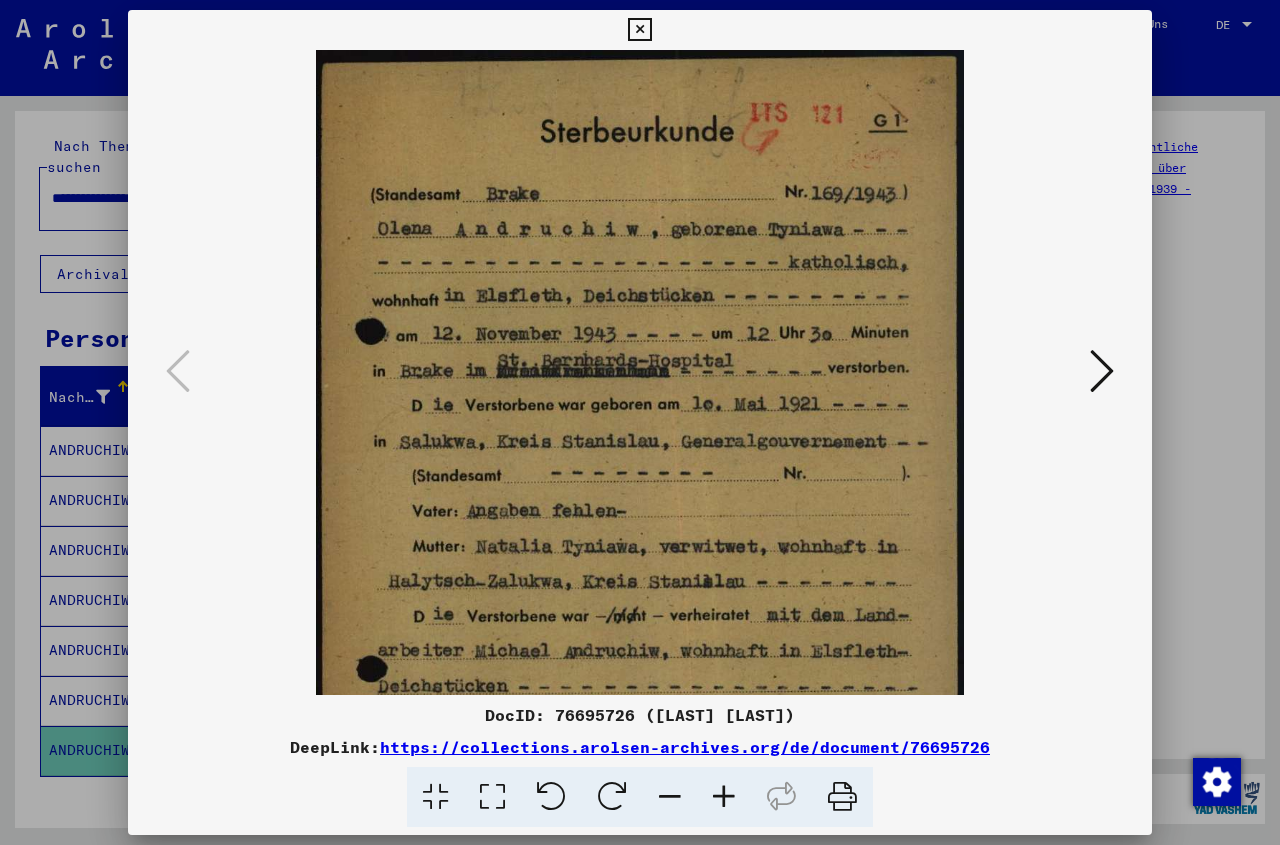 click at bounding box center (724, 797) 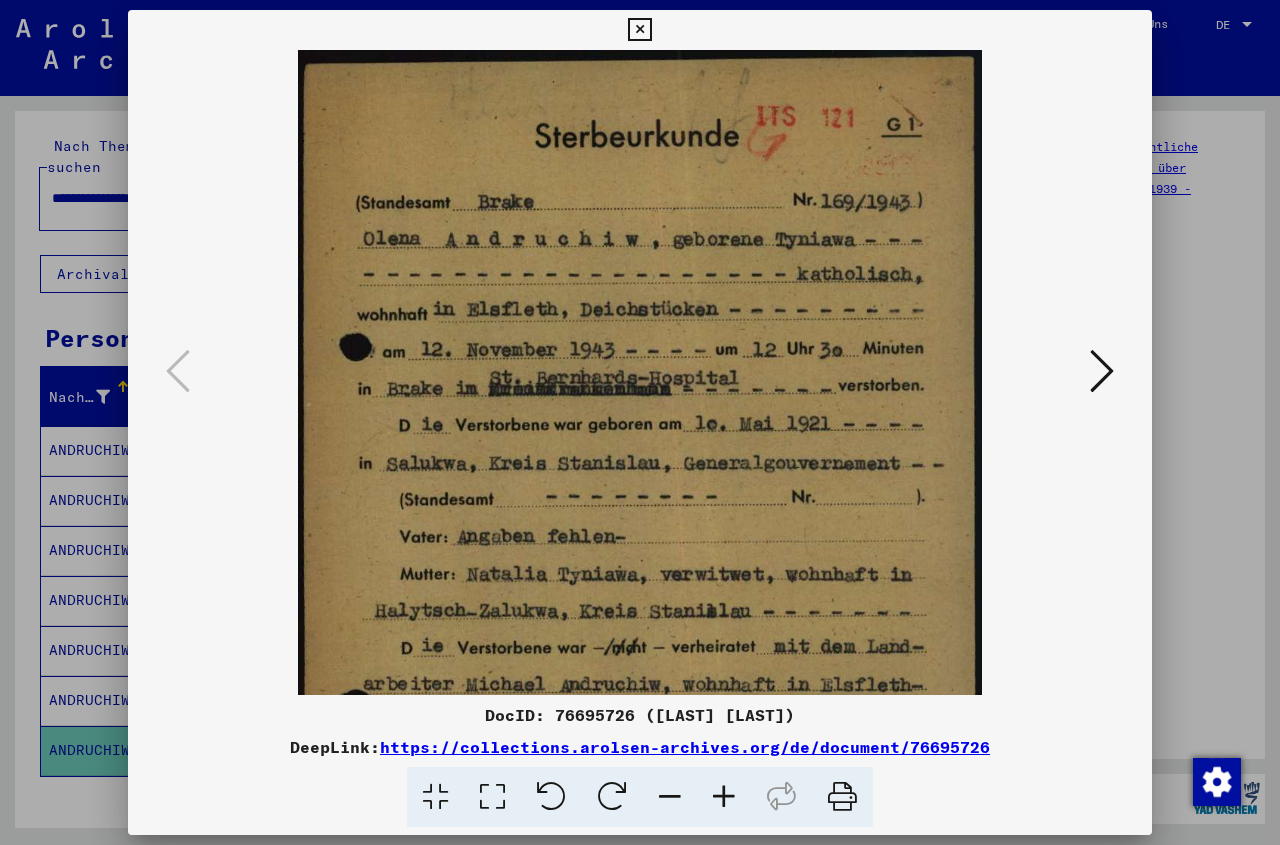 click at bounding box center [724, 797] 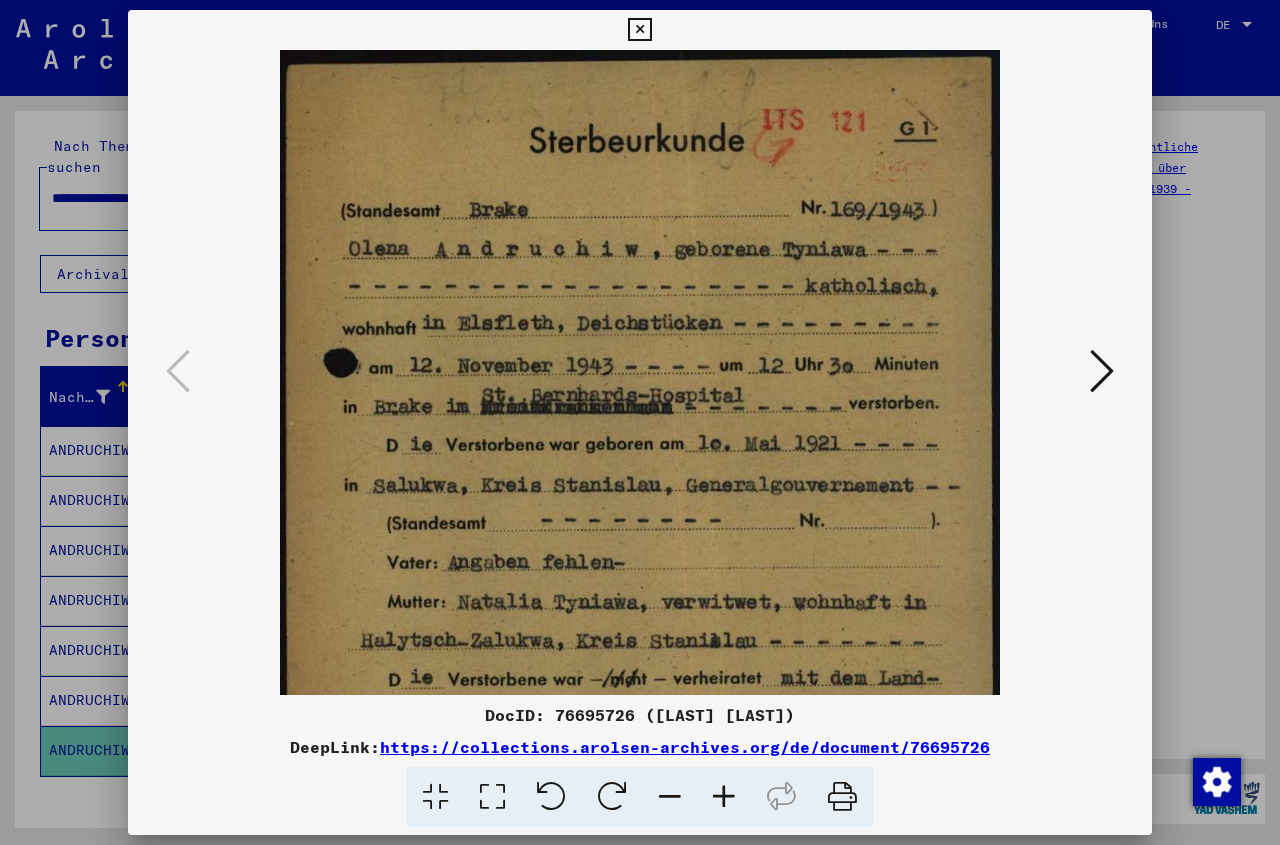 click at bounding box center [724, 797] 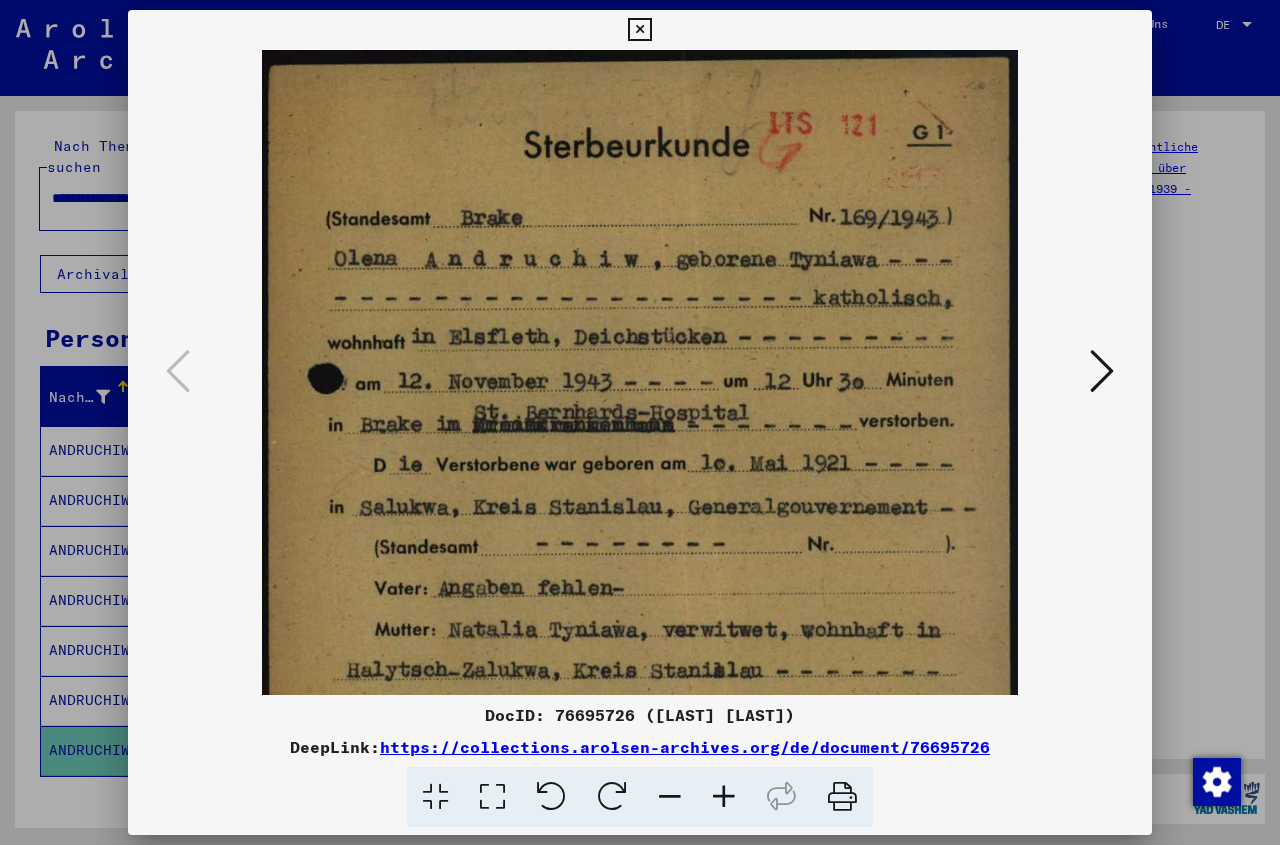 click at bounding box center [724, 797] 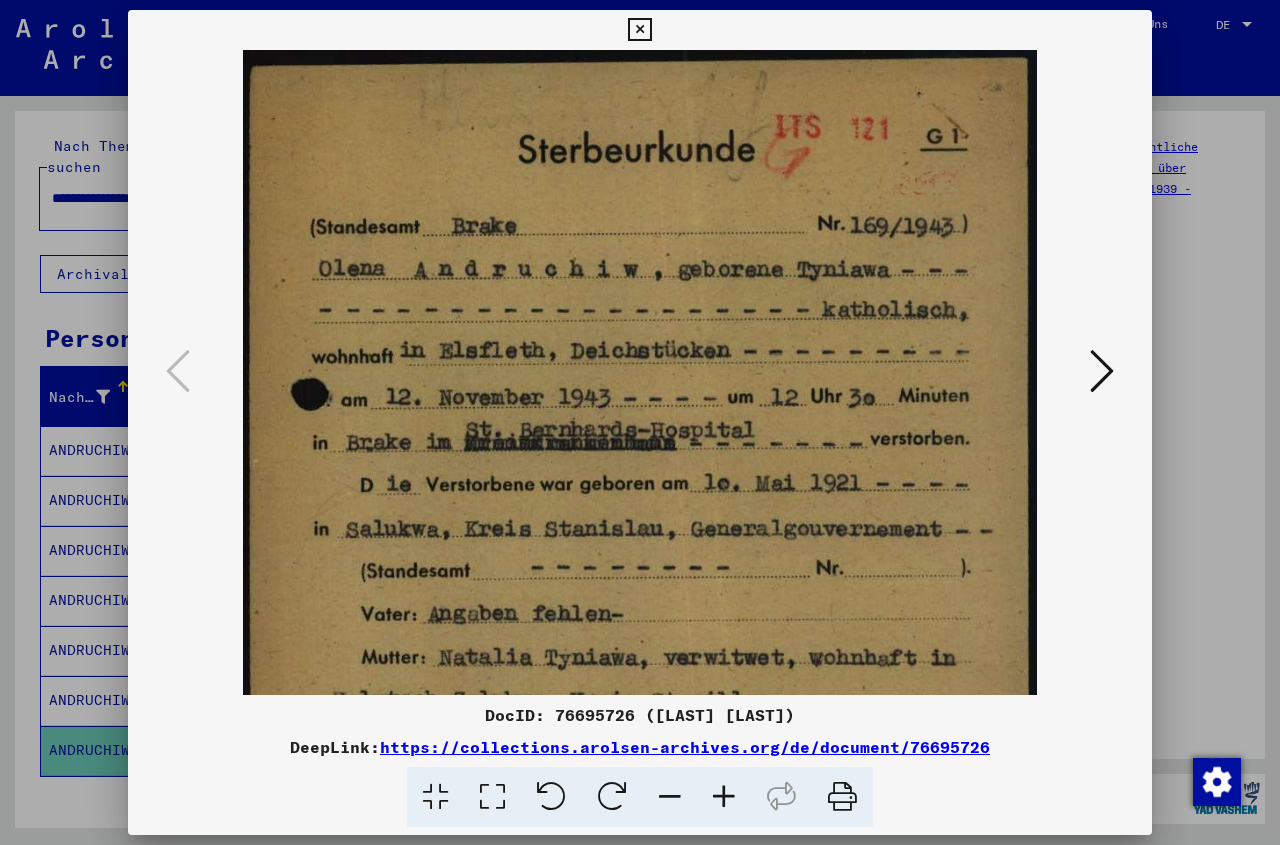 click at bounding box center [724, 797] 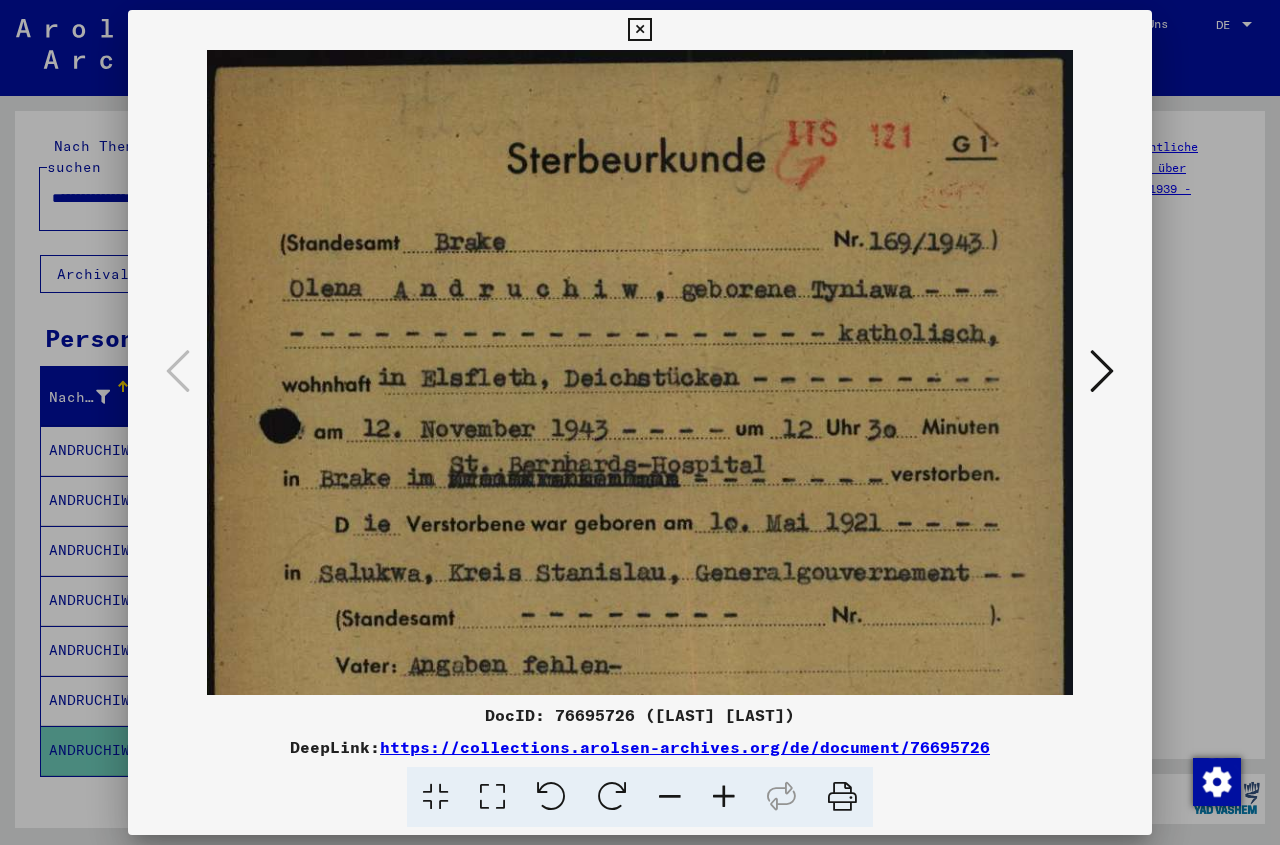 click at bounding box center [724, 797] 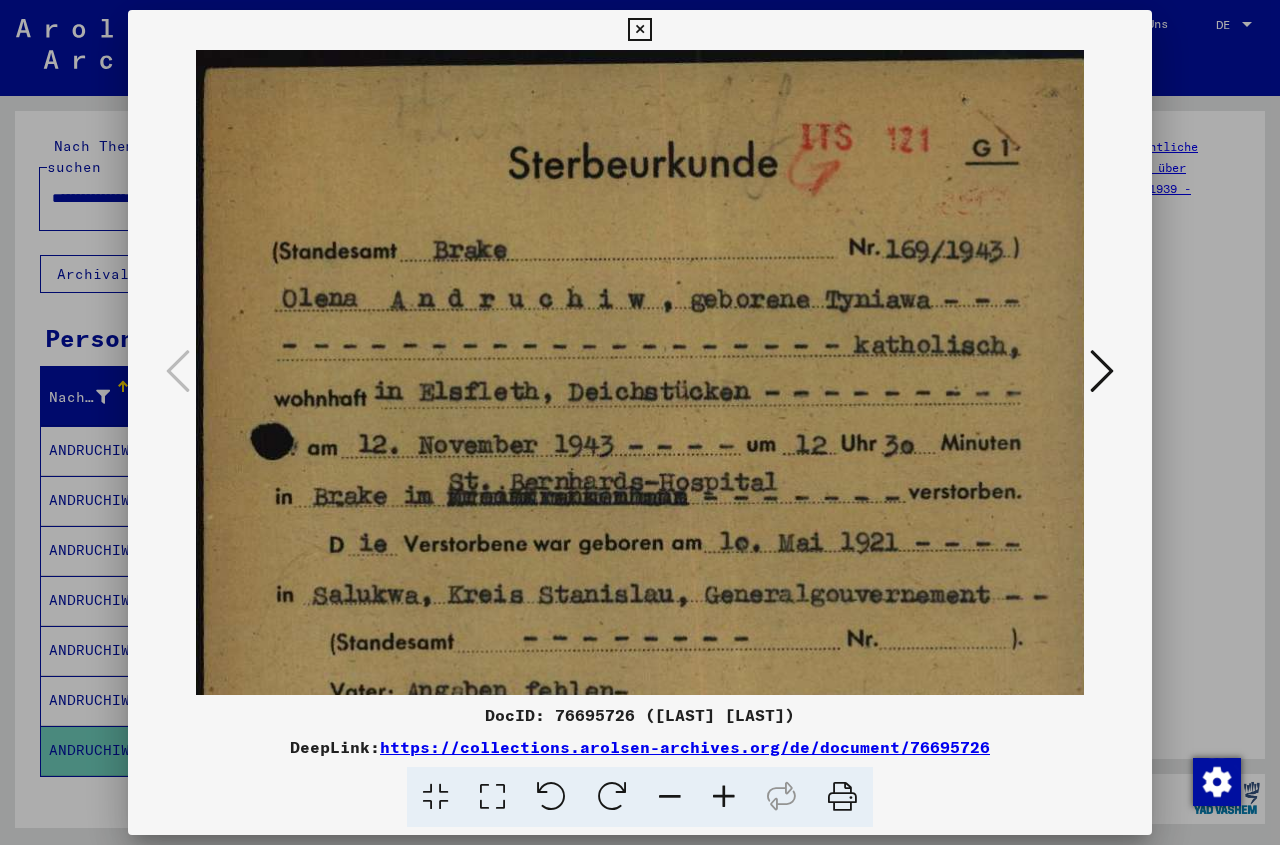 click at bounding box center (724, 797) 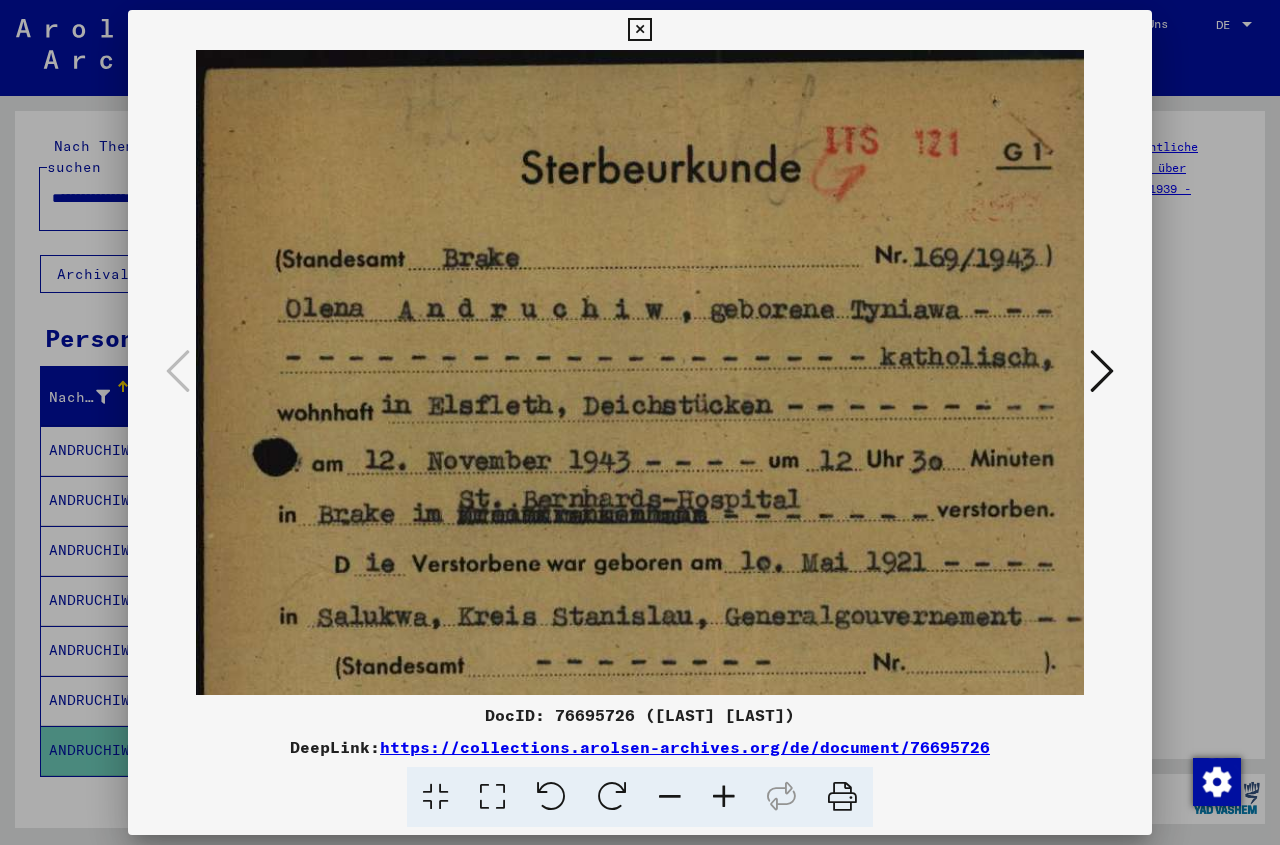 click at bounding box center [724, 797] 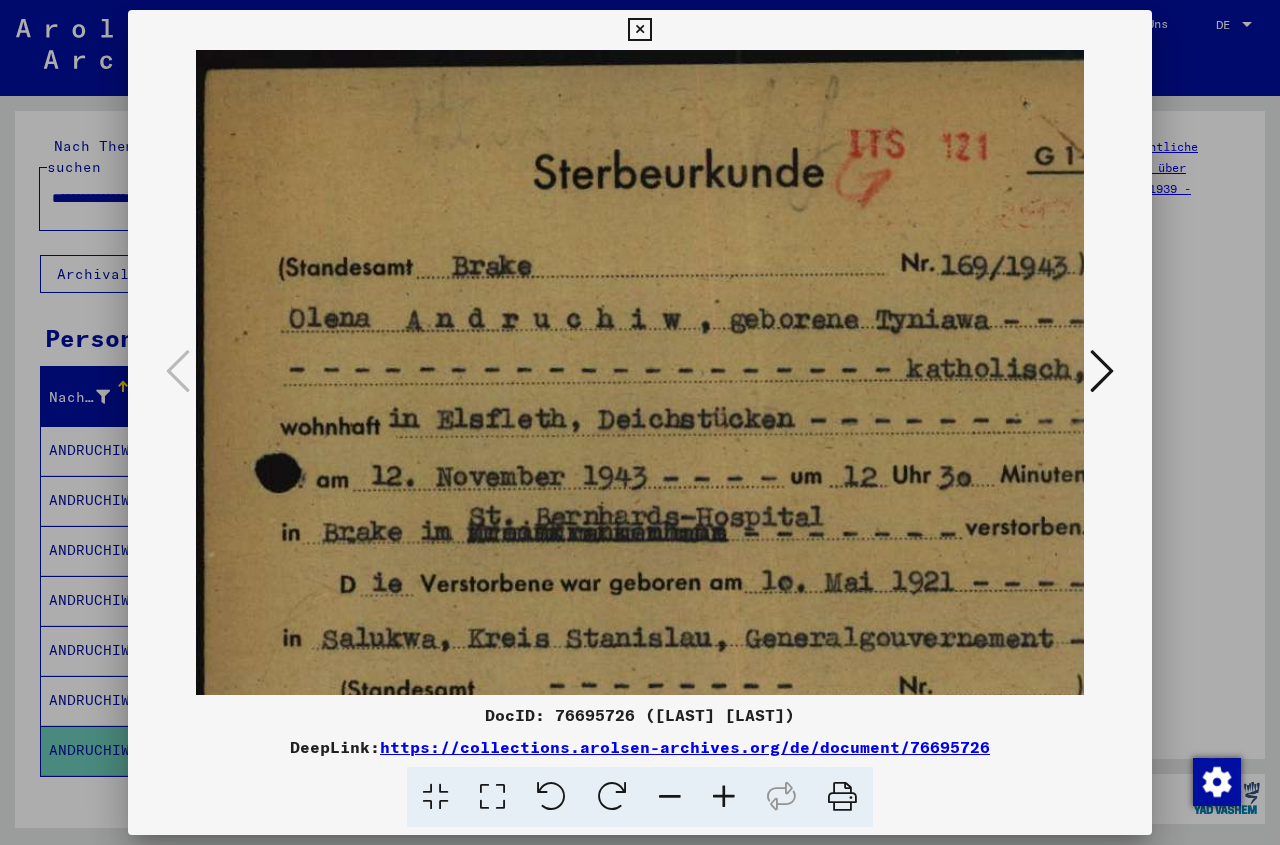 click at bounding box center [724, 797] 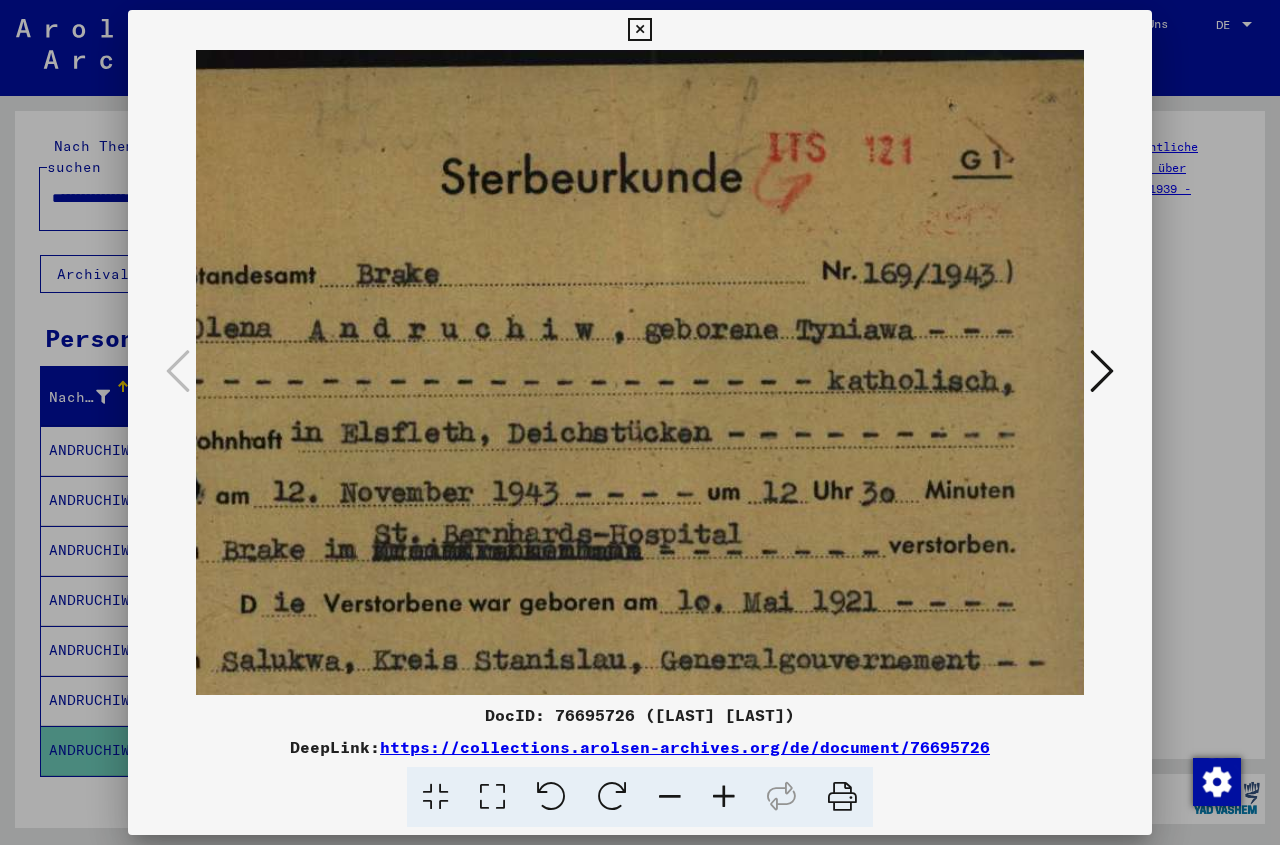 scroll, scrollTop: 0, scrollLeft: 114, axis: horizontal 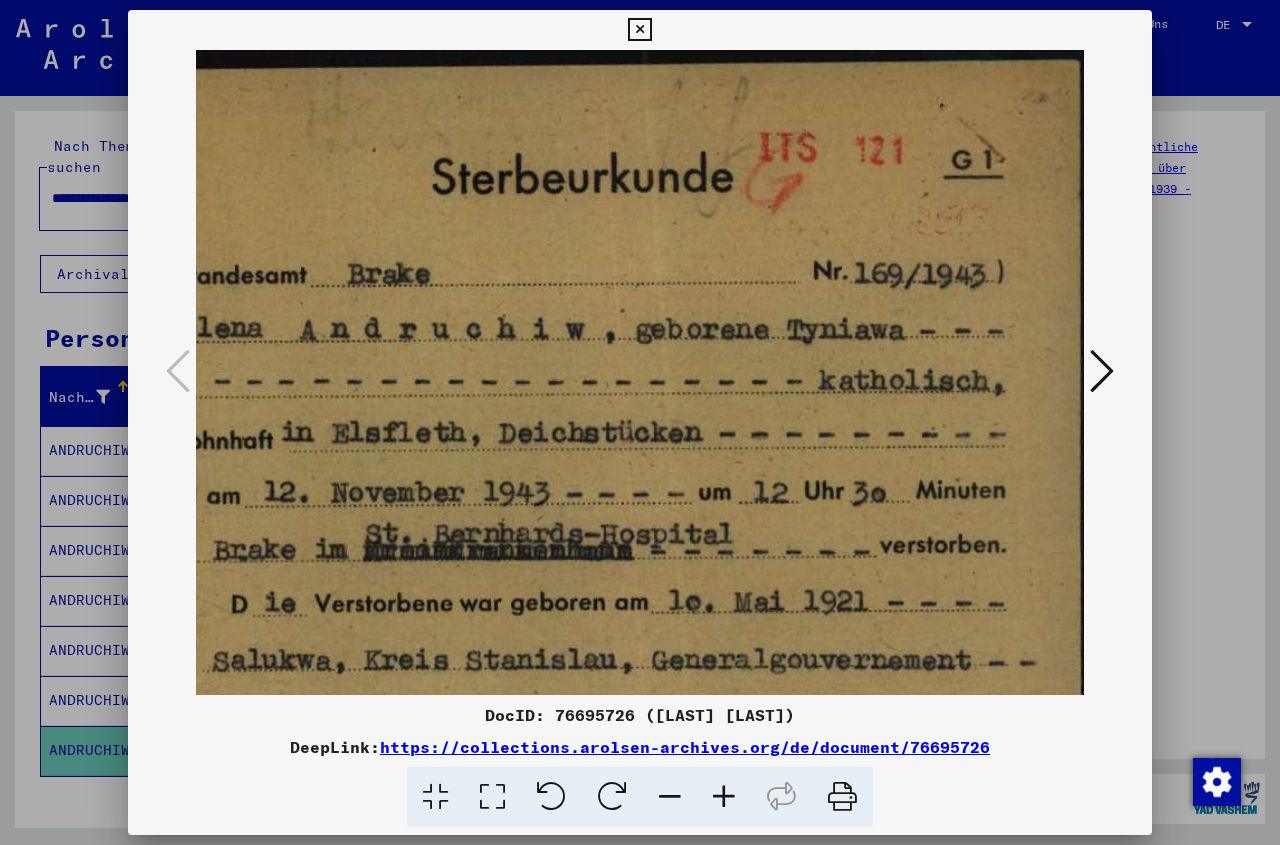 drag, startPoint x: 793, startPoint y: 527, endPoint x: 672, endPoint y: 527, distance: 121 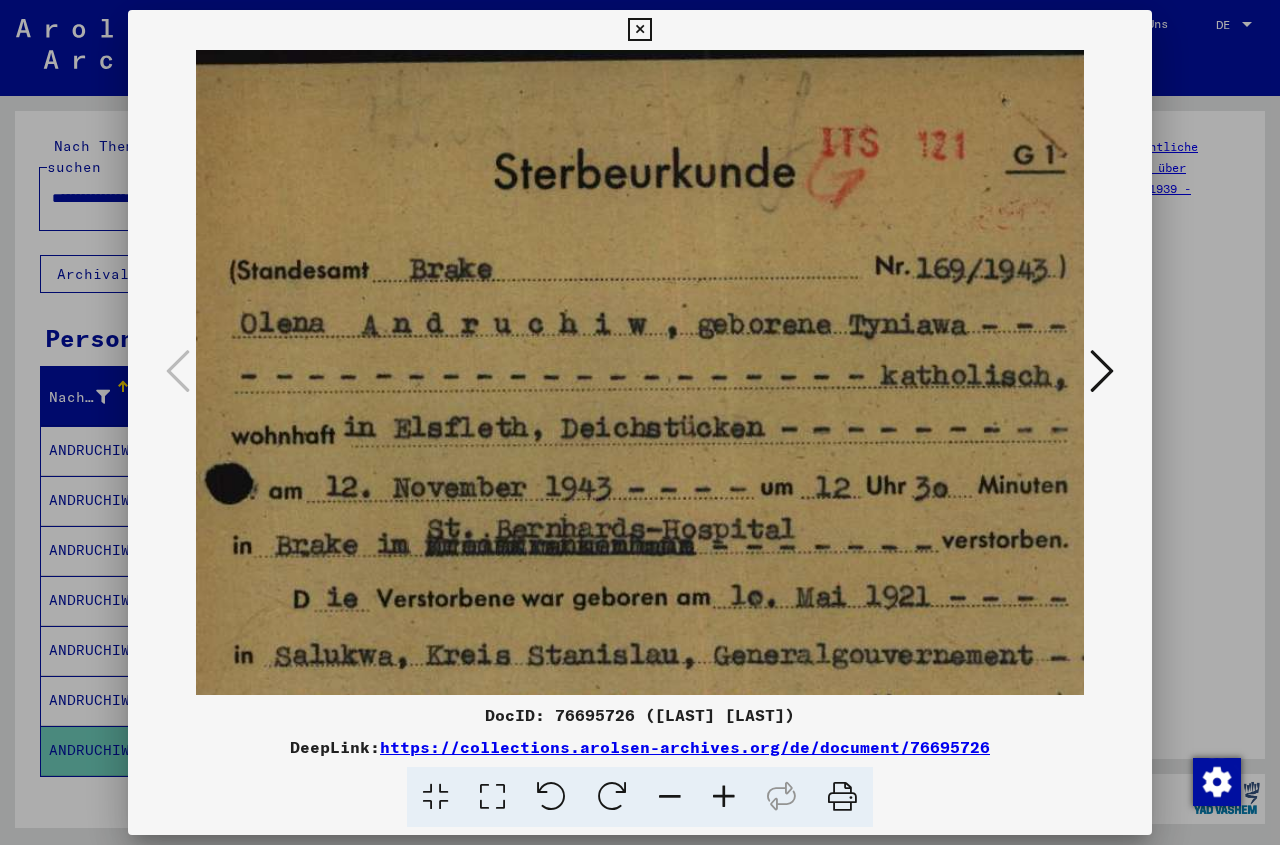 scroll, scrollTop: 18, scrollLeft: 0, axis: vertical 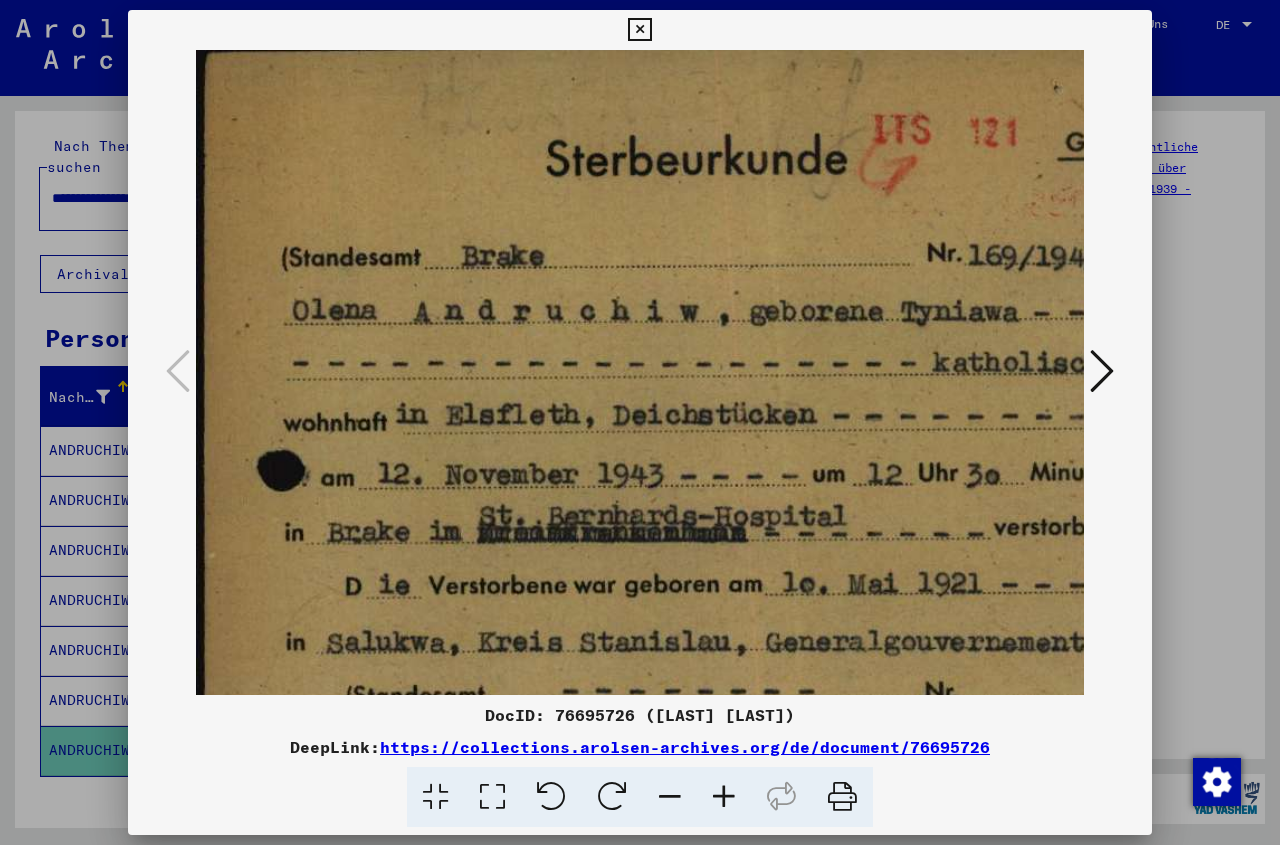 drag, startPoint x: 702, startPoint y: 575, endPoint x: 810, endPoint y: 557, distance: 109.48972 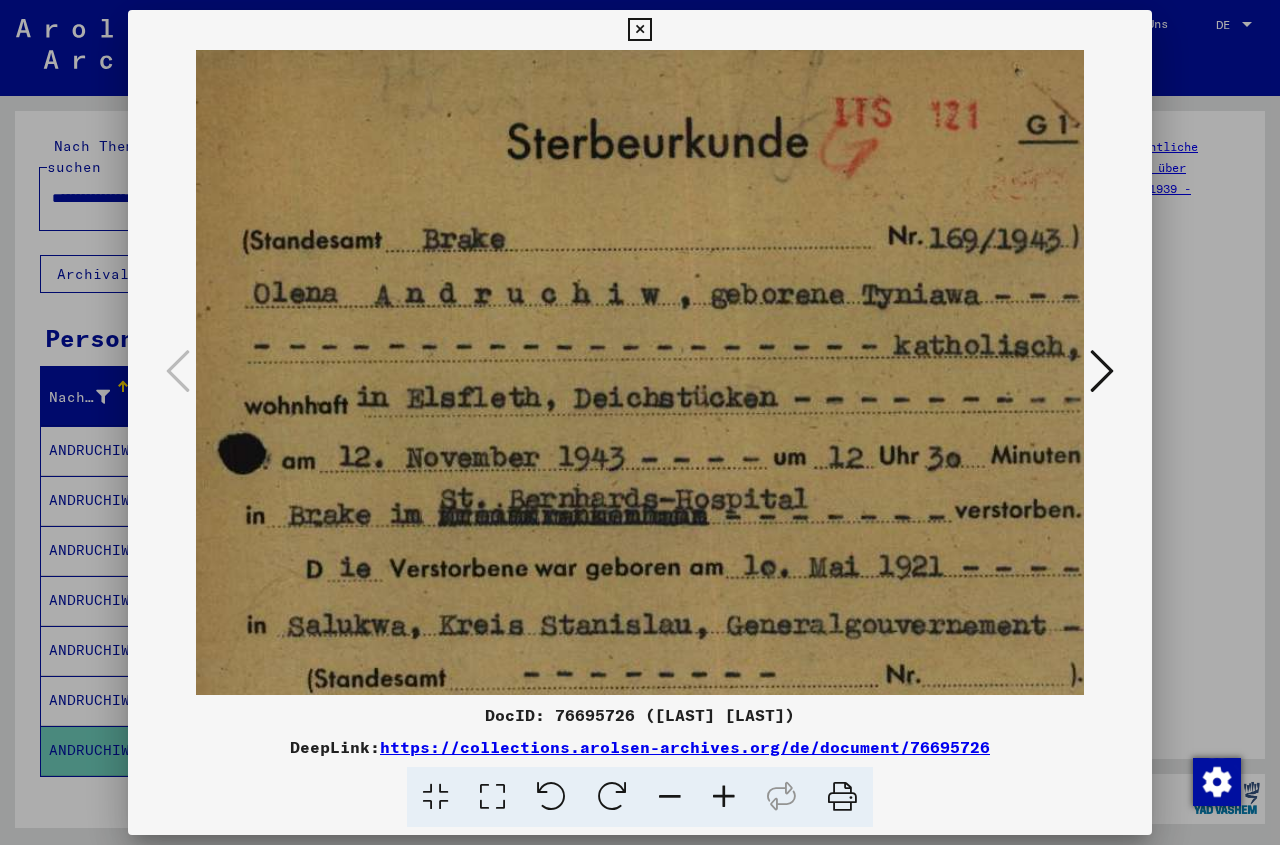 drag, startPoint x: 788, startPoint y: 577, endPoint x: 753, endPoint y: 558, distance: 39.824615 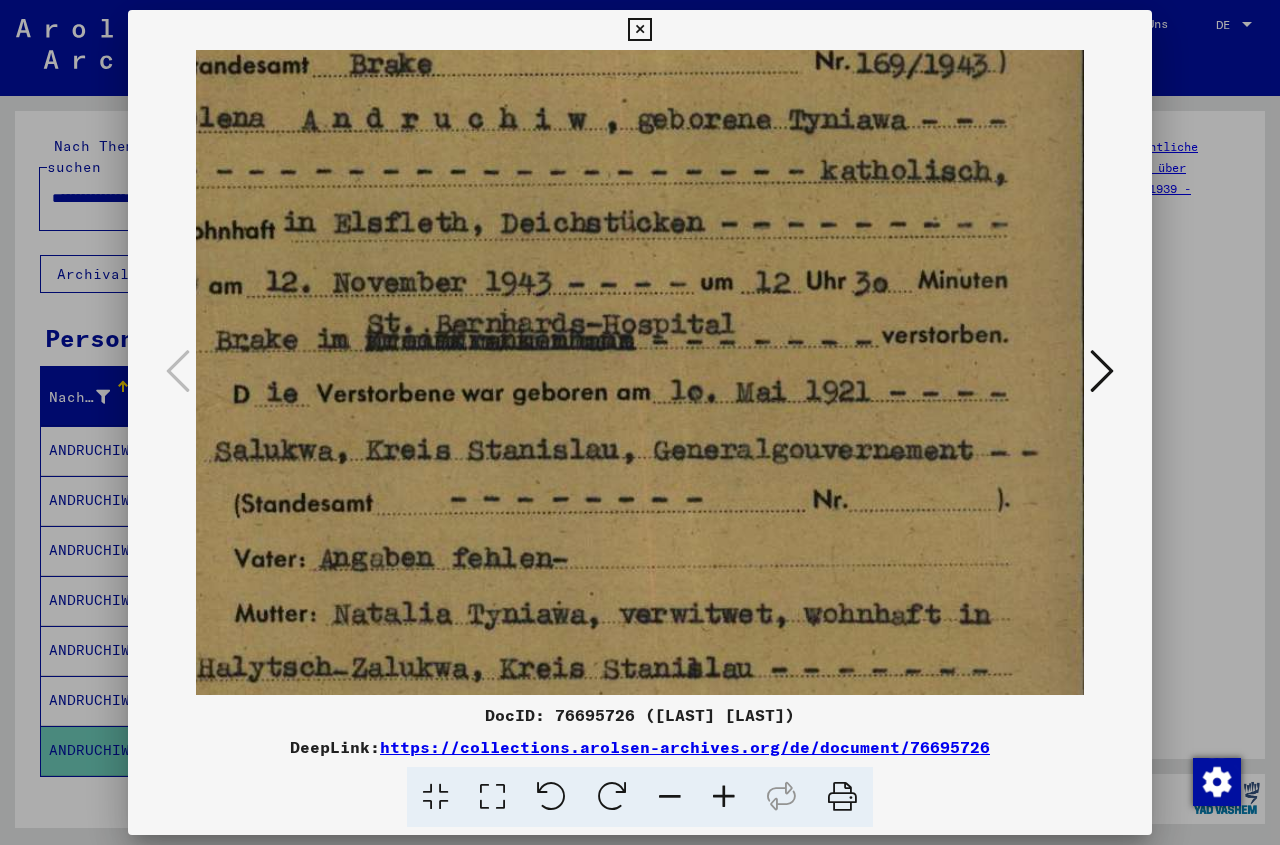 drag, startPoint x: 845, startPoint y: 655, endPoint x: 778, endPoint y: 495, distance: 173.4618 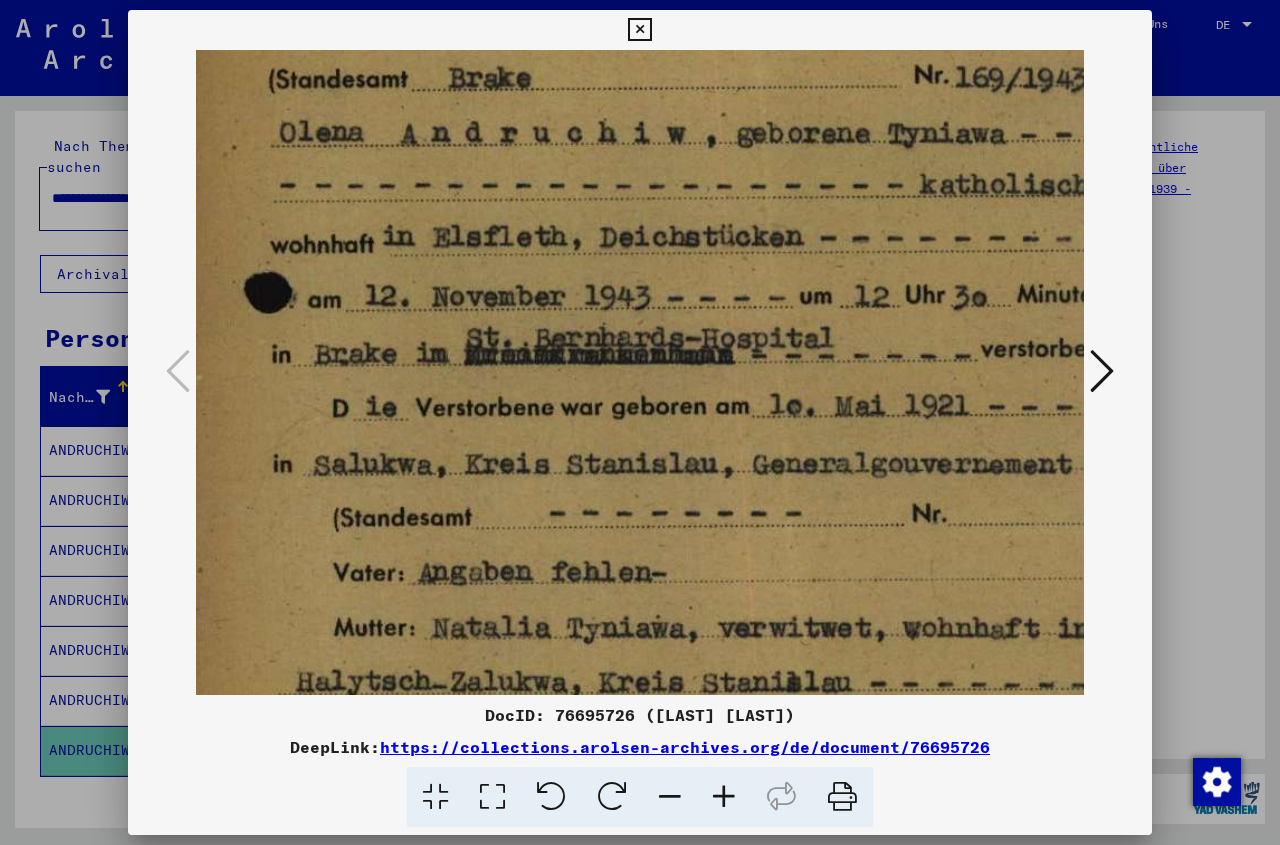 drag, startPoint x: 752, startPoint y: 511, endPoint x: 851, endPoint y: 517, distance: 99.18165 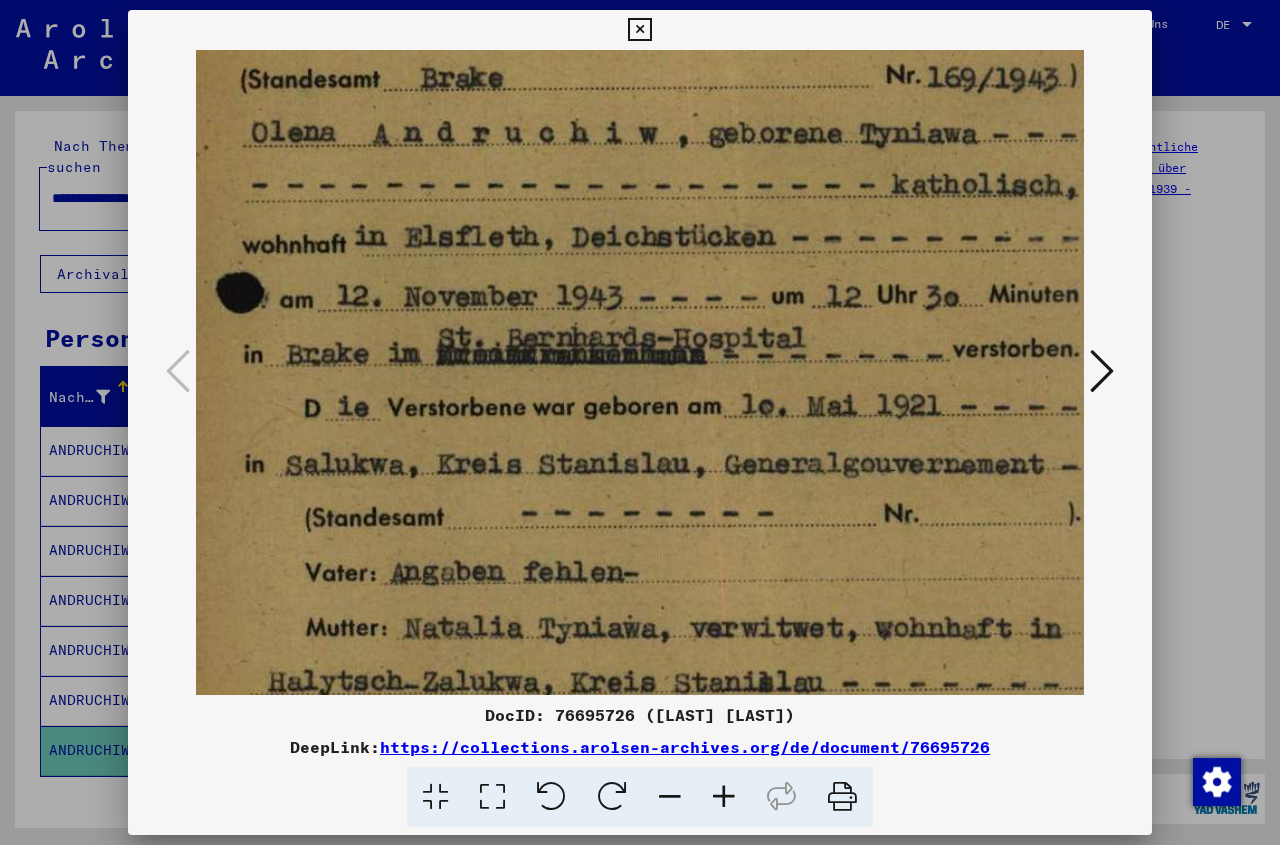 drag, startPoint x: 761, startPoint y: 517, endPoint x: 729, endPoint y: 518, distance: 32.01562 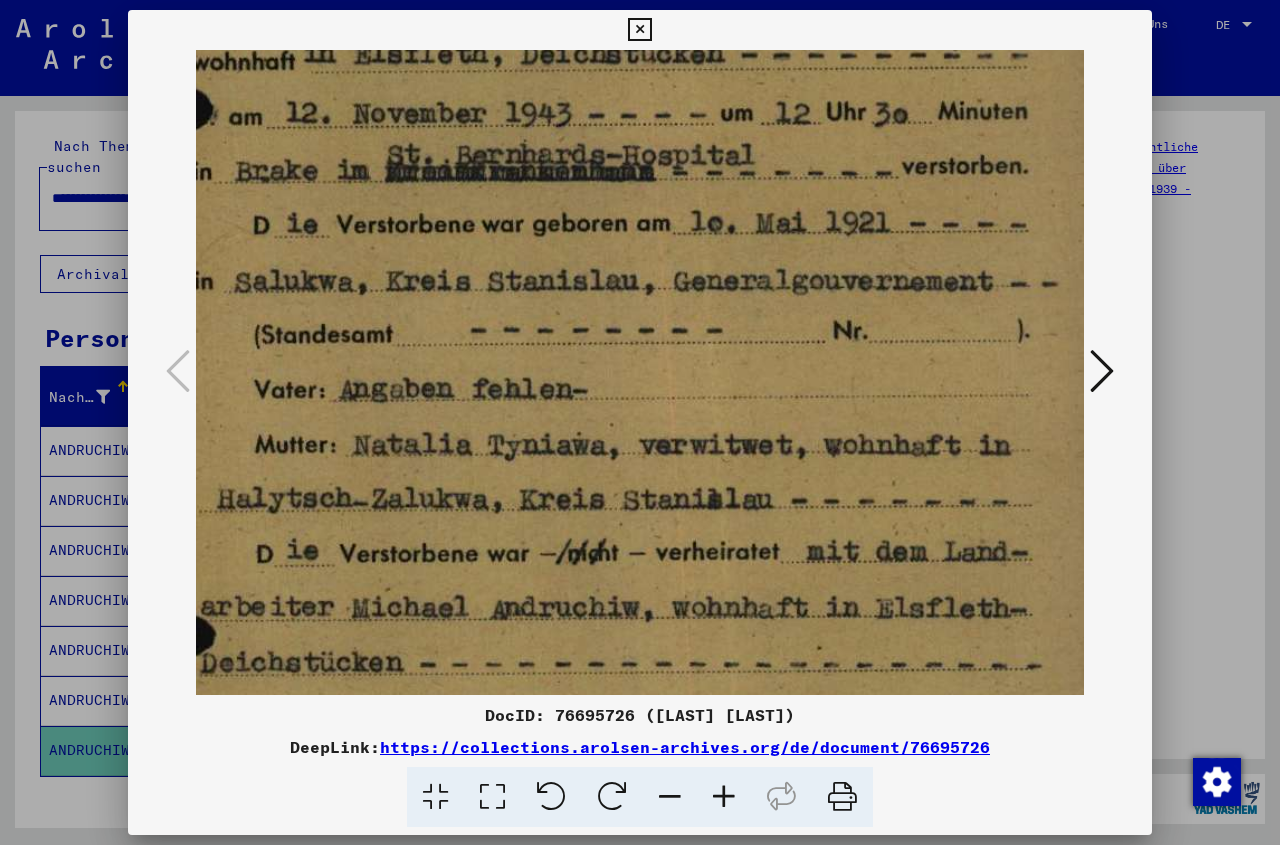drag, startPoint x: 656, startPoint y: 607, endPoint x: 613, endPoint y: 427, distance: 185.06485 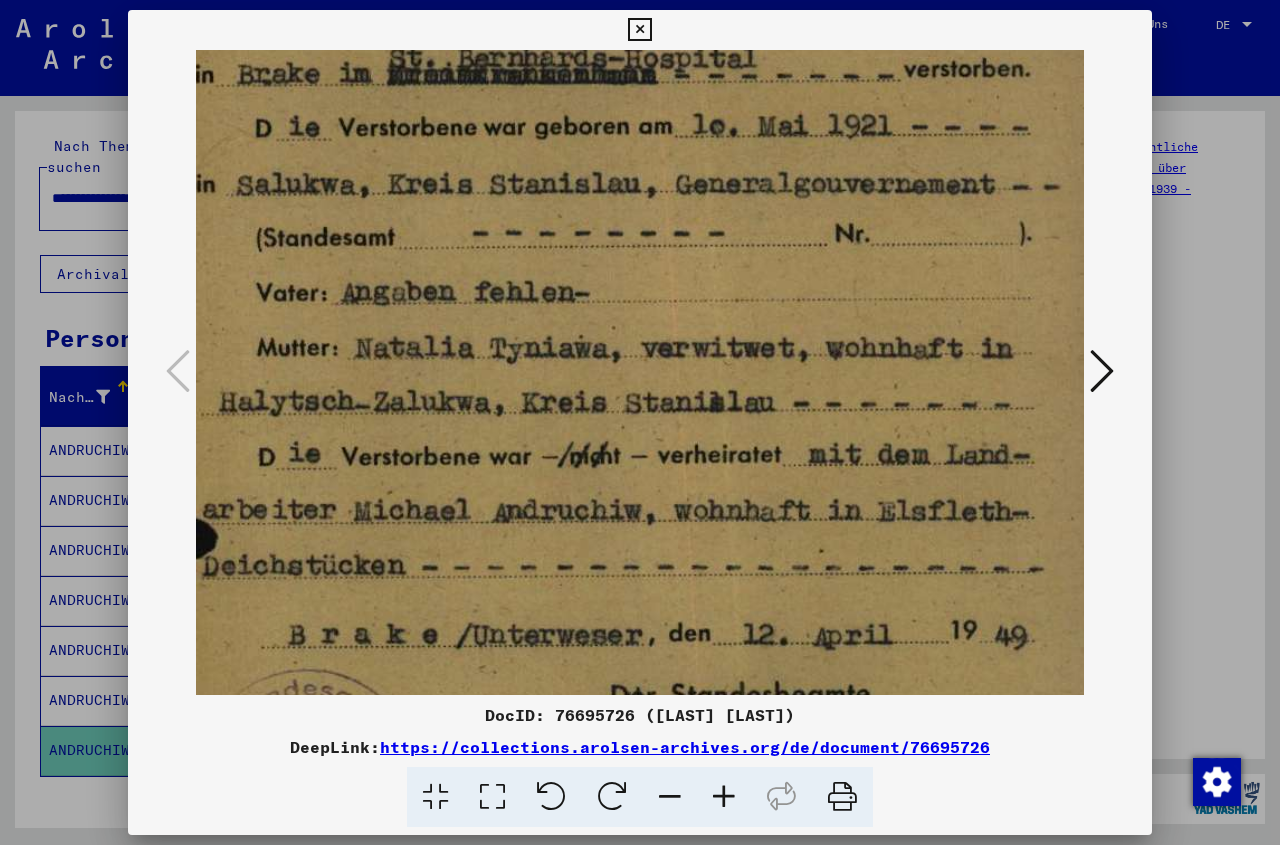 scroll, scrollTop: 478, scrollLeft: 90, axis: both 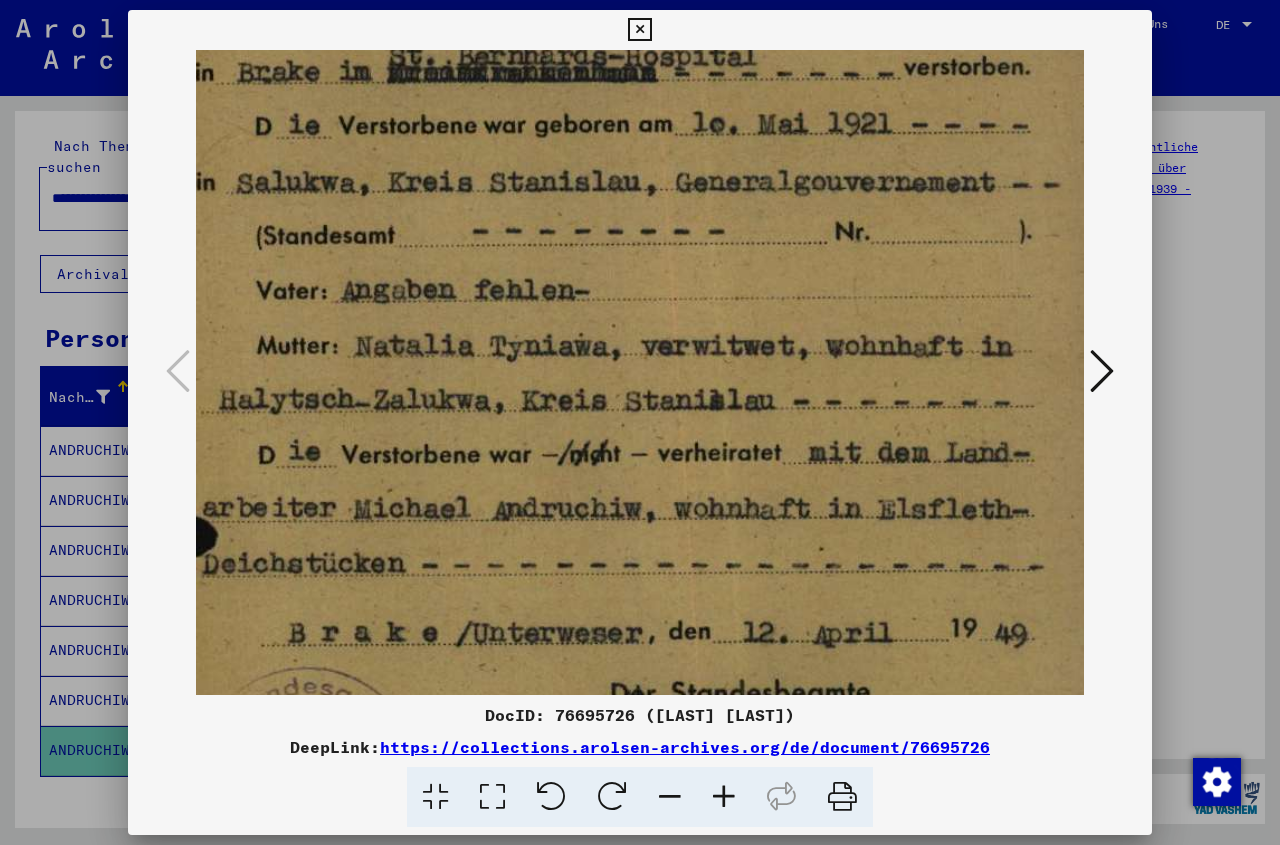 drag, startPoint x: 562, startPoint y: 604, endPoint x: 563, endPoint y: 511, distance: 93.00538 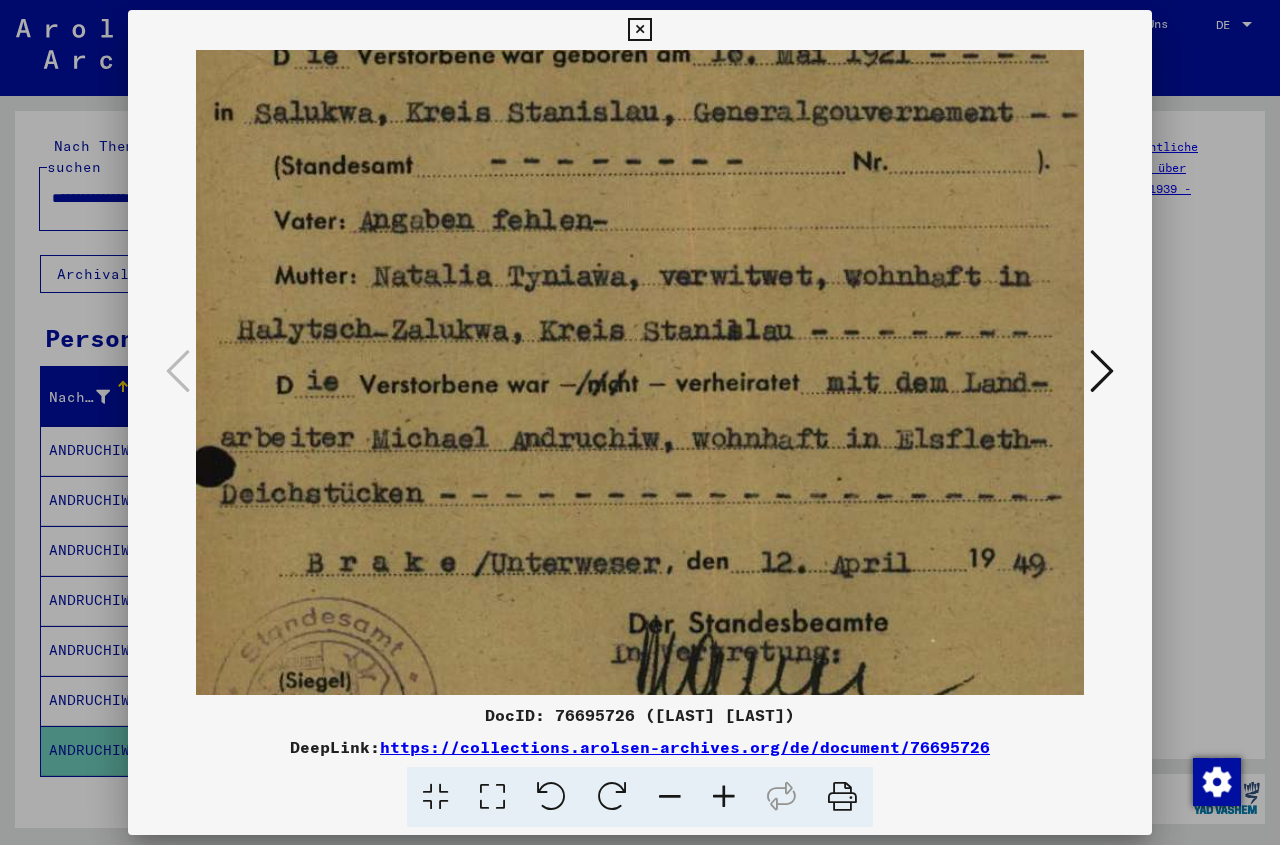 scroll, scrollTop: 550, scrollLeft: 74, axis: both 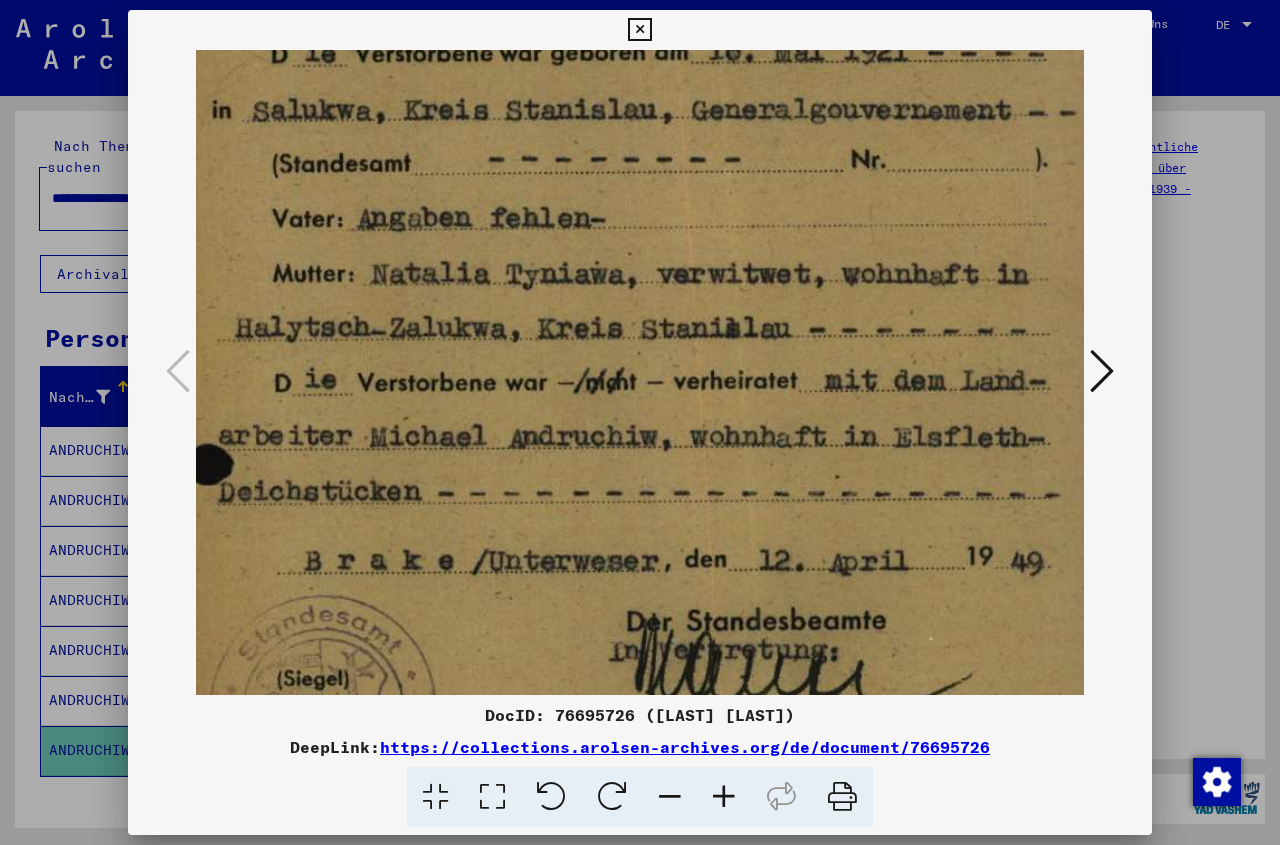 drag, startPoint x: 555, startPoint y: 596, endPoint x: 569, endPoint y: 524, distance: 73.34848 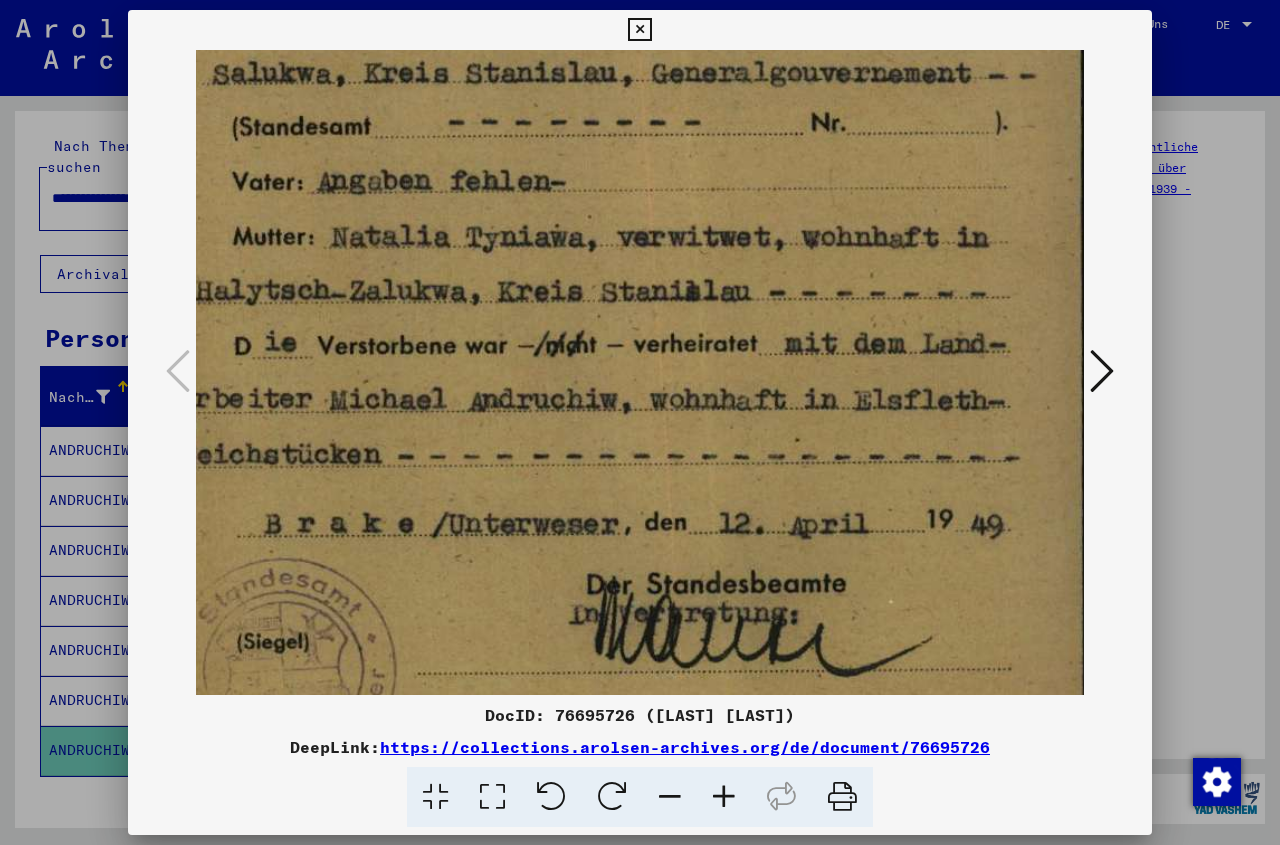 drag, startPoint x: 829, startPoint y: 601, endPoint x: 760, endPoint y: 564, distance: 78.29432 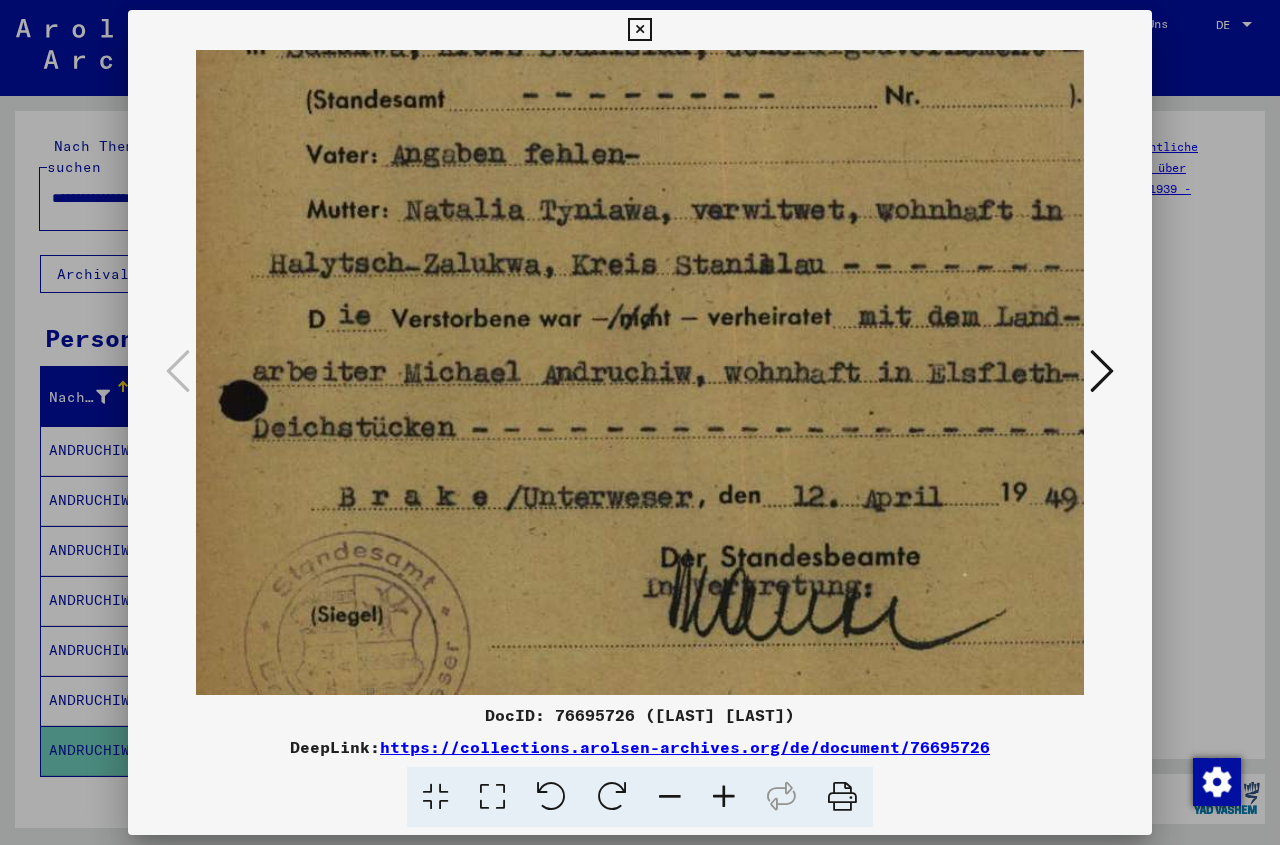 scroll, scrollTop: 750, scrollLeft: 0, axis: vertical 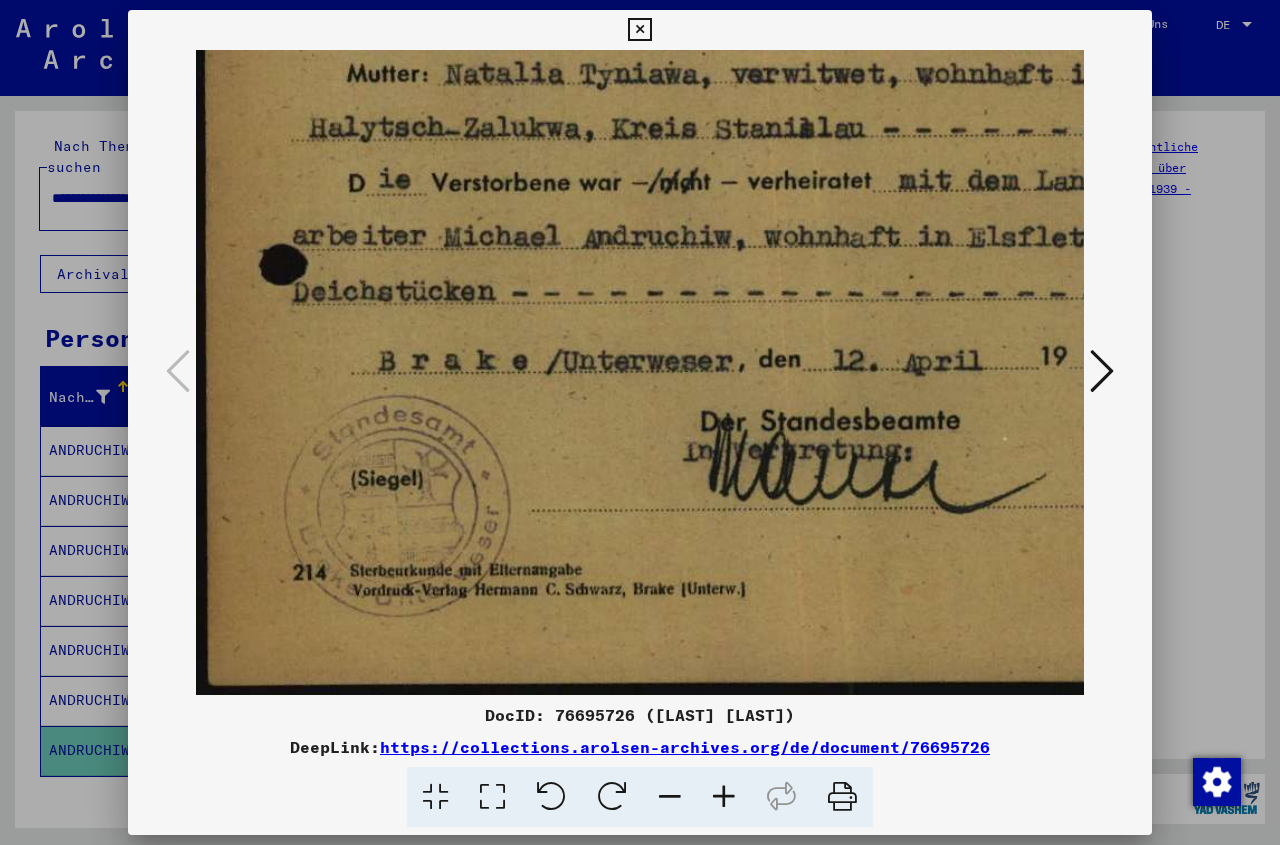 drag, startPoint x: 648, startPoint y: 480, endPoint x: 761, endPoint y: 167, distance: 332.7732 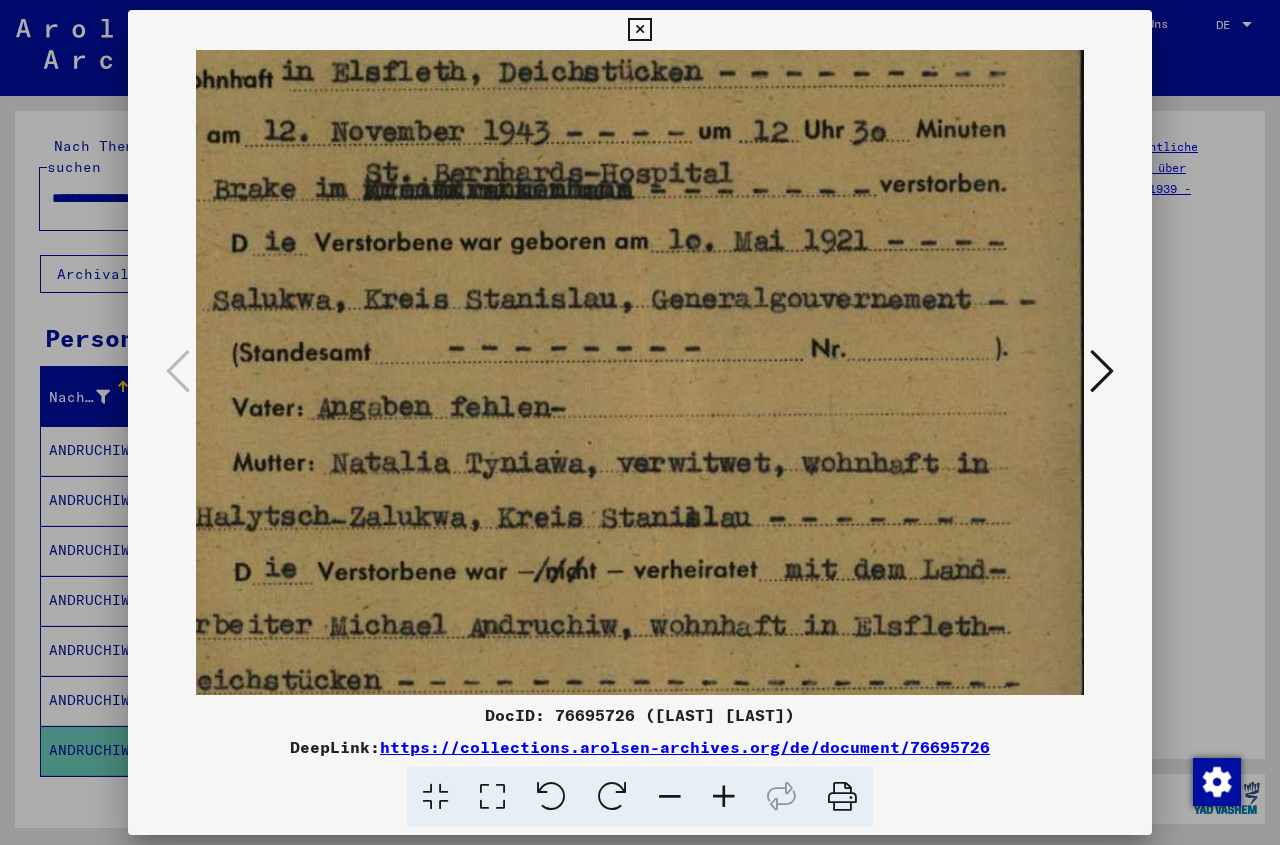 drag, startPoint x: 749, startPoint y: 182, endPoint x: 624, endPoint y: 570, distance: 407.6383 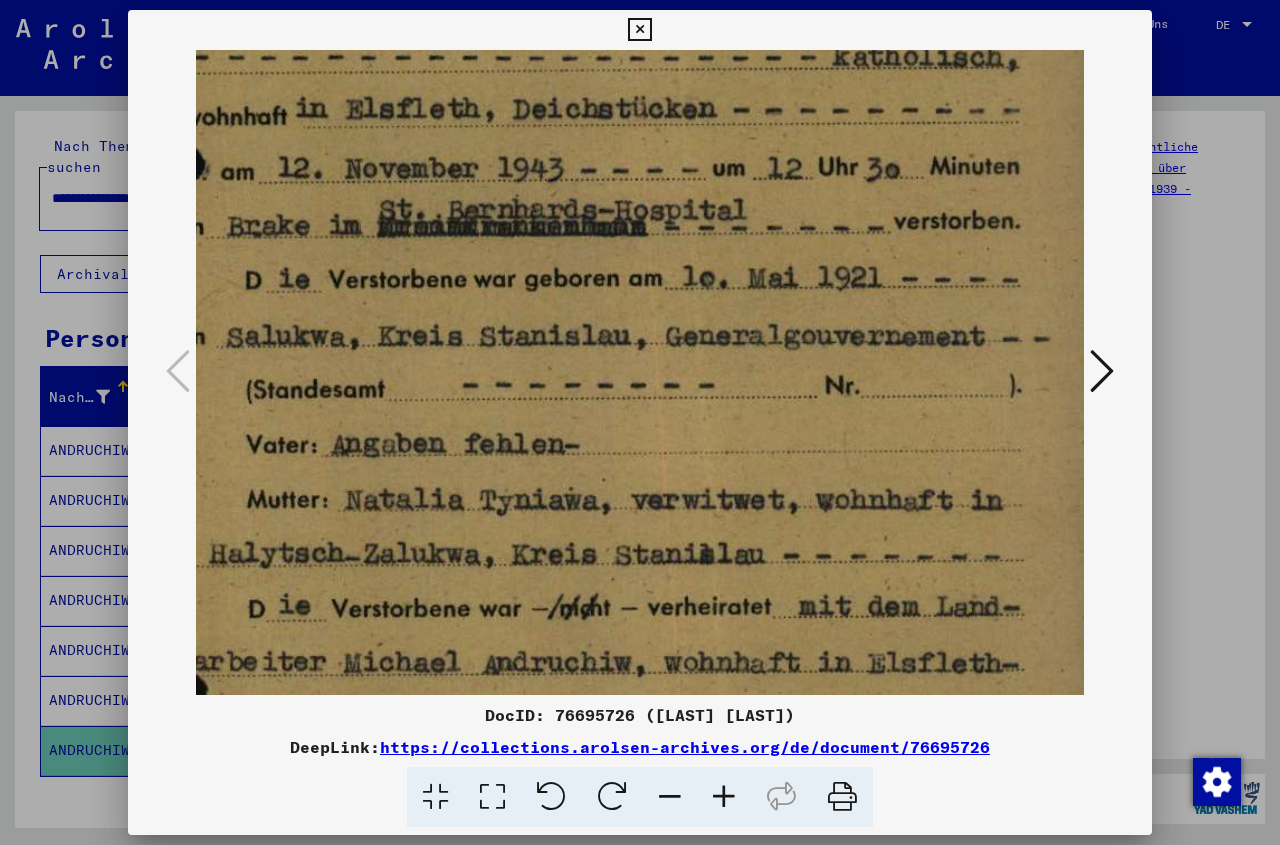 scroll, scrollTop: 188, scrollLeft: 8, axis: both 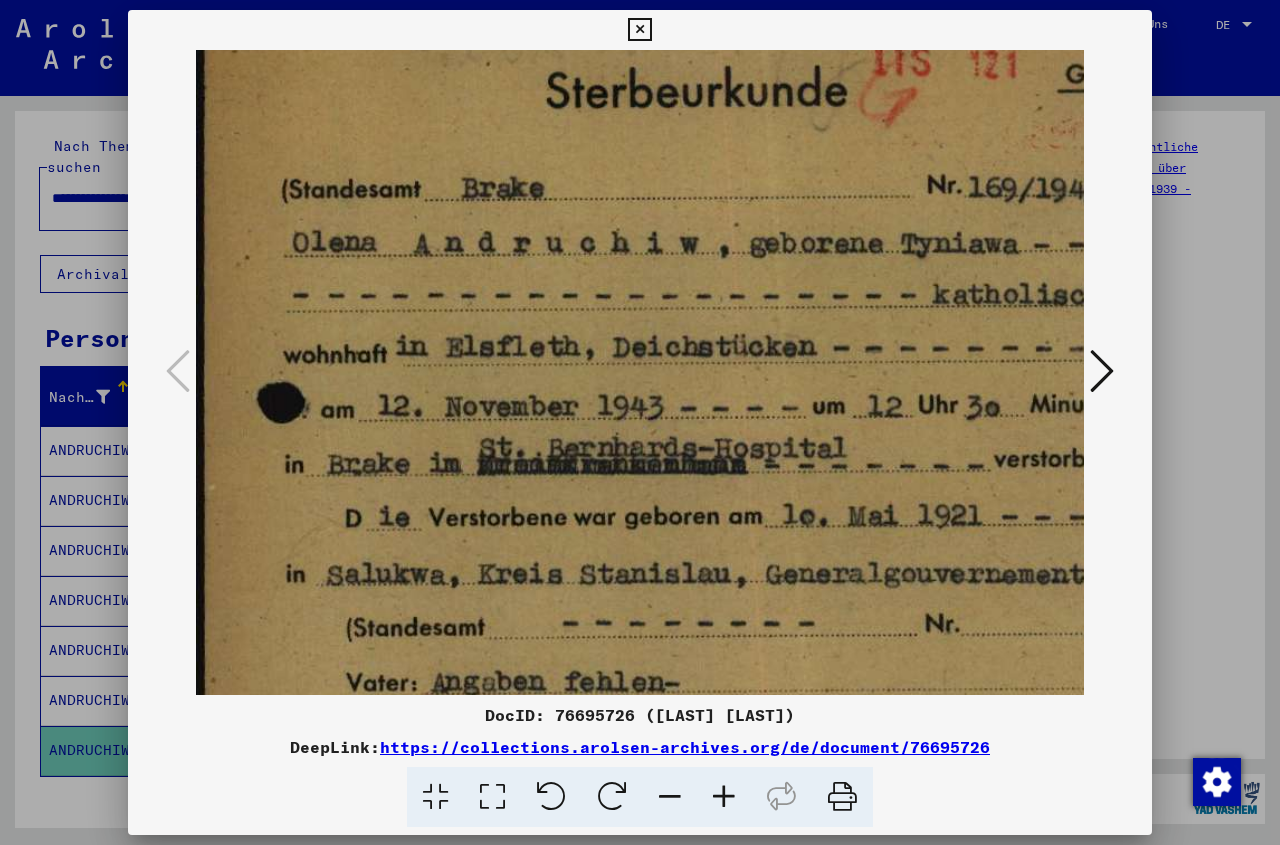 drag, startPoint x: 586, startPoint y: 361, endPoint x: 736, endPoint y: 628, distance: 306.2499 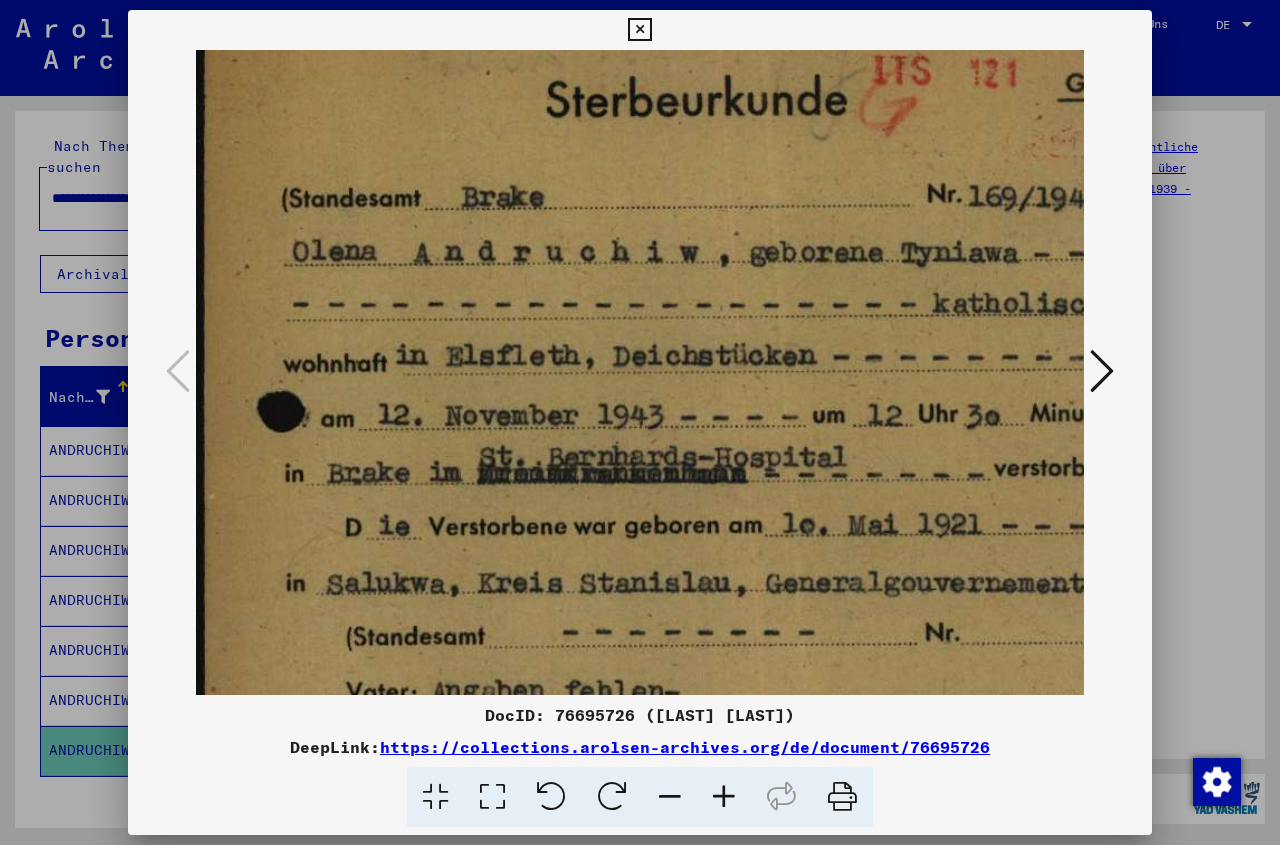 drag, startPoint x: 1134, startPoint y: 27, endPoint x: 1128, endPoint y: 40, distance: 14.3178215 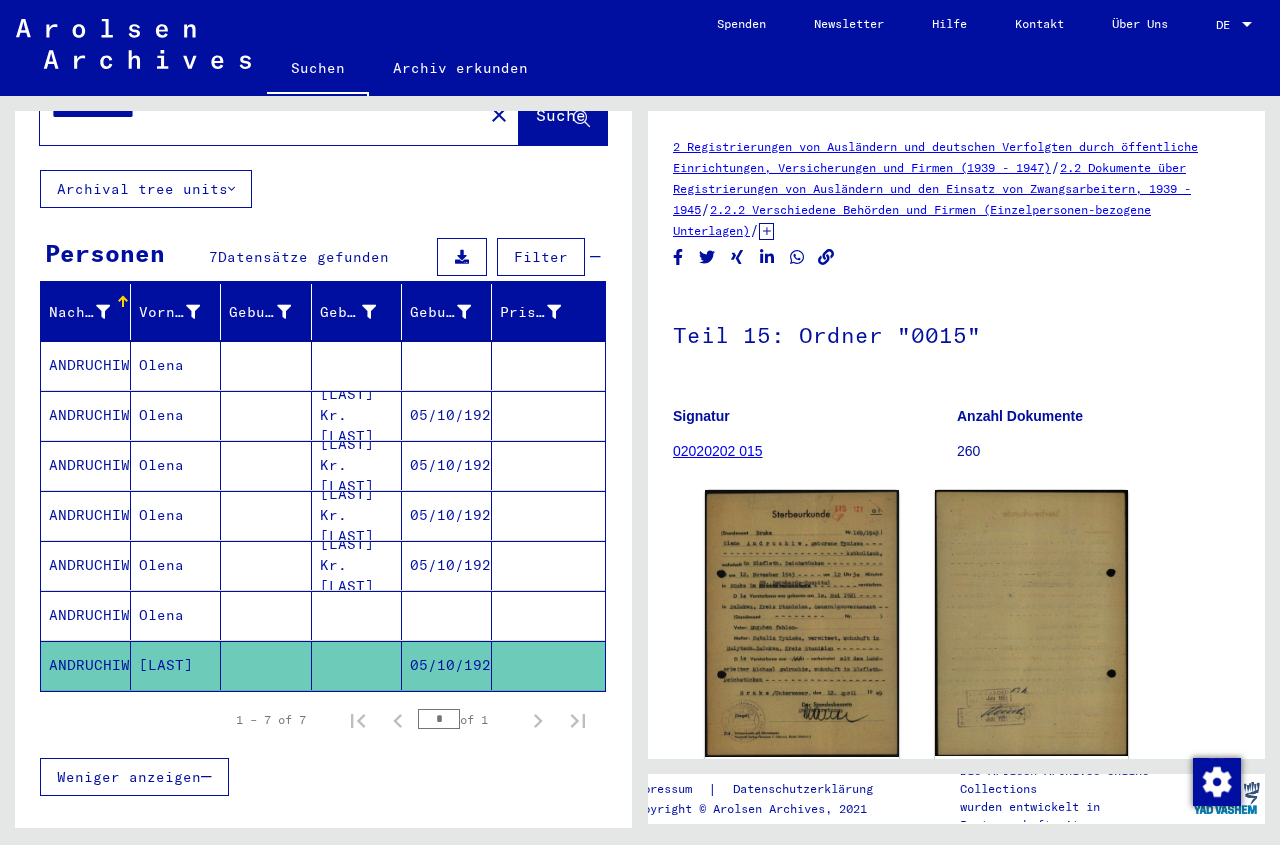 scroll, scrollTop: 86, scrollLeft: 0, axis: vertical 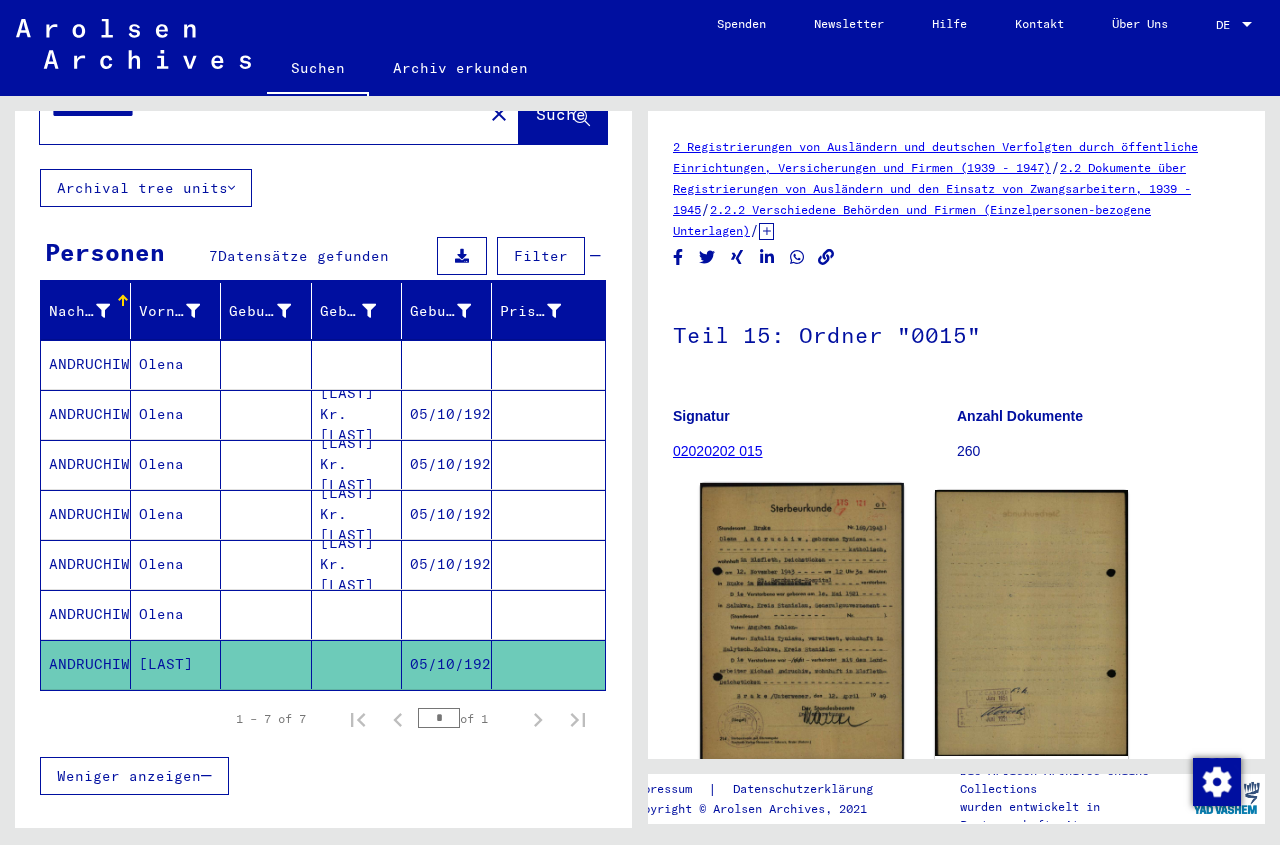 click 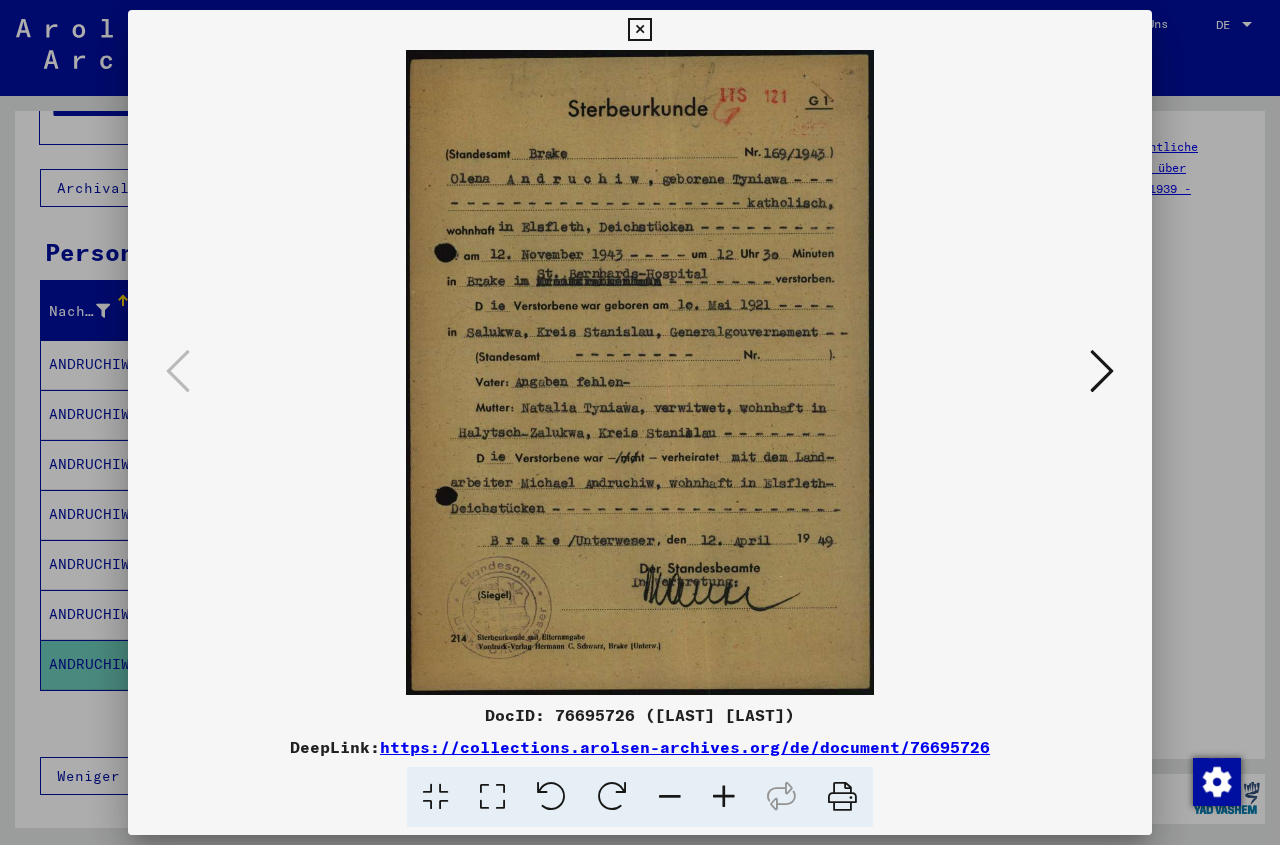 click at bounding box center [639, 30] 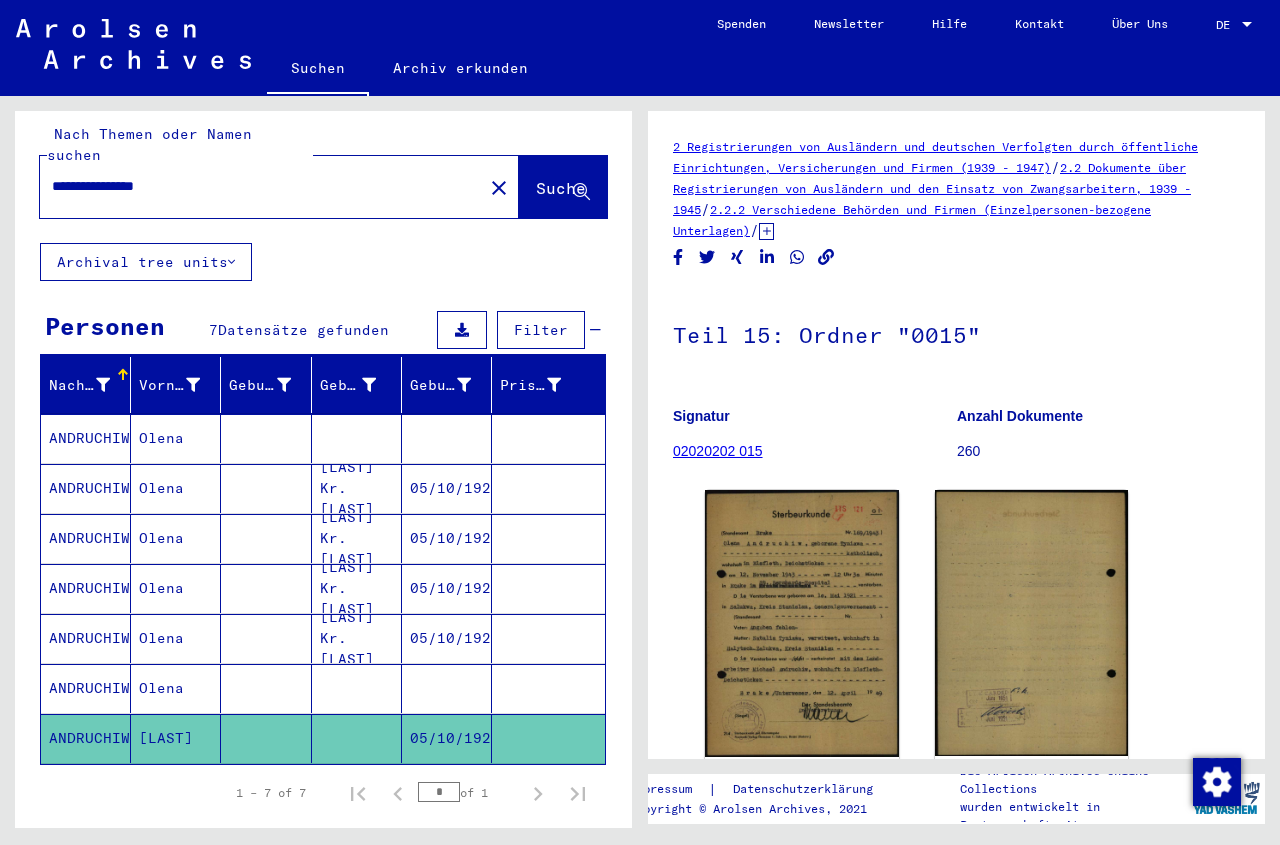 scroll, scrollTop: 0, scrollLeft: 0, axis: both 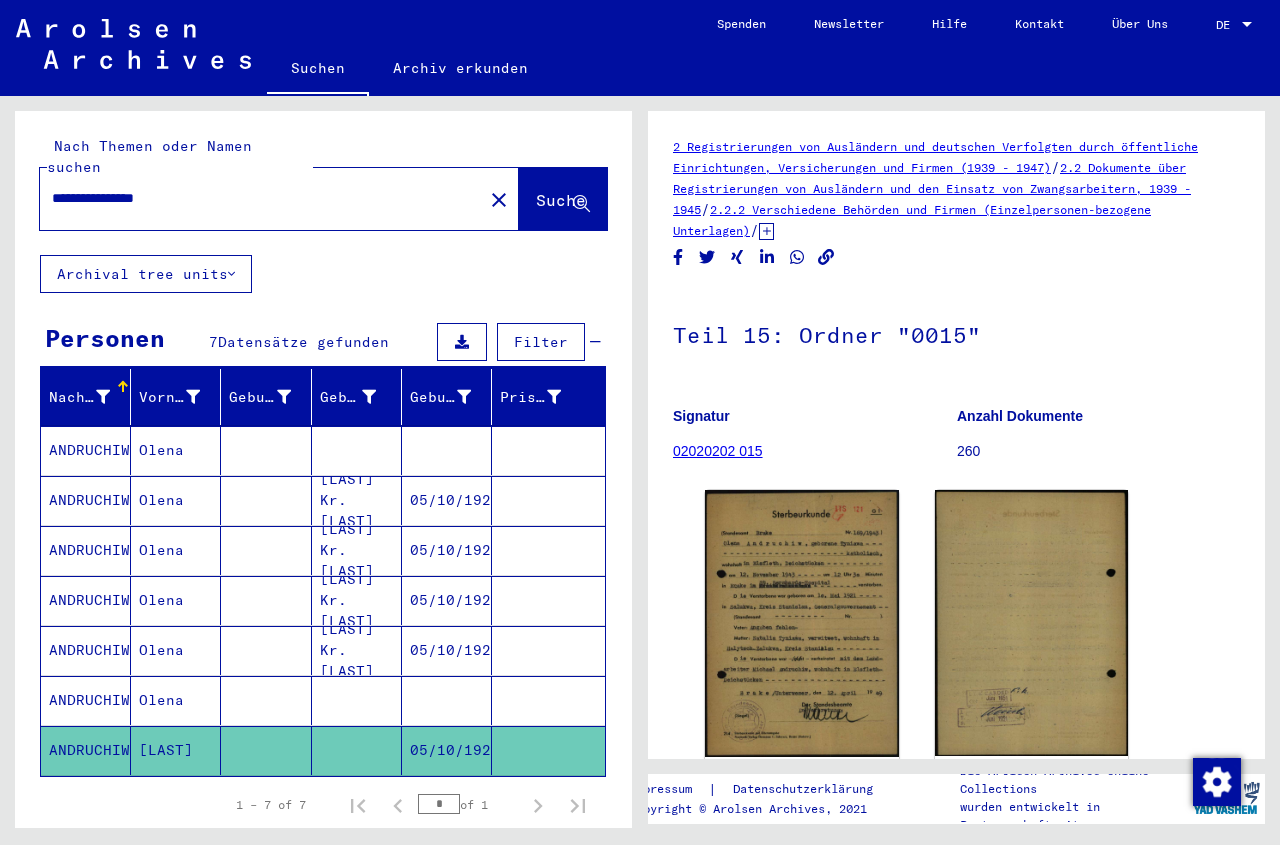 click on "**********" at bounding box center (261, 198) 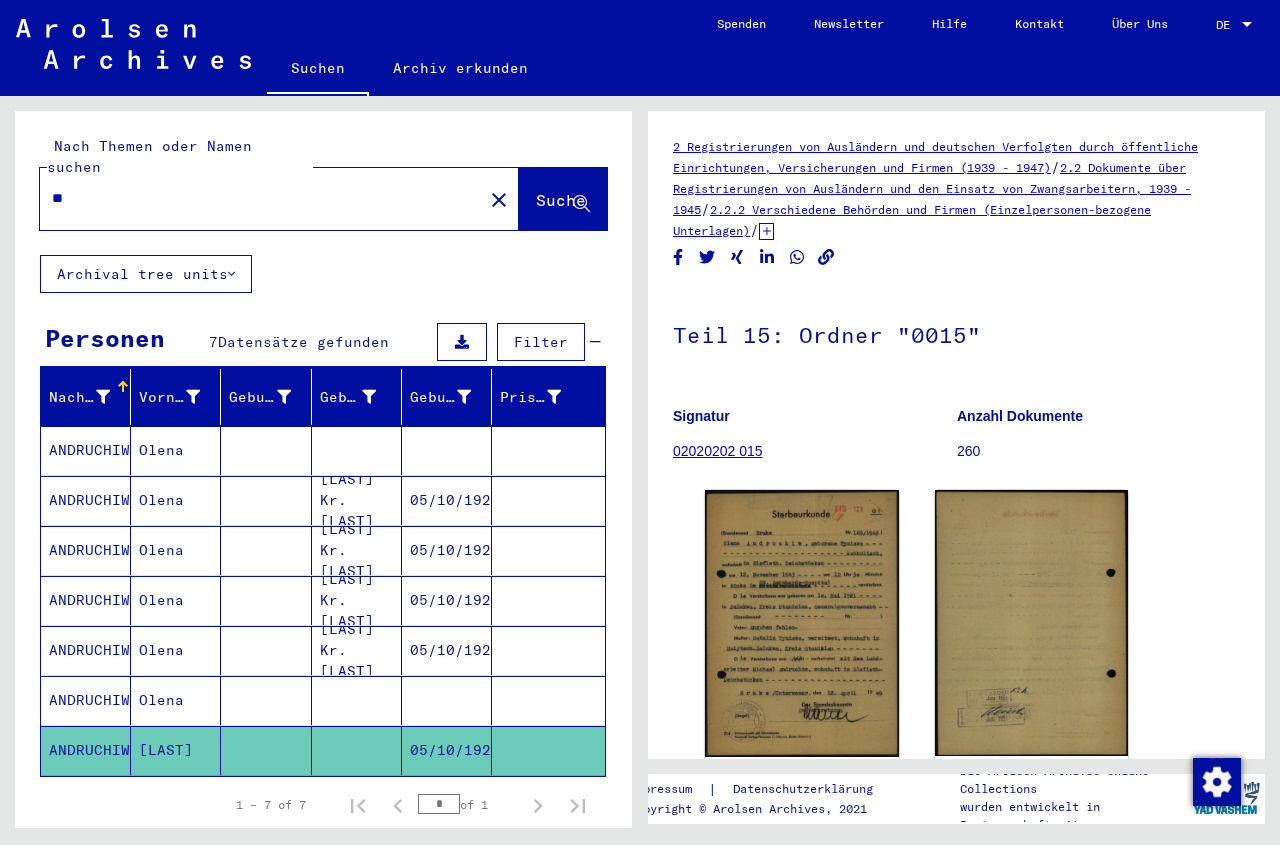 type on "*" 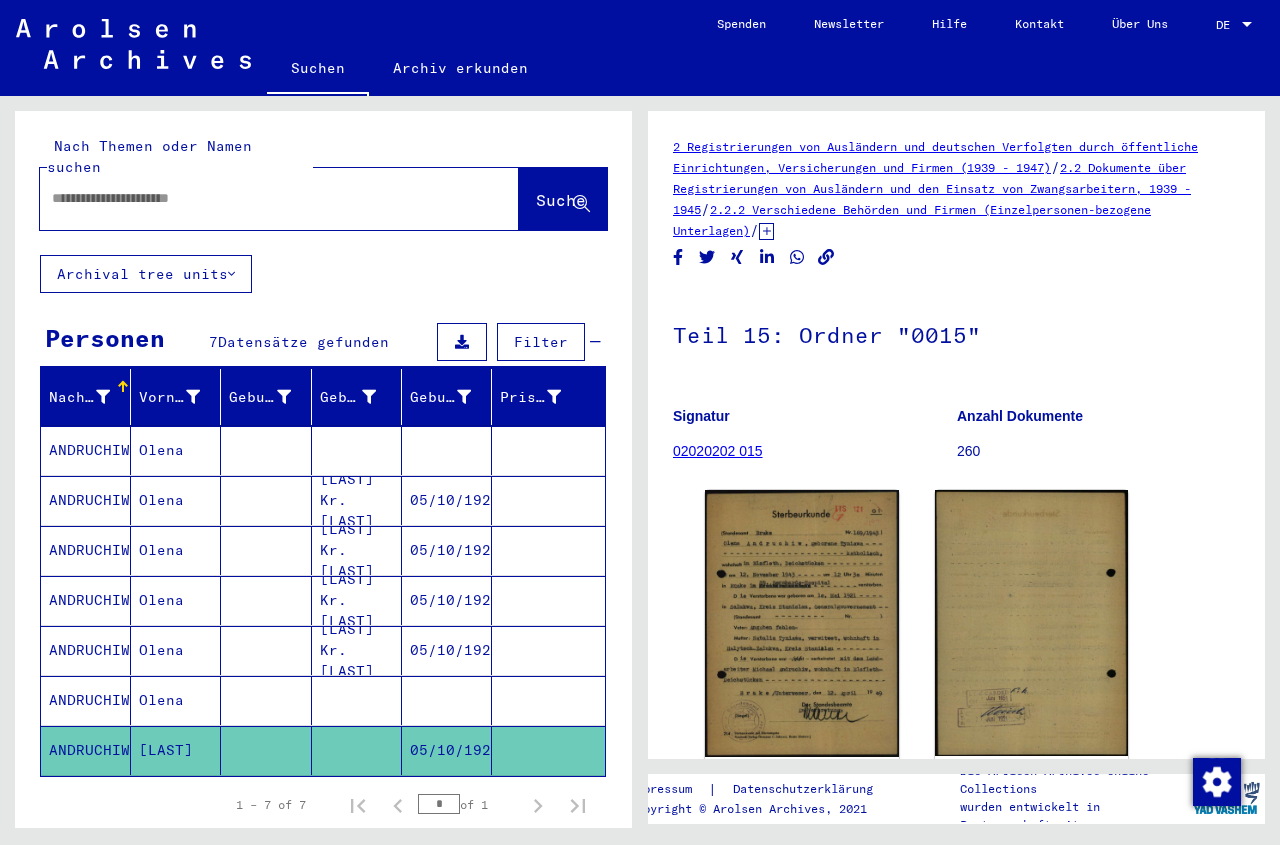 paste on "**********" 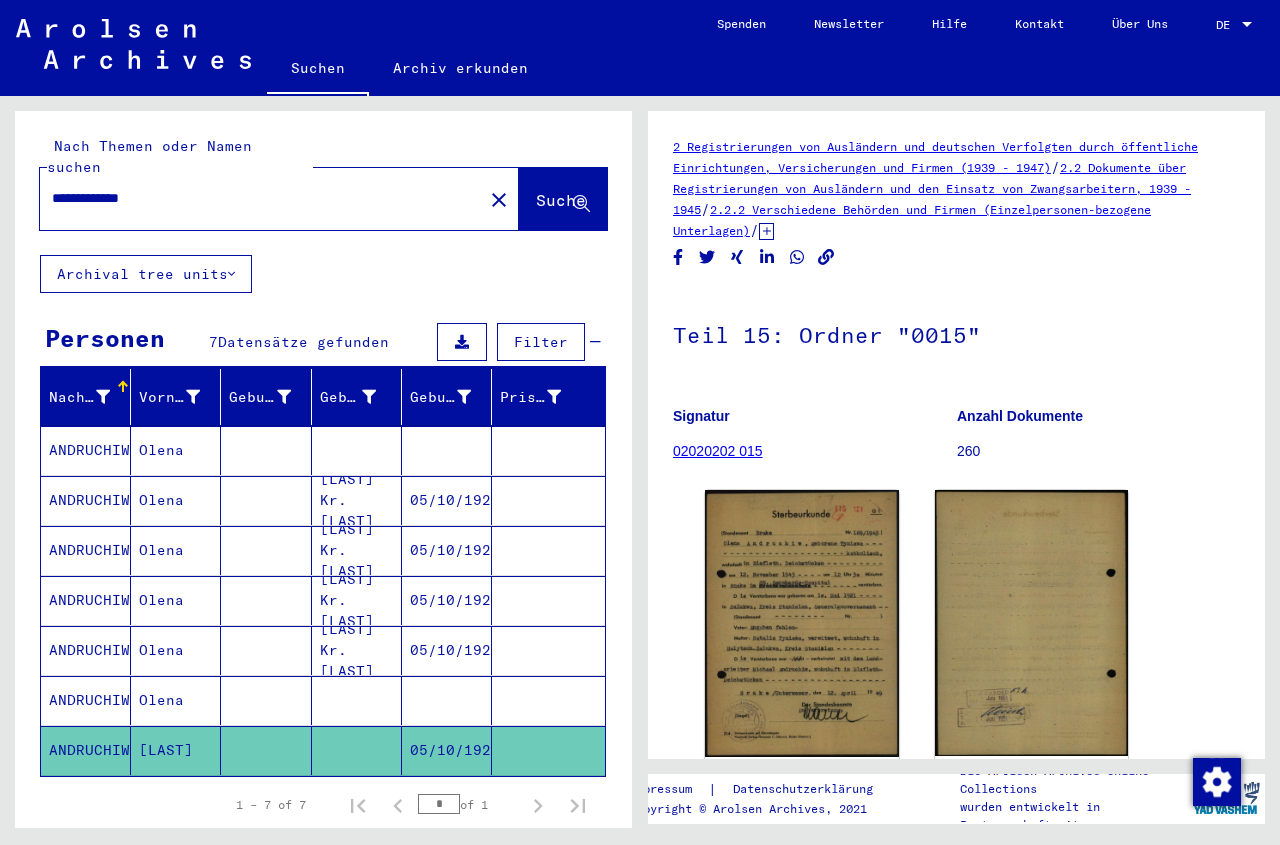 type on "**********" 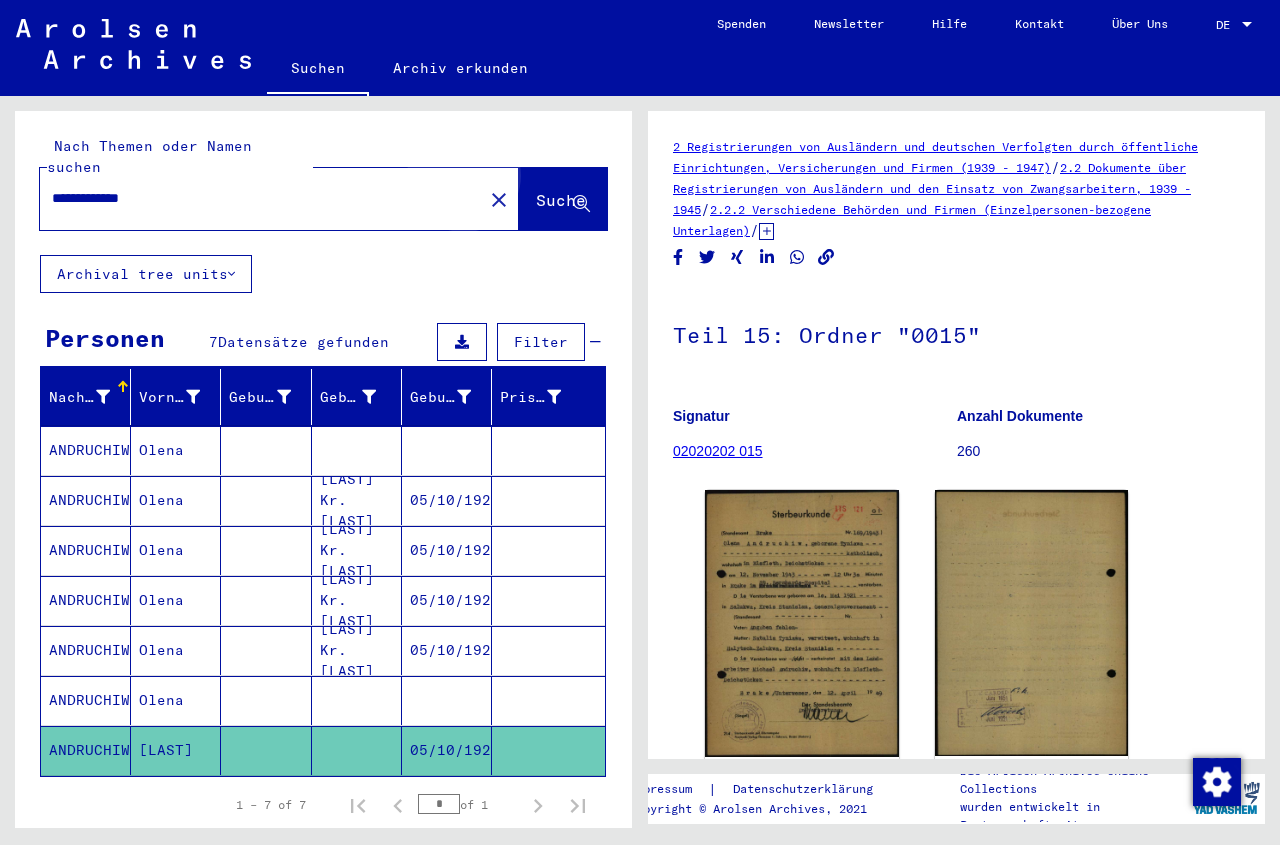 click on "Suche" 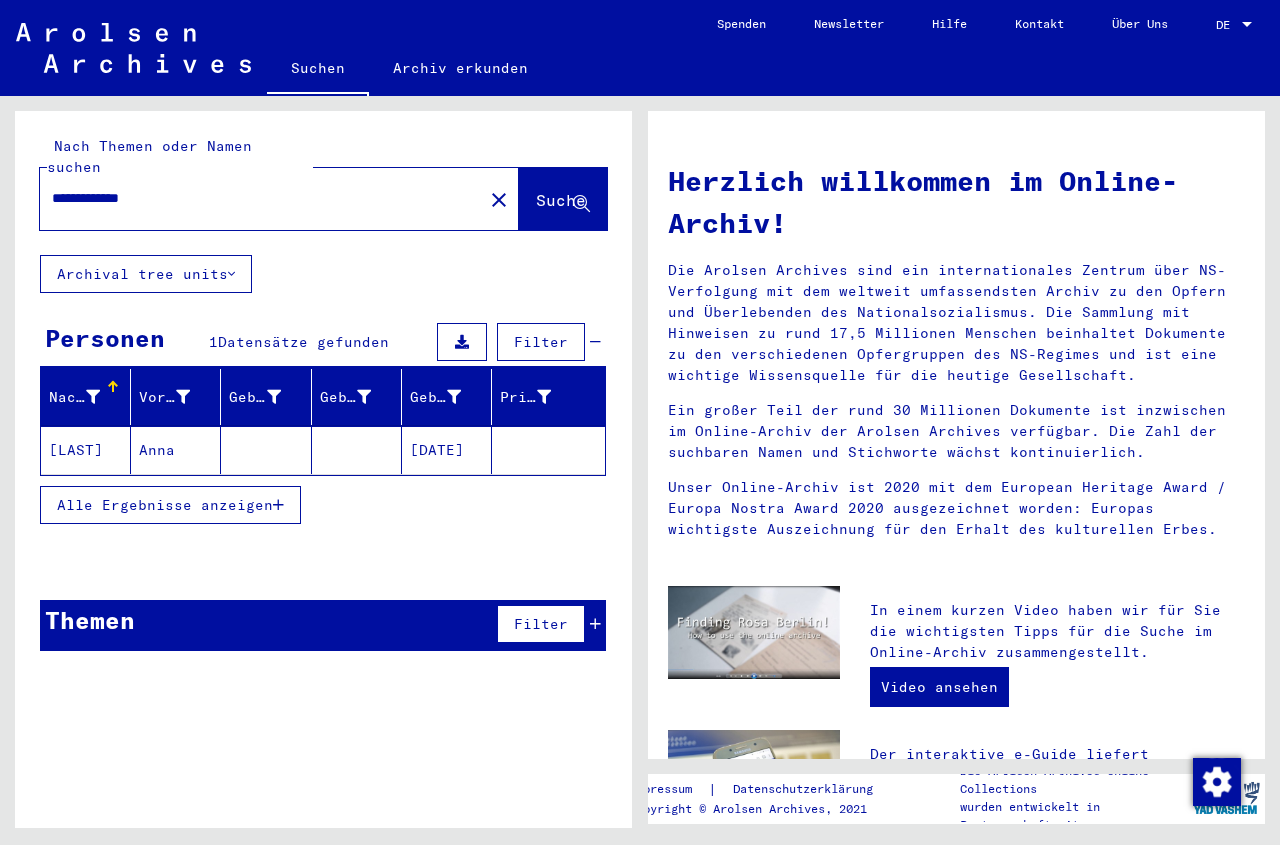 click 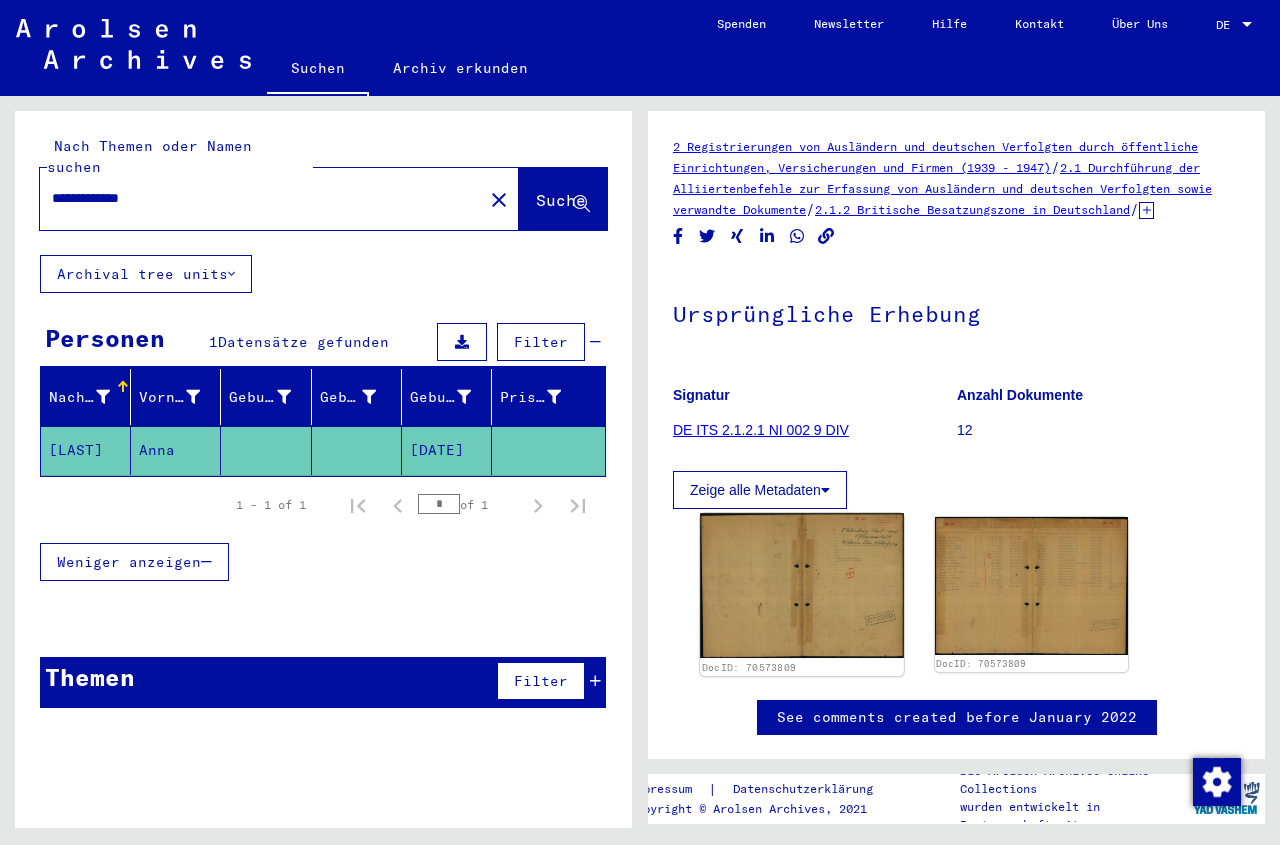 click 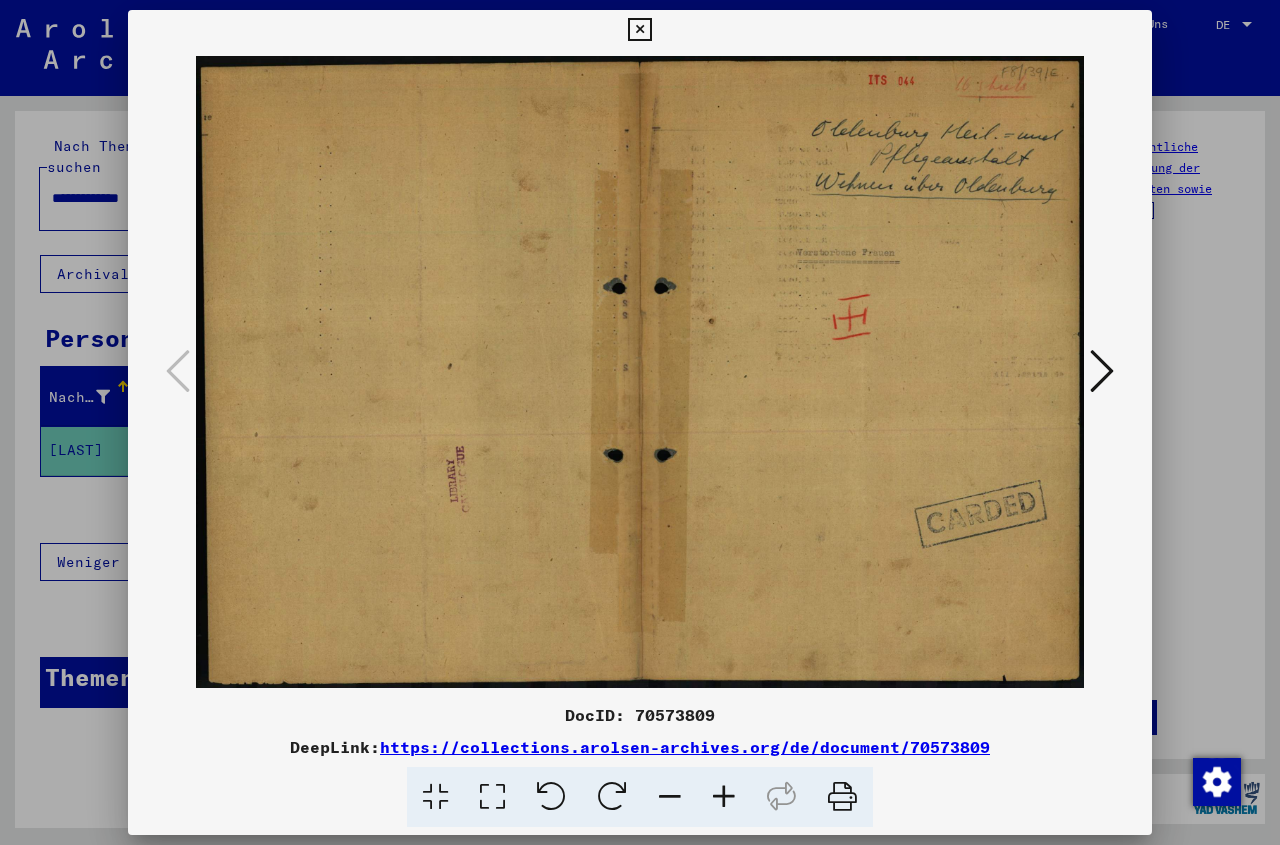 click at bounding box center [1102, 371] 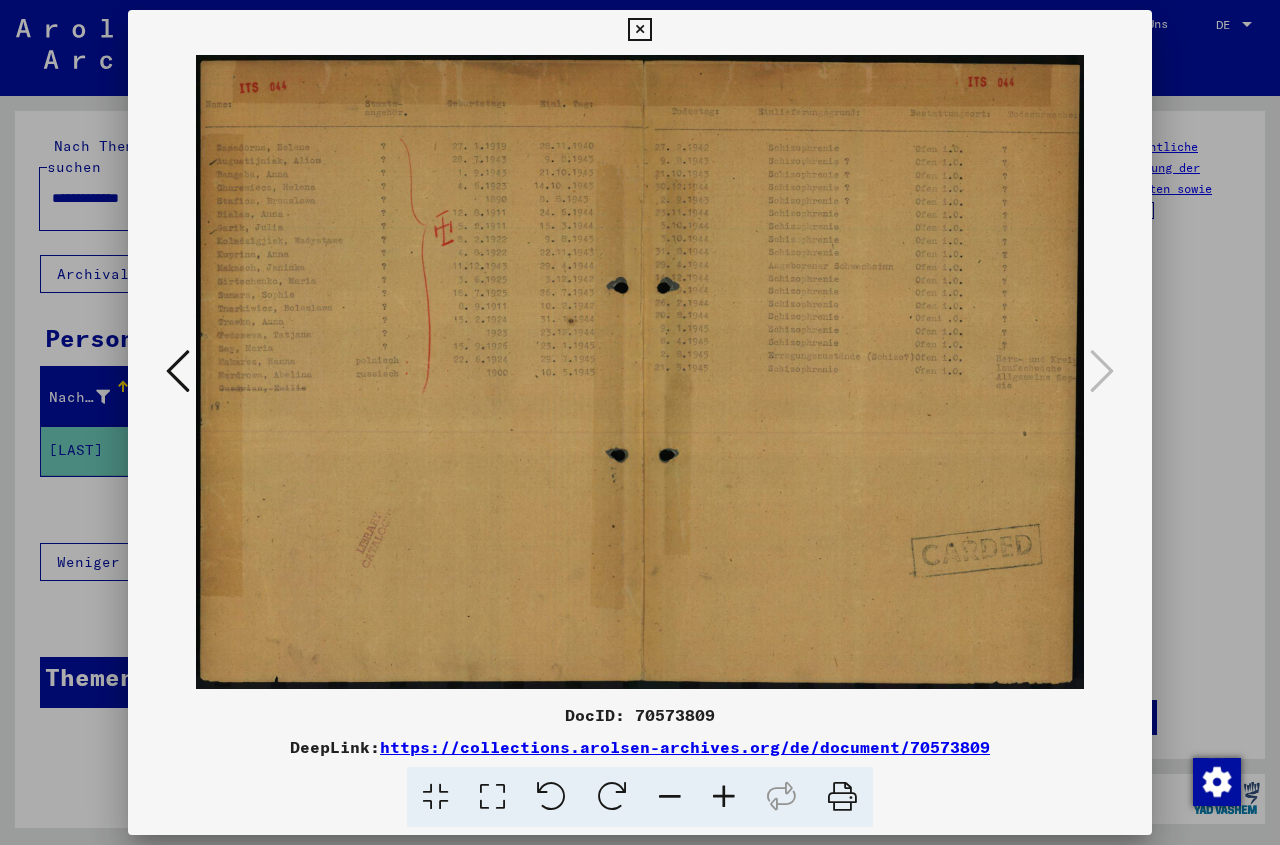 click at bounding box center [724, 797] 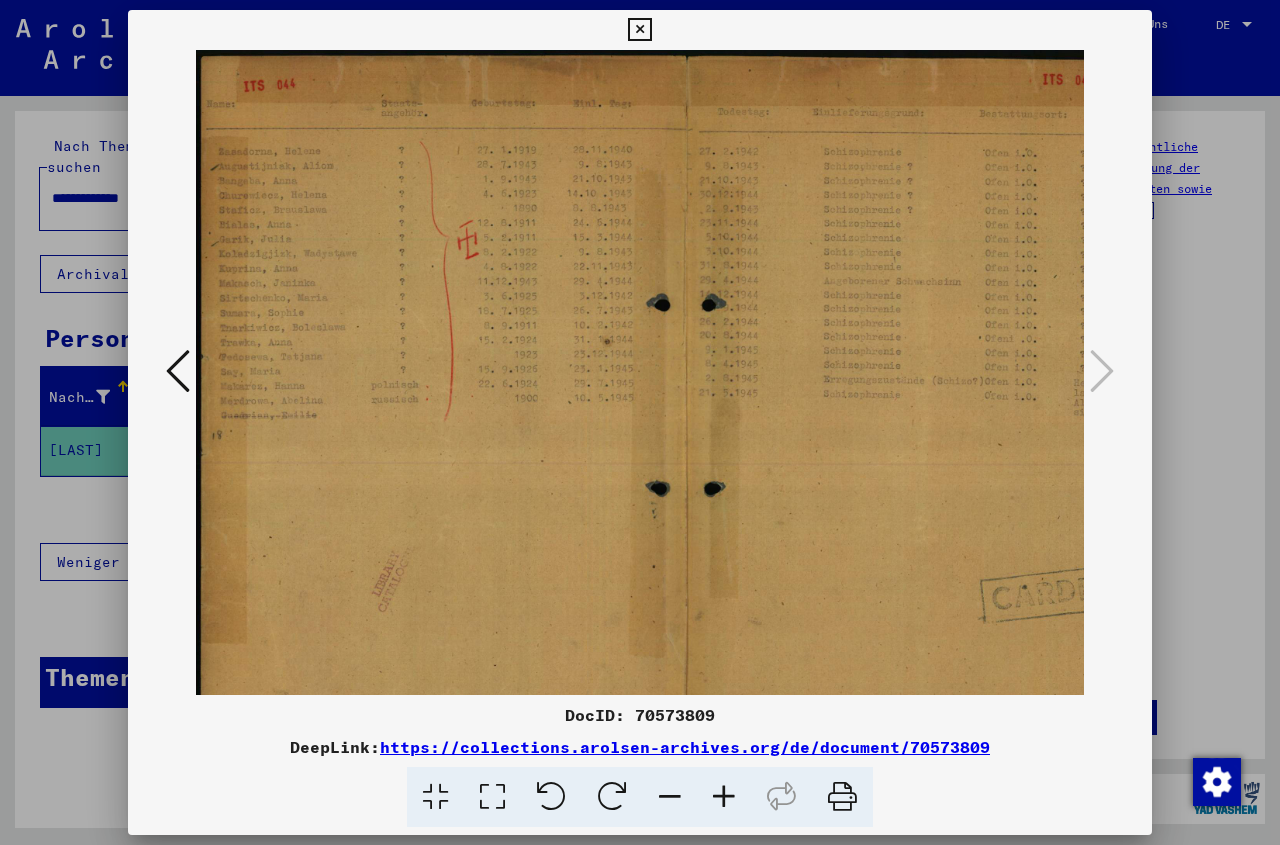 click at bounding box center [724, 797] 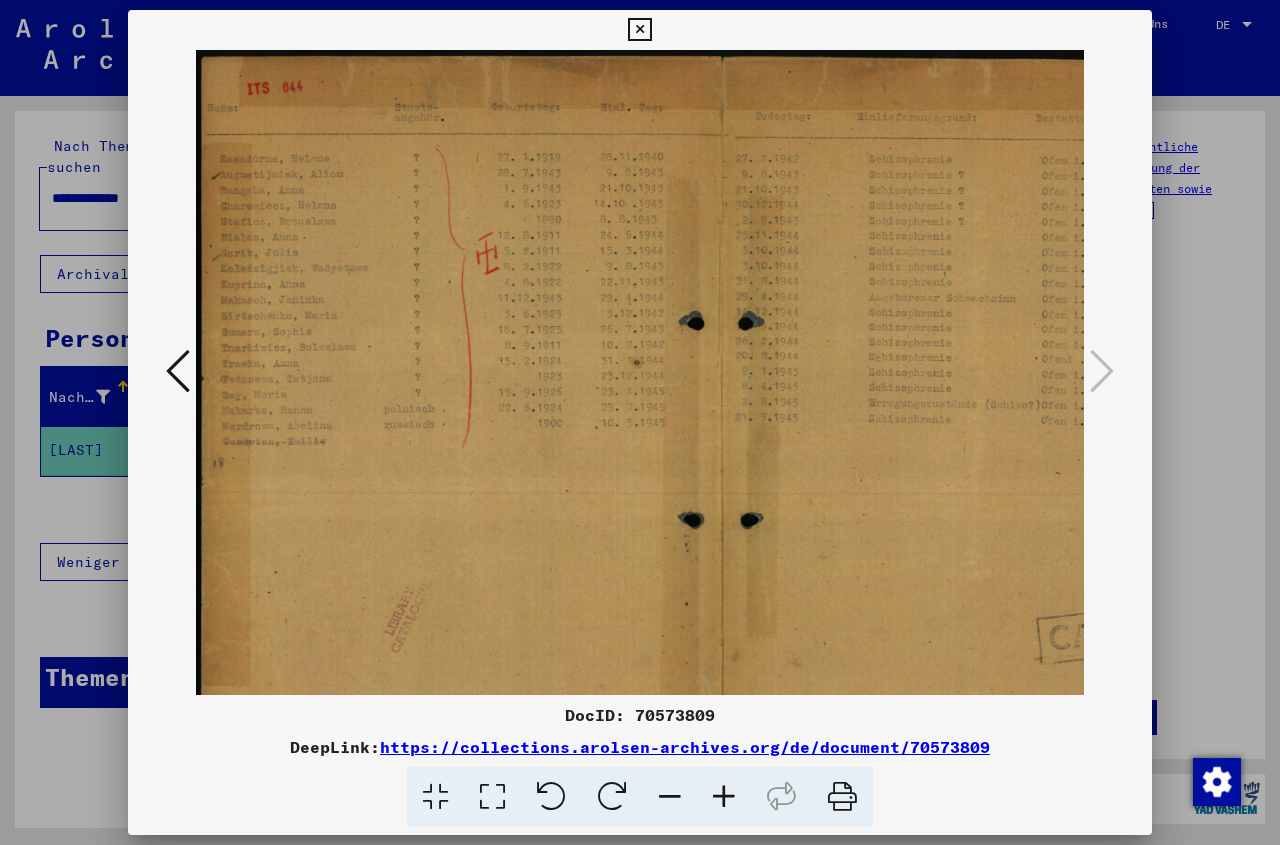 click at bounding box center (724, 797) 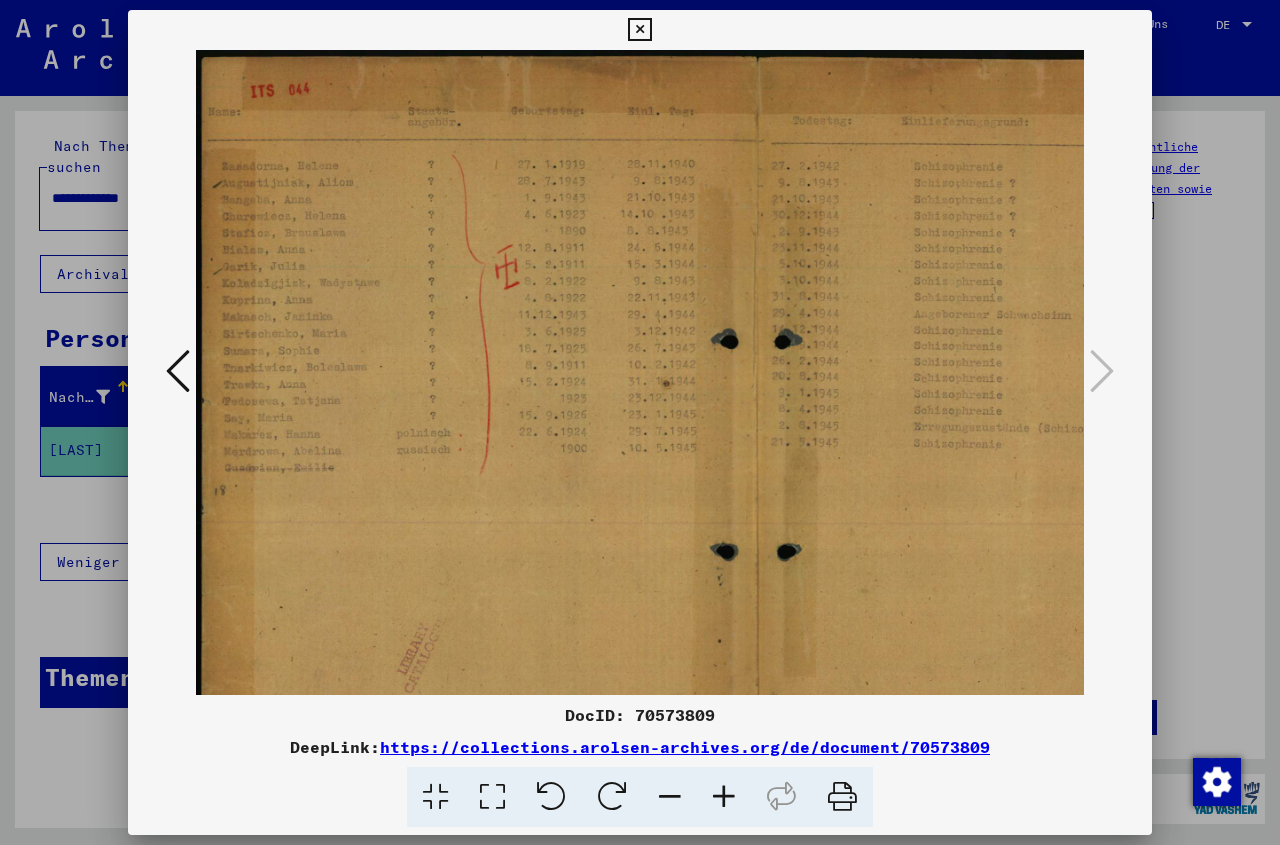 click at bounding box center [724, 797] 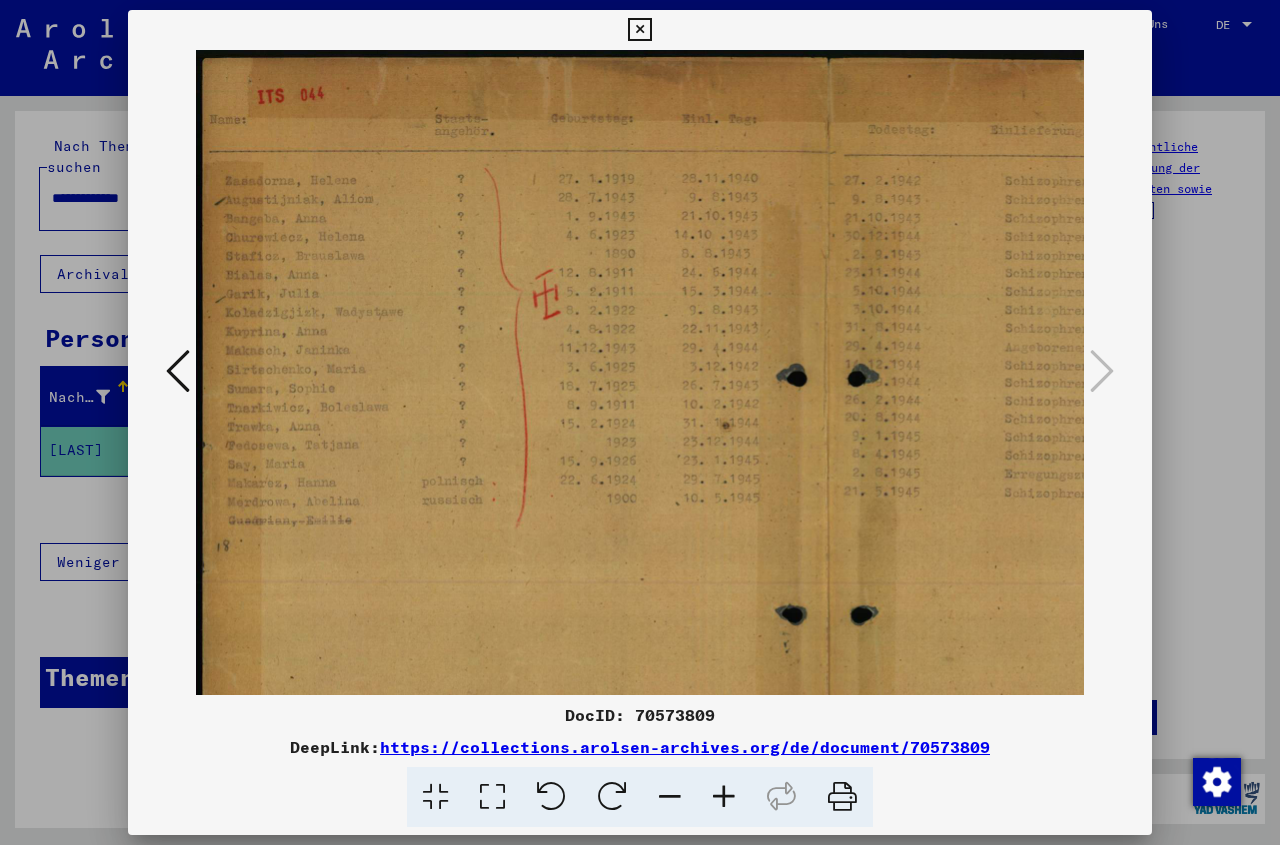 click at bounding box center (724, 797) 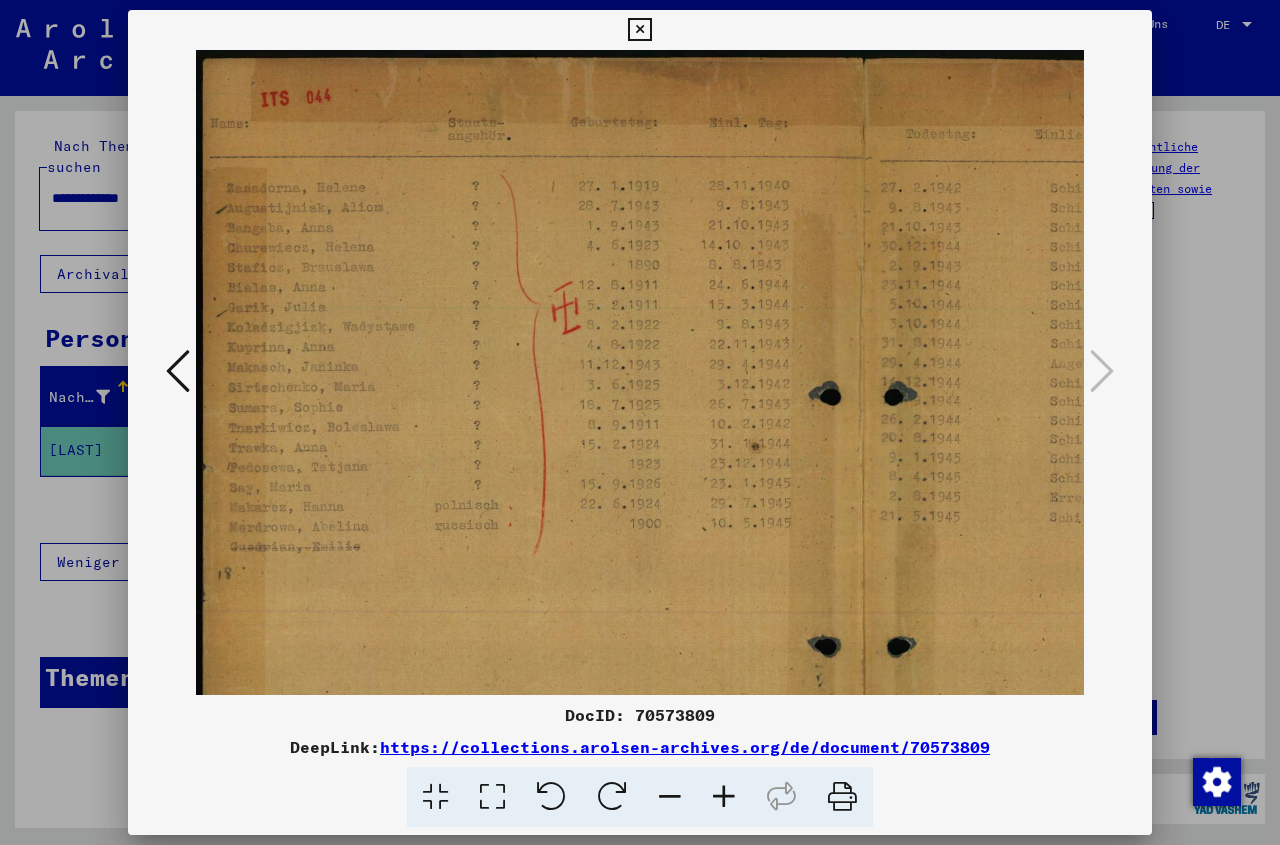 click at bounding box center [724, 797] 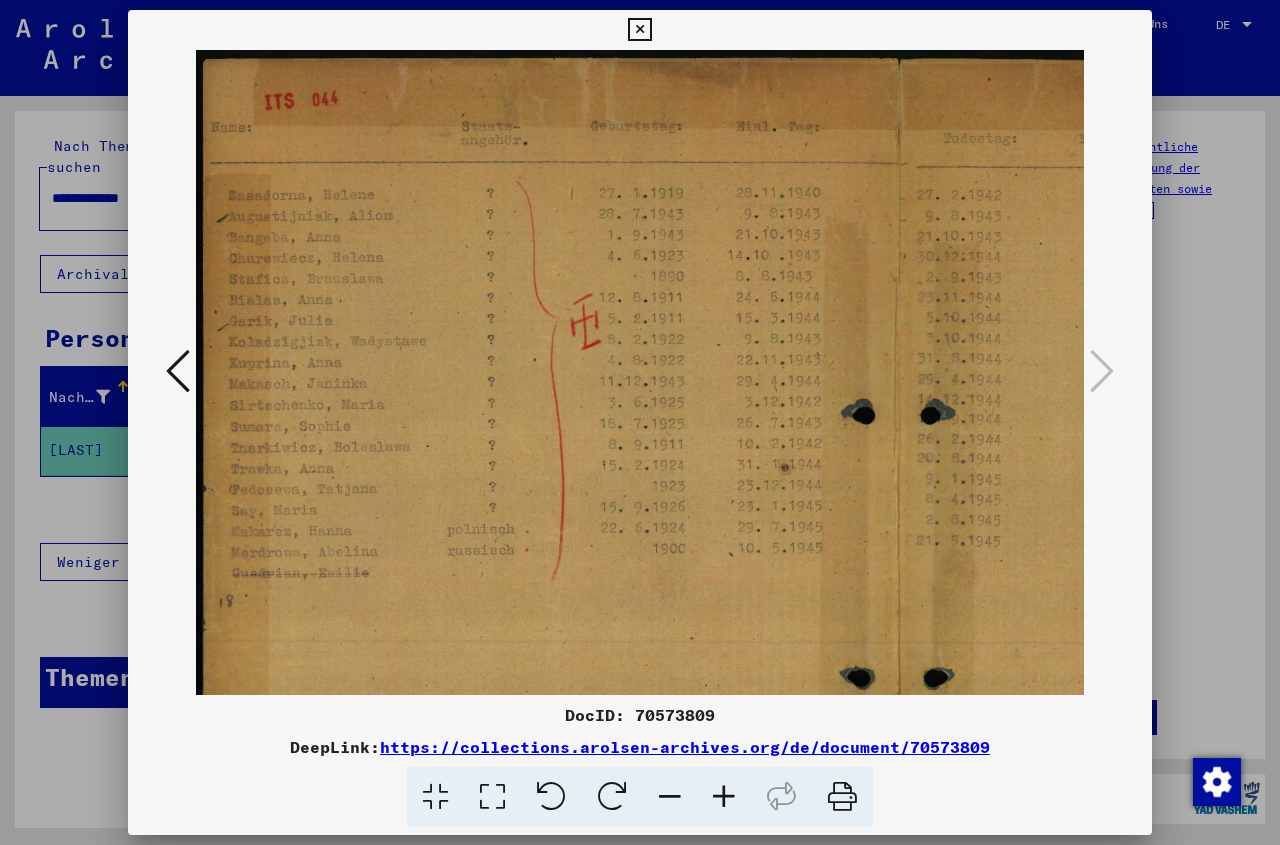 click at bounding box center (724, 797) 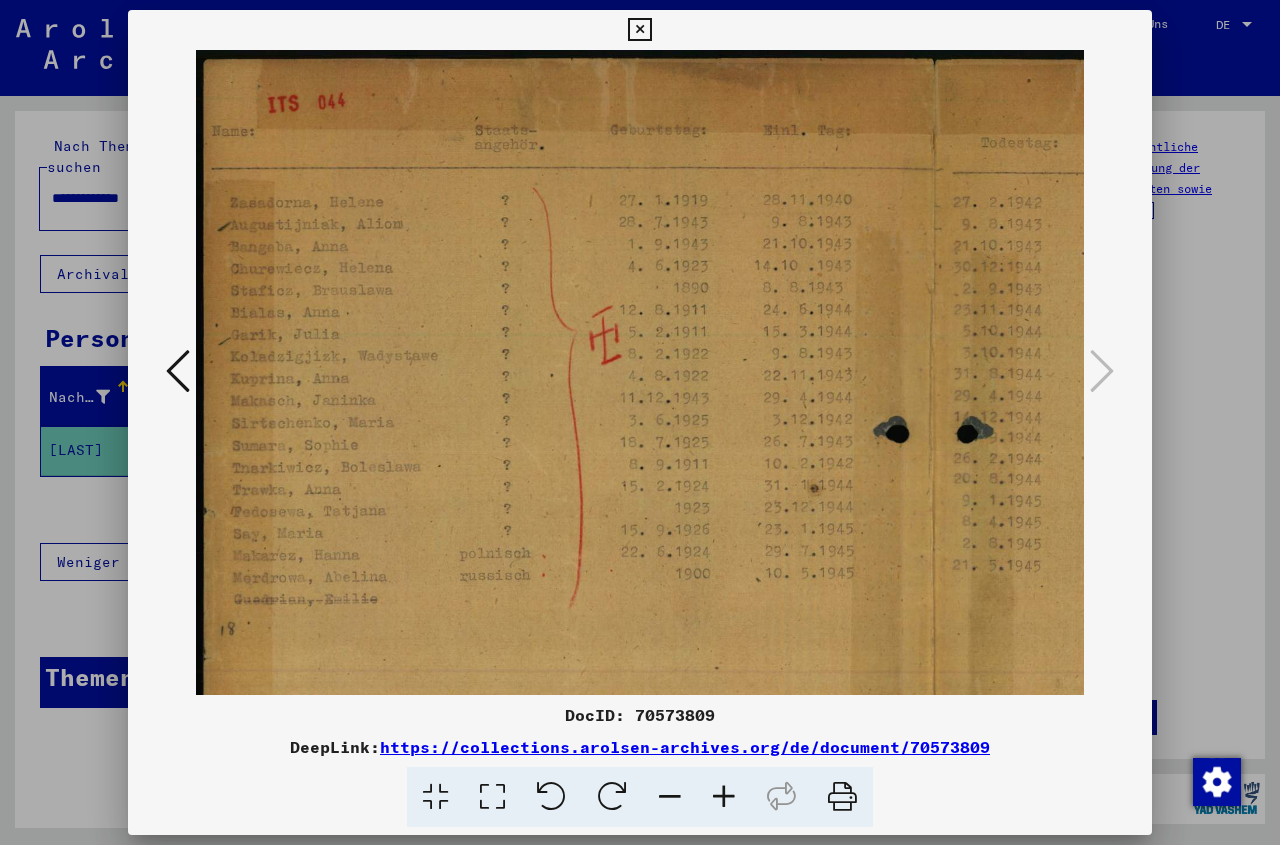 click at bounding box center [724, 797] 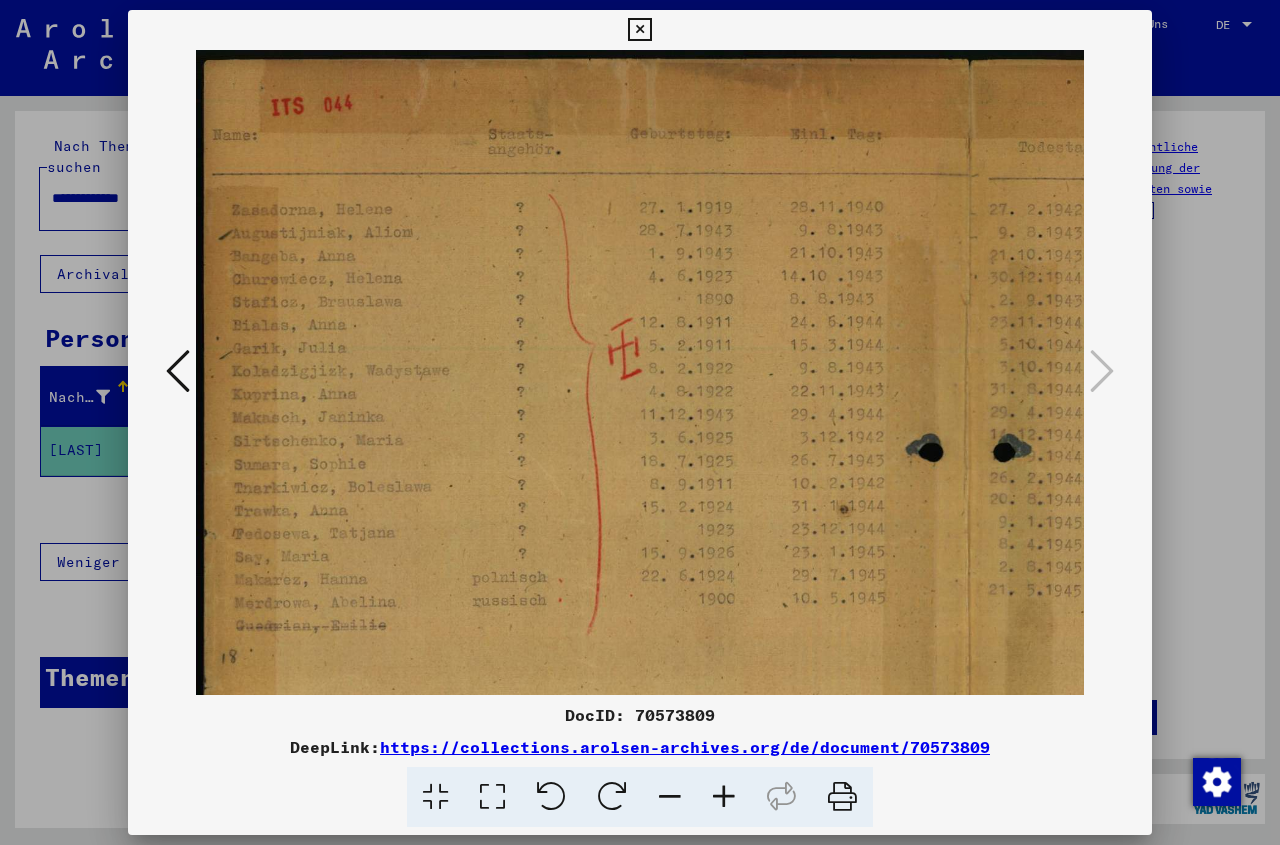 click at bounding box center (724, 797) 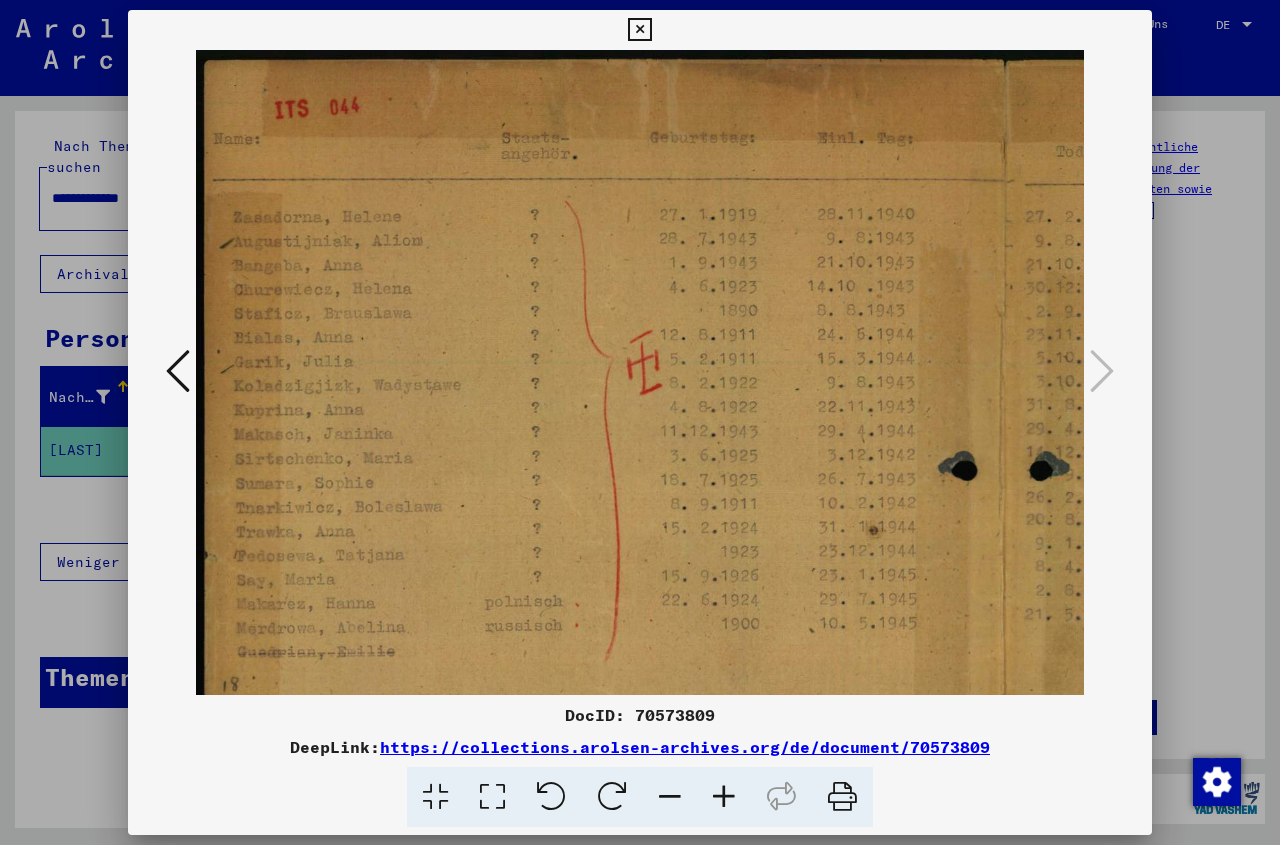 click at bounding box center (724, 797) 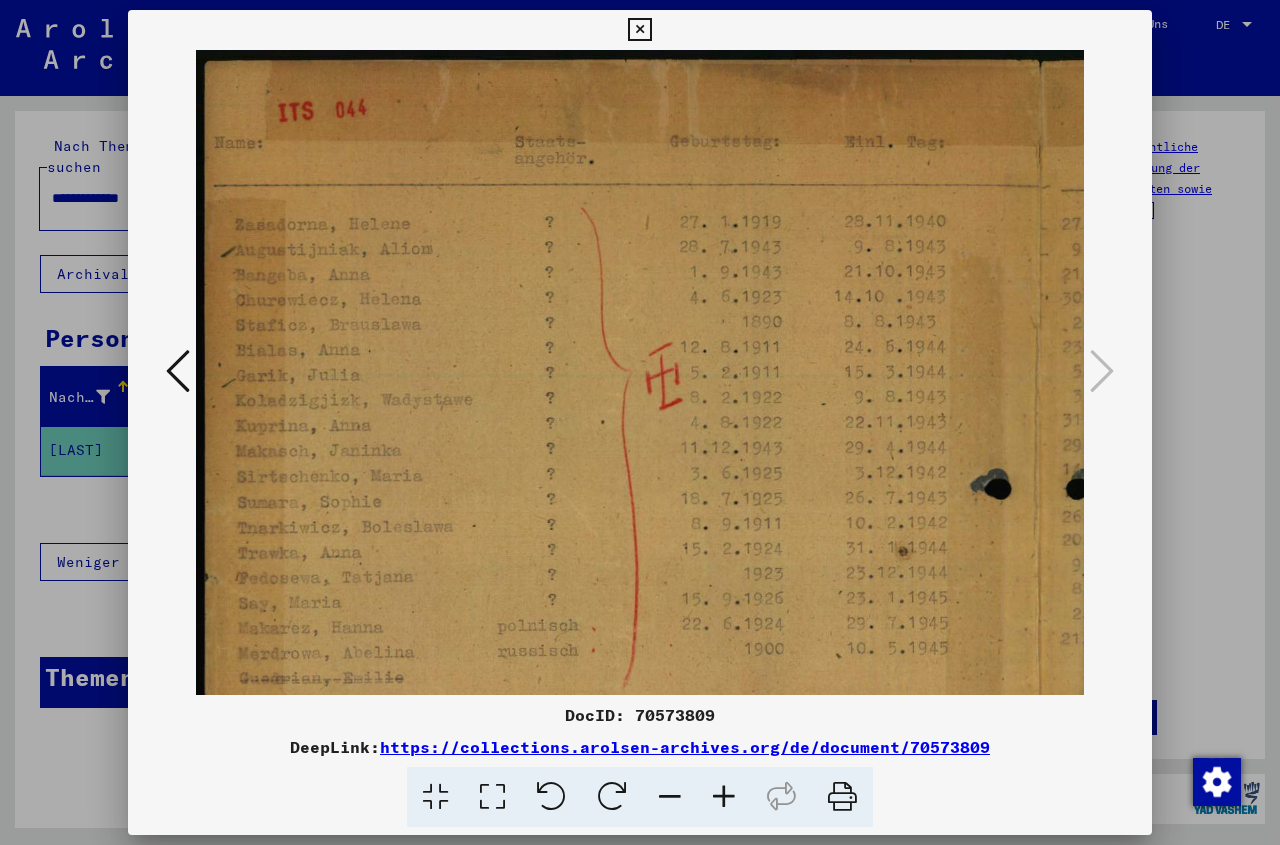 click at bounding box center (724, 797) 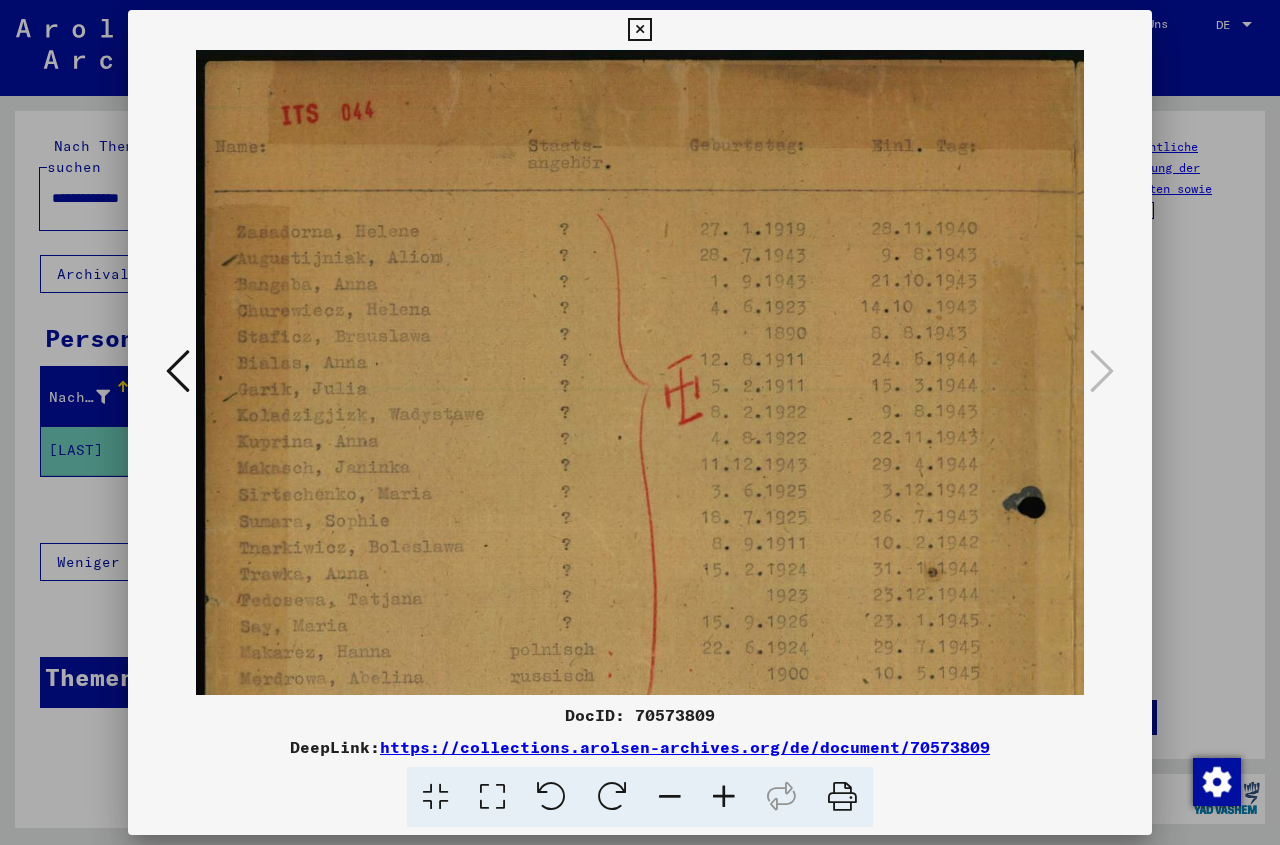 click at bounding box center (724, 797) 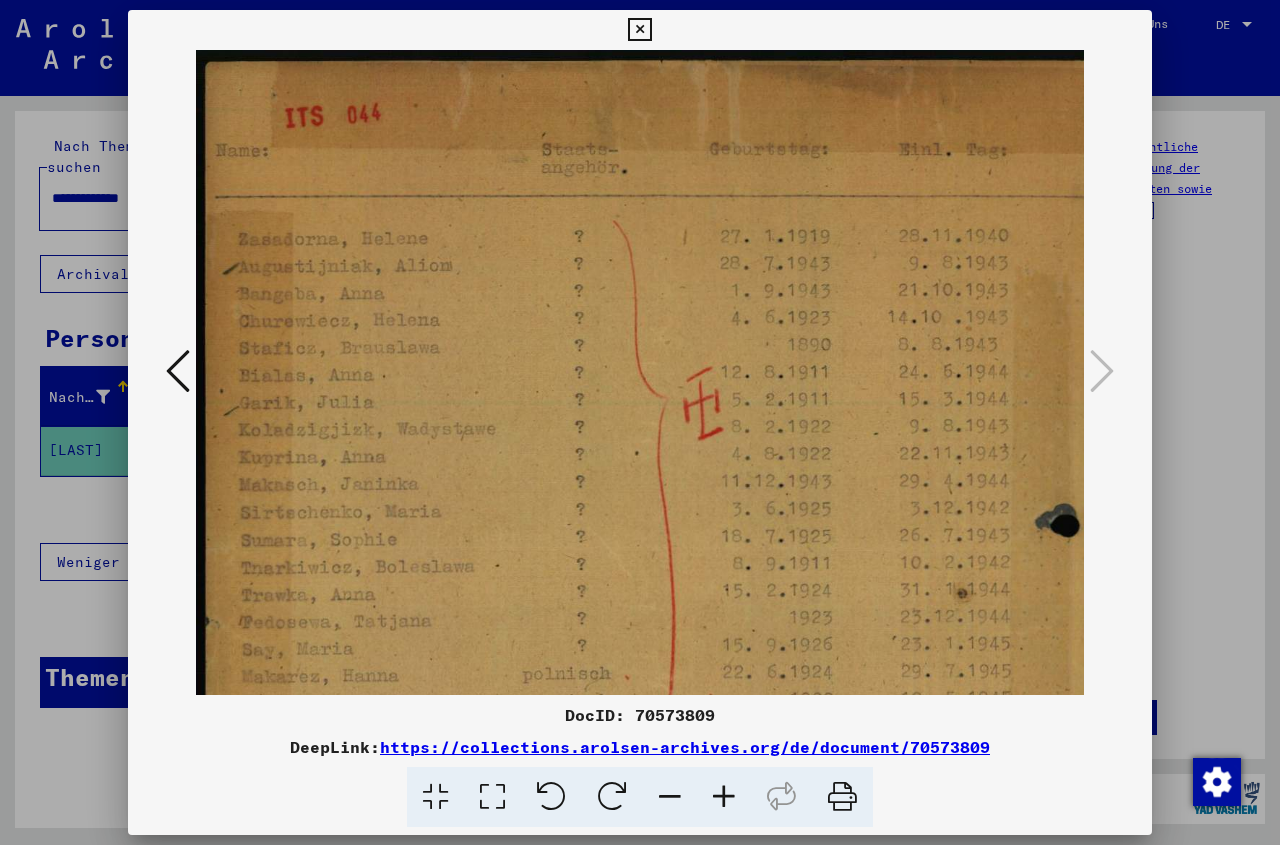 click at bounding box center (724, 797) 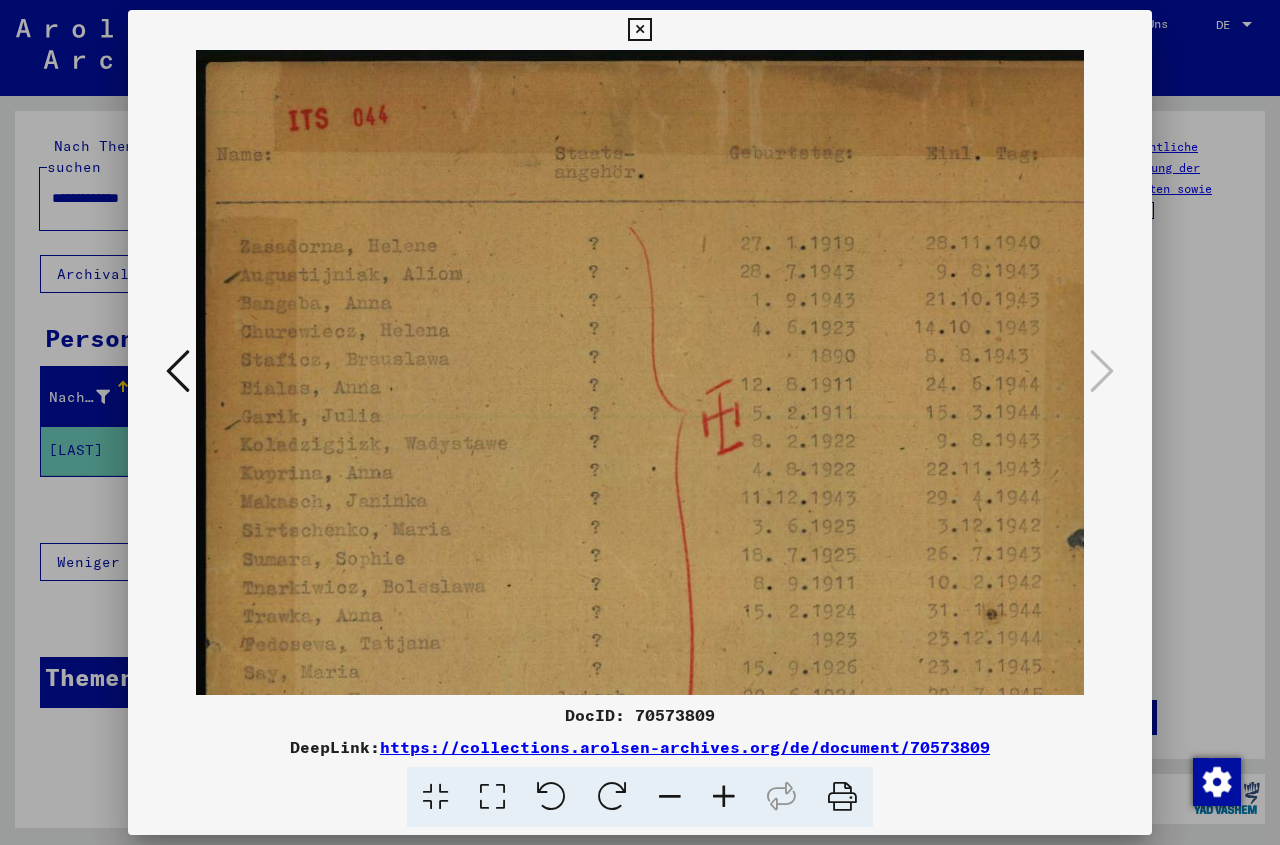 click at bounding box center [724, 797] 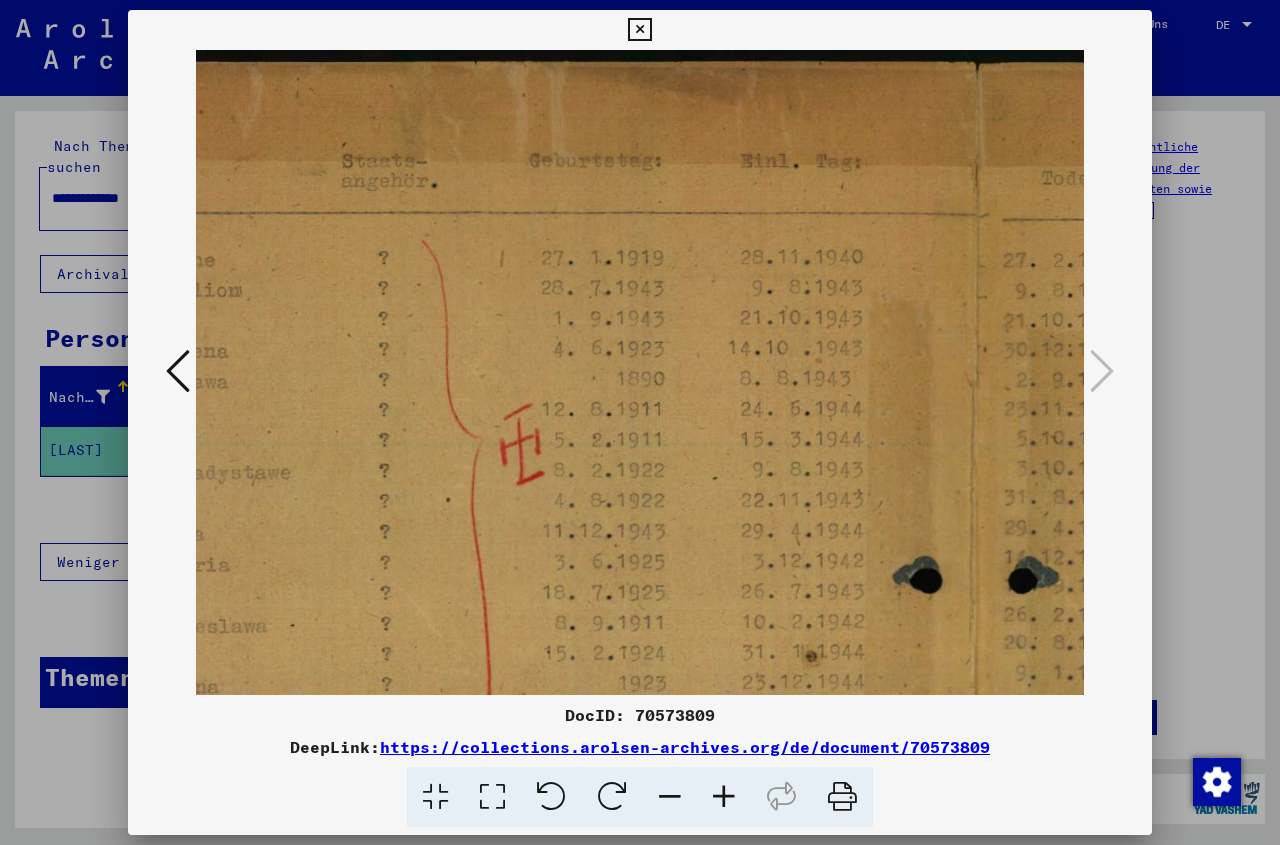 scroll, scrollTop: 0, scrollLeft: 247, axis: horizontal 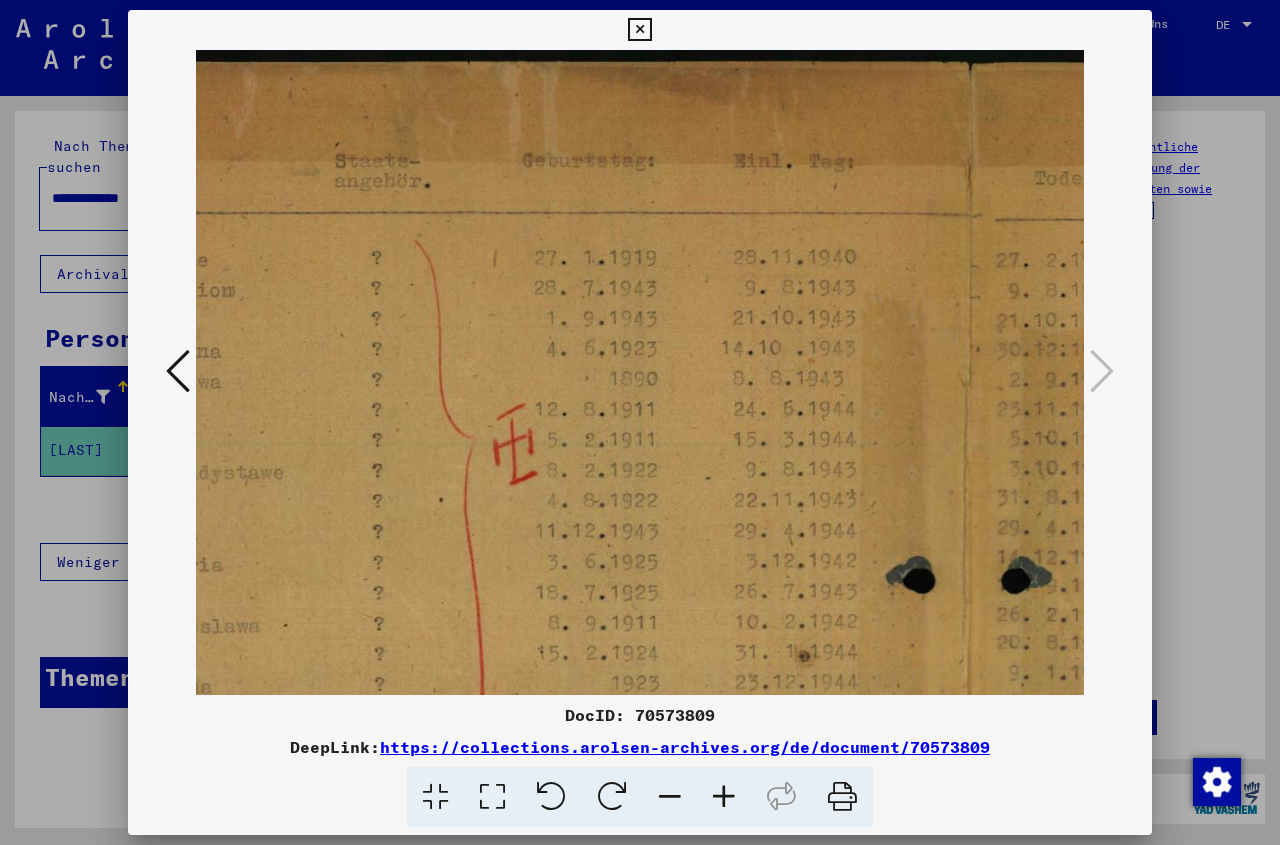 drag, startPoint x: 834, startPoint y: 539, endPoint x: 606, endPoint y: 539, distance: 228 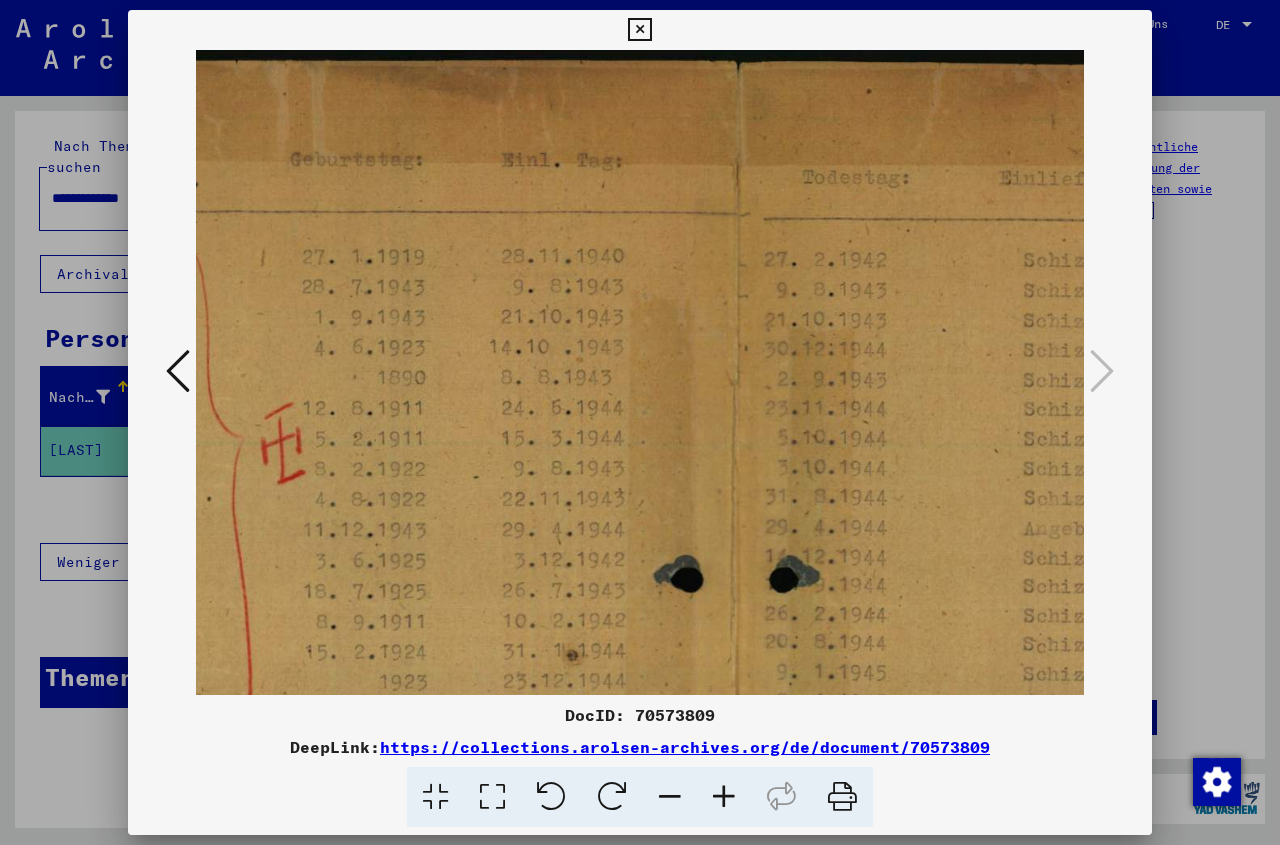 scroll, scrollTop: 1, scrollLeft: 480, axis: both 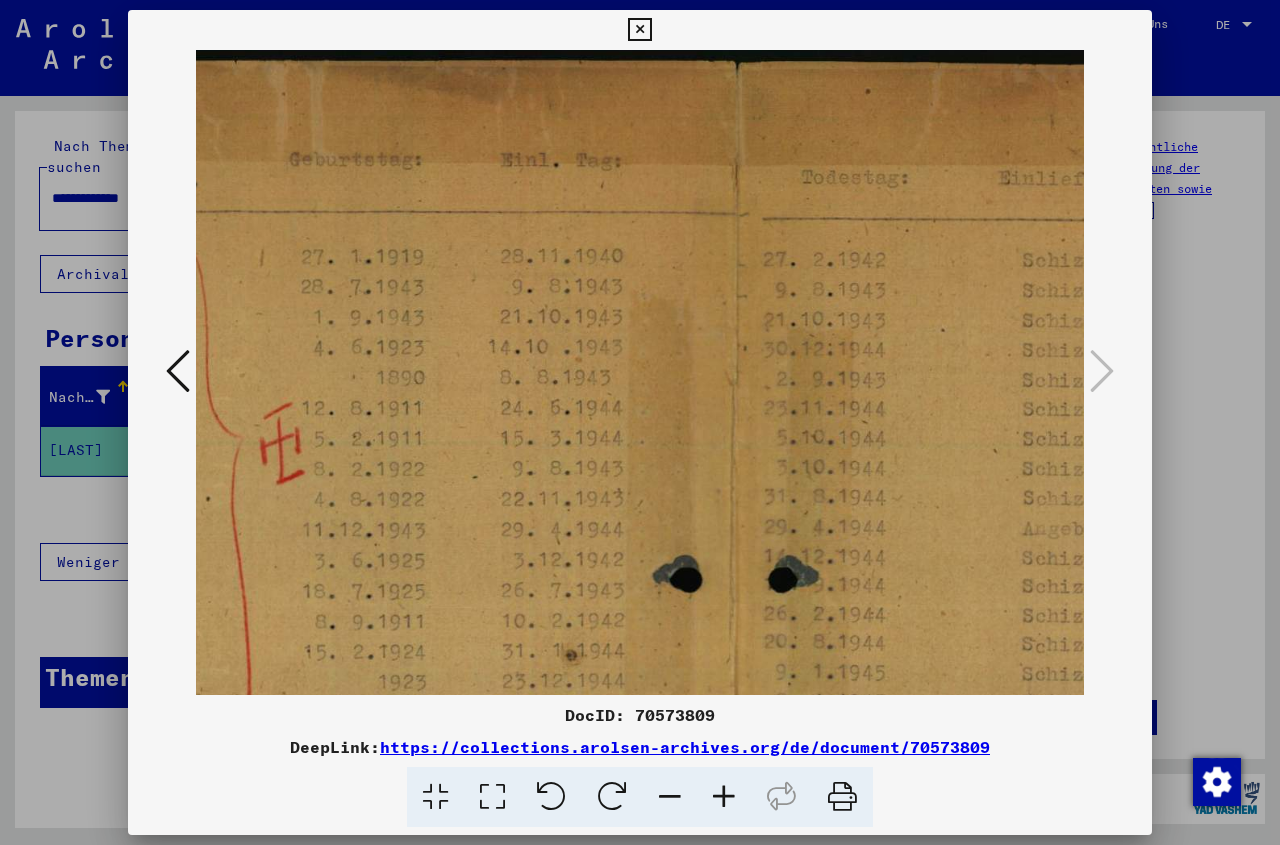drag, startPoint x: 831, startPoint y: 533, endPoint x: 598, endPoint y: 532, distance: 233.00215 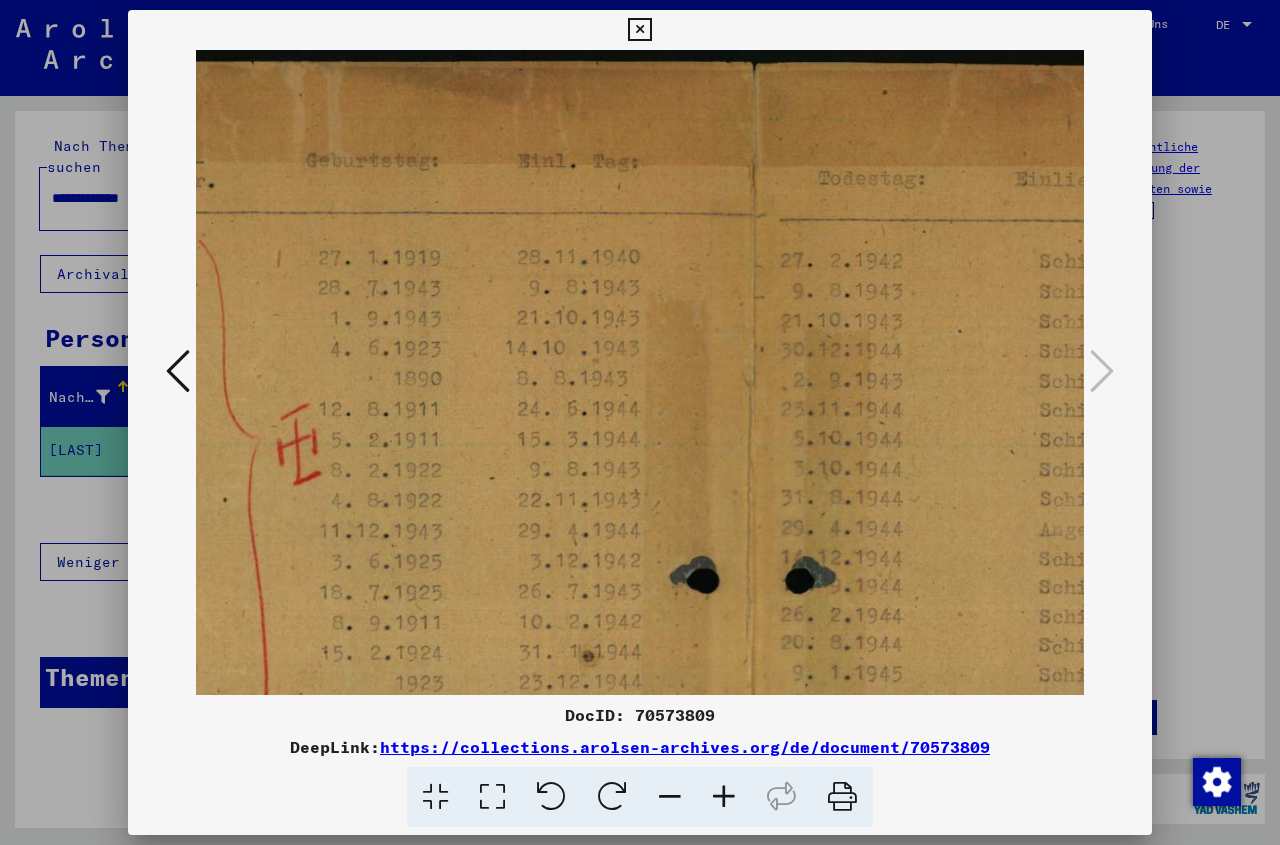 scroll, scrollTop: 0, scrollLeft: 460, axis: horizontal 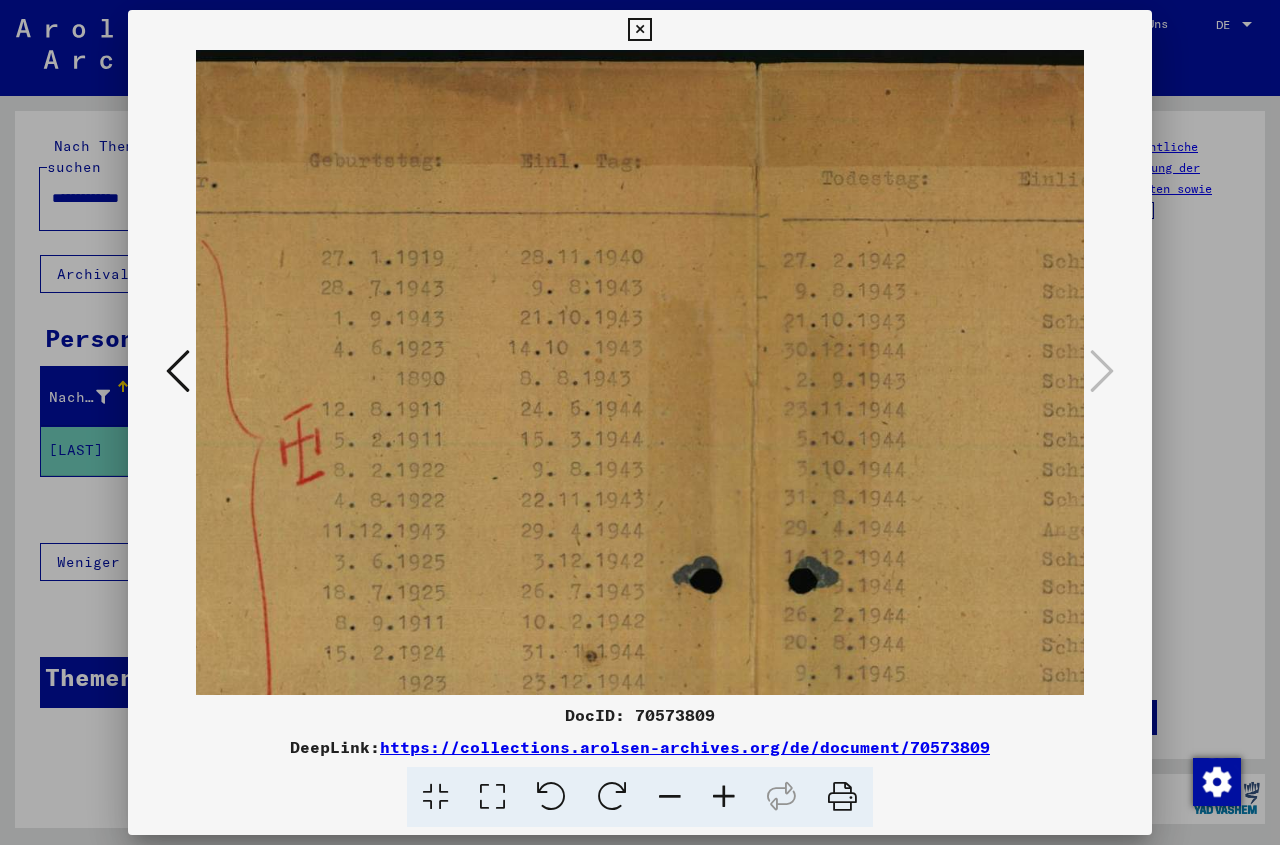 drag, startPoint x: 598, startPoint y: 452, endPoint x: 607, endPoint y: 489, distance: 38.078865 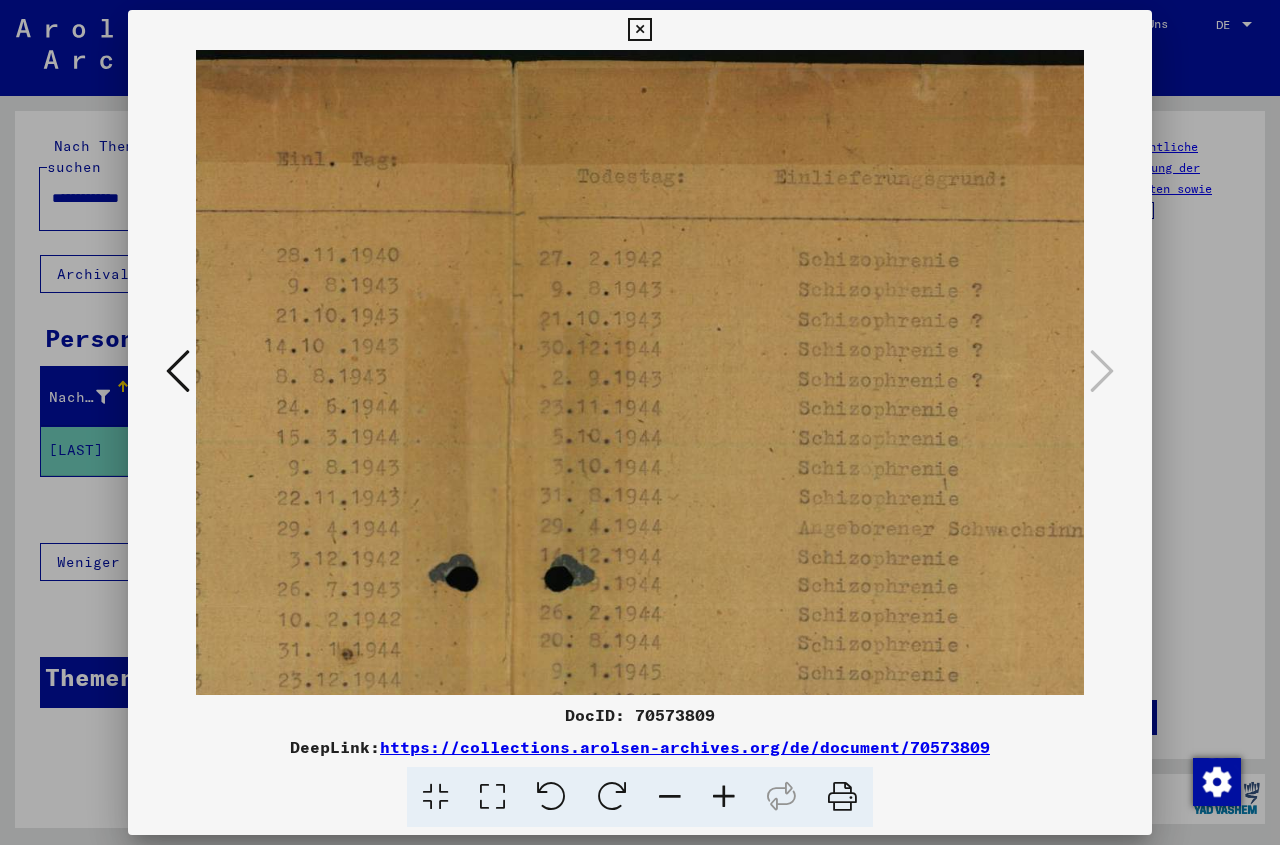 scroll, scrollTop: 2, scrollLeft: 705, axis: both 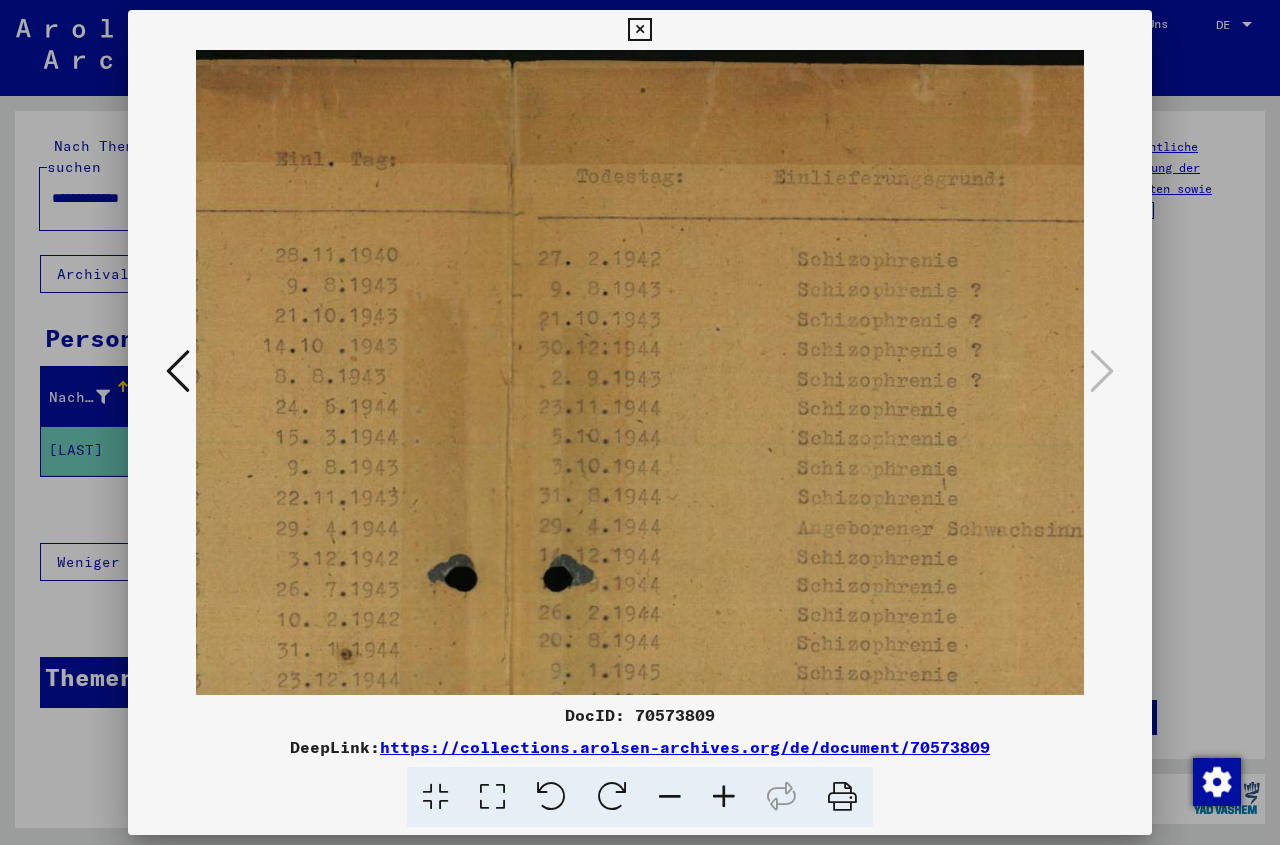 drag, startPoint x: 912, startPoint y: 421, endPoint x: 667, endPoint y: 419, distance: 245.00816 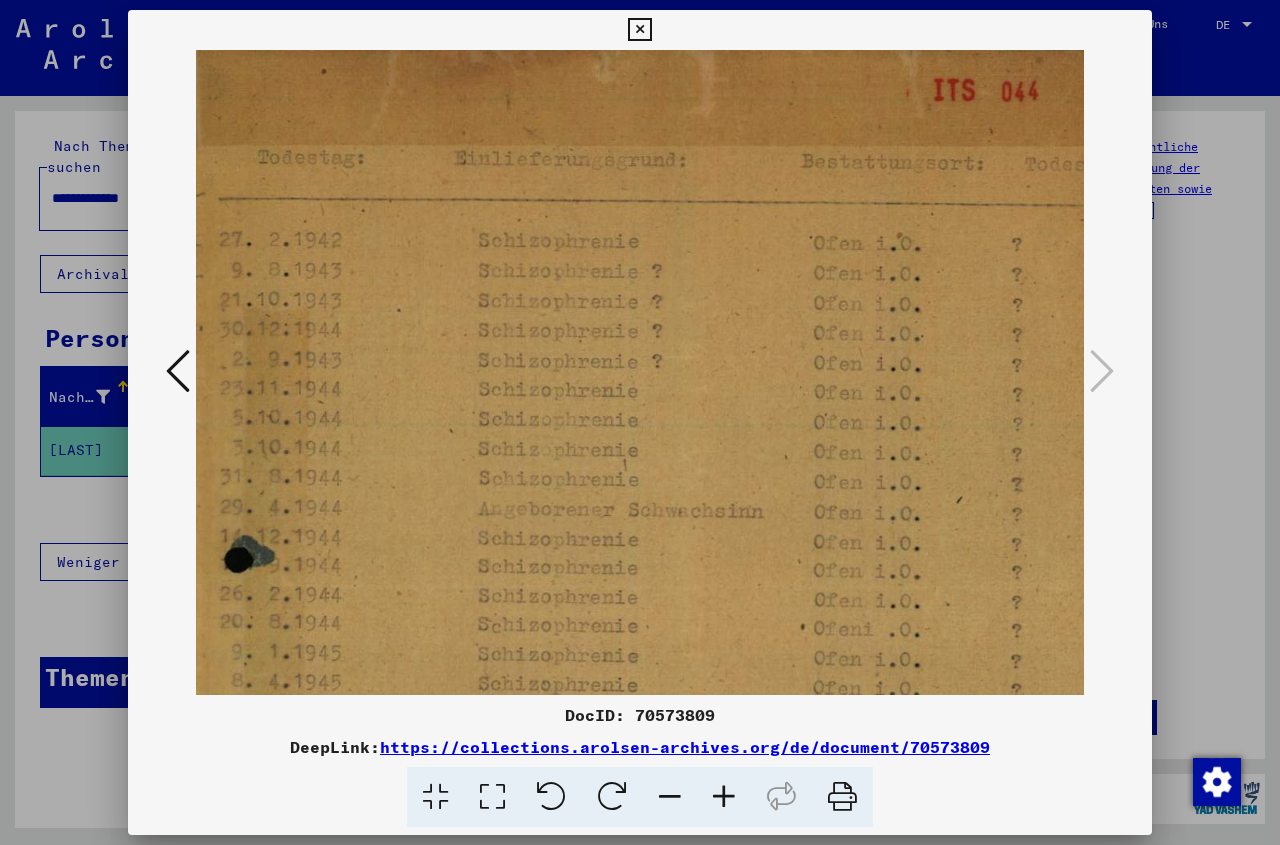 scroll, scrollTop: 21, scrollLeft: 1025, axis: both 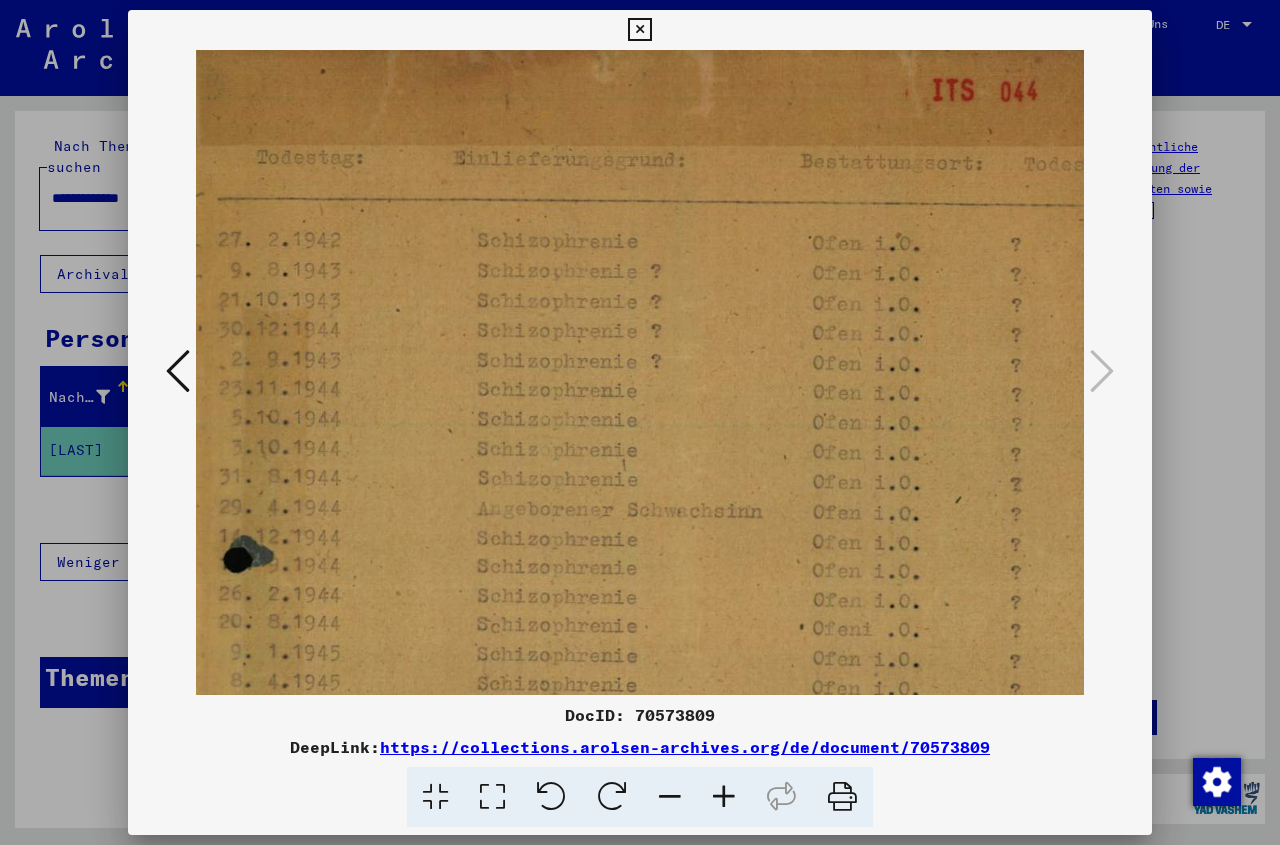 drag, startPoint x: 898, startPoint y: 418, endPoint x: 578, endPoint y: 399, distance: 320.56357 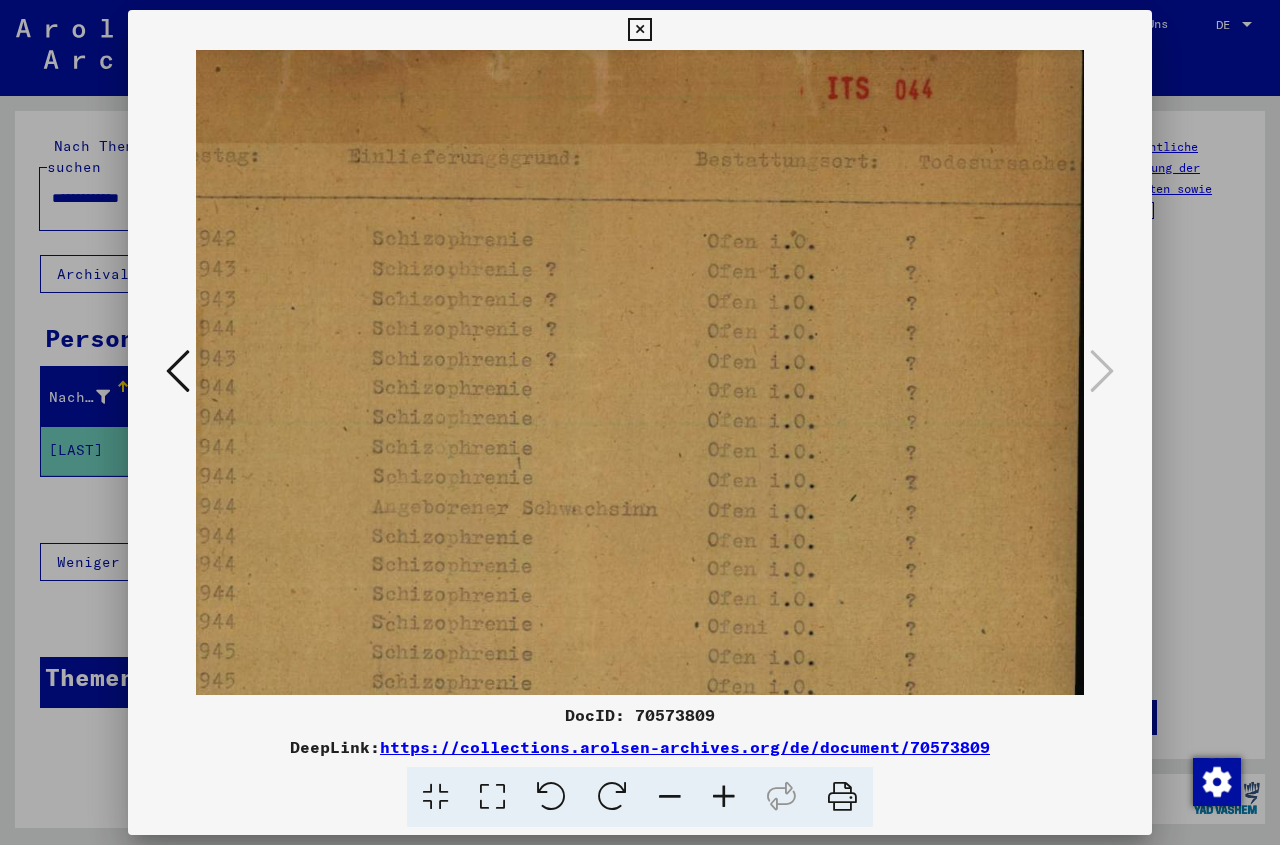 scroll, scrollTop: 25, scrollLeft: 1130, axis: both 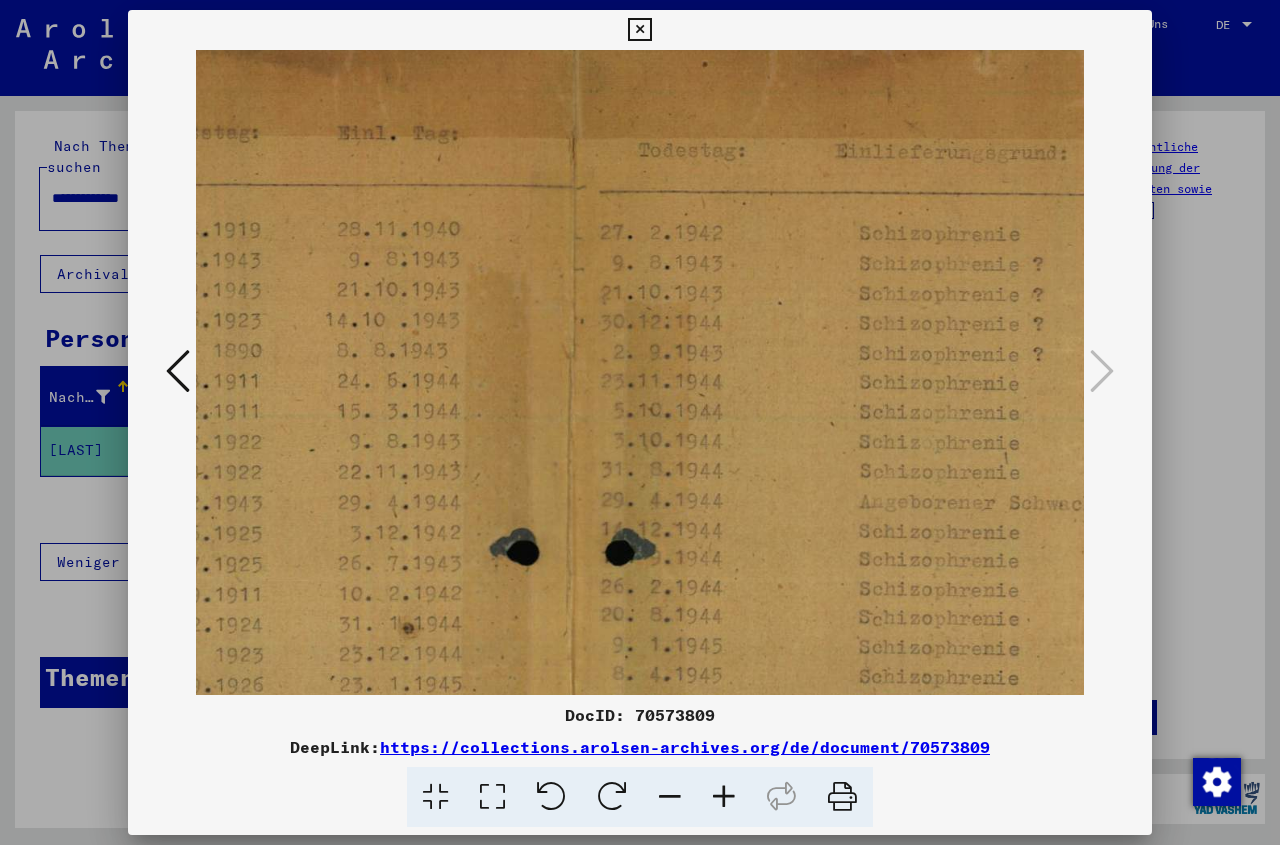 drag, startPoint x: 787, startPoint y: 417, endPoint x: 1089, endPoint y: 410, distance: 302.08112 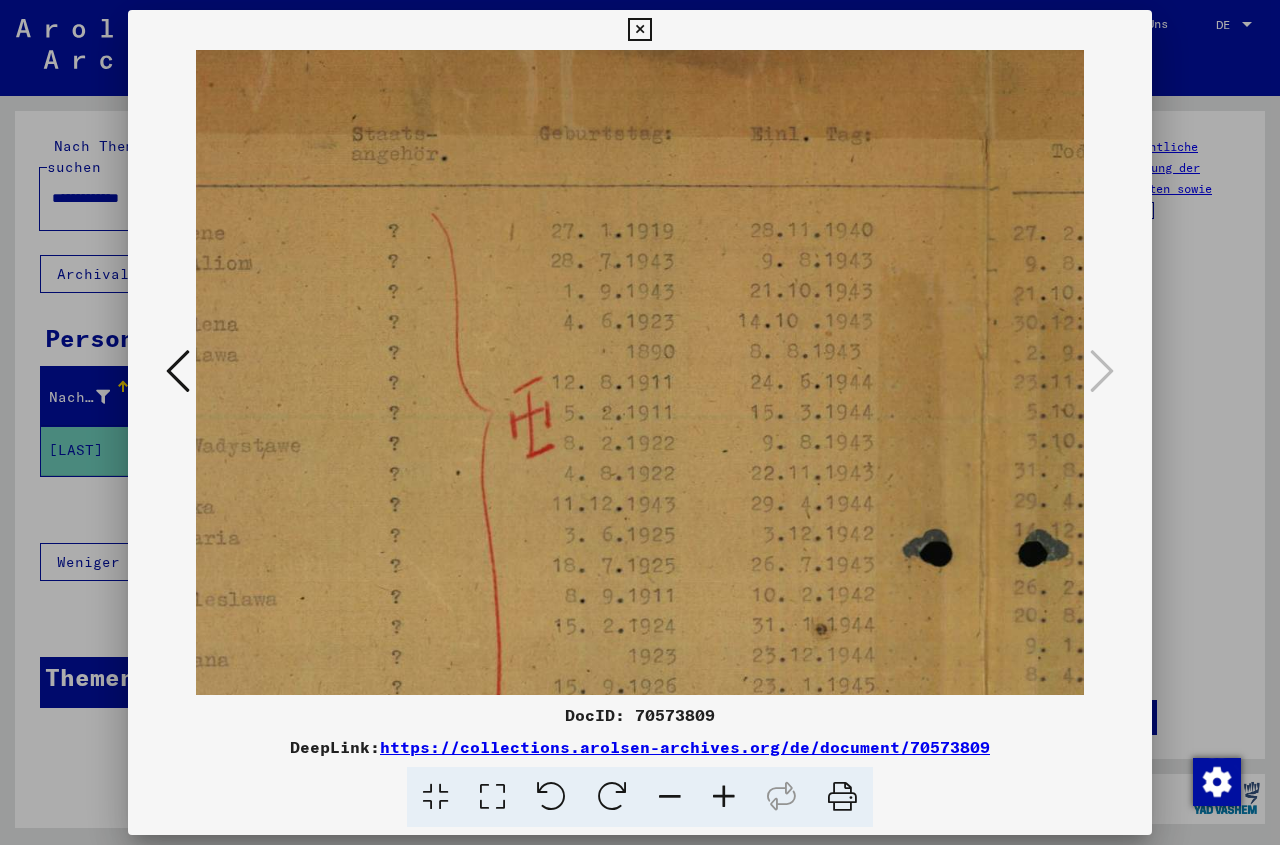 drag, startPoint x: 619, startPoint y: 417, endPoint x: 892, endPoint y: 431, distance: 273.35873 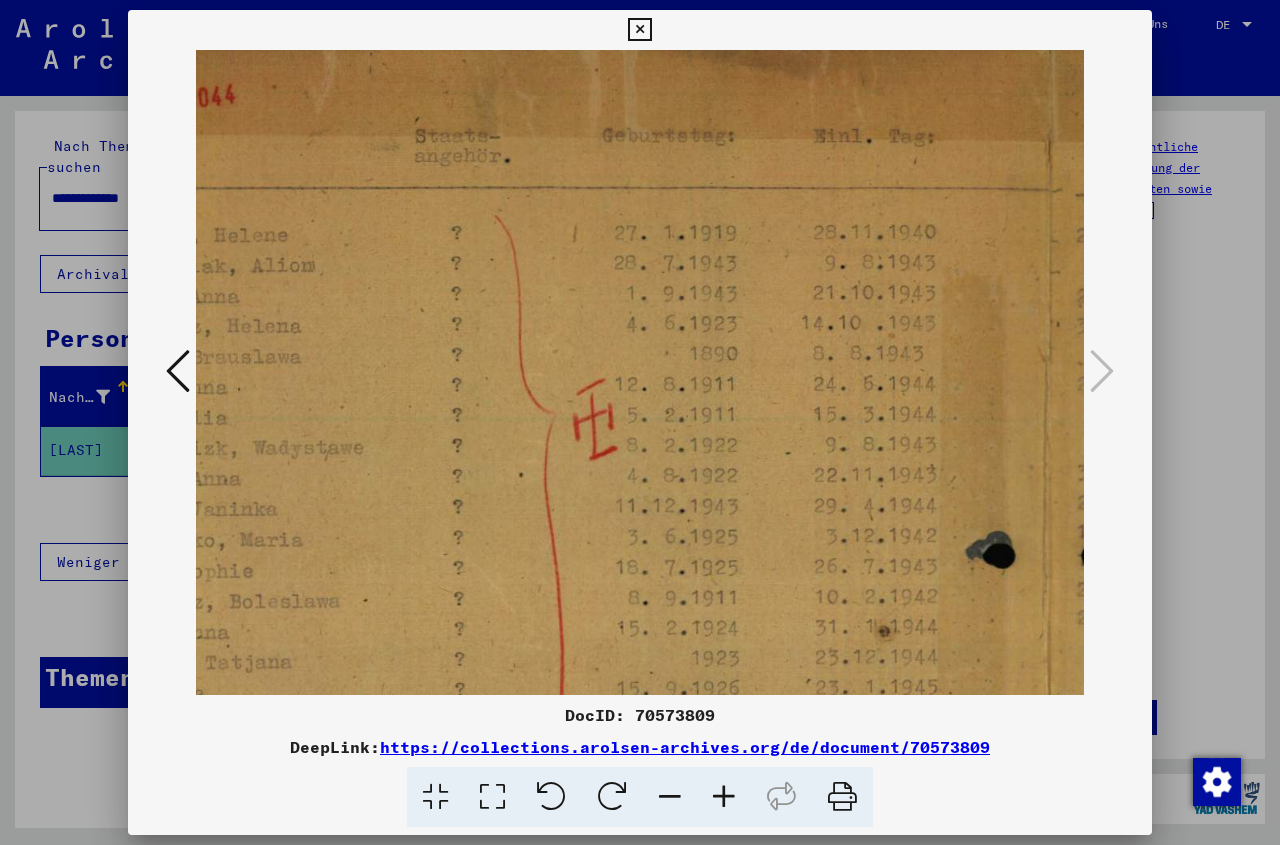 scroll, scrollTop: 25, scrollLeft: 50, axis: both 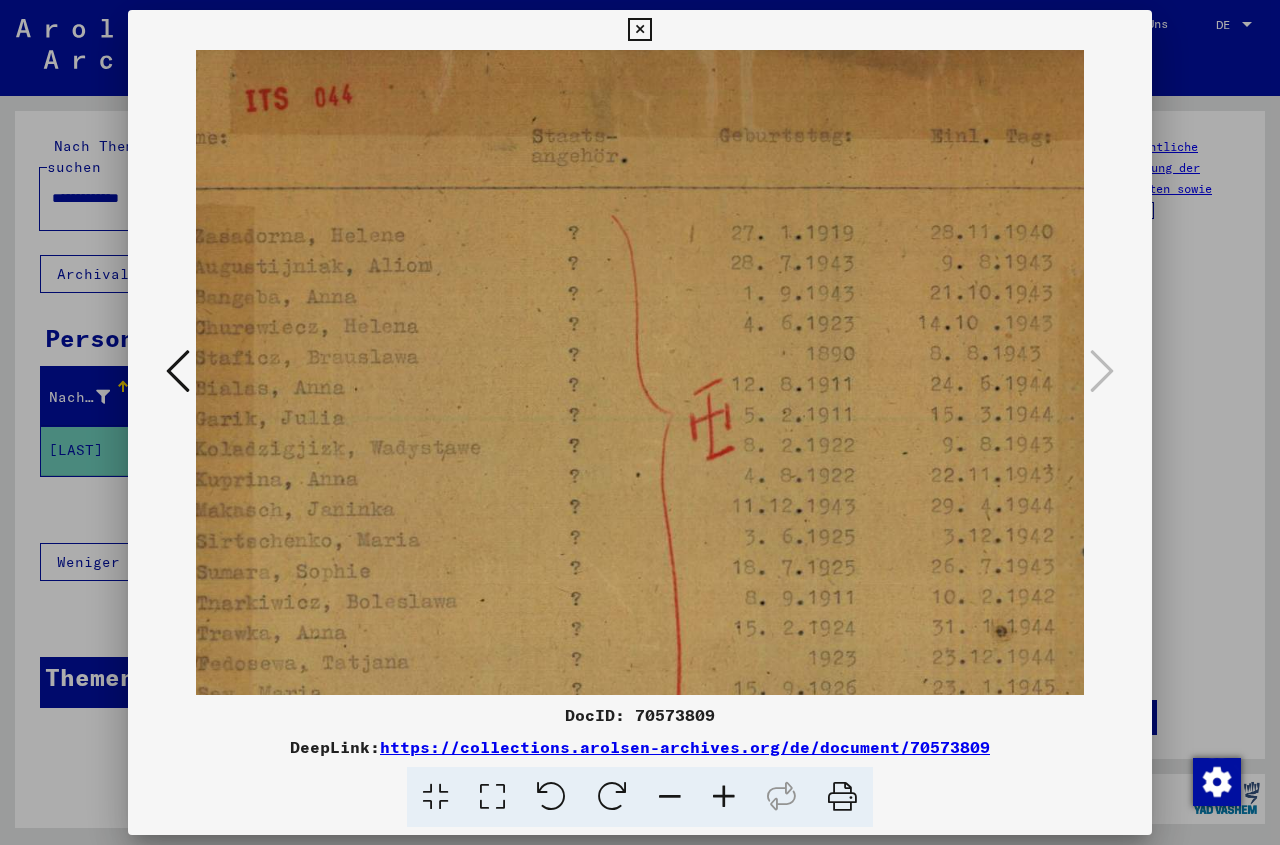 drag, startPoint x: 730, startPoint y: 431, endPoint x: 912, endPoint y: 431, distance: 182 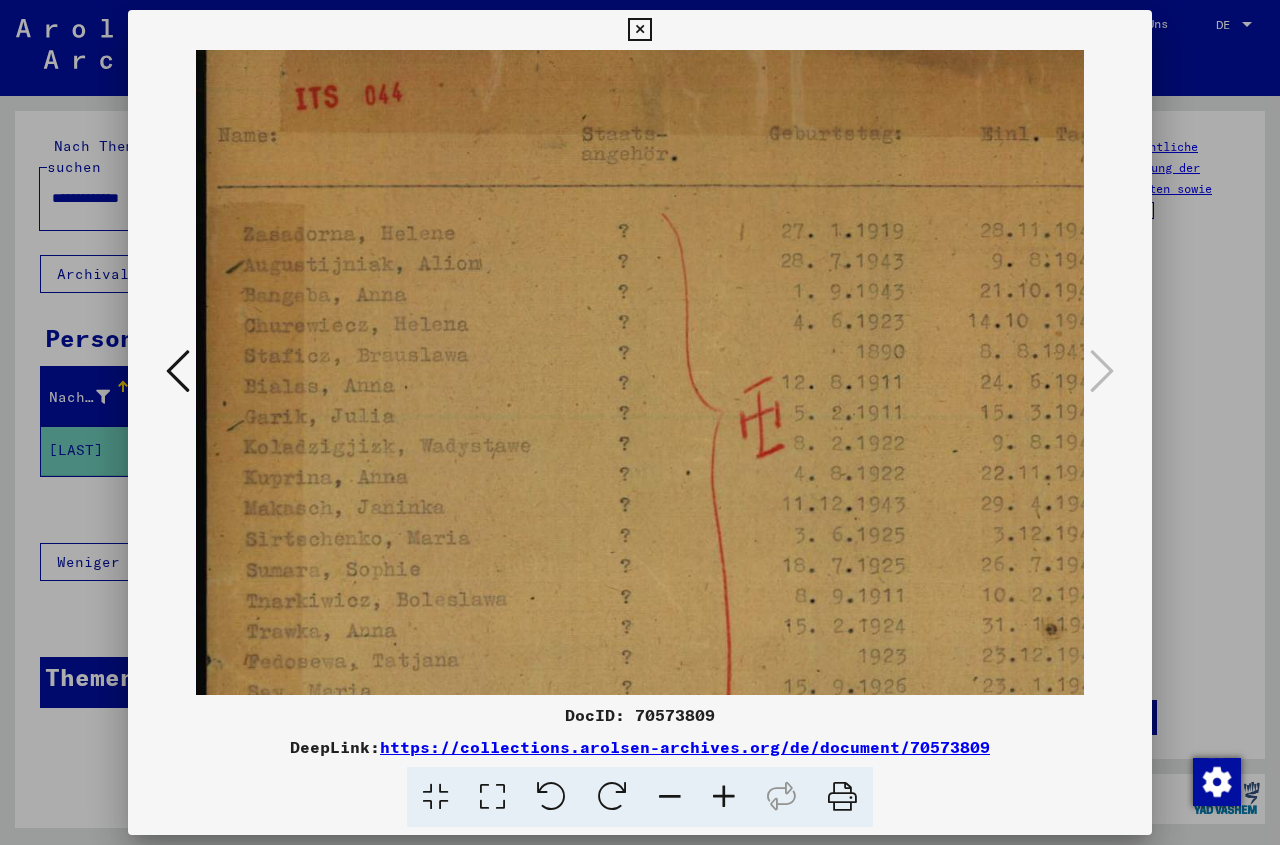 drag, startPoint x: 615, startPoint y: 431, endPoint x: 813, endPoint y: 429, distance: 198.0101 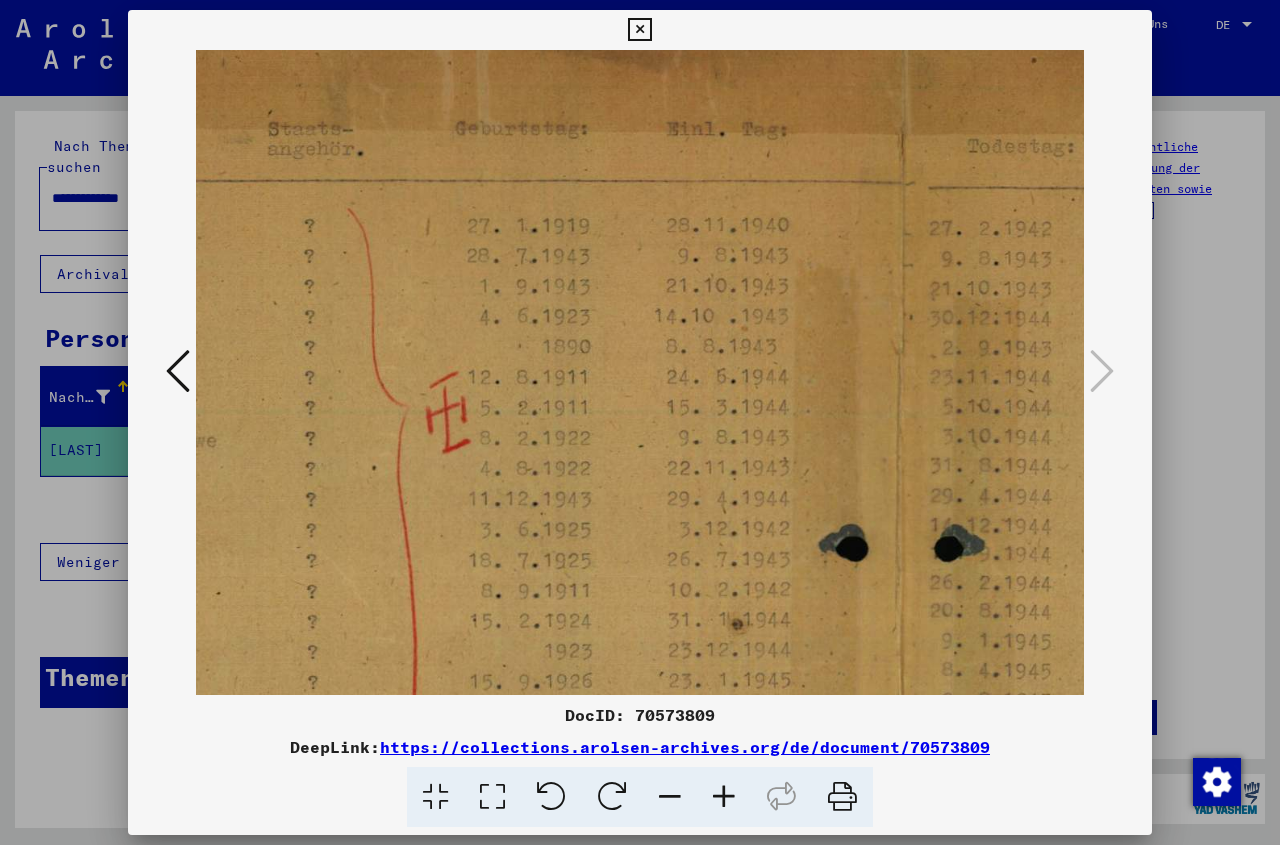 scroll, scrollTop: 32, scrollLeft: 317, axis: both 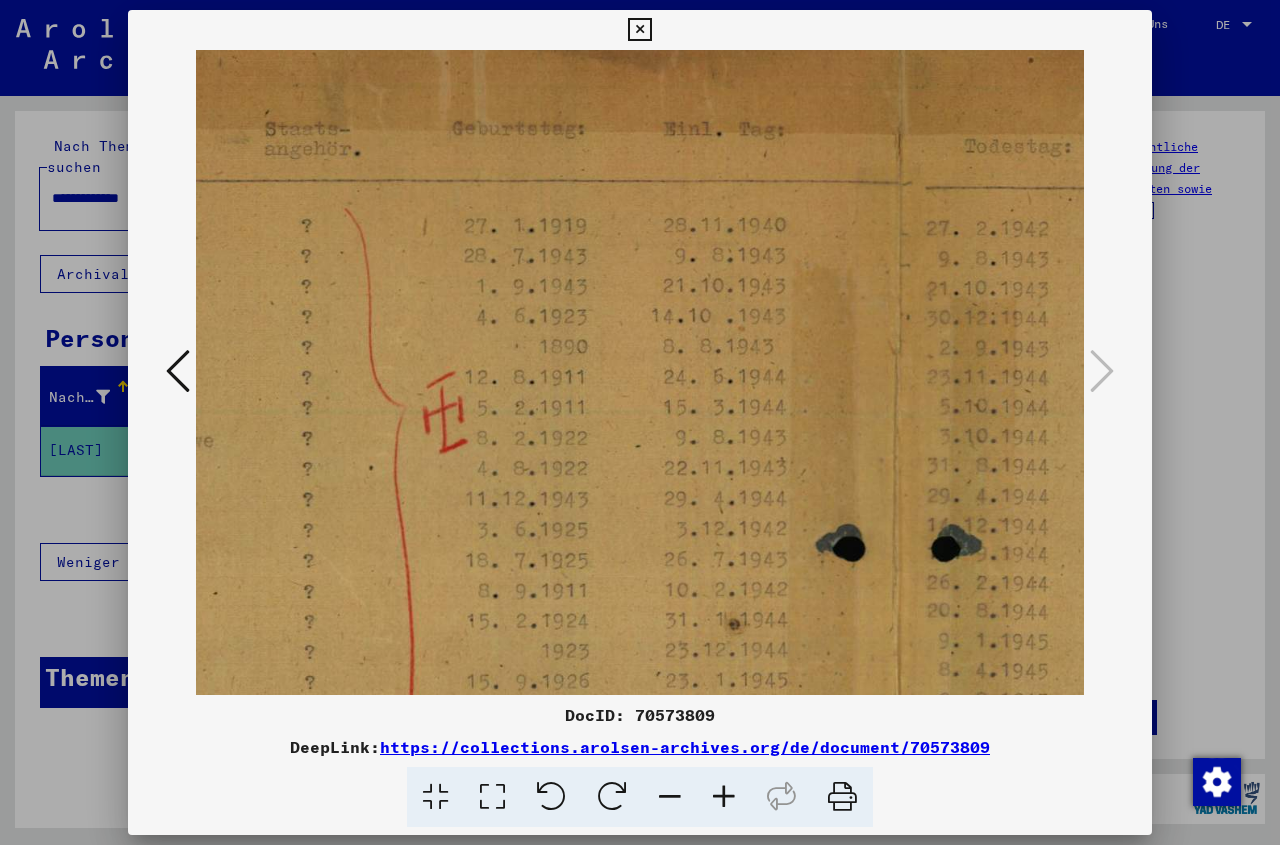 drag, startPoint x: 864, startPoint y: 627, endPoint x: 547, endPoint y: 622, distance: 317.03943 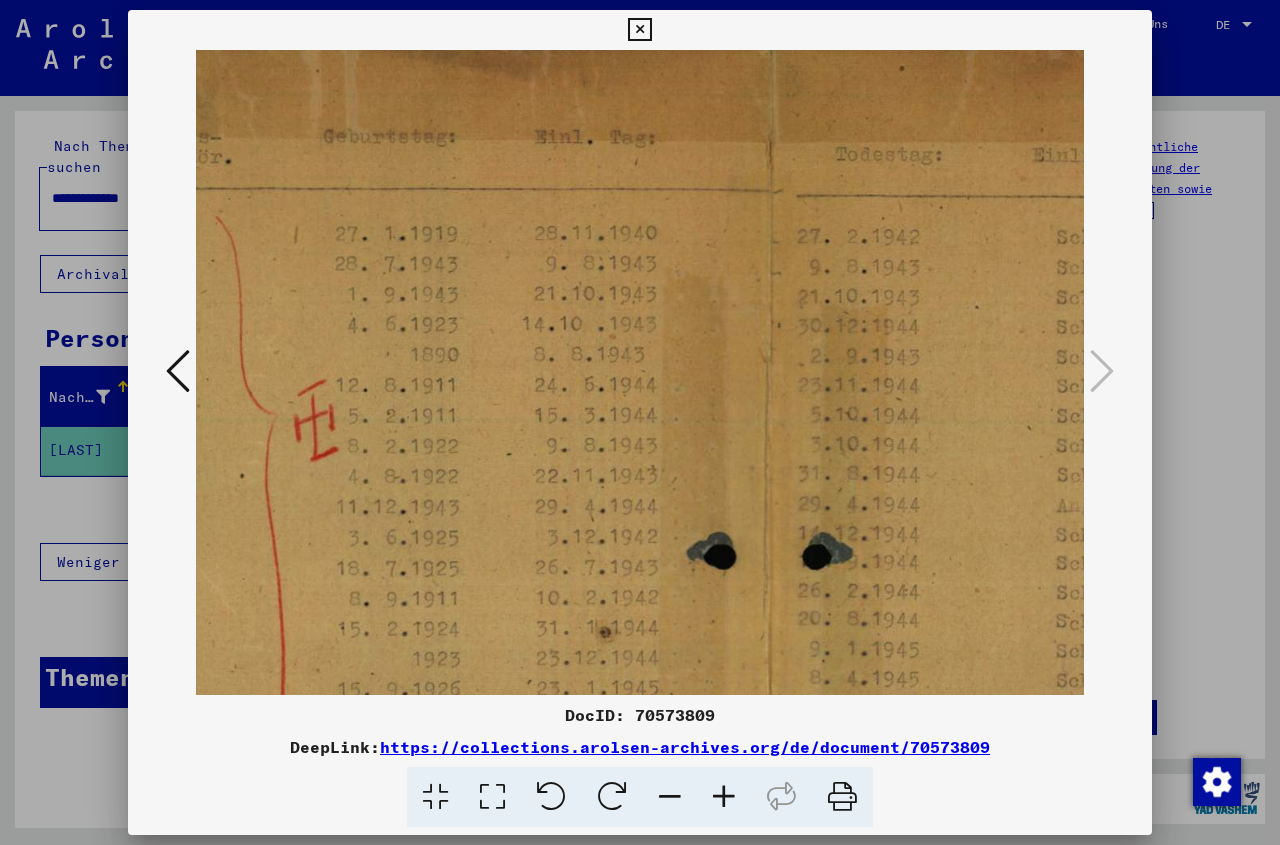 drag, startPoint x: 875, startPoint y: 385, endPoint x: 744, endPoint y: 393, distance: 131.24405 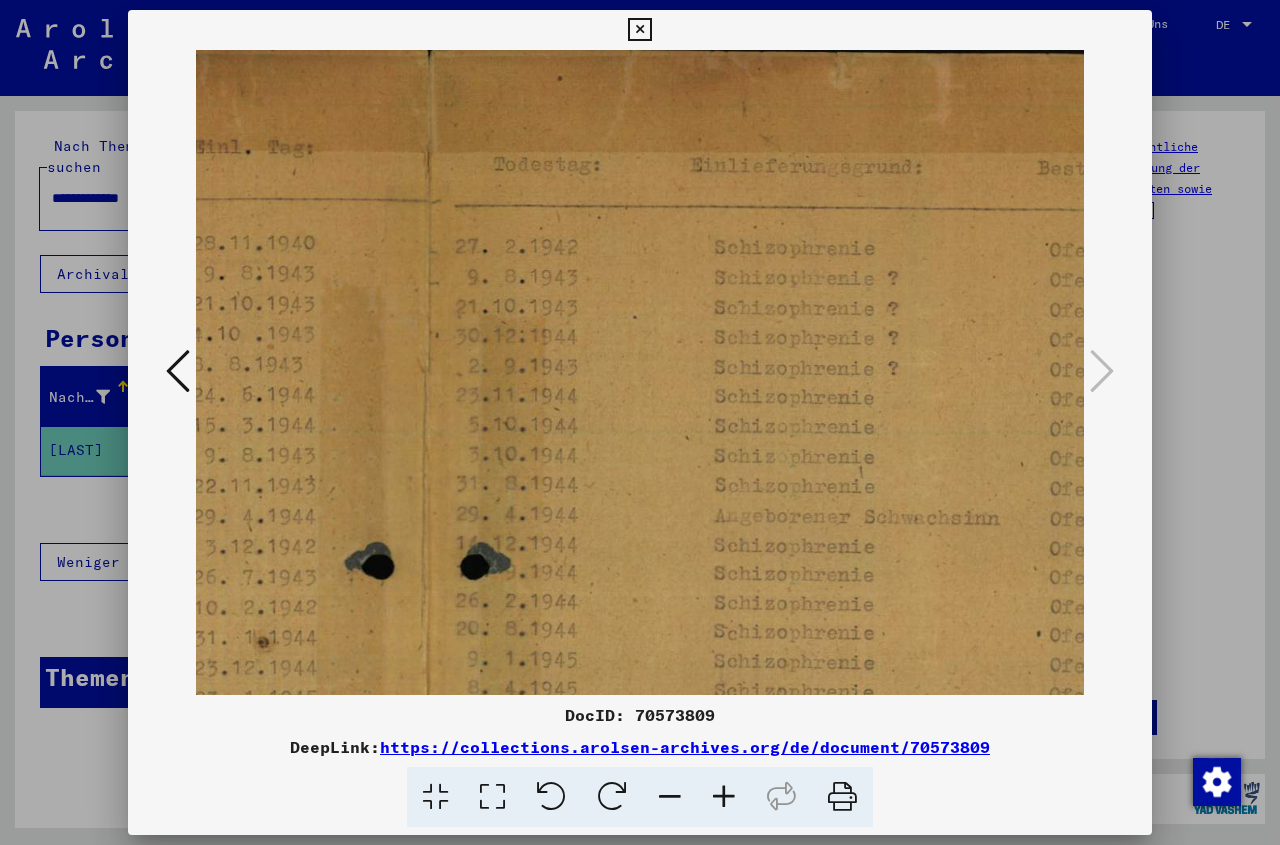 scroll, scrollTop: 14, scrollLeft: 792, axis: both 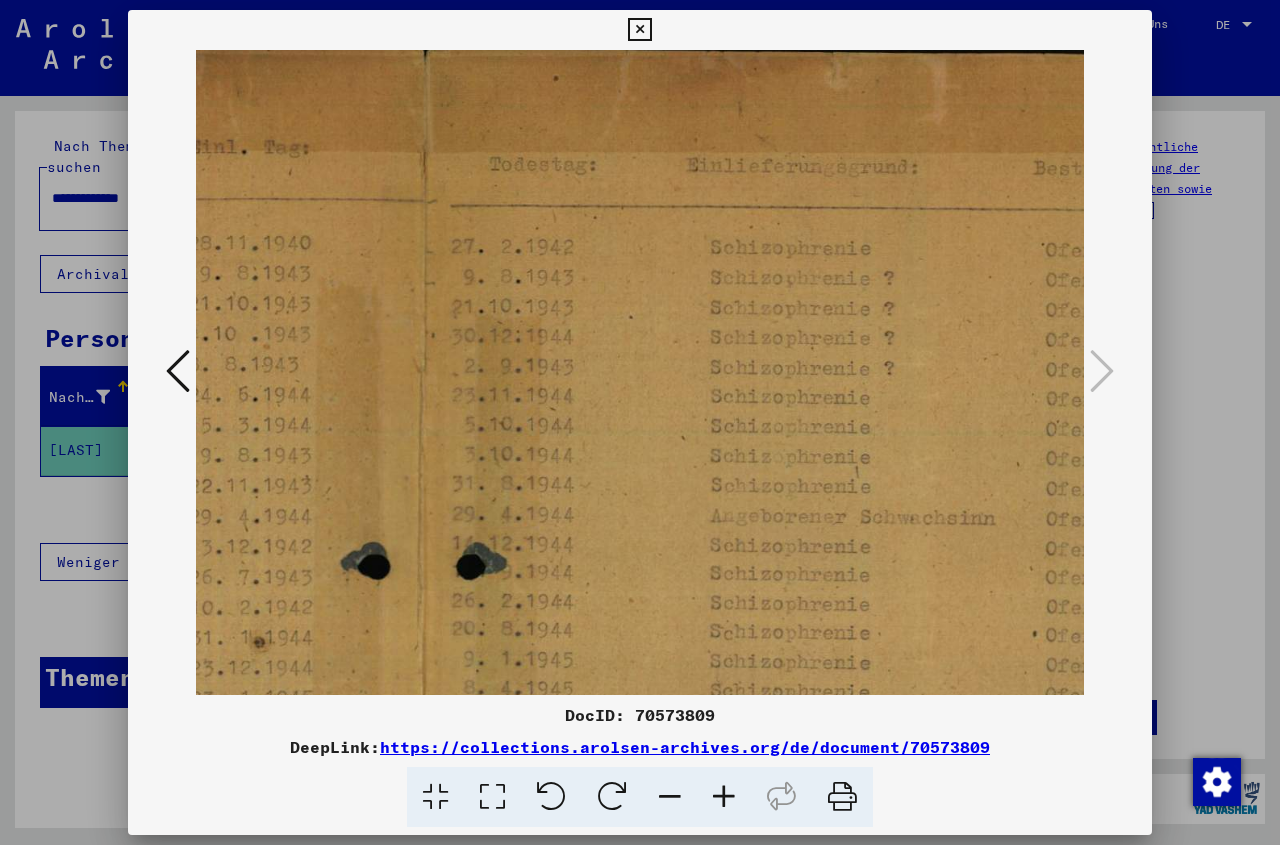 drag, startPoint x: 944, startPoint y: 540, endPoint x: 600, endPoint y: 550, distance: 344.14532 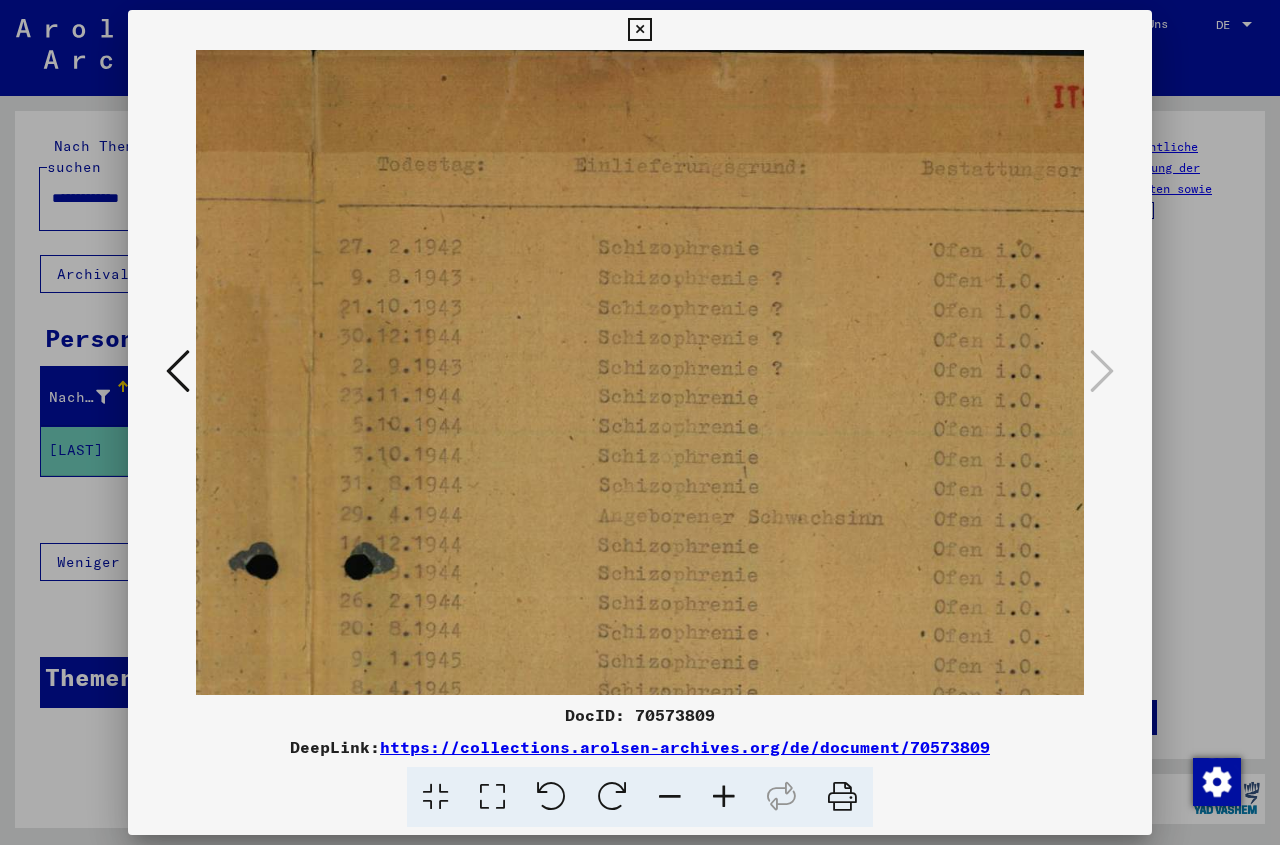 scroll, scrollTop: 14, scrollLeft: 969, axis: both 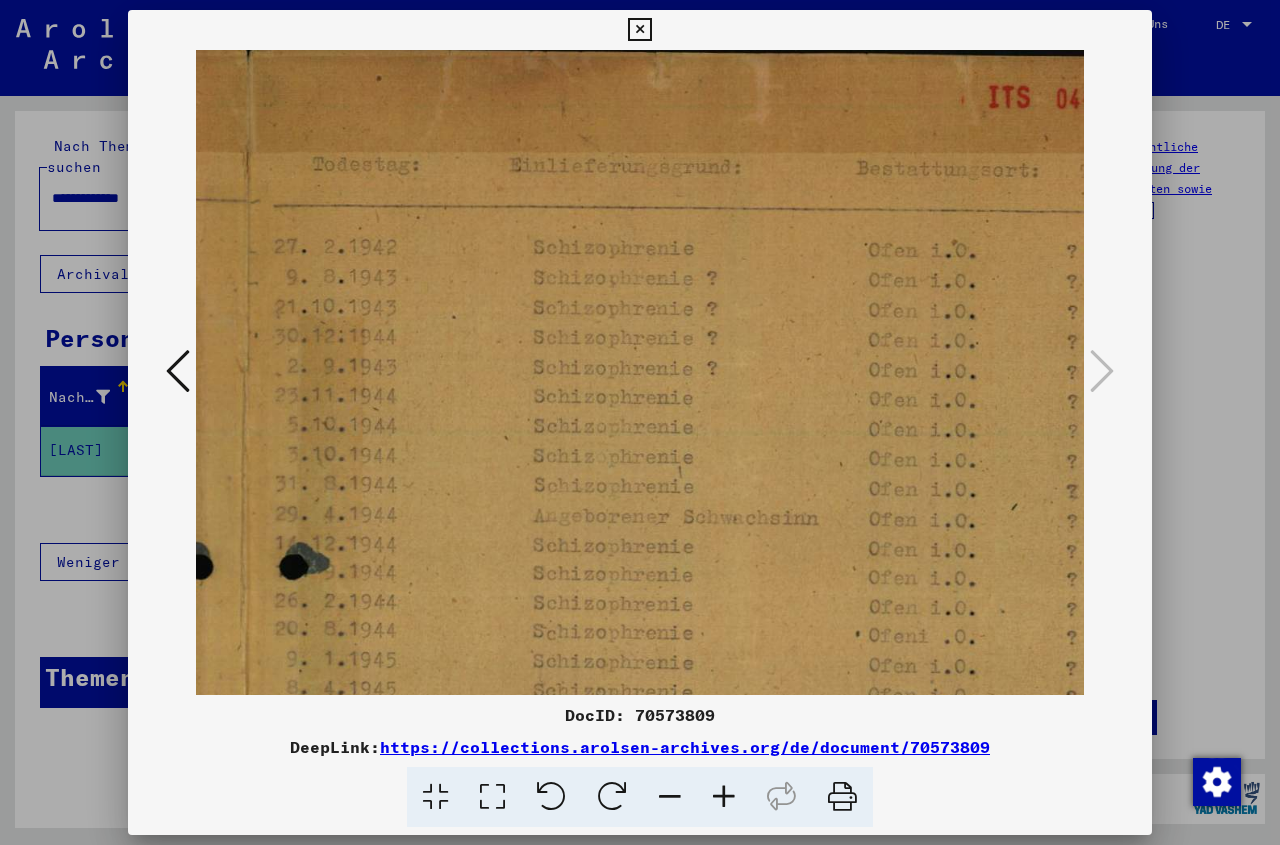 drag, startPoint x: 817, startPoint y: 491, endPoint x: 640, endPoint y: 491, distance: 177 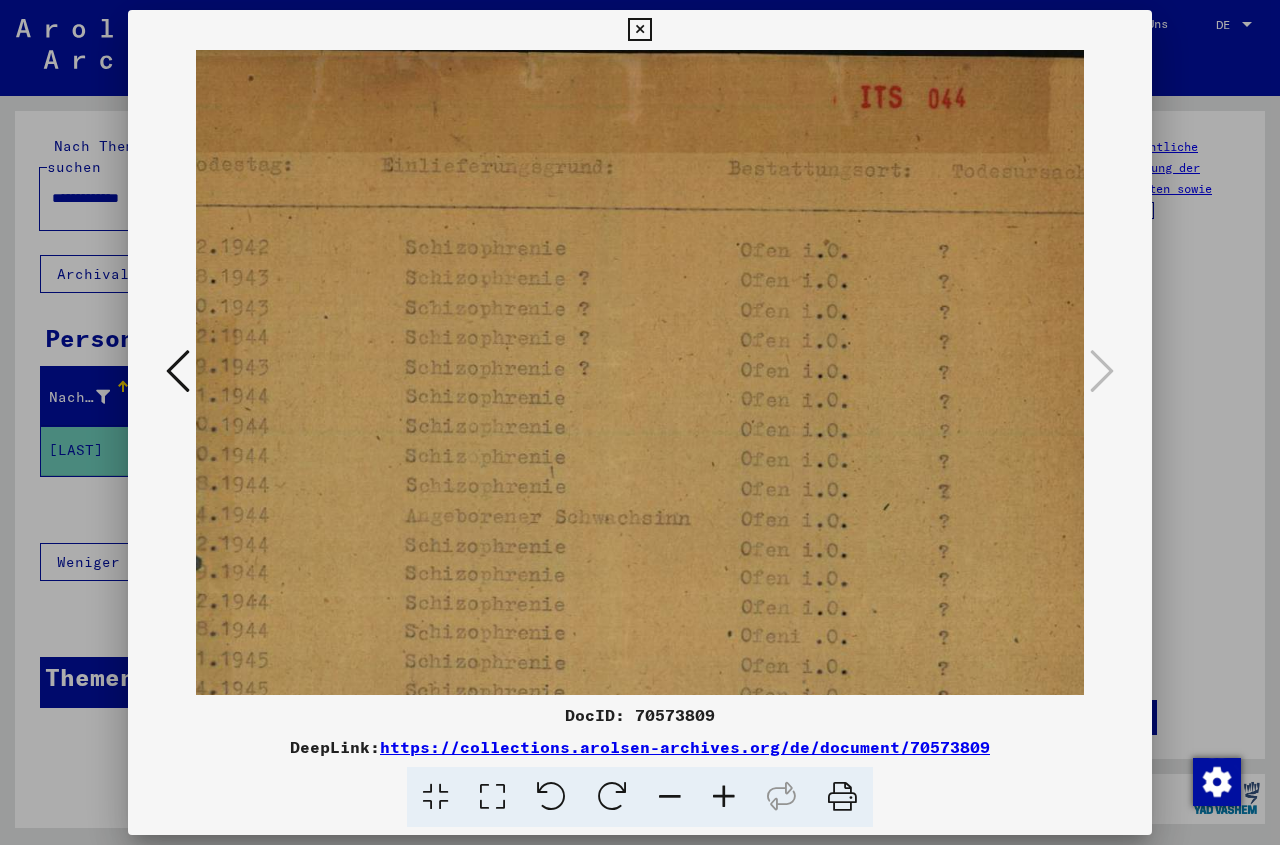 scroll, scrollTop: 14, scrollLeft: 1130, axis: both 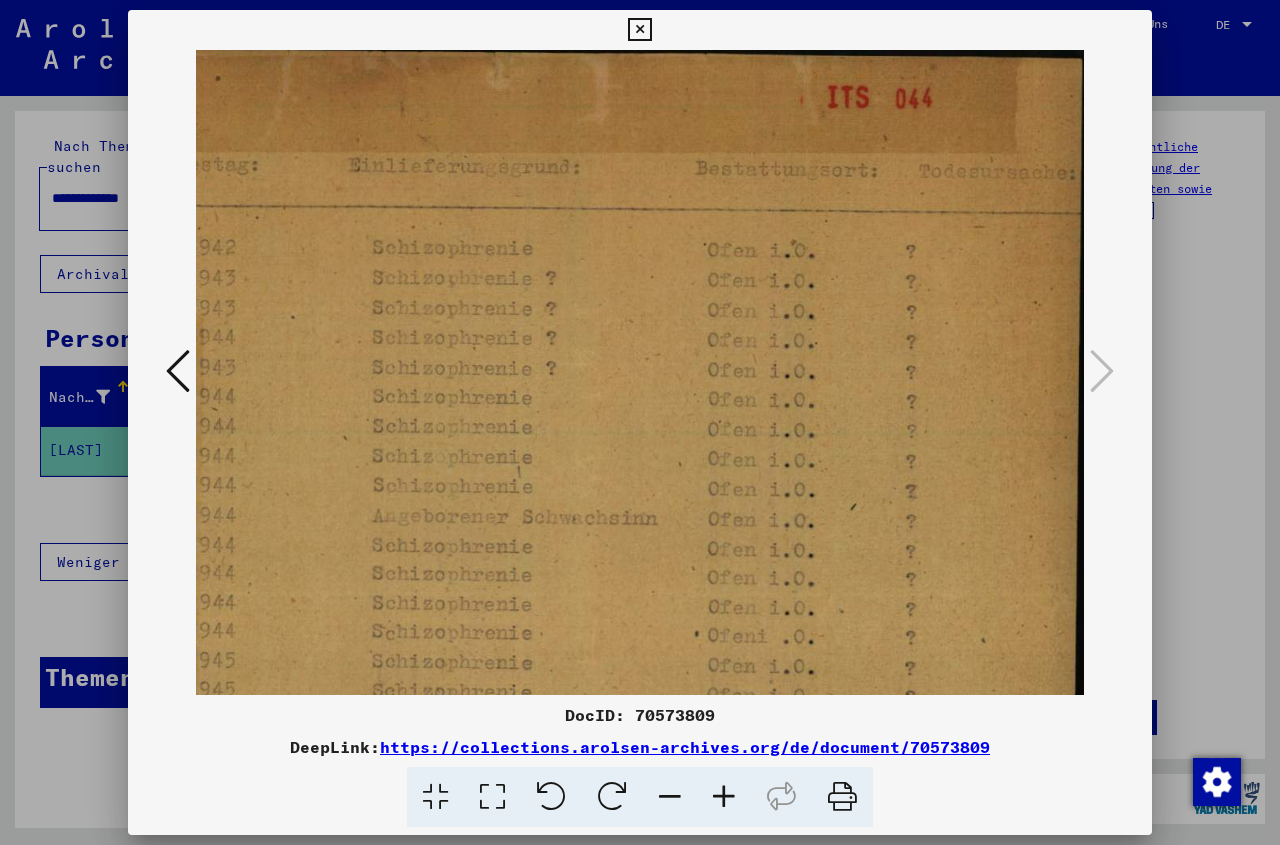 drag, startPoint x: 823, startPoint y: 603, endPoint x: 550, endPoint y: 603, distance: 273 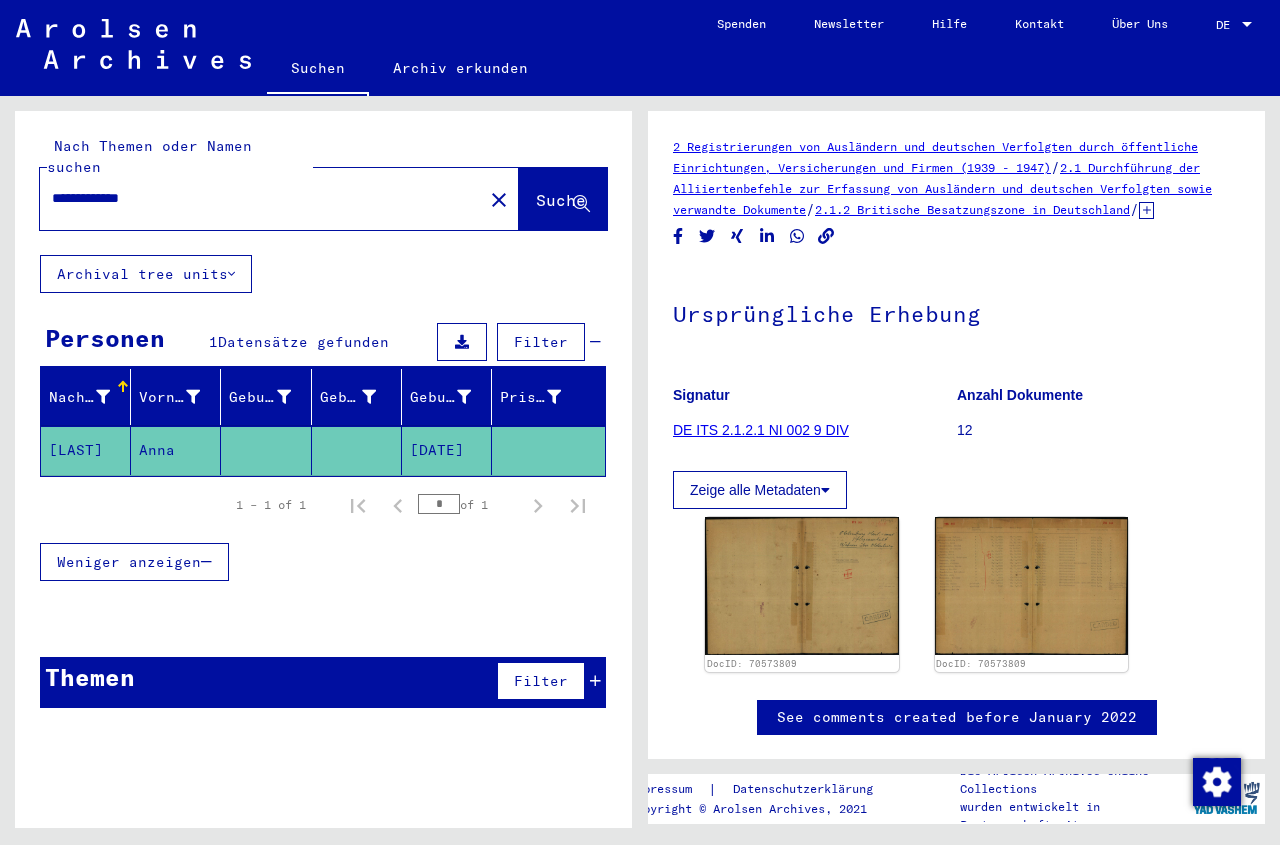 click on "DE ITS 2.1.2.1 NI 002 9 DIV" 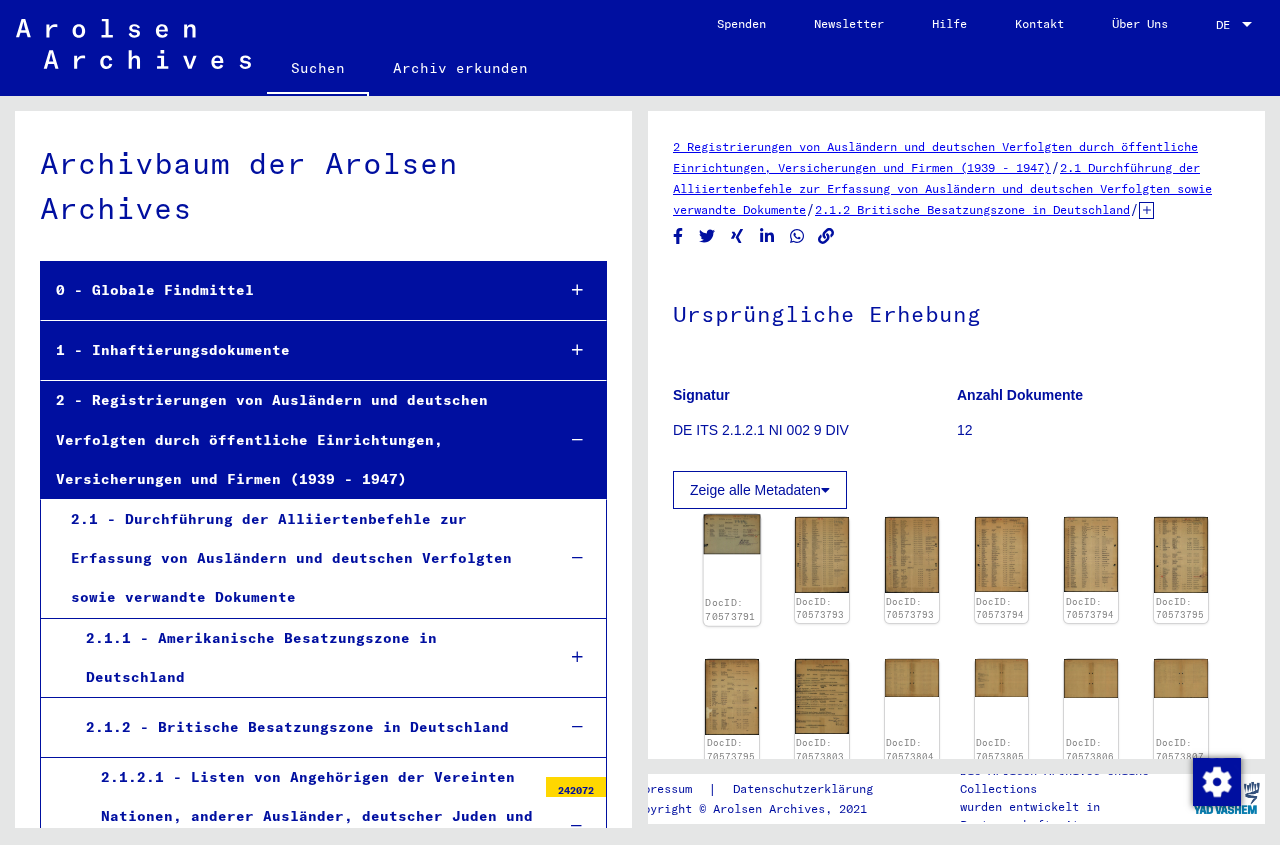 click 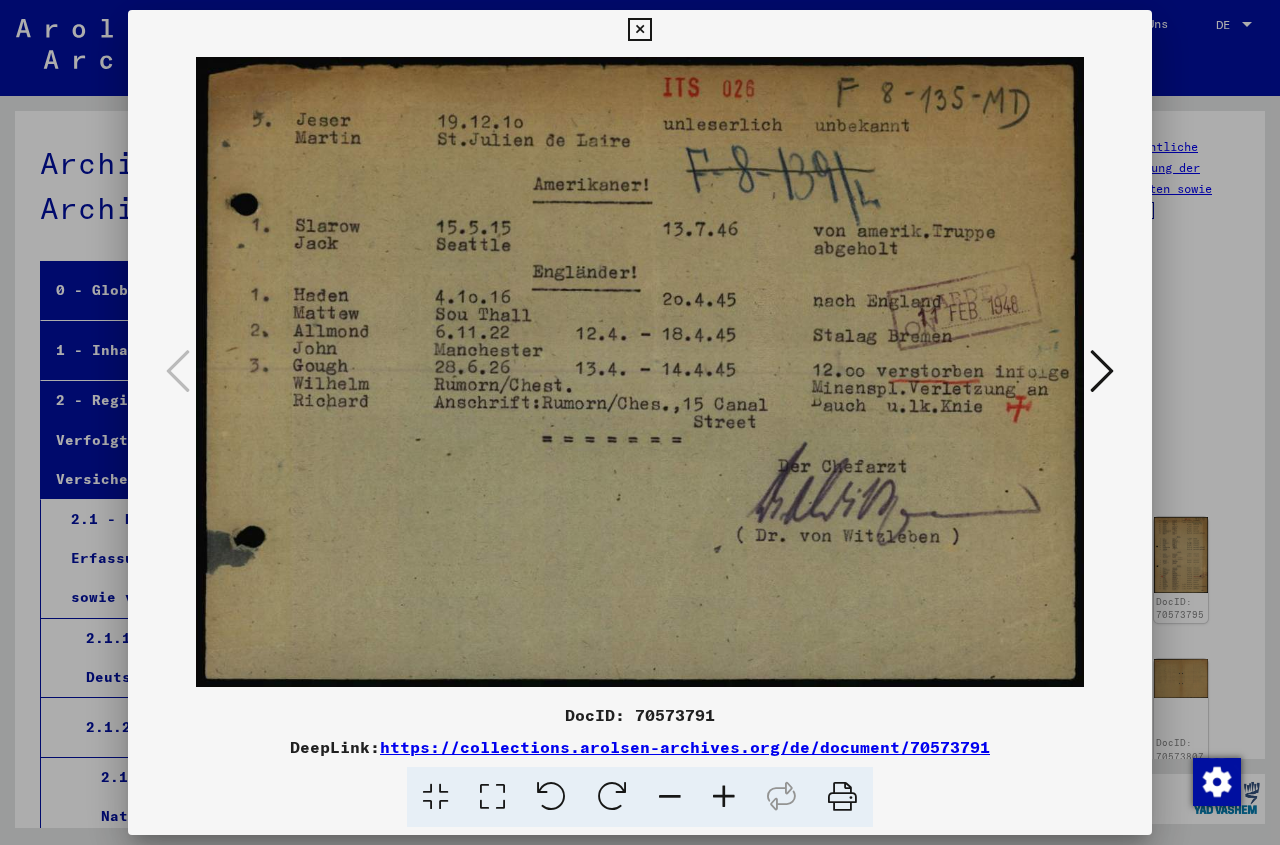 click at bounding box center (1102, 371) 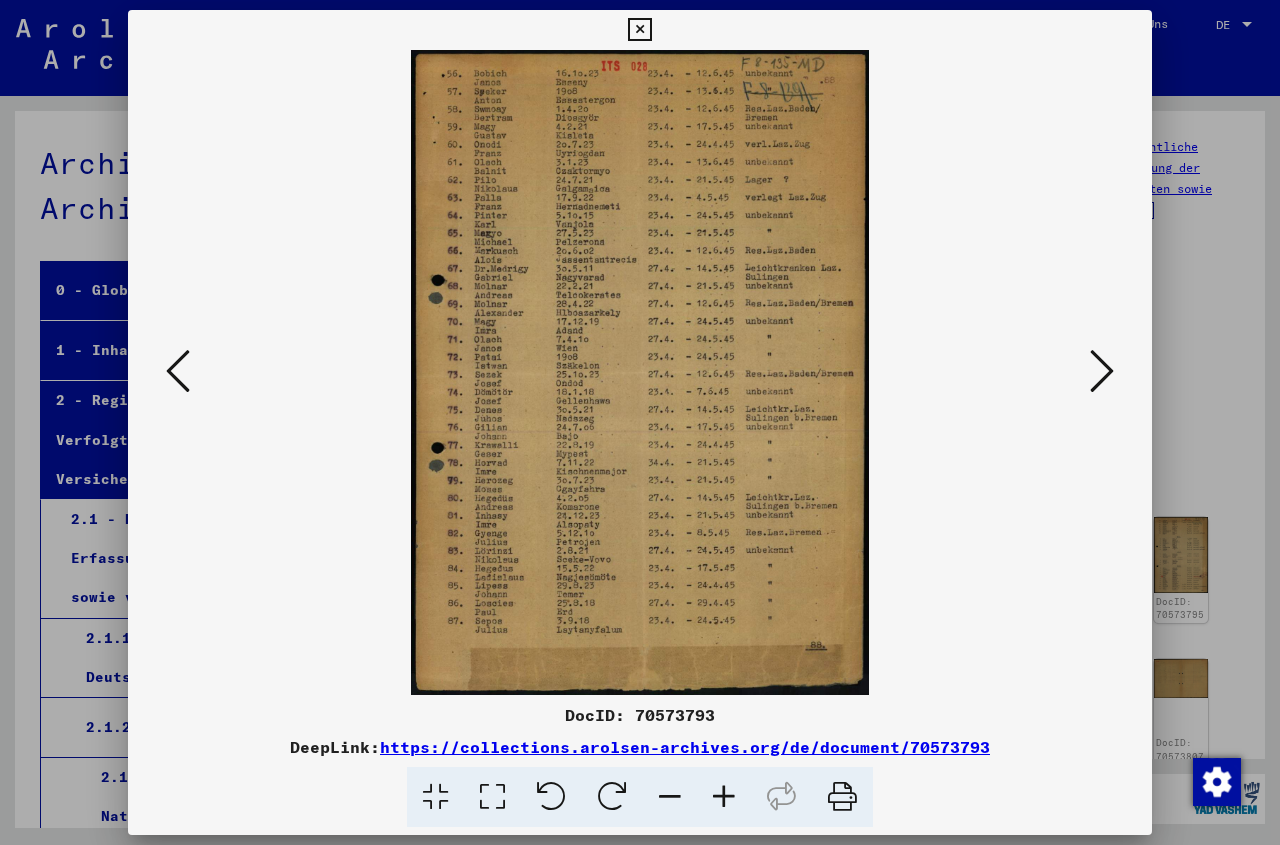 click at bounding box center (724, 797) 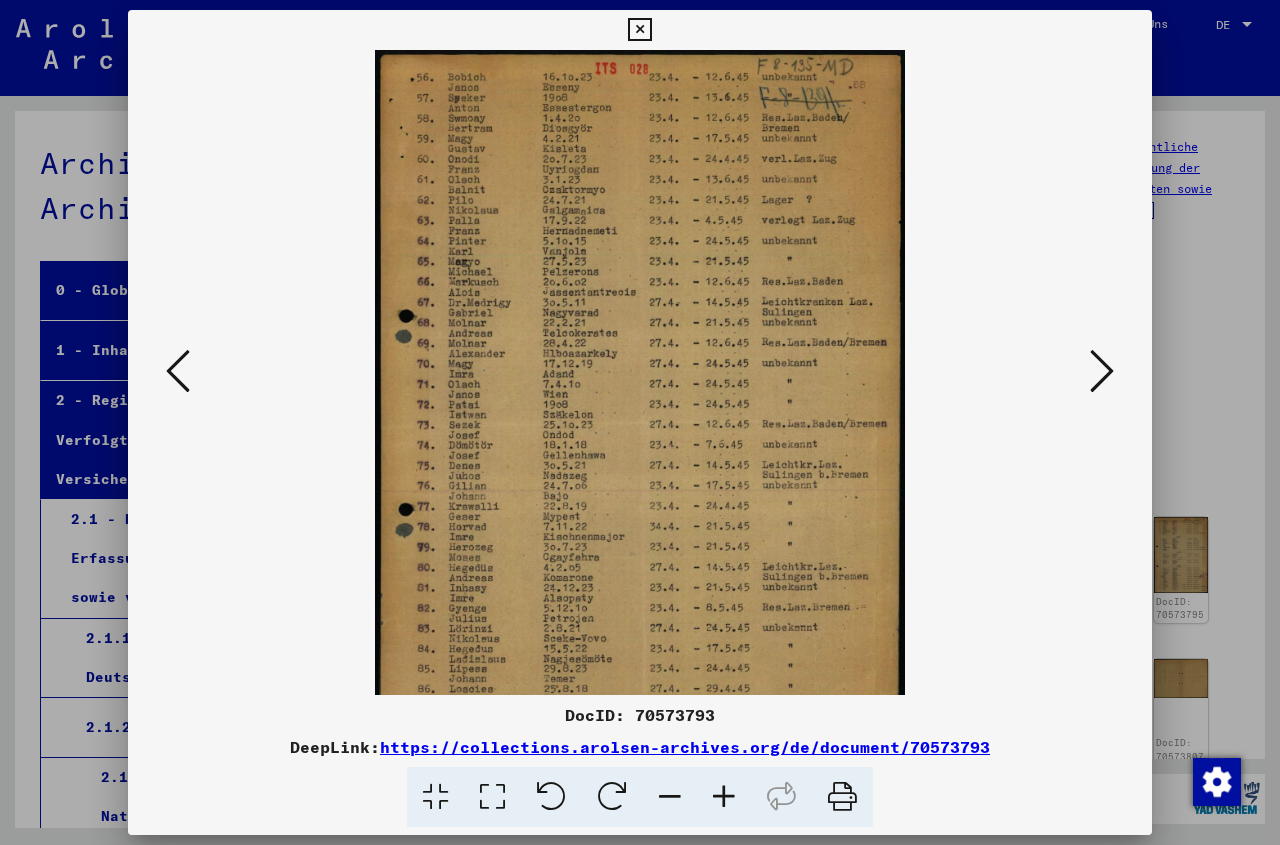 click at bounding box center (724, 797) 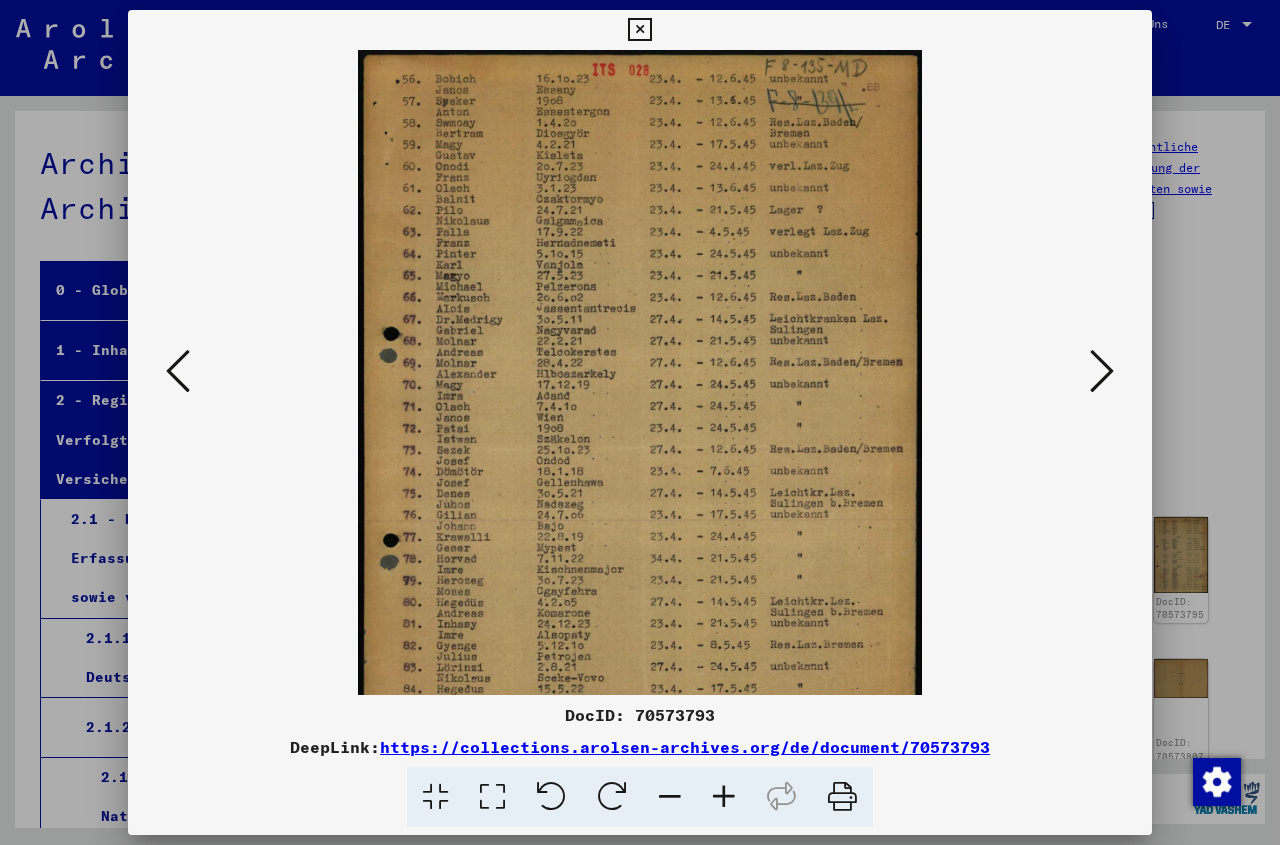 click at bounding box center [724, 797] 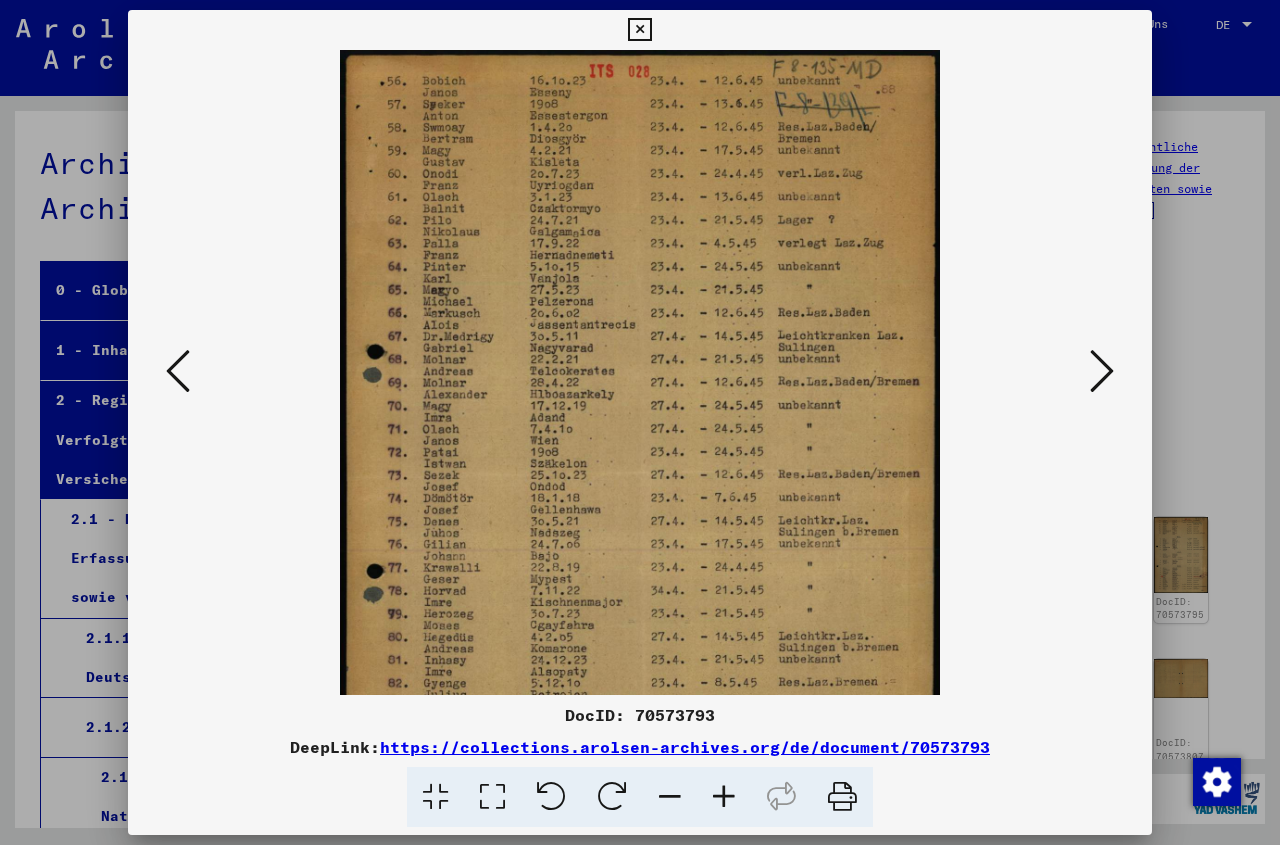 click at bounding box center [724, 797] 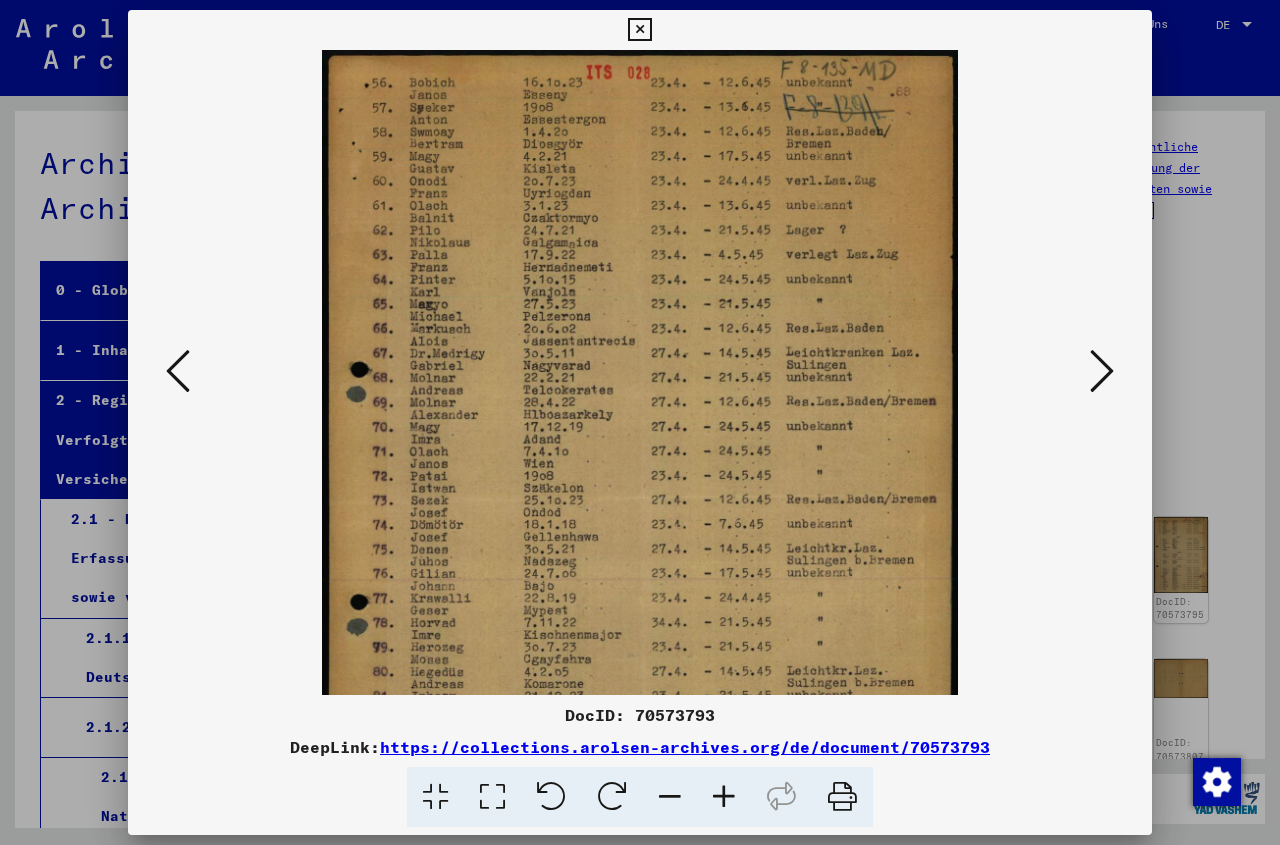 click at bounding box center [724, 797] 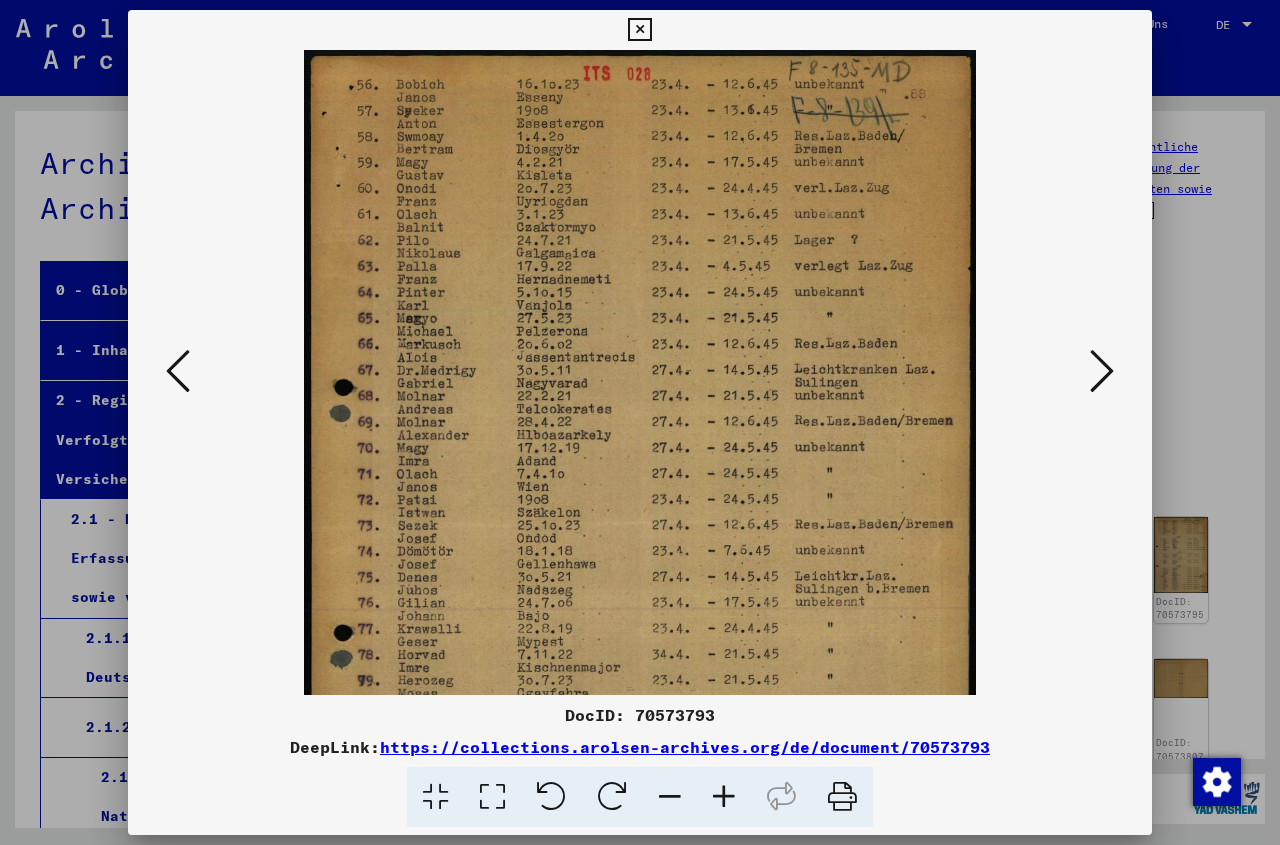 click at bounding box center (724, 797) 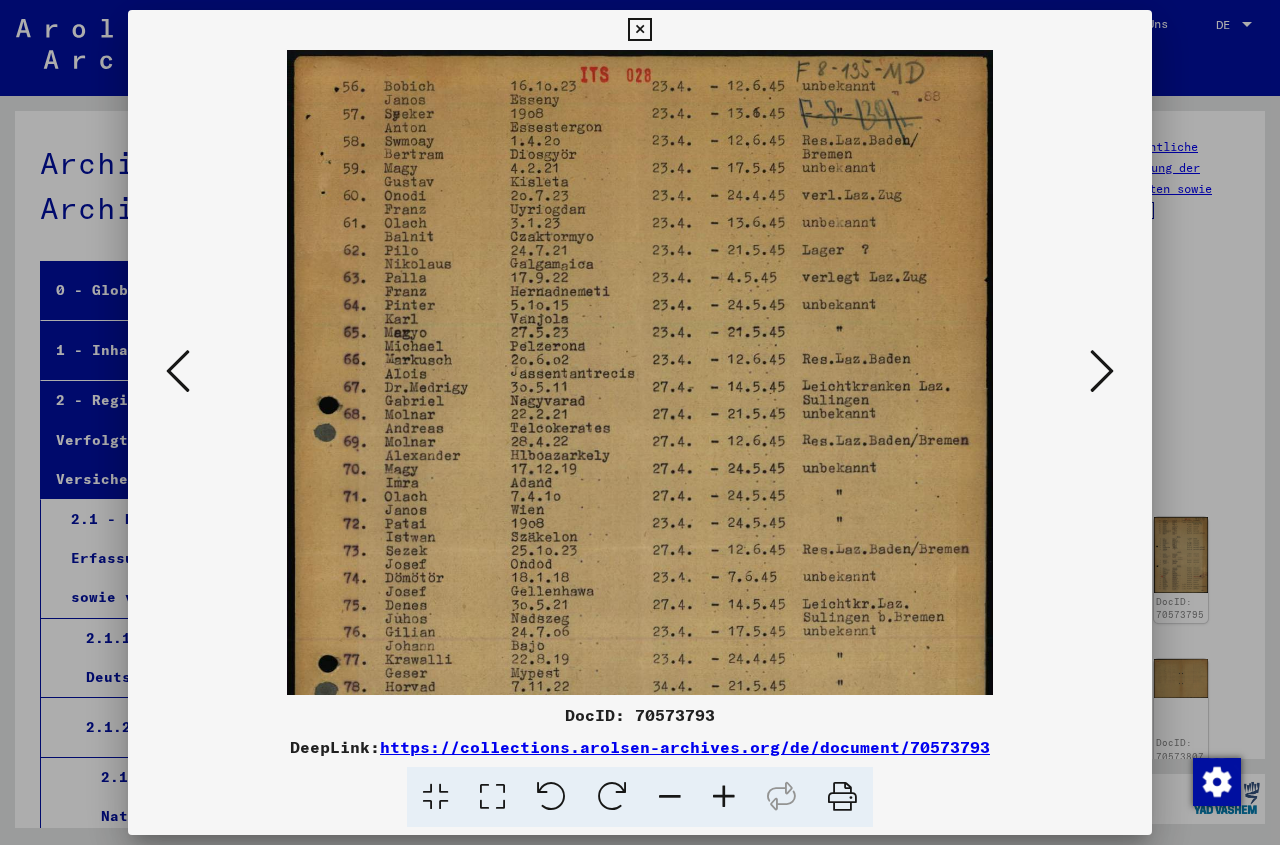 click at bounding box center (724, 797) 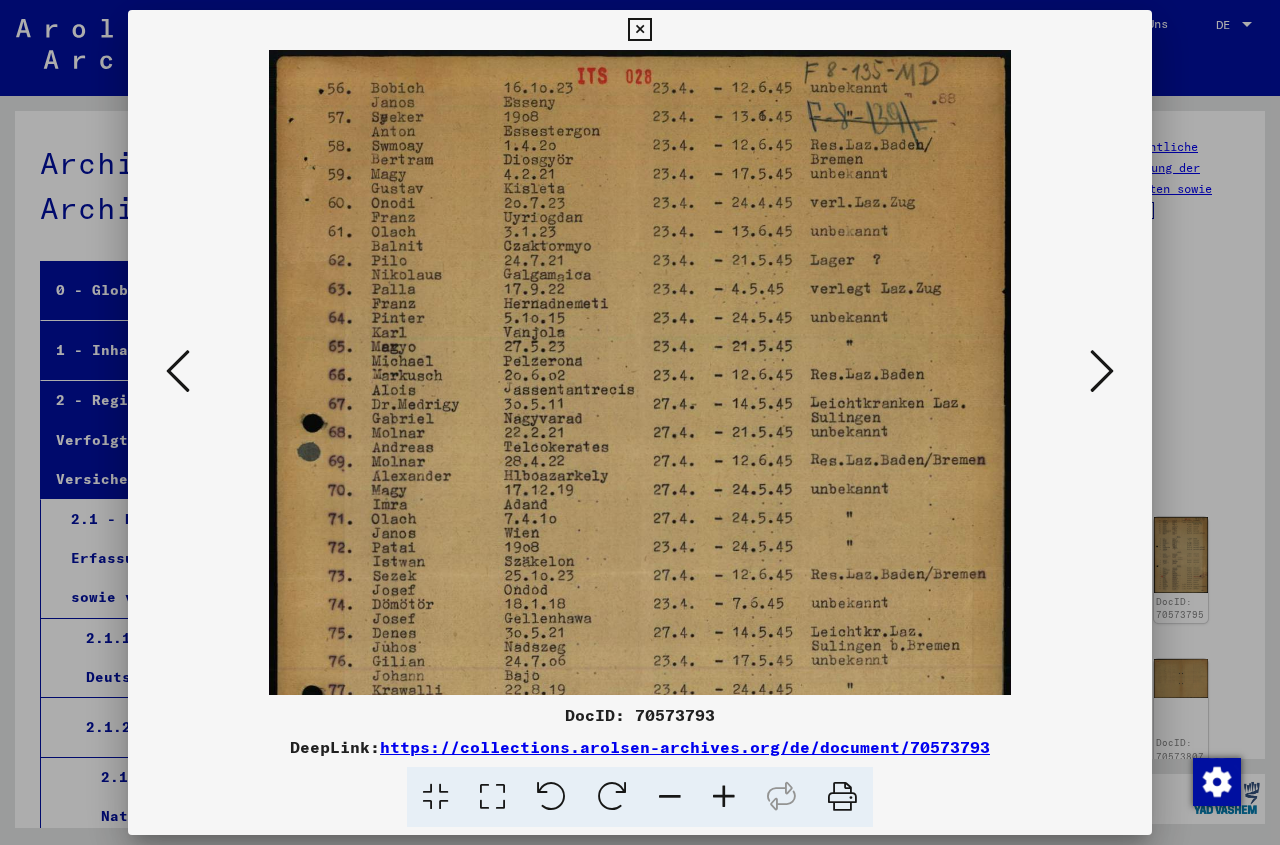 click at bounding box center [724, 797] 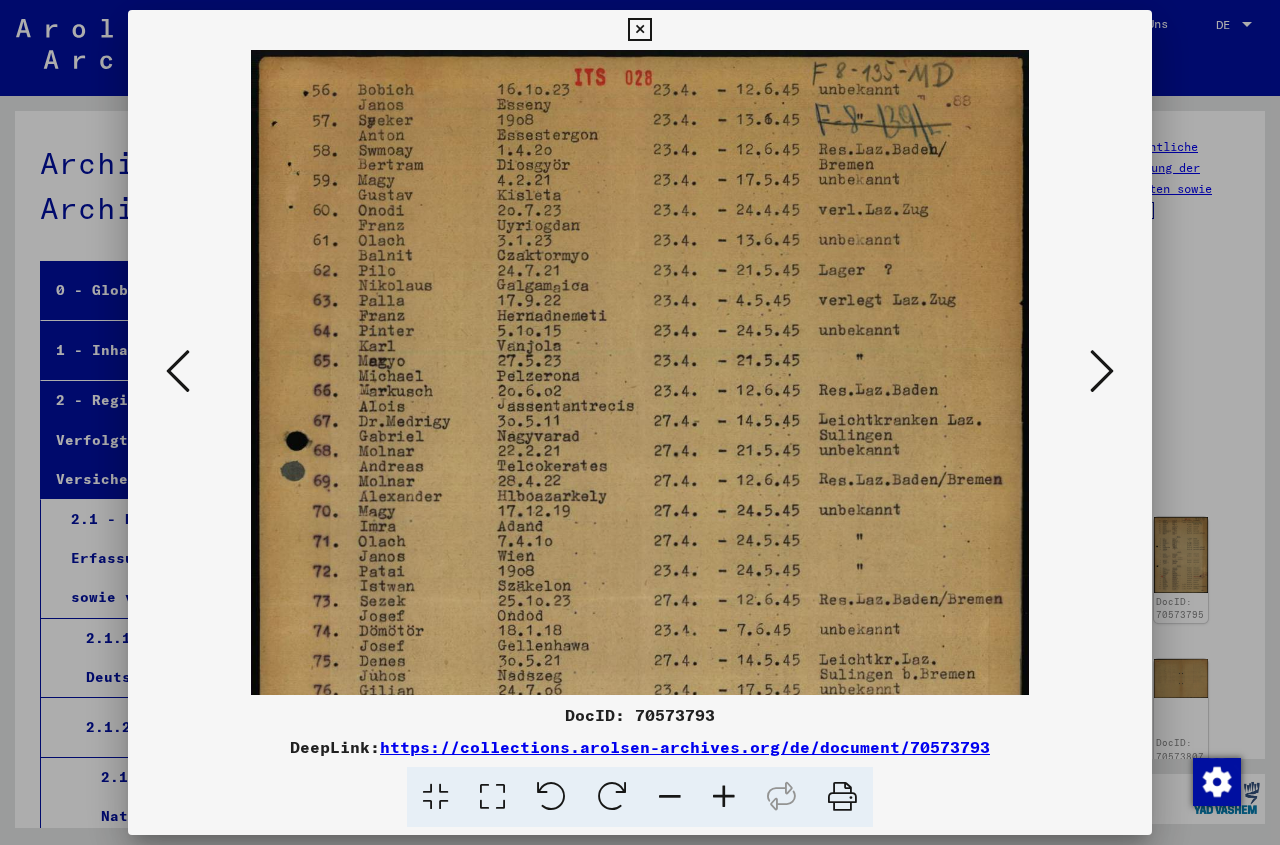 click at bounding box center (1102, 371) 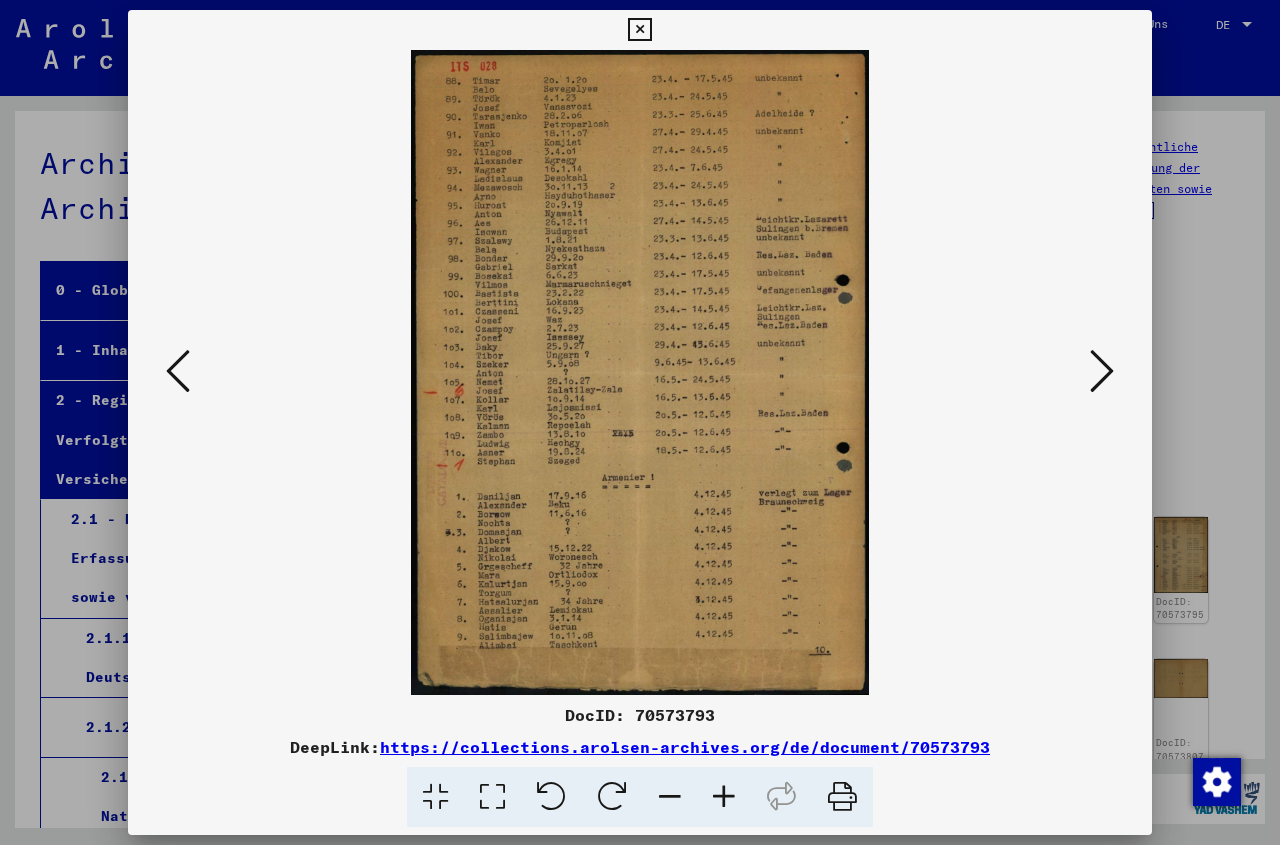 click at bounding box center [1102, 371] 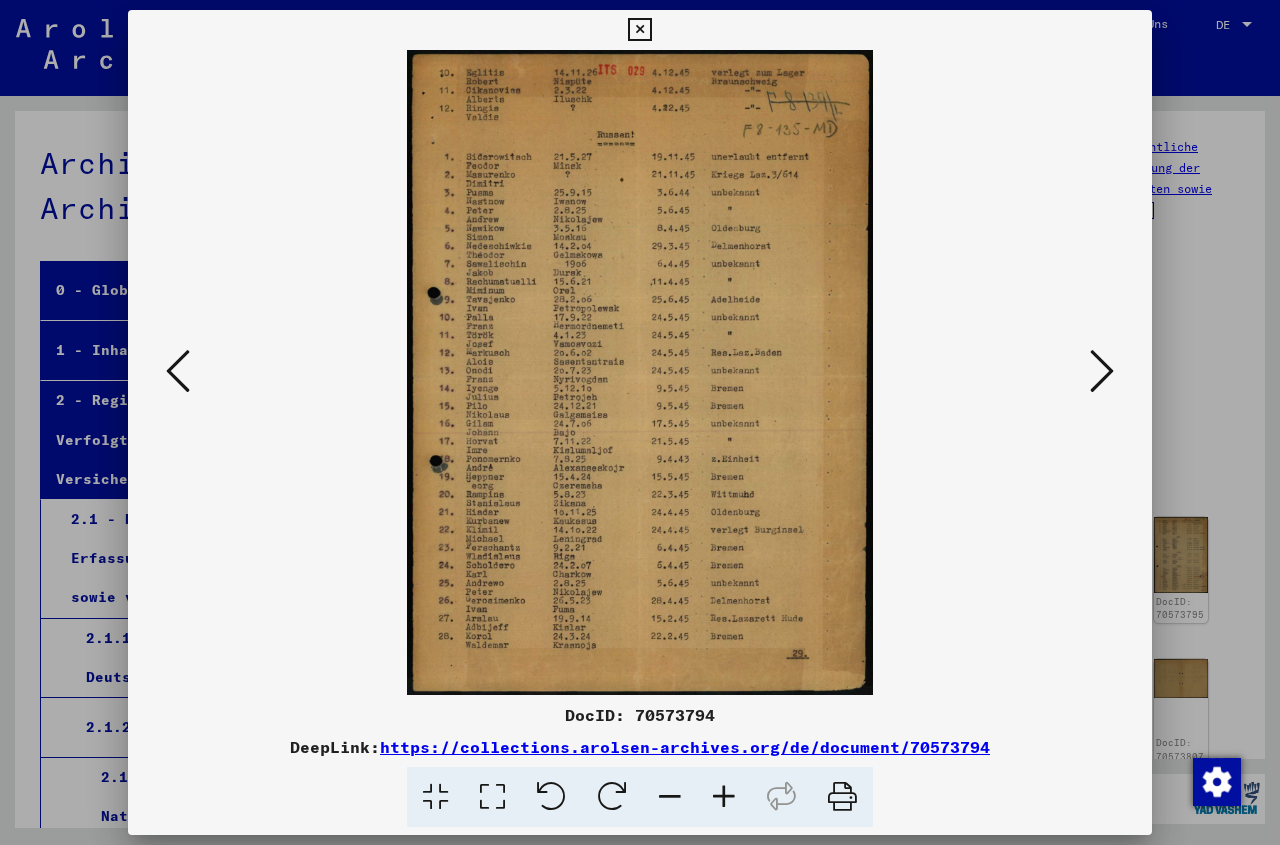 click at bounding box center (1102, 371) 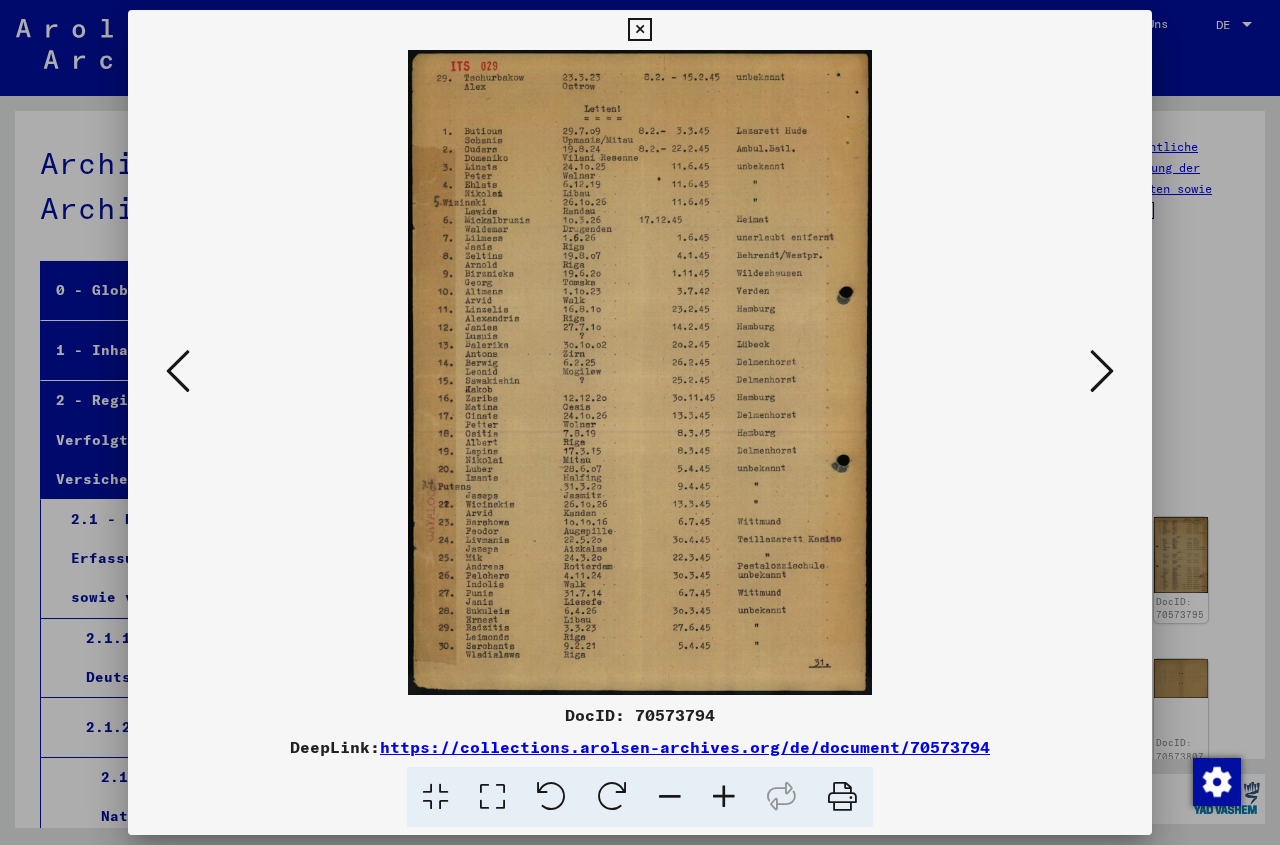 click at bounding box center [1102, 371] 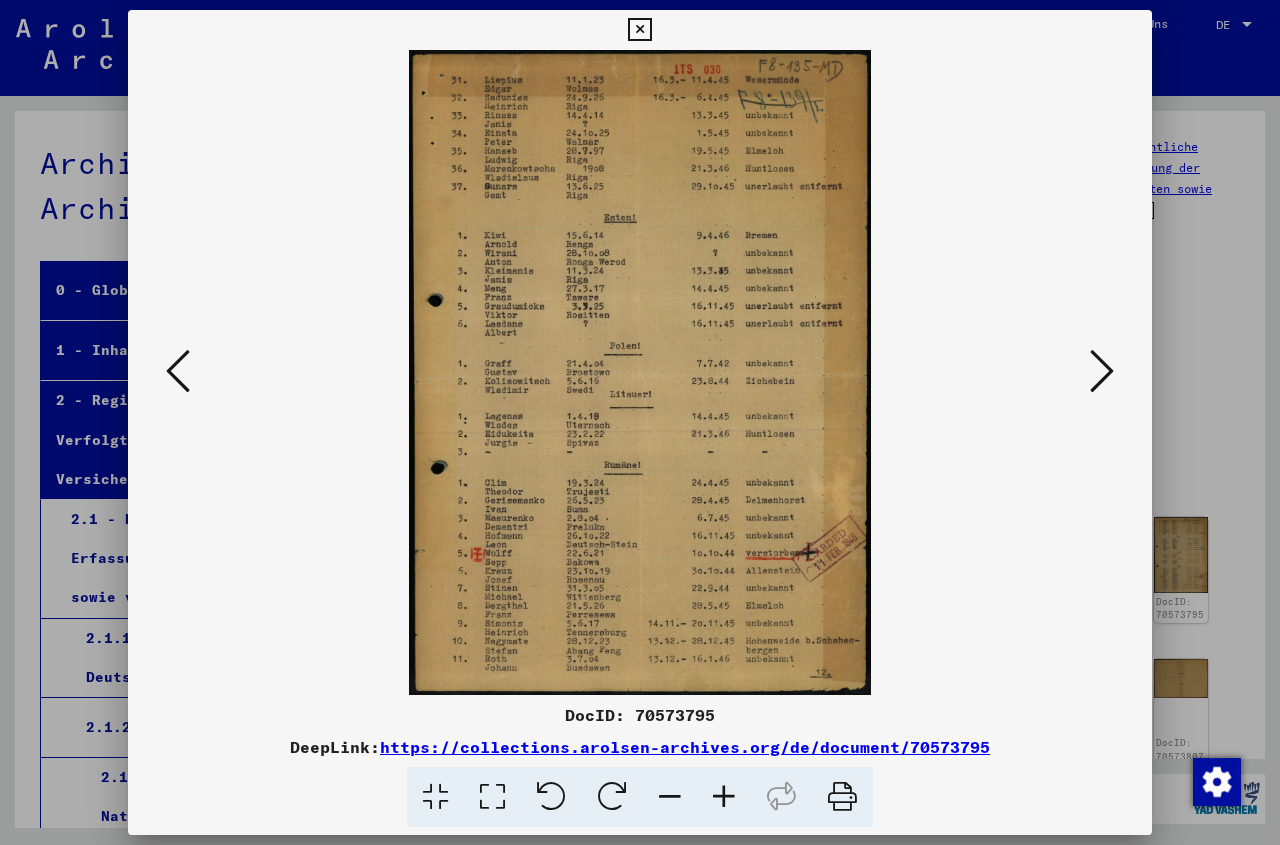 click at bounding box center (1102, 371) 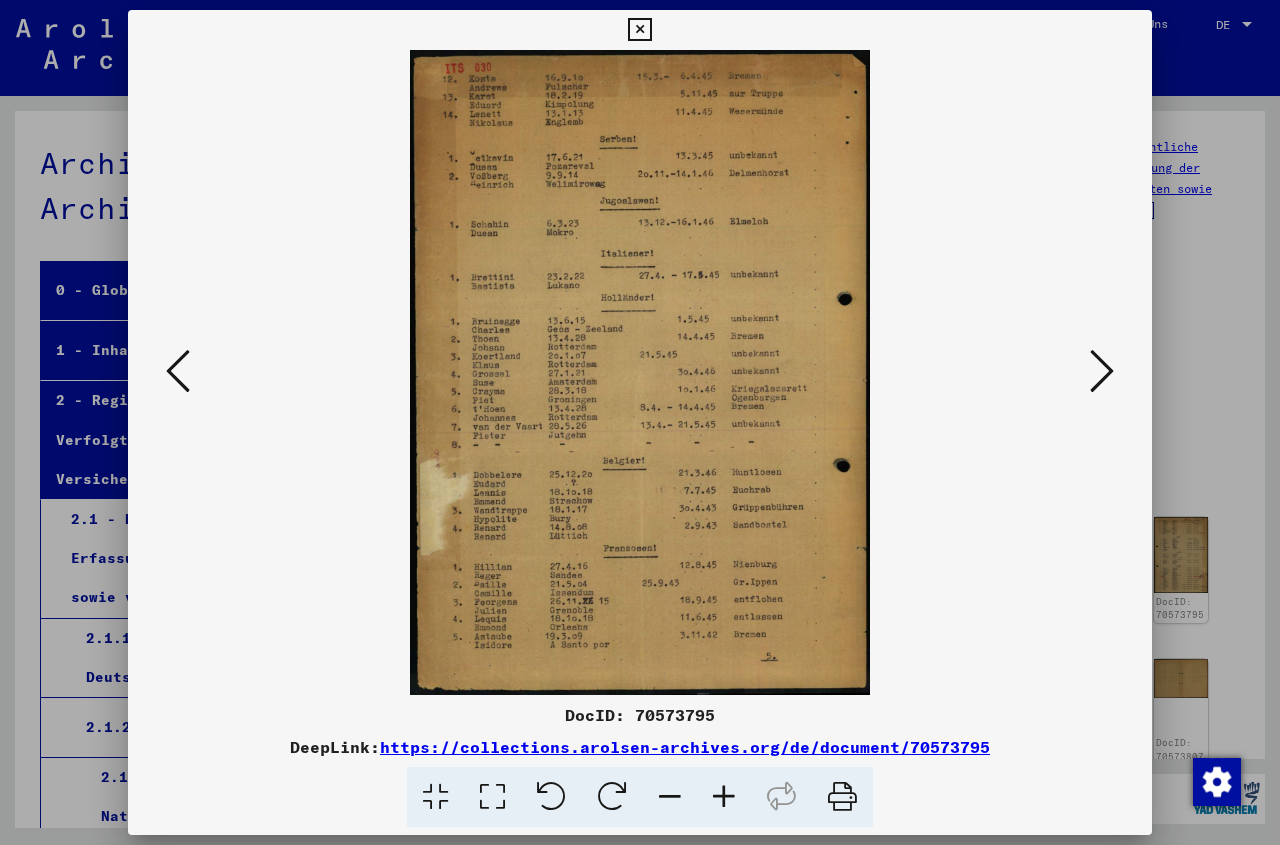 click at bounding box center (1102, 371) 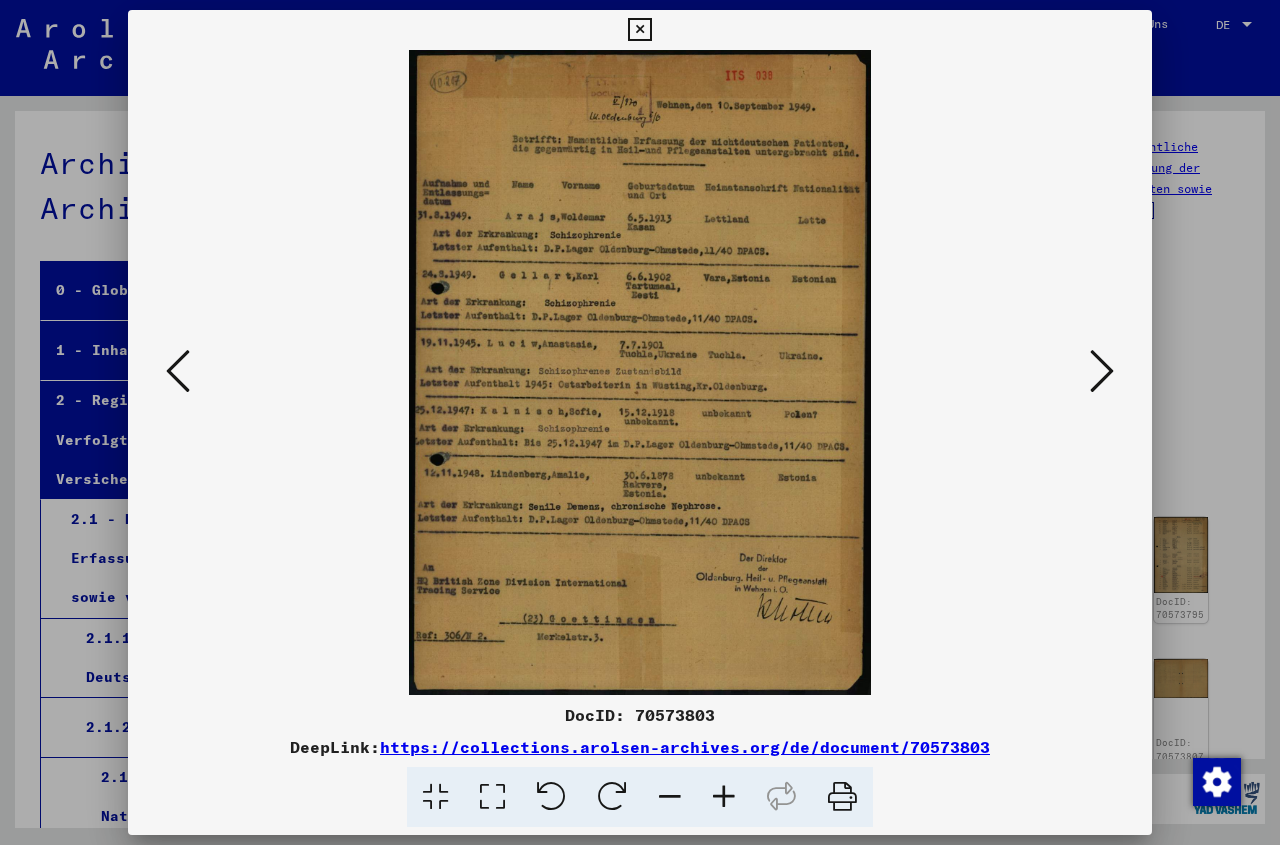 click at bounding box center [1102, 371] 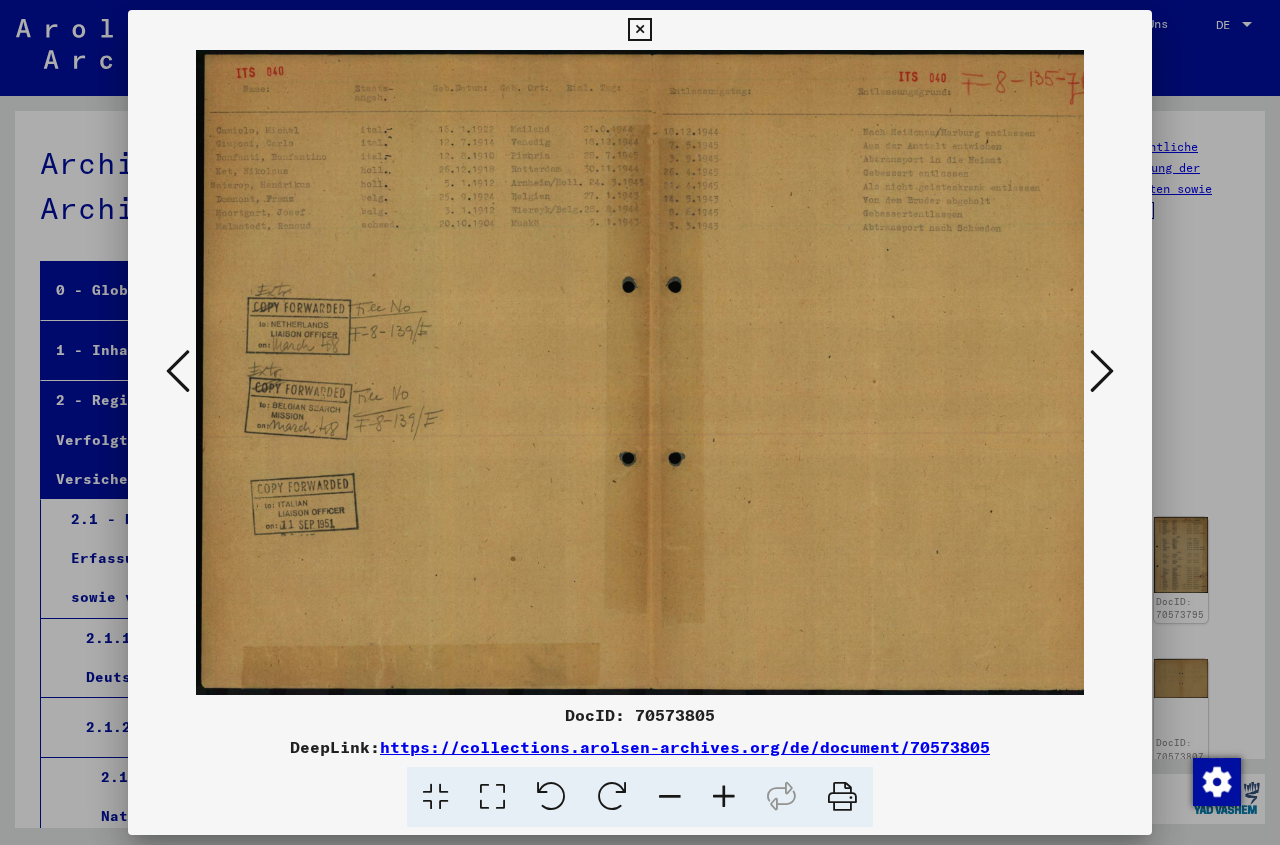 click at bounding box center [178, 371] 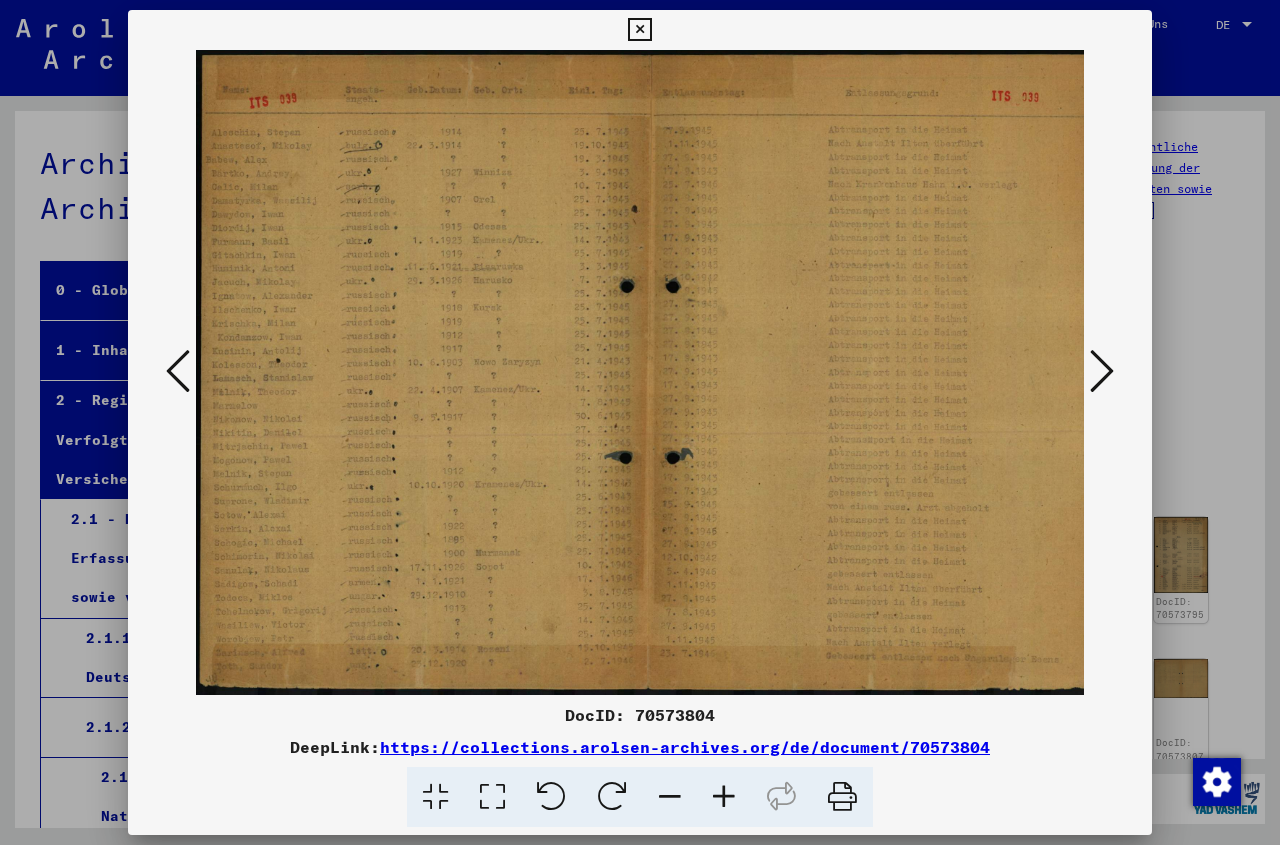 click at bounding box center [178, 371] 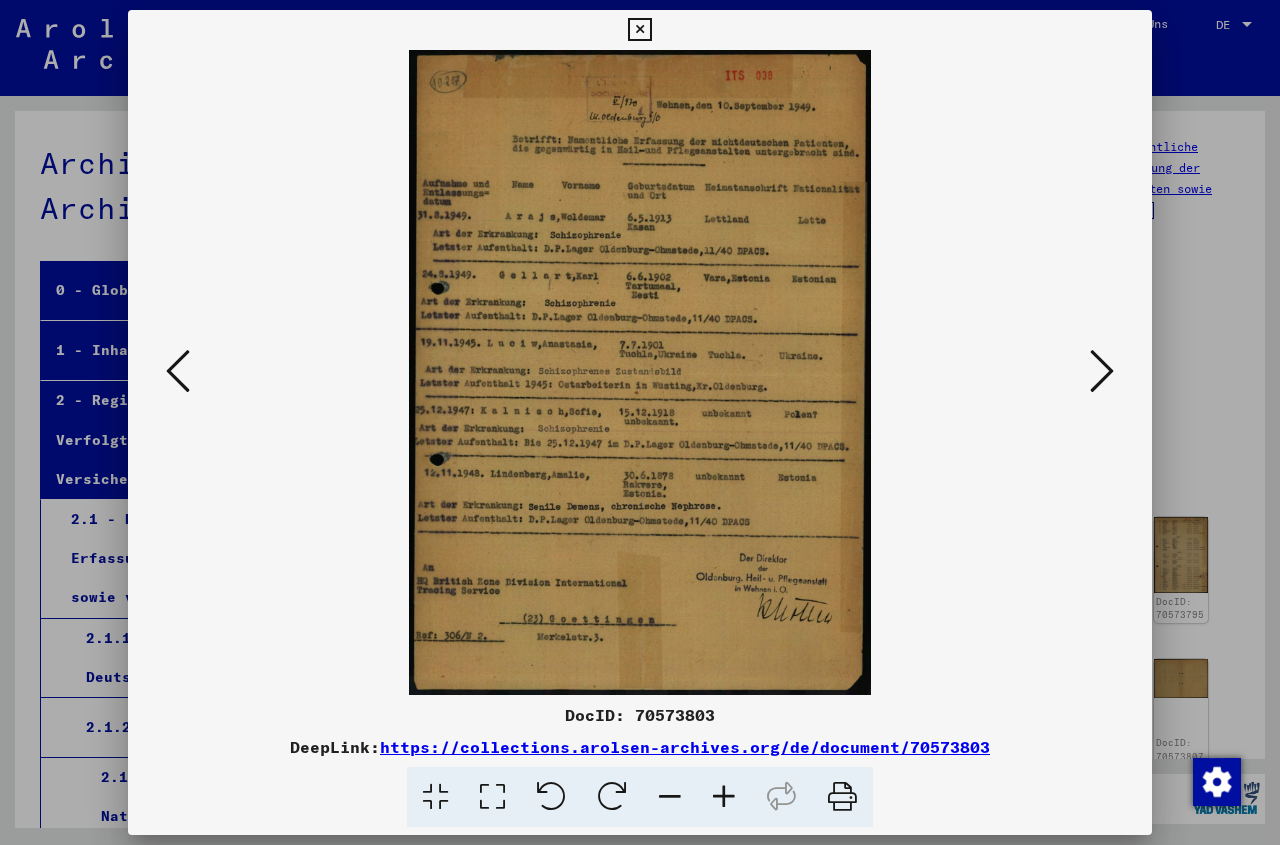 click at bounding box center (724, 797) 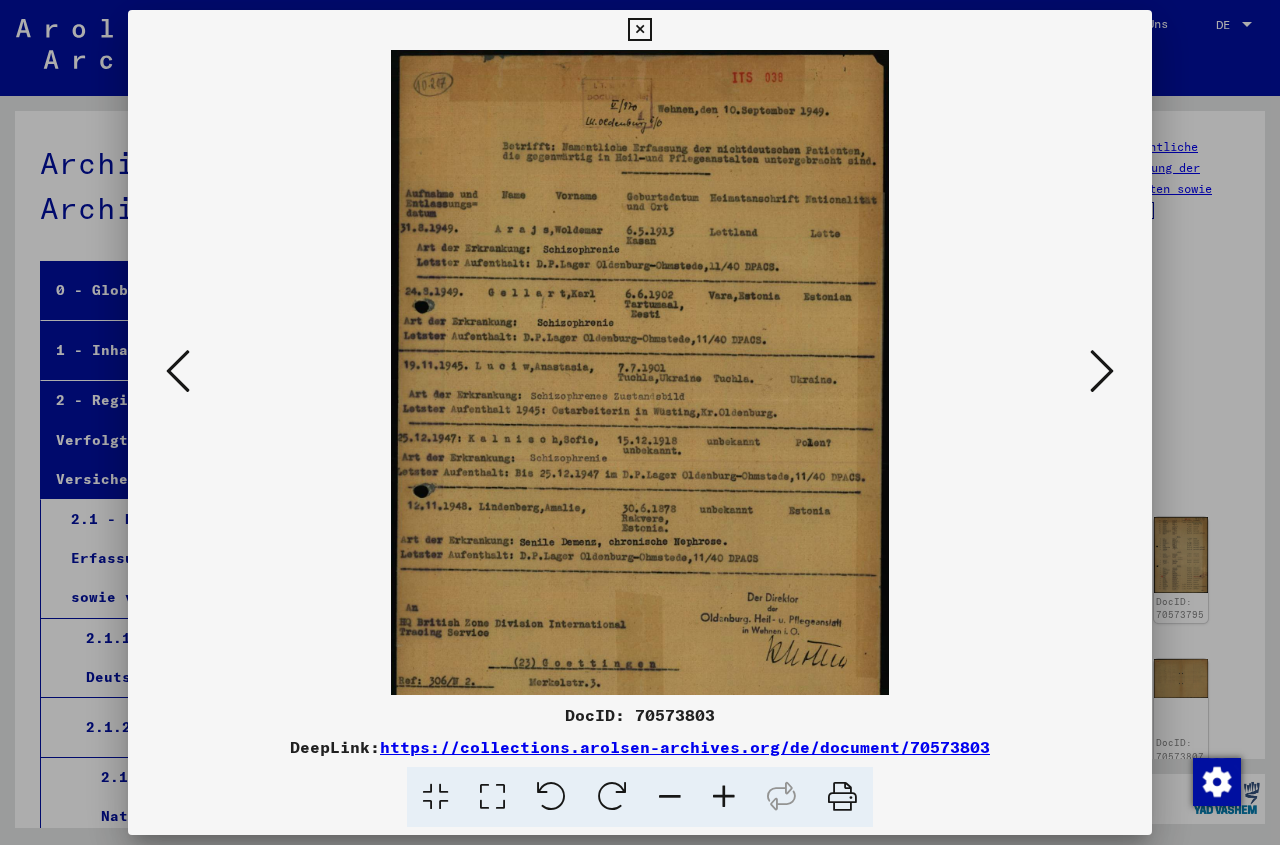 click at bounding box center [724, 797] 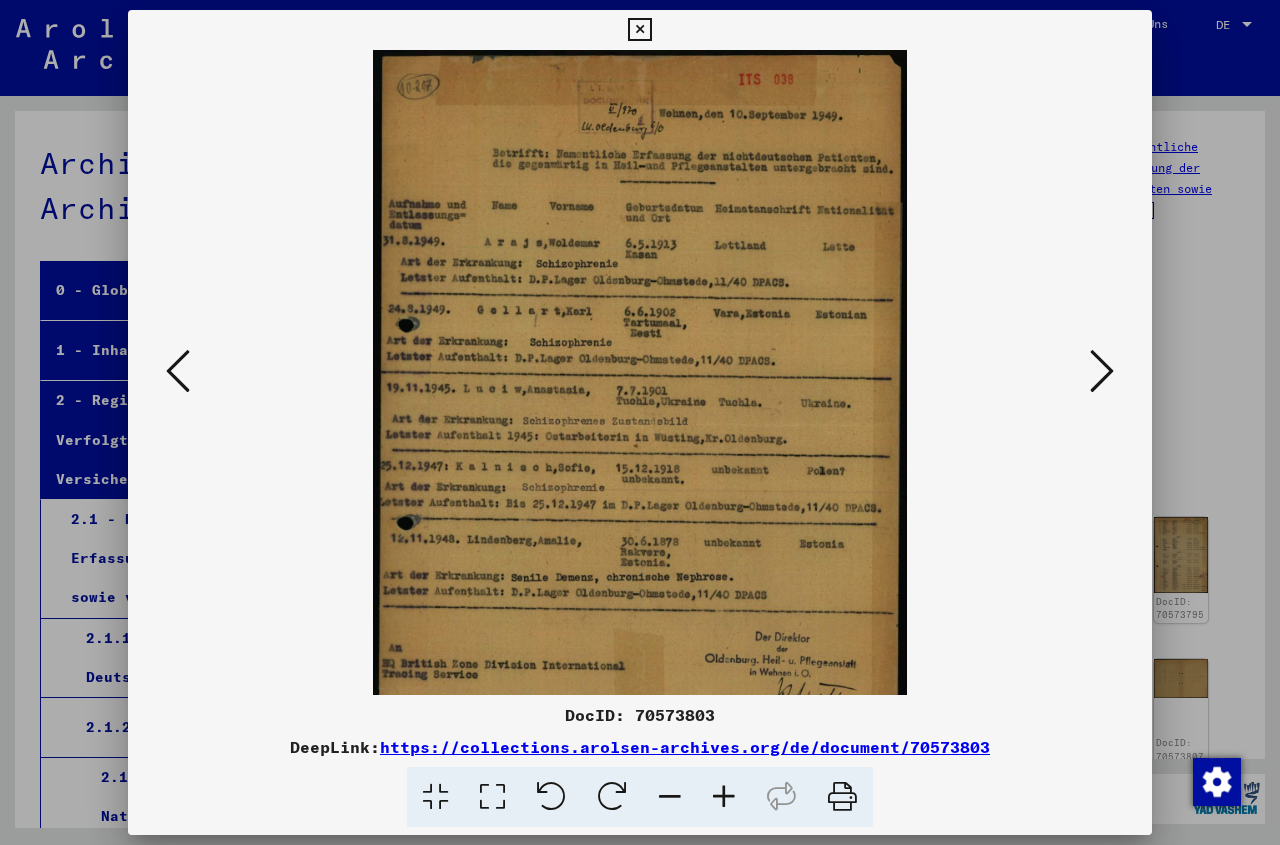 click at bounding box center (724, 797) 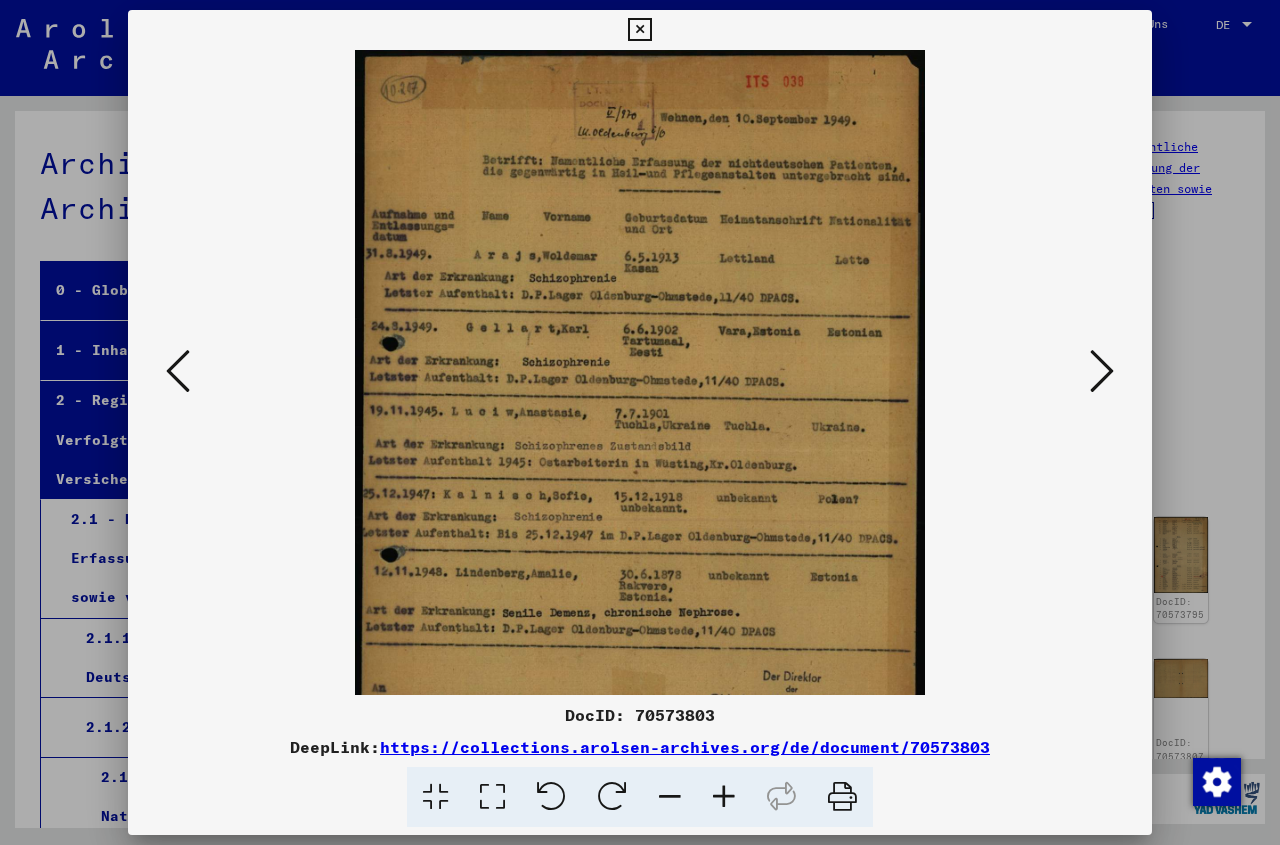 click at bounding box center (724, 797) 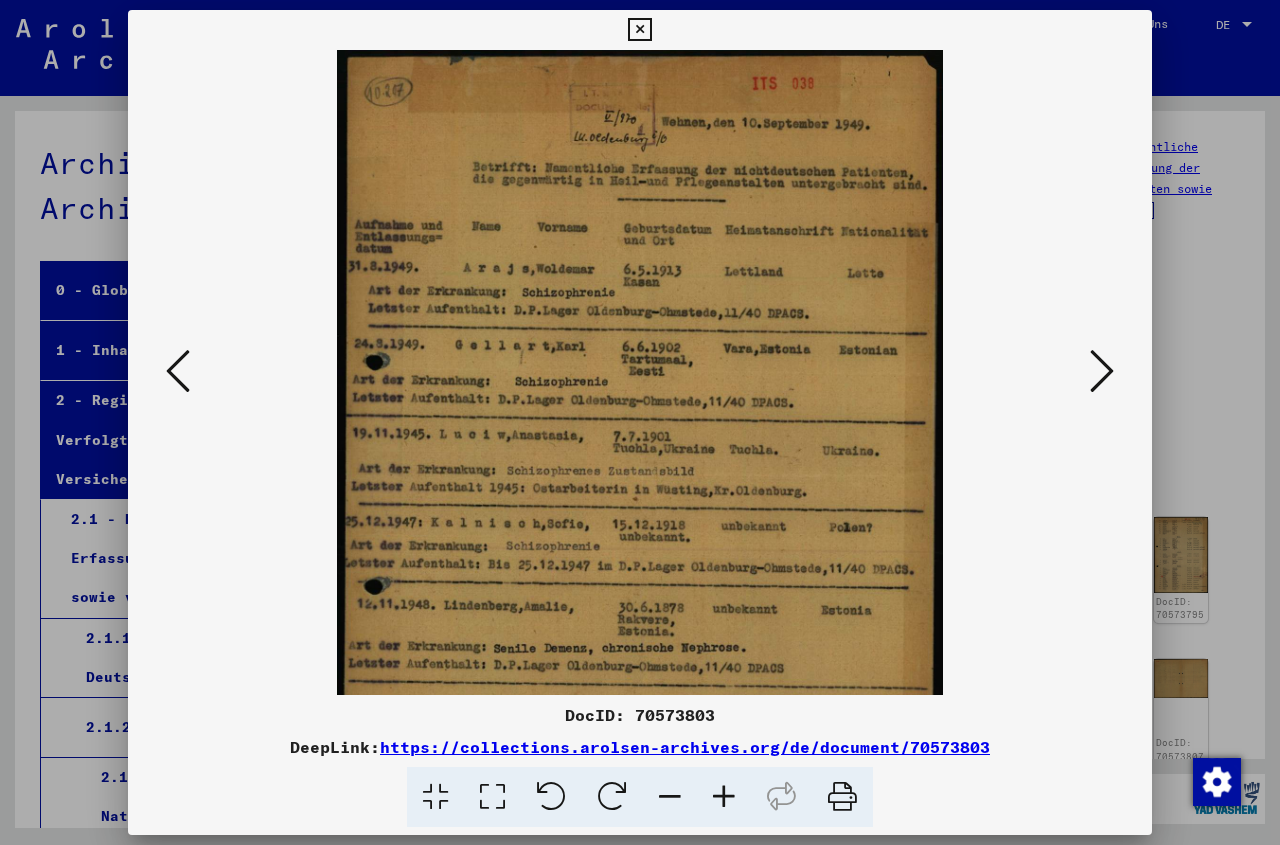 click at bounding box center (724, 797) 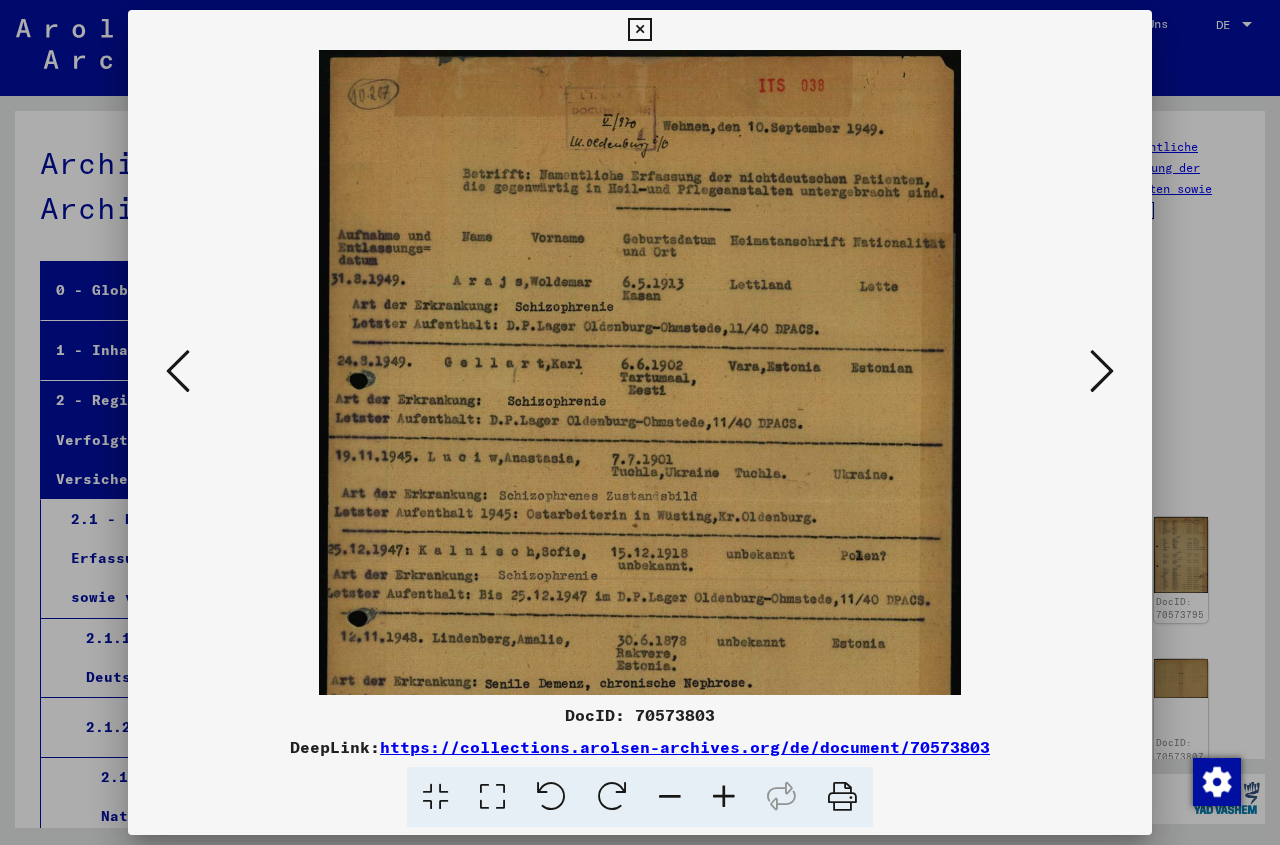 click at bounding box center [724, 797] 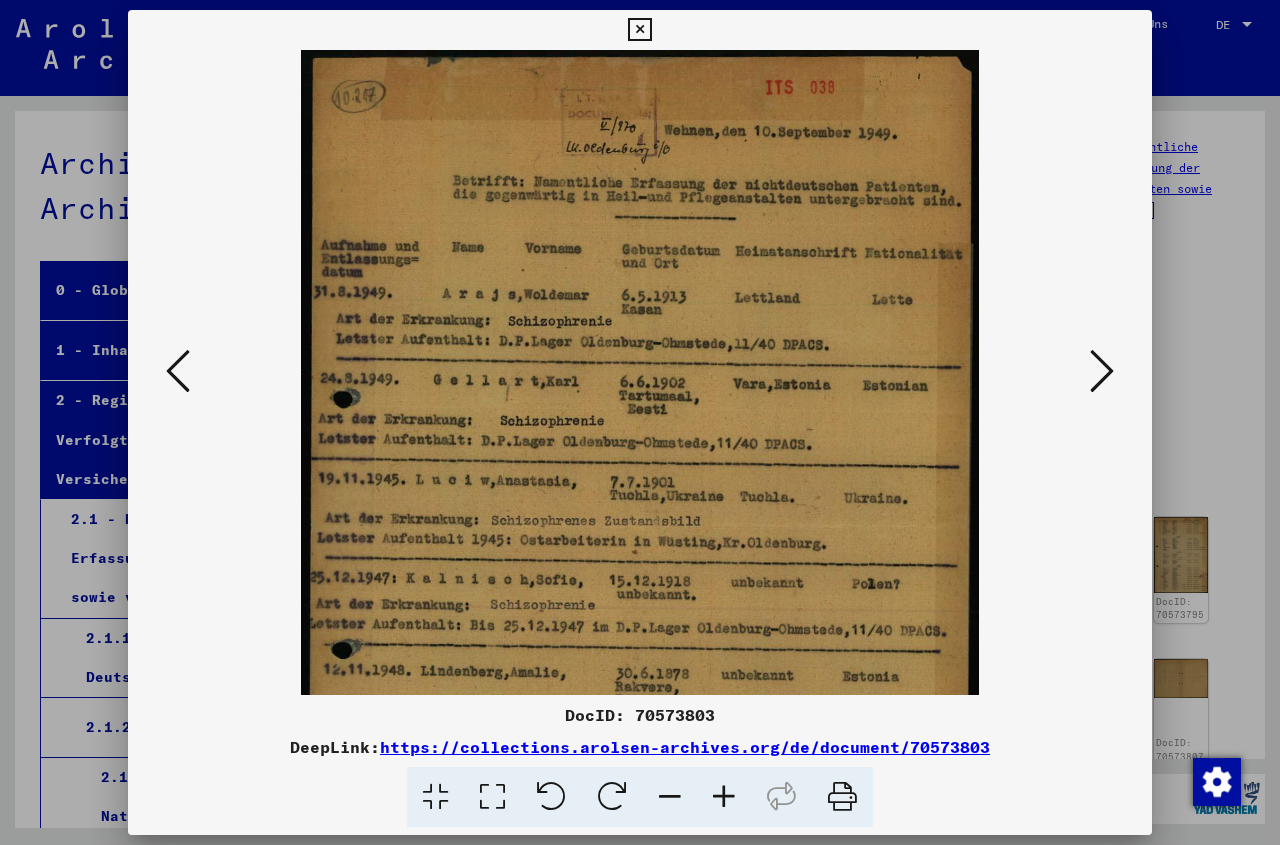 click at bounding box center [724, 797] 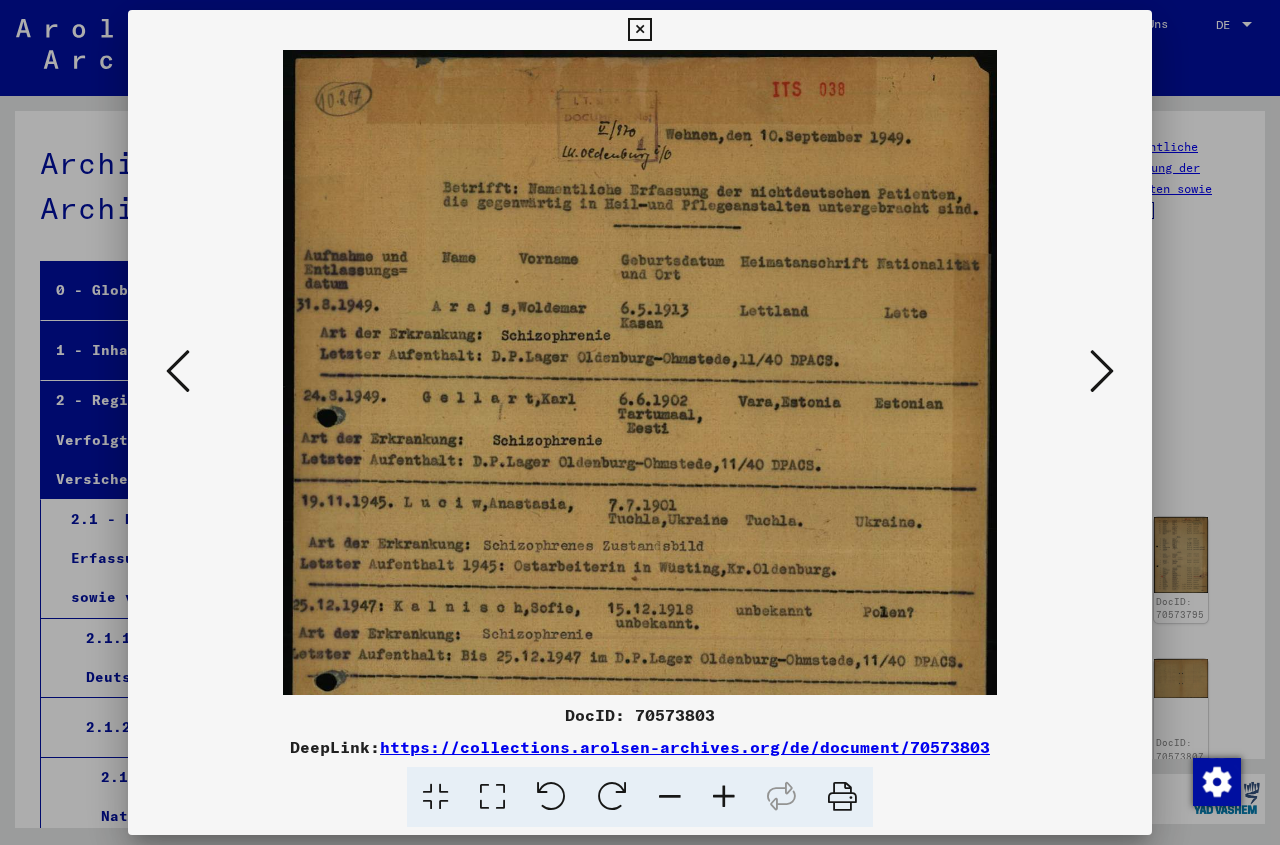 click at bounding box center [724, 797] 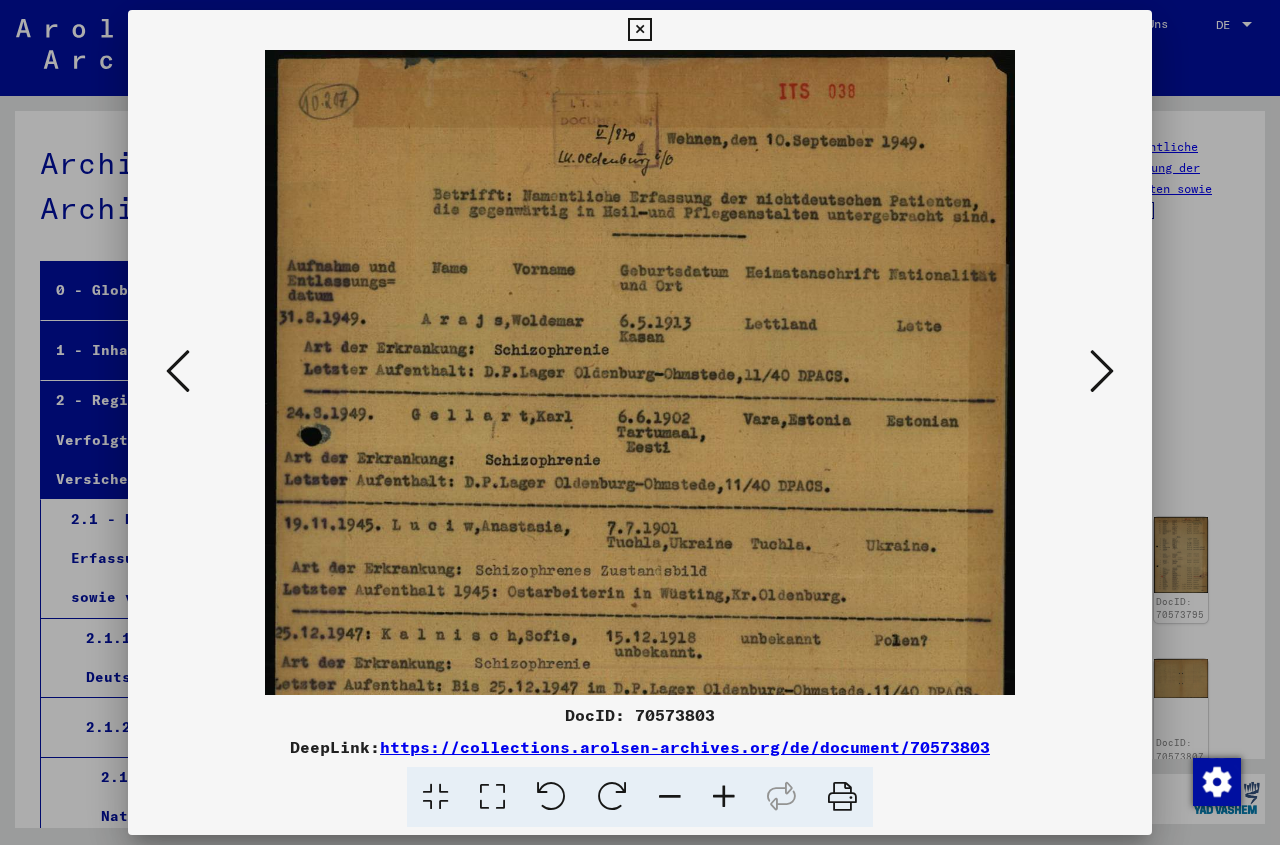 click at bounding box center (724, 797) 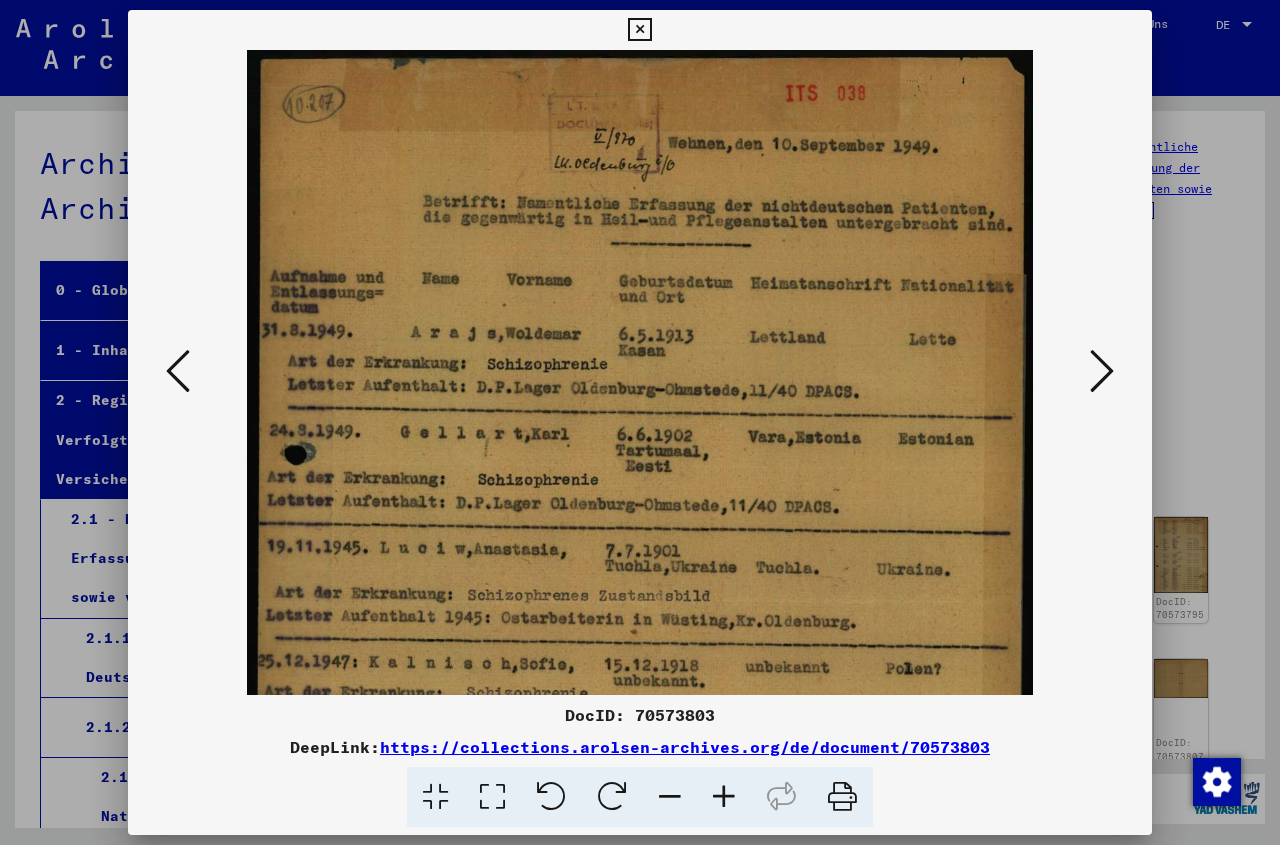 click at bounding box center [724, 797] 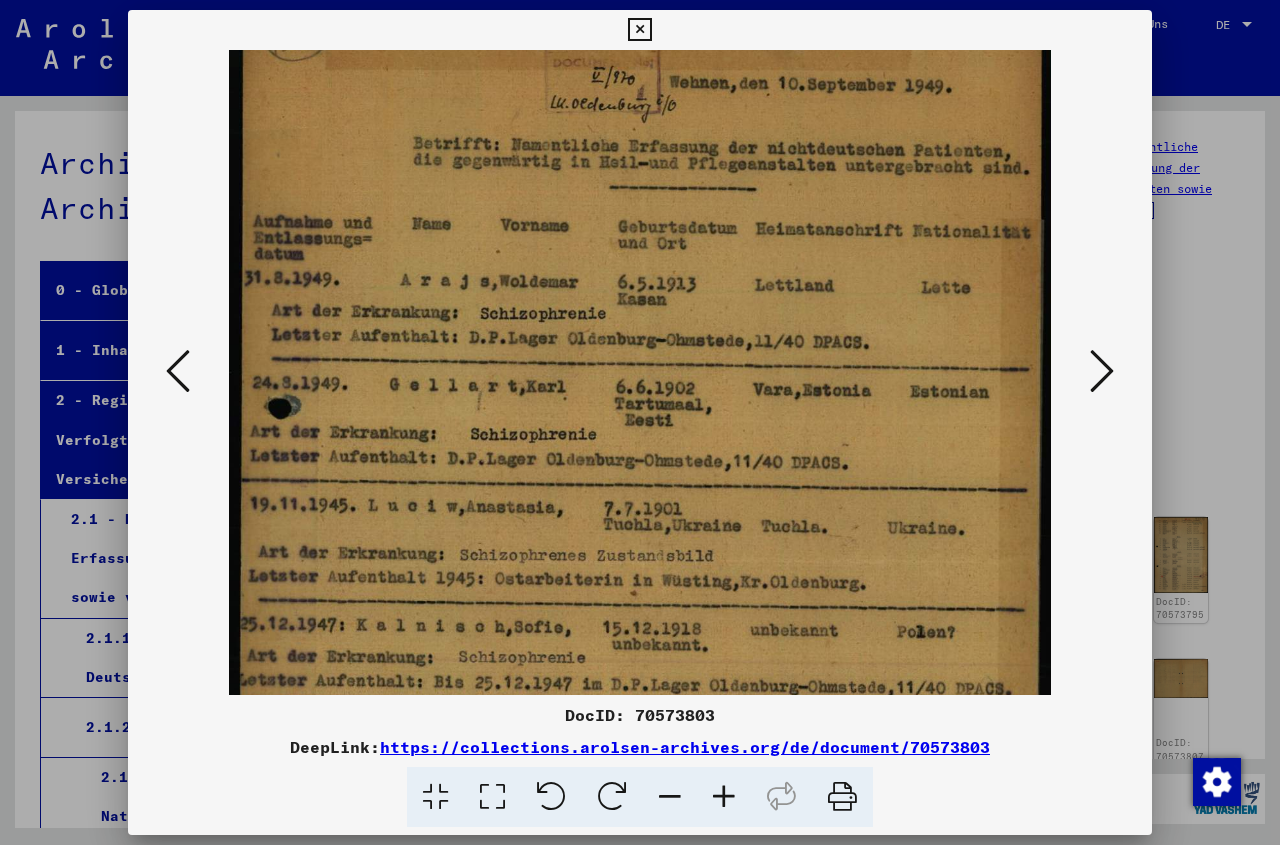 scroll, scrollTop: 71, scrollLeft: 0, axis: vertical 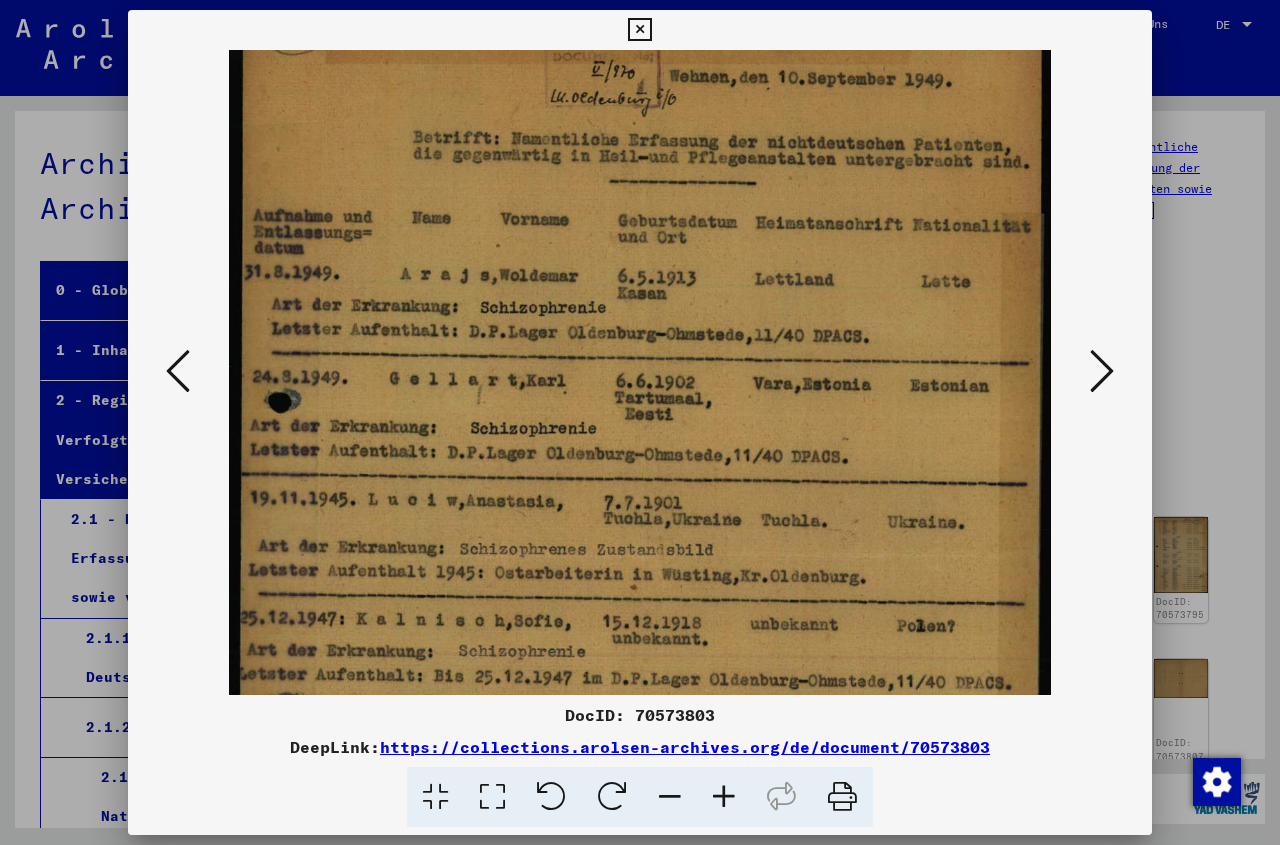 drag, startPoint x: 573, startPoint y: 537, endPoint x: 570, endPoint y: 466, distance: 71.063354 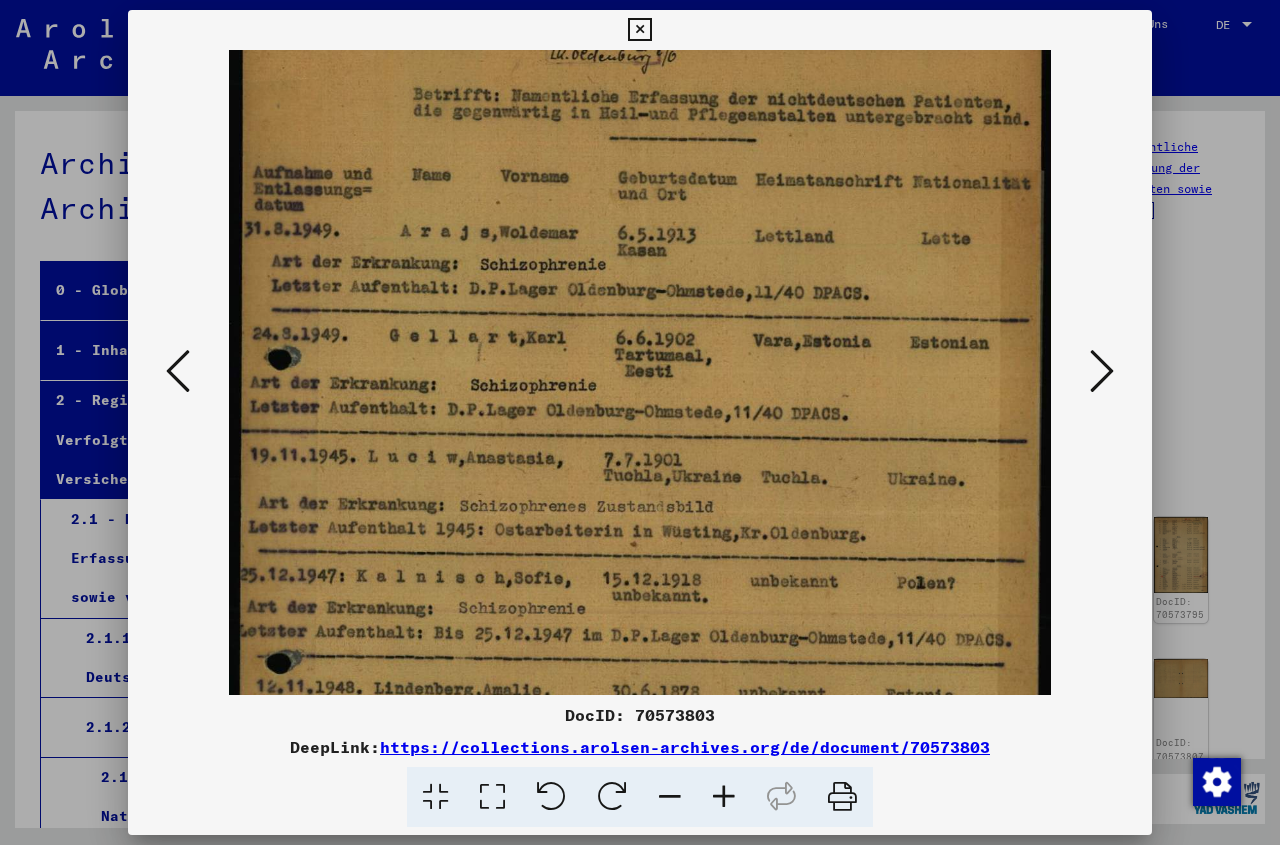 scroll, scrollTop: 137, scrollLeft: 0, axis: vertical 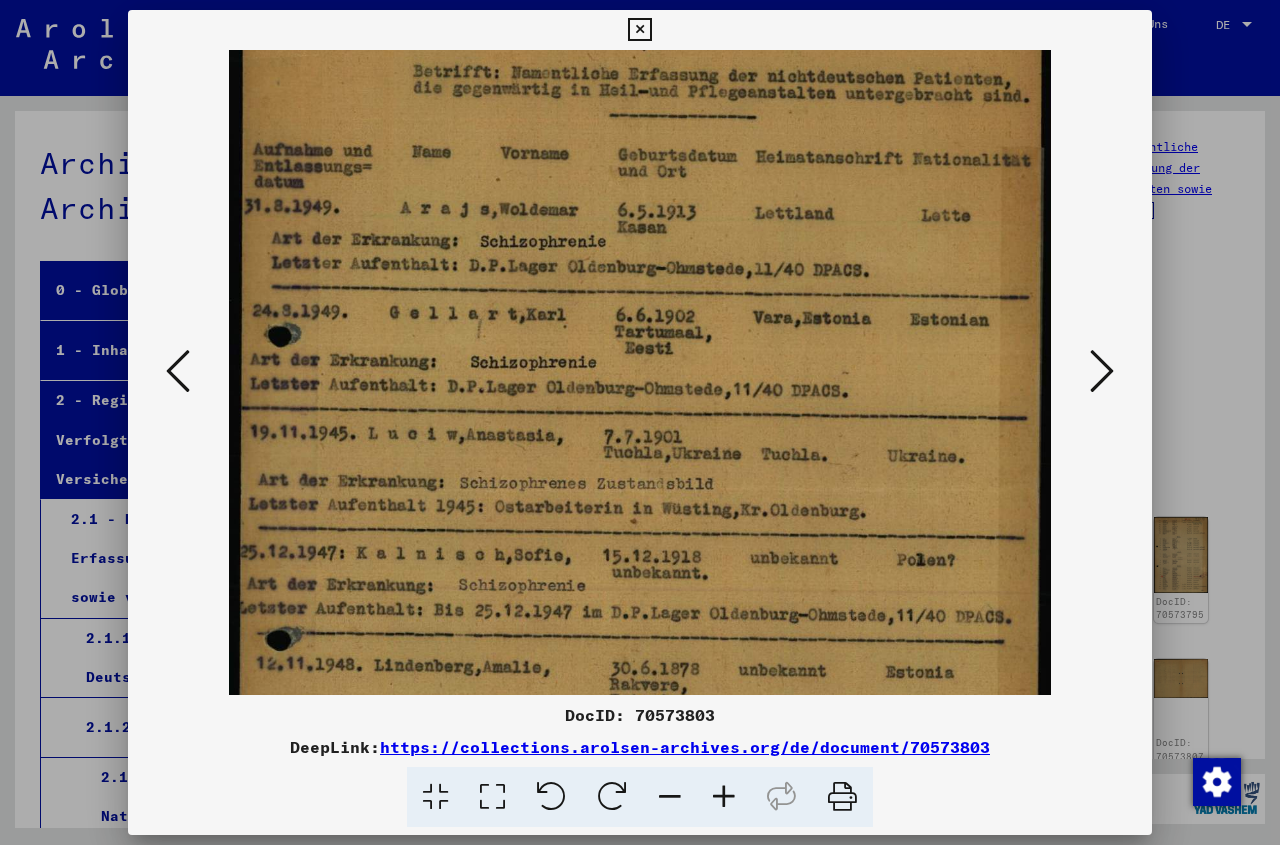 drag, startPoint x: 600, startPoint y: 578, endPoint x: 600, endPoint y: 512, distance: 66 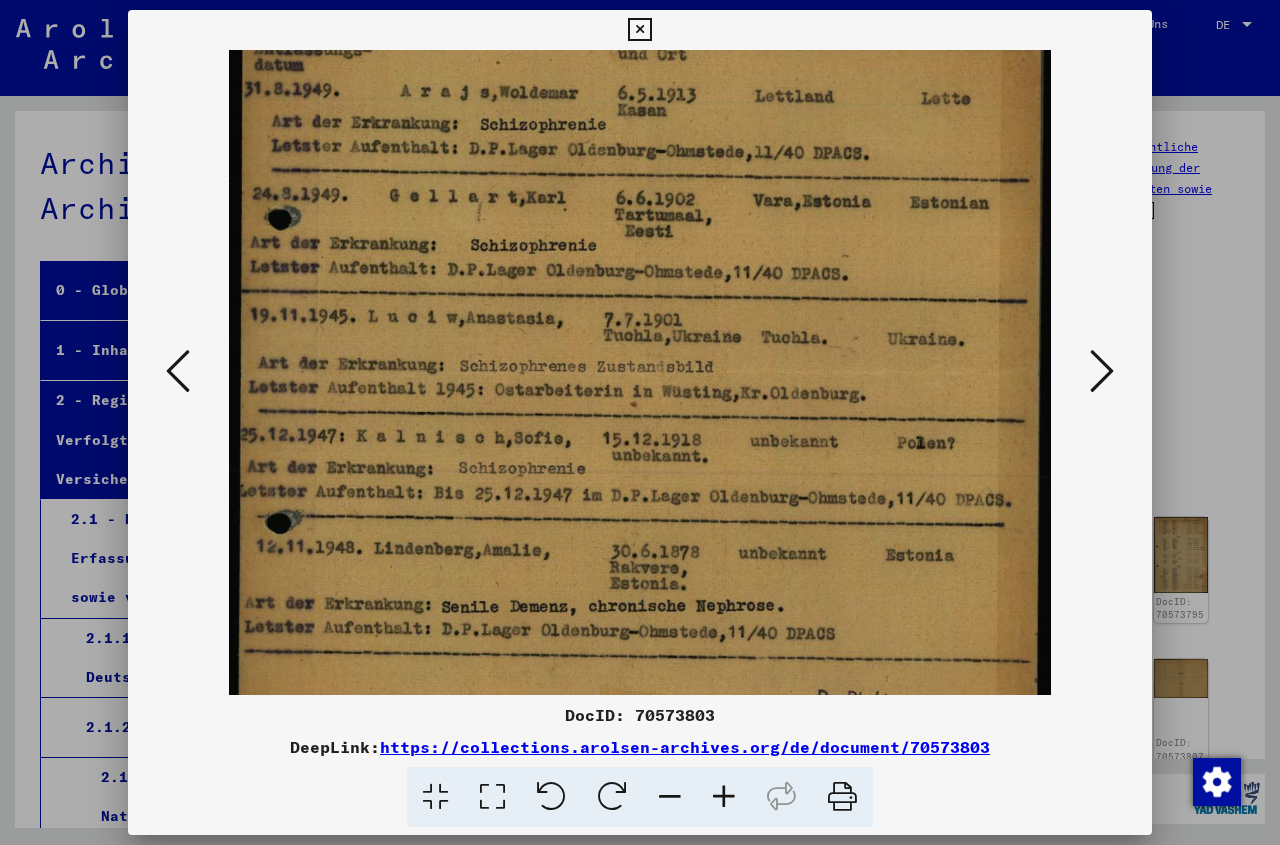 scroll, scrollTop: 255, scrollLeft: 0, axis: vertical 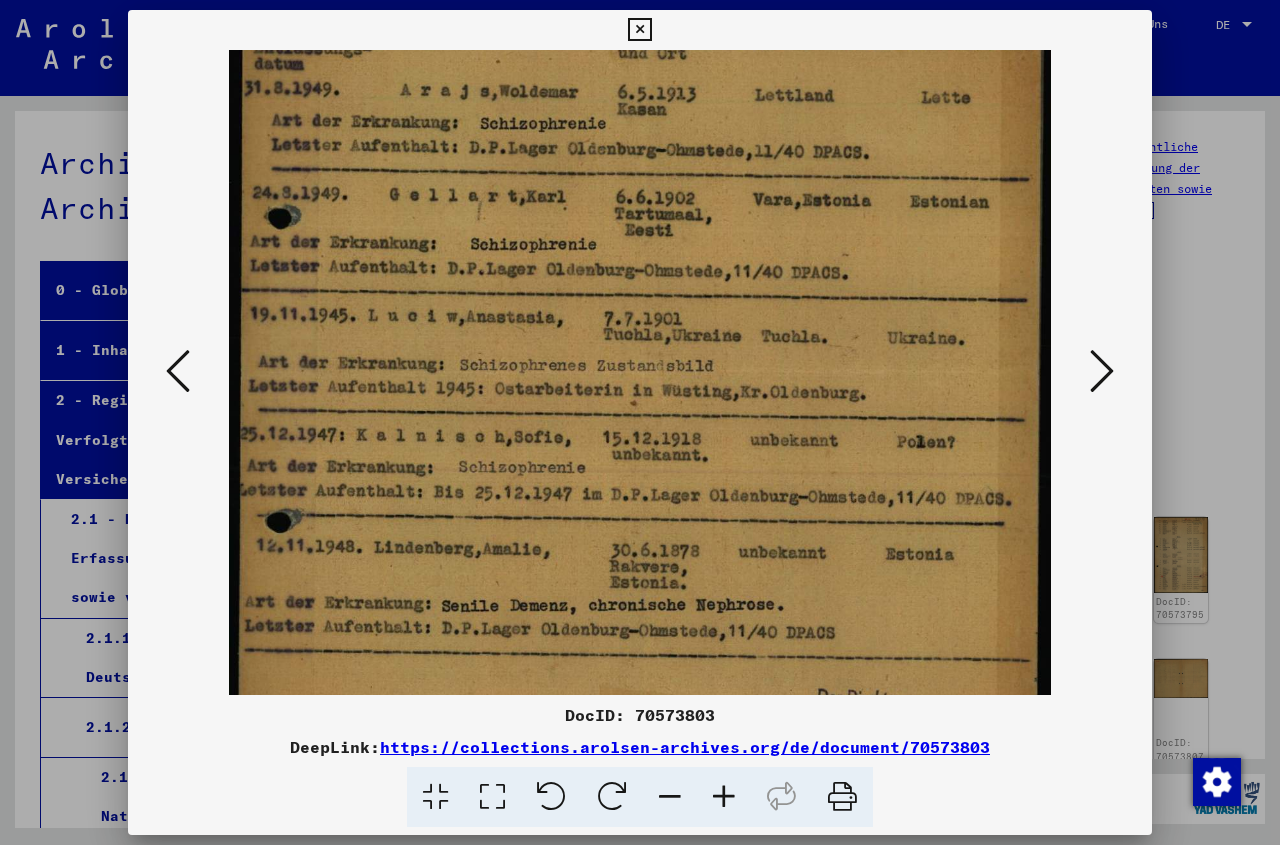 drag, startPoint x: 632, startPoint y: 620, endPoint x: 636, endPoint y: 502, distance: 118.06778 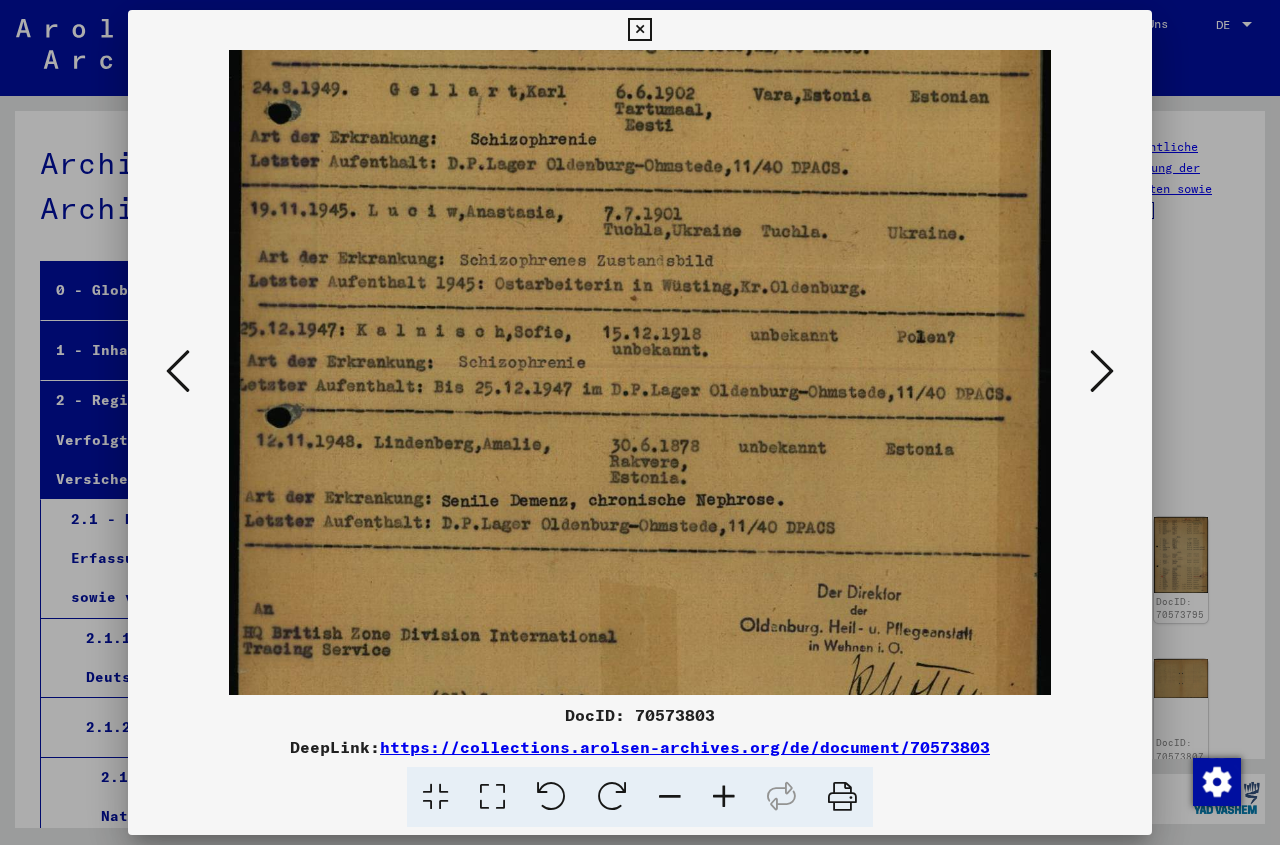 scroll, scrollTop: 365, scrollLeft: 0, axis: vertical 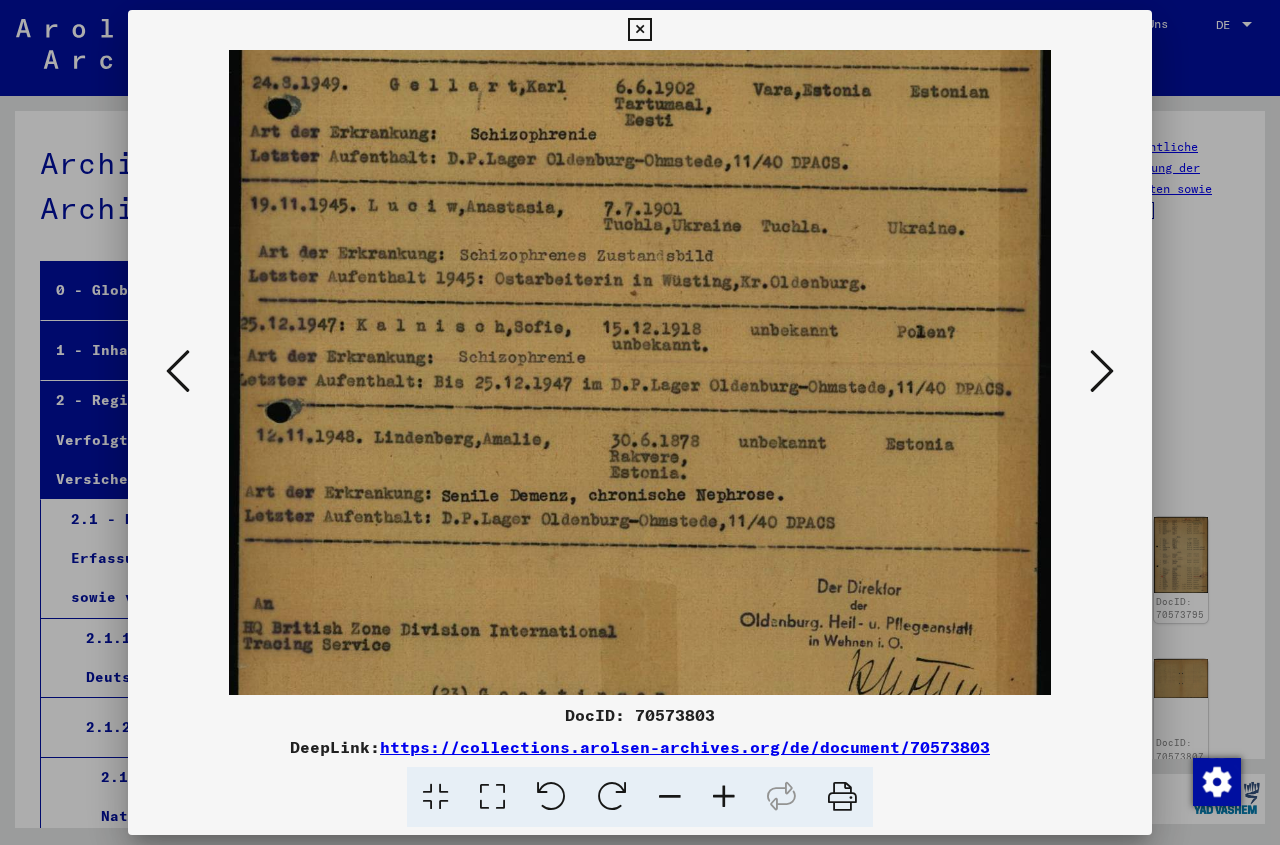 drag, startPoint x: 635, startPoint y: 618, endPoint x: 641, endPoint y: 508, distance: 110.16351 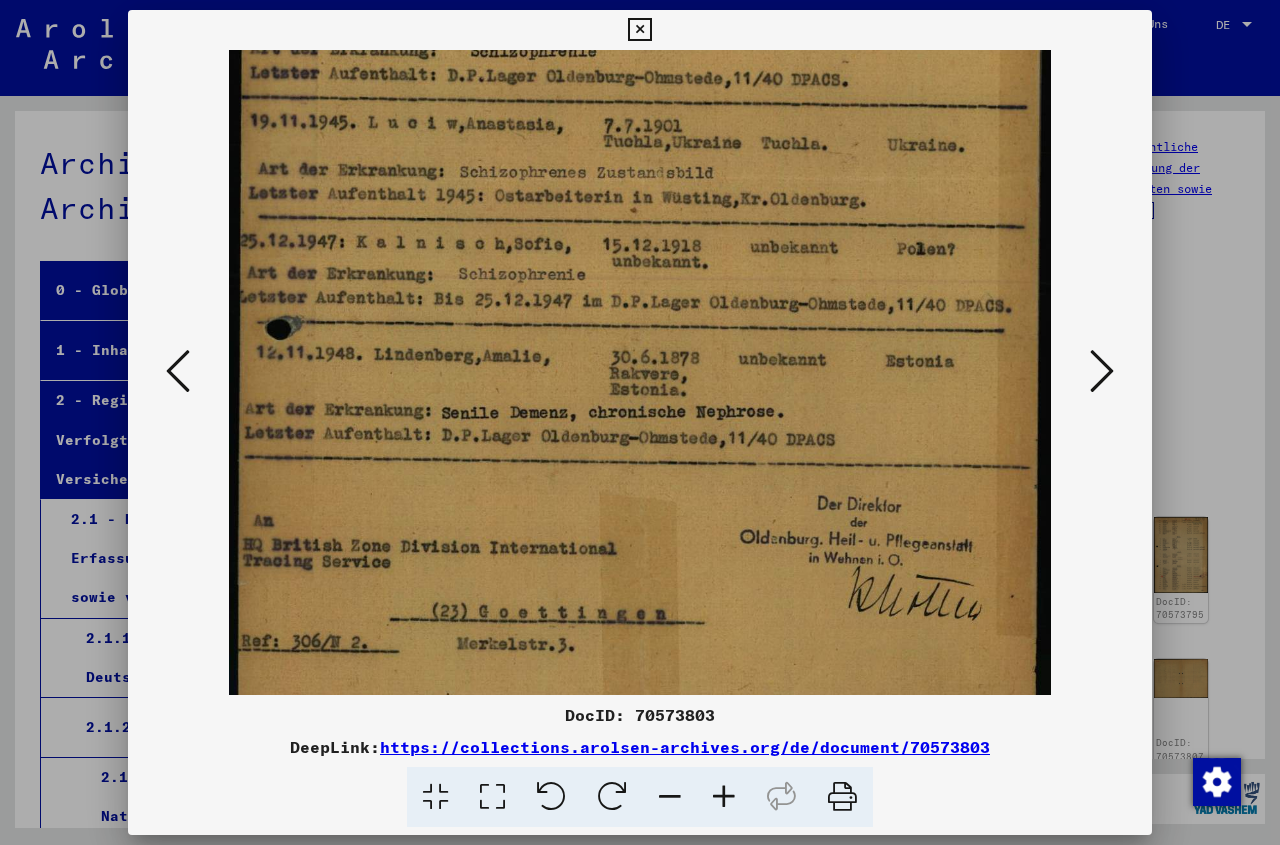 scroll, scrollTop: 500, scrollLeft: 0, axis: vertical 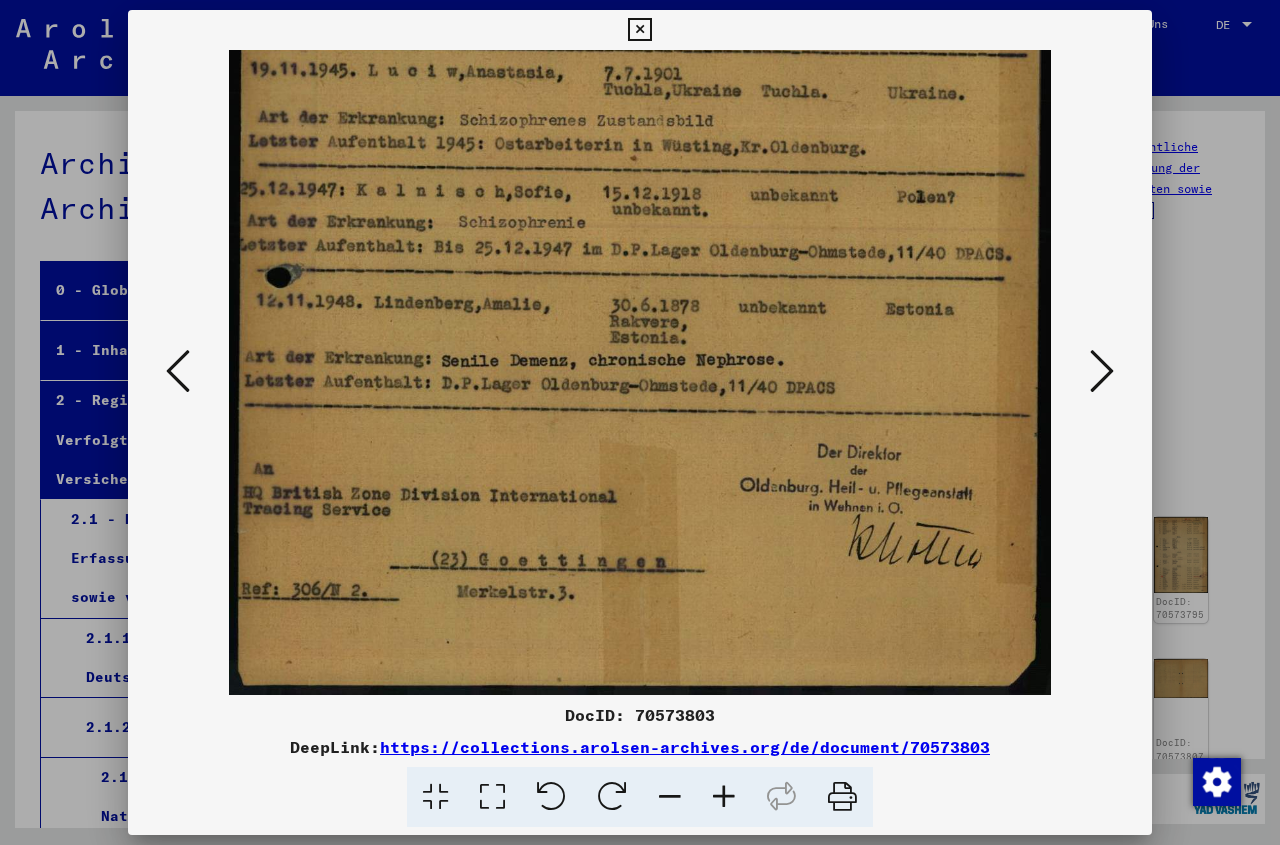 drag, startPoint x: 641, startPoint y: 623, endPoint x: 650, endPoint y: 472, distance: 151.26797 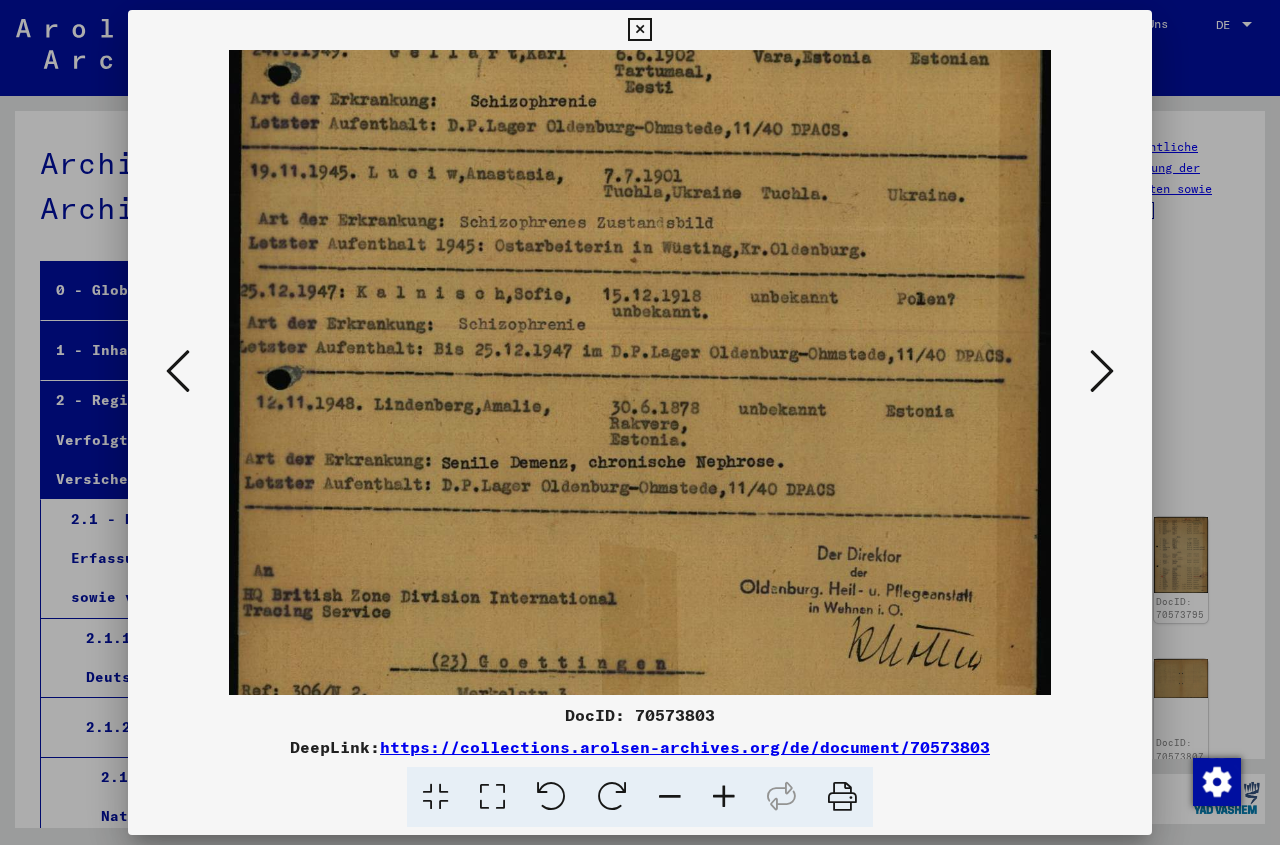 drag, startPoint x: 473, startPoint y: 352, endPoint x: 473, endPoint y: 454, distance: 102 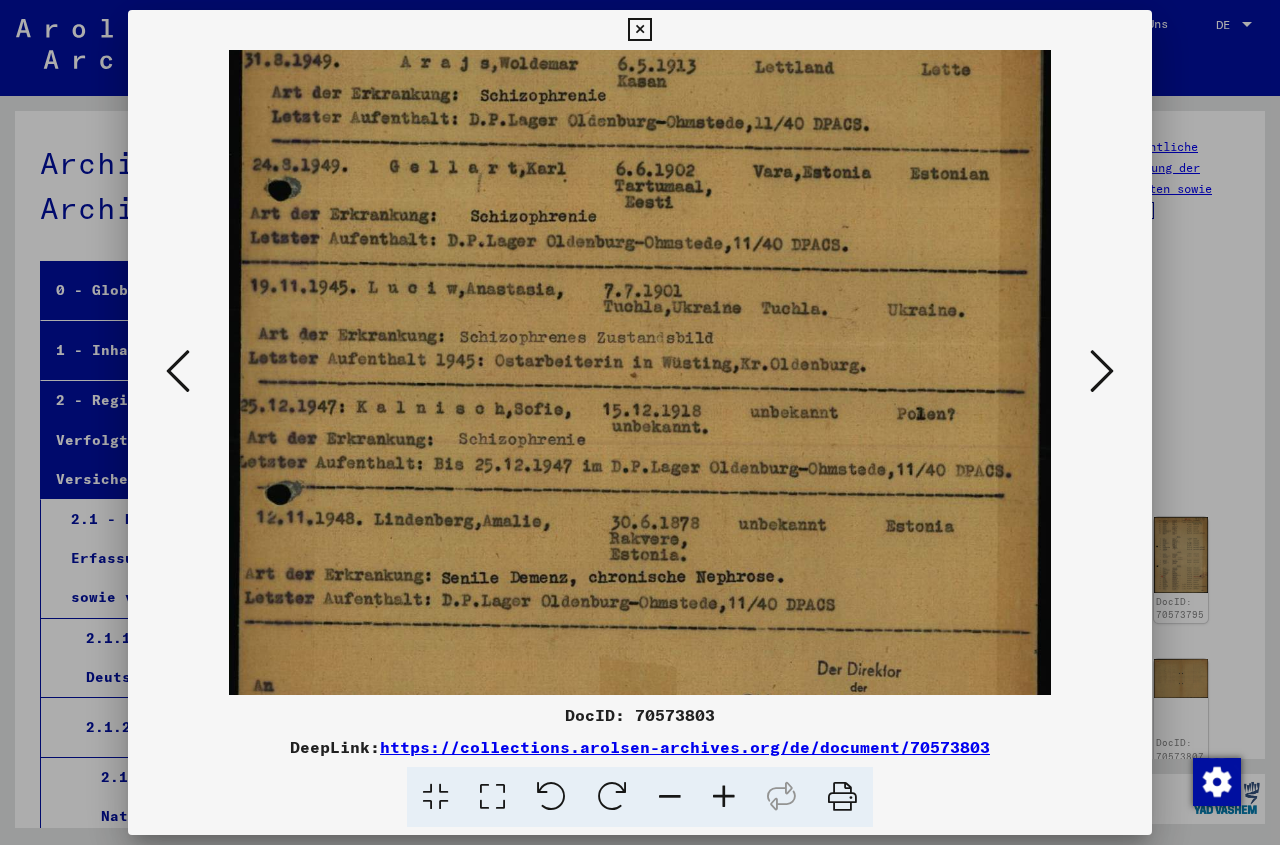 drag, startPoint x: 469, startPoint y: 377, endPoint x: 463, endPoint y: 492, distance: 115.15642 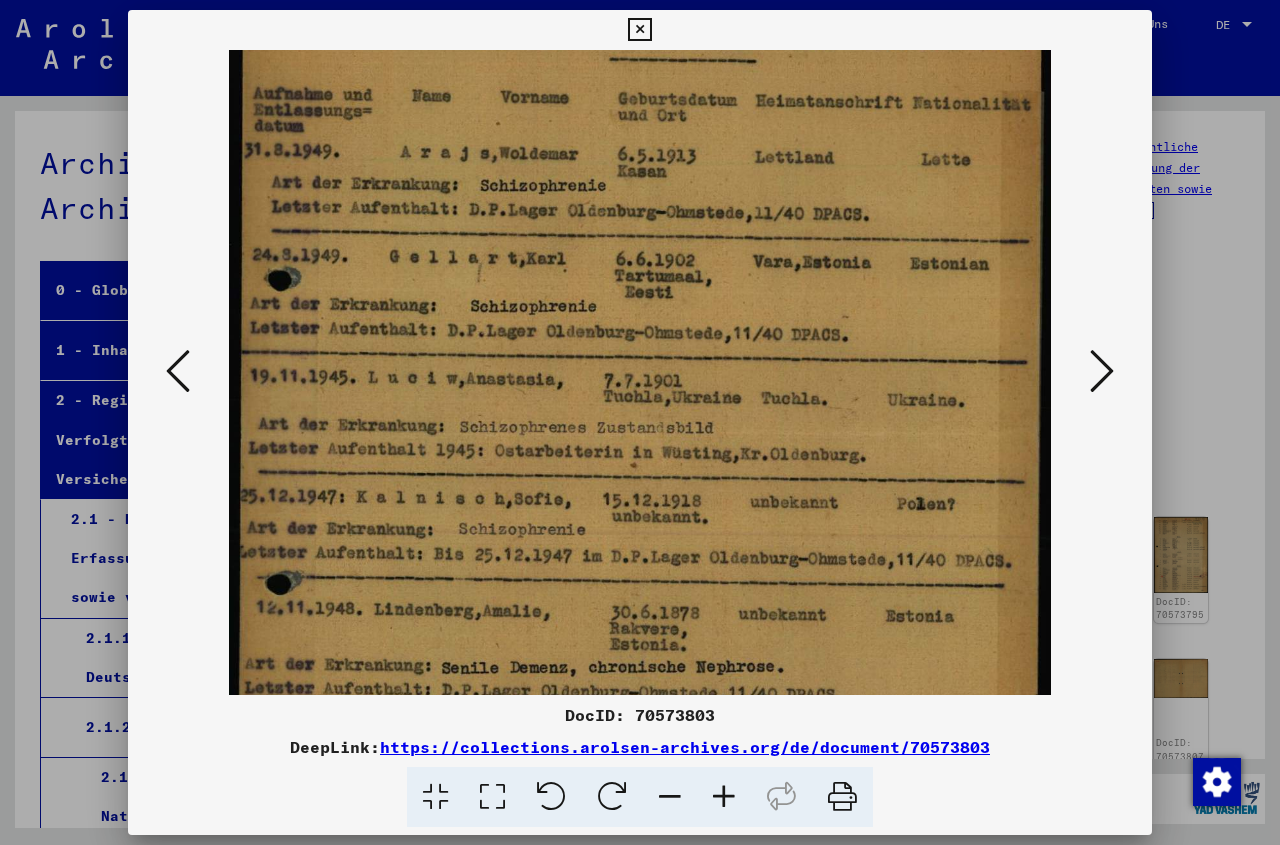 scroll, scrollTop: 167, scrollLeft: 0, axis: vertical 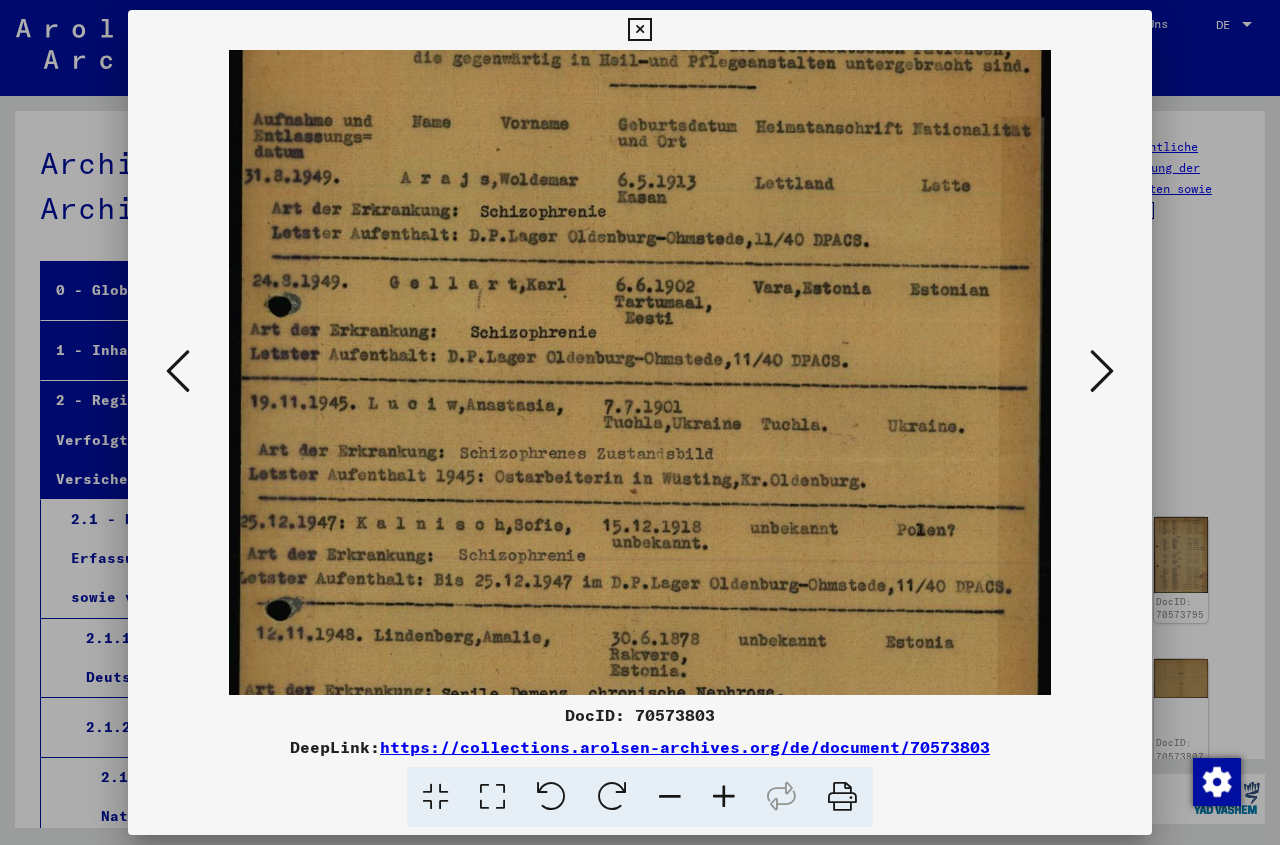 drag, startPoint x: 478, startPoint y: 369, endPoint x: 478, endPoint y: 485, distance: 116 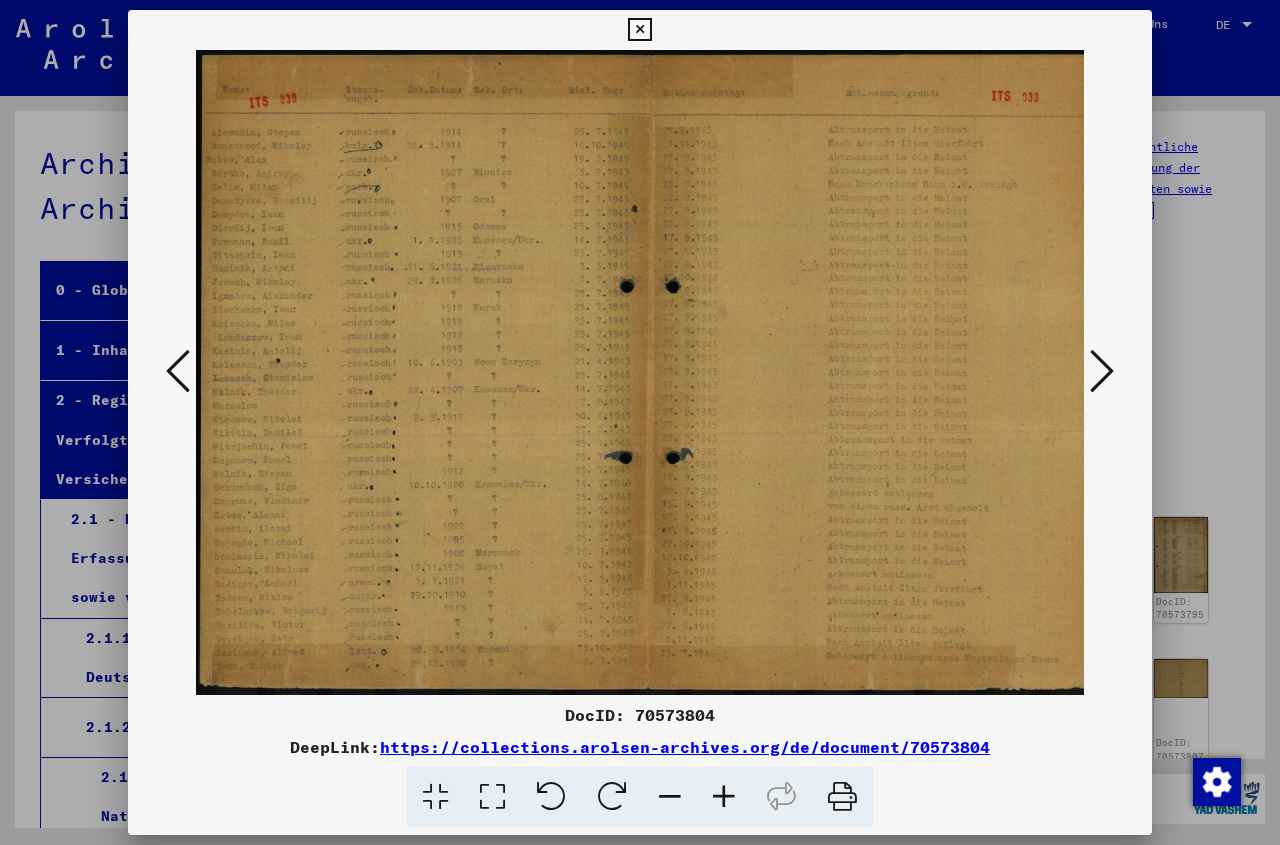 click at bounding box center [724, 797] 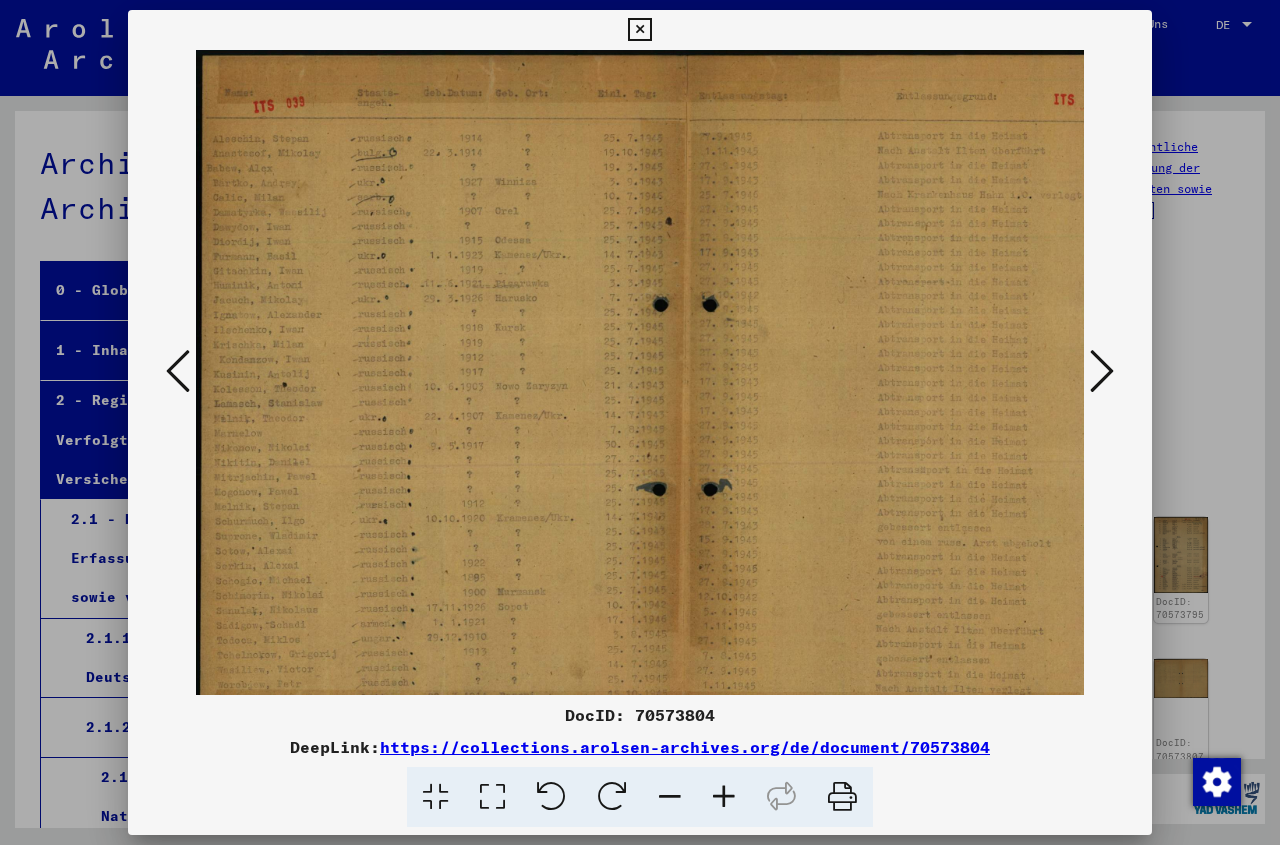 click at bounding box center [724, 797] 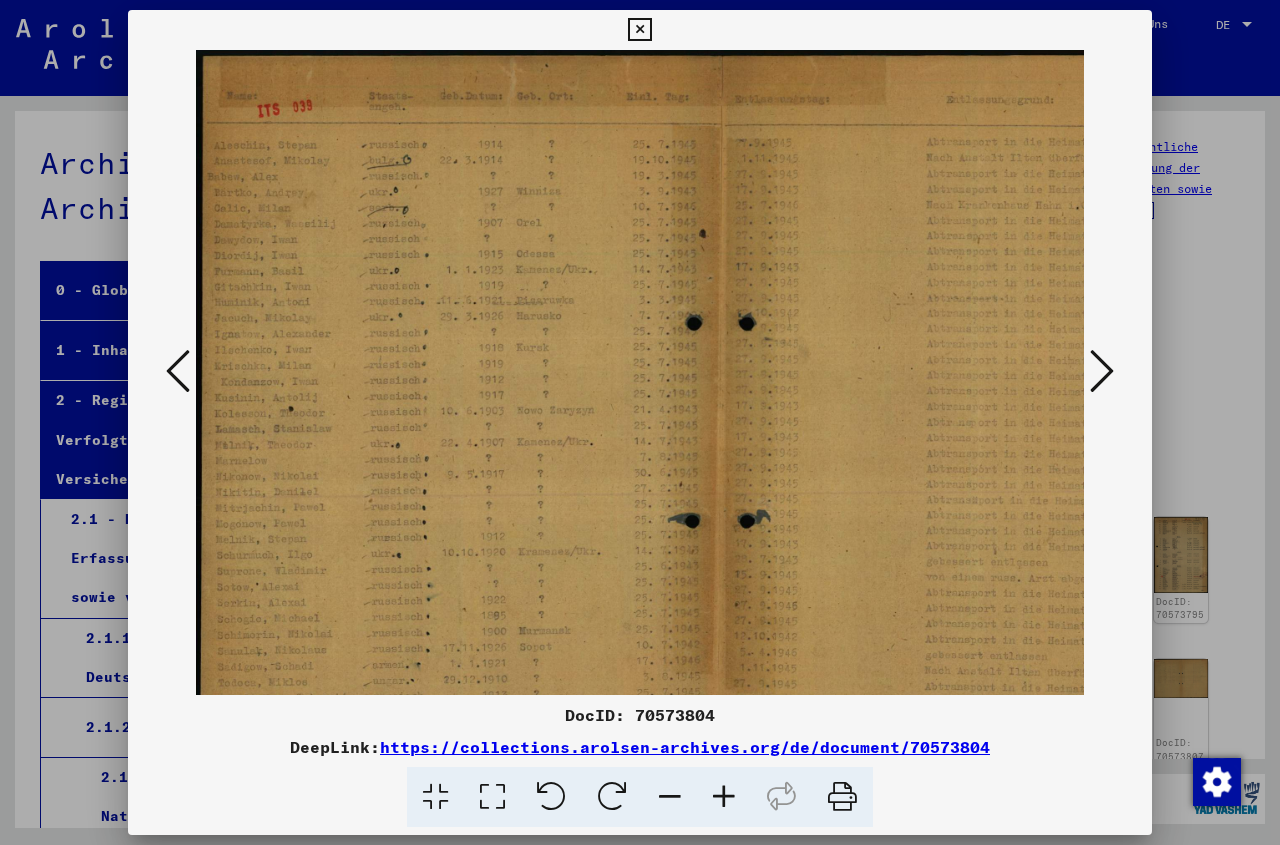 click at bounding box center (724, 797) 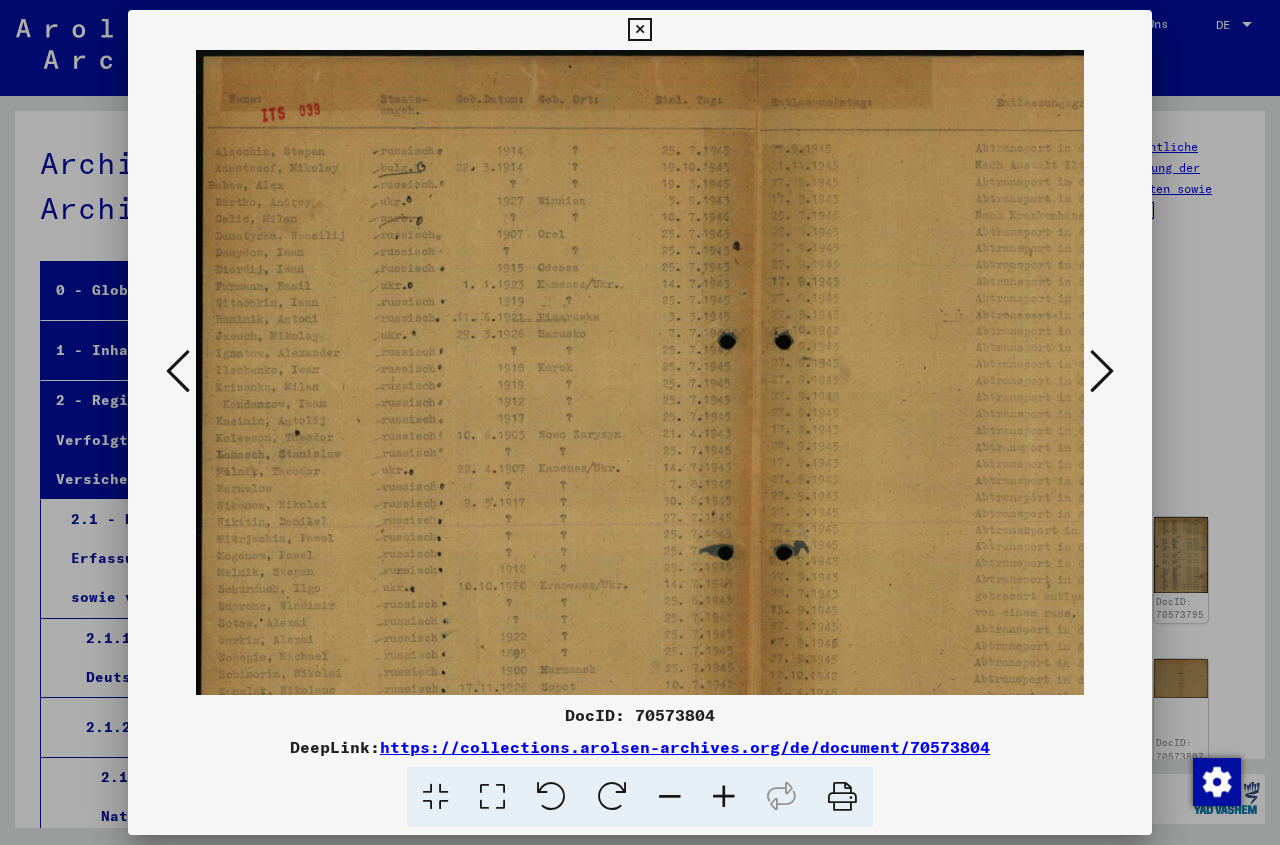 click at bounding box center [724, 797] 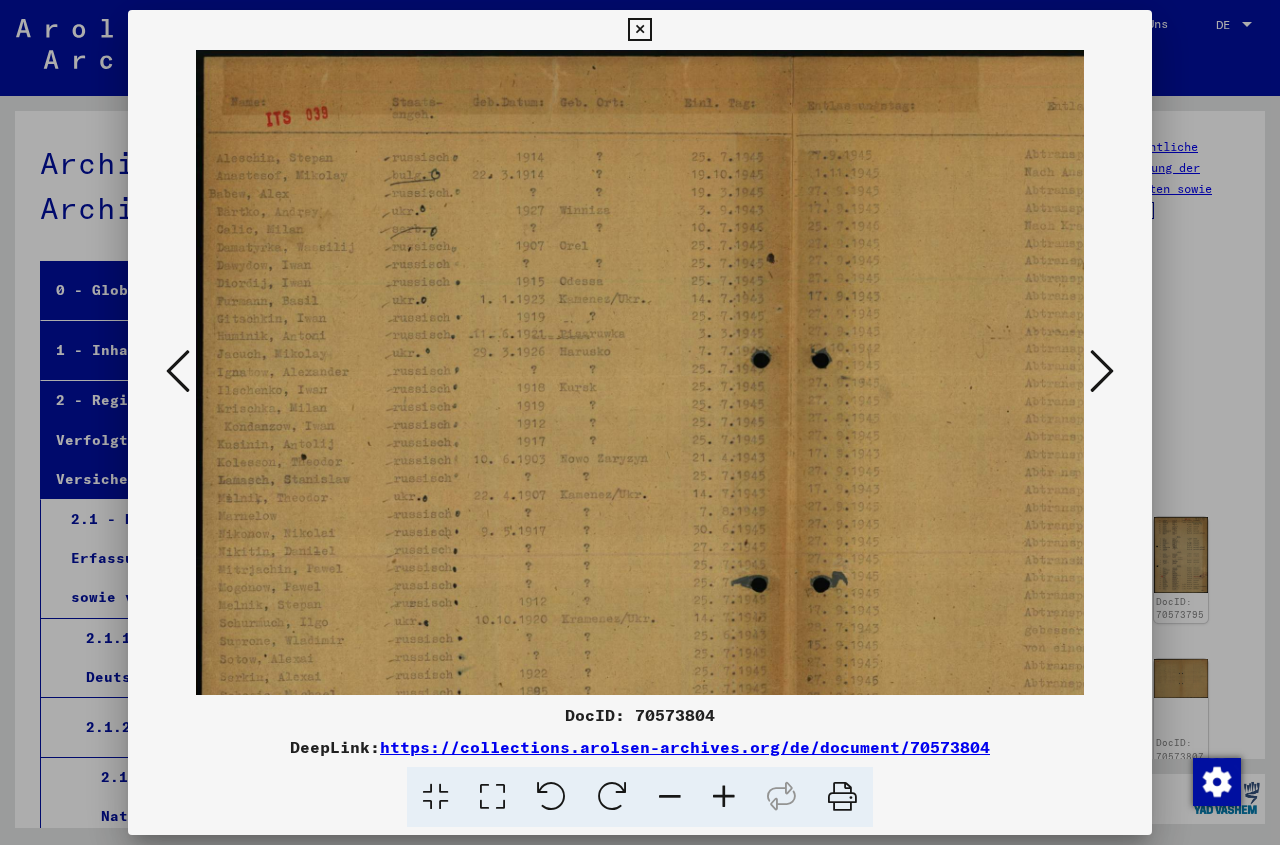 click at bounding box center [724, 797] 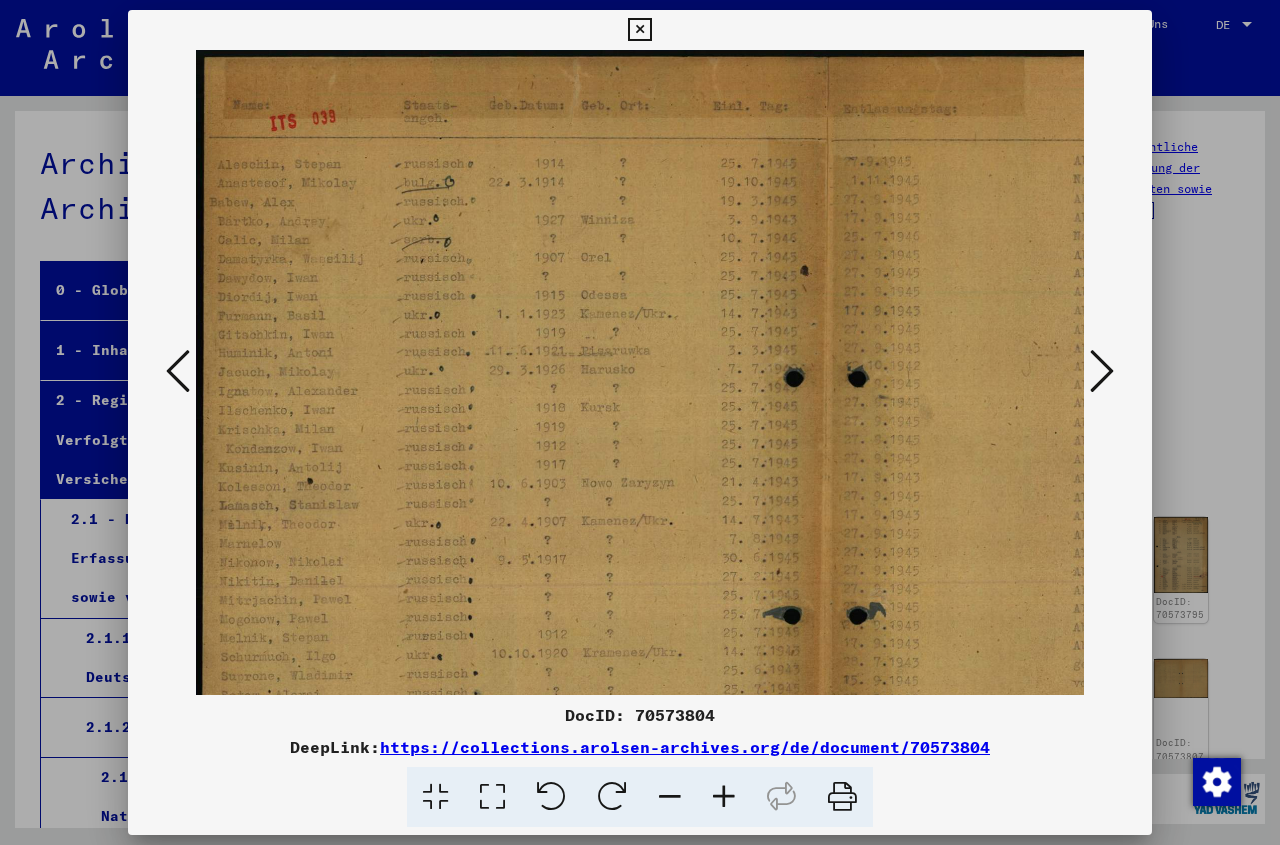click at bounding box center (724, 797) 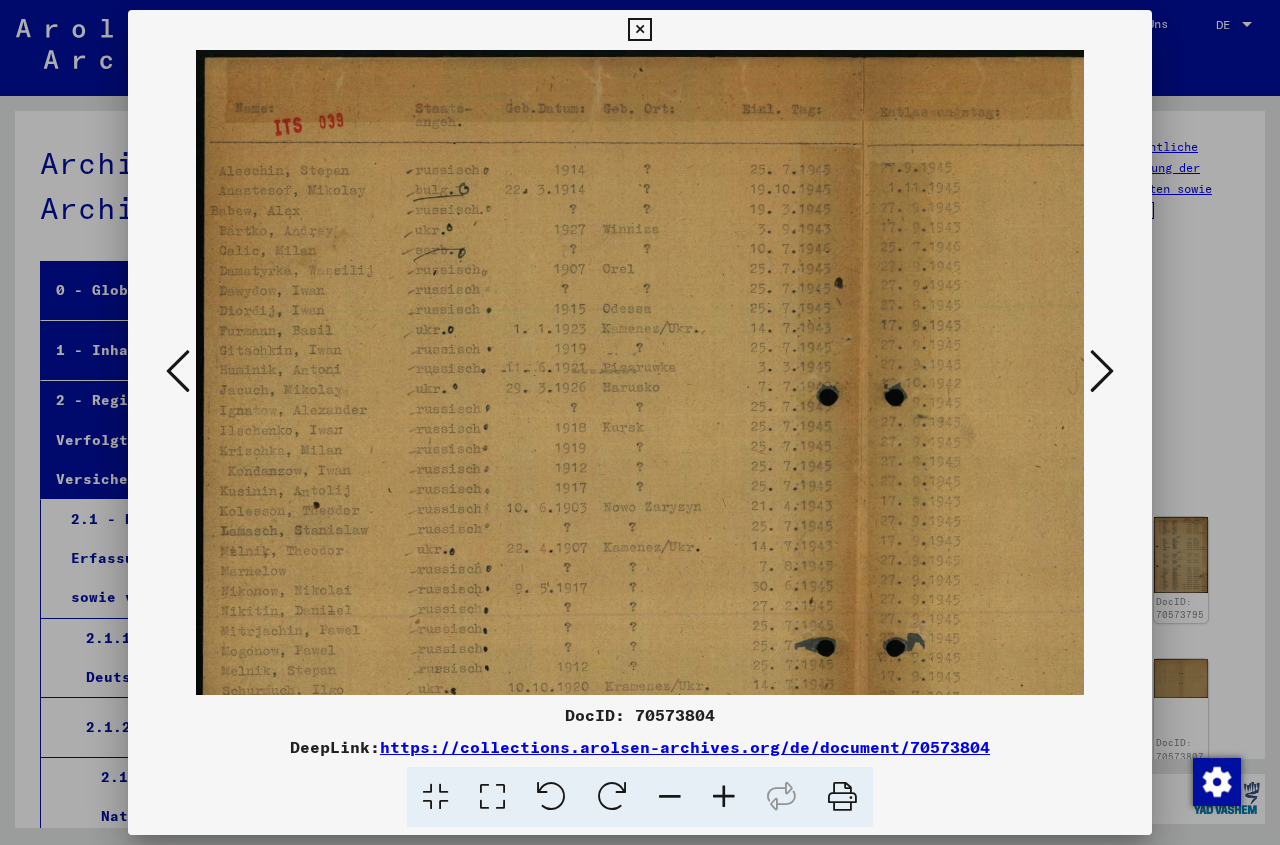 click at bounding box center (724, 797) 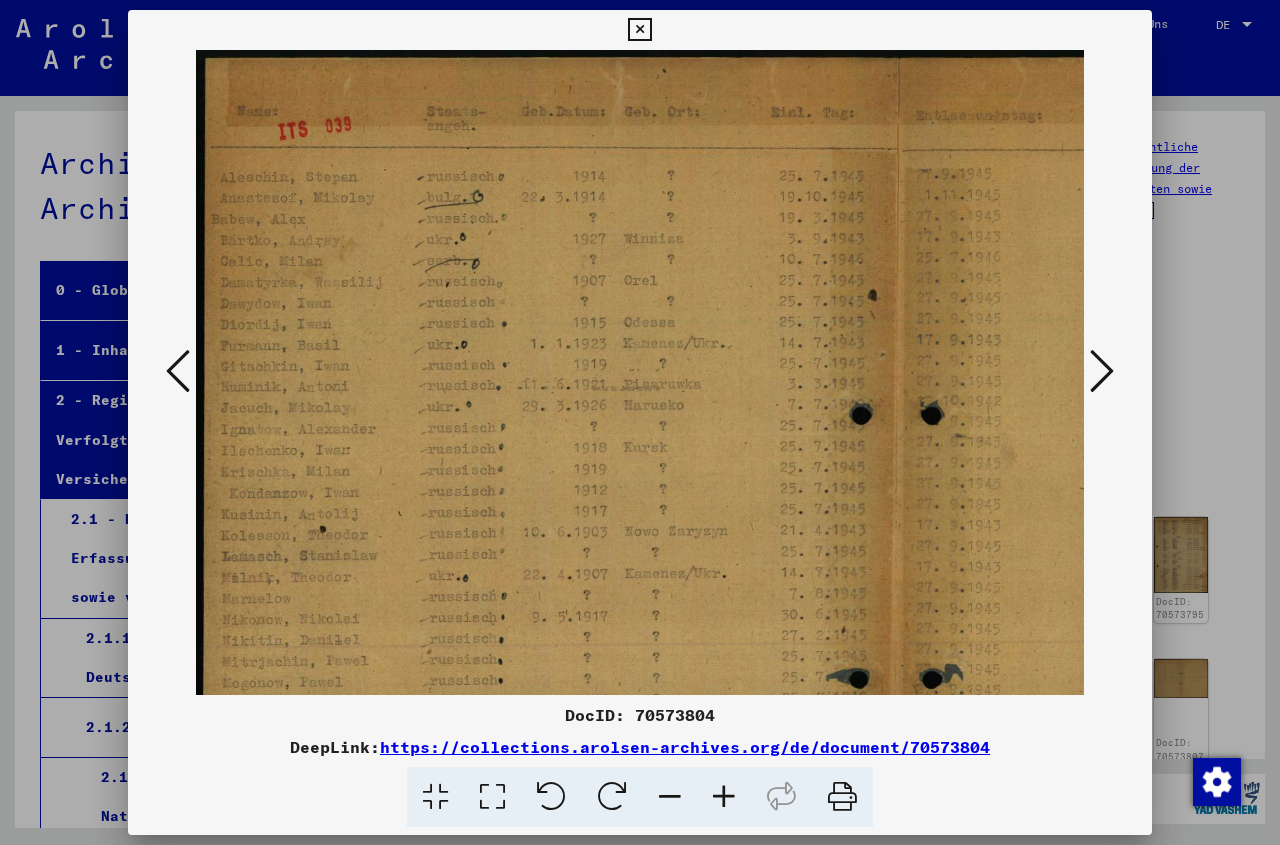 click at bounding box center [724, 797] 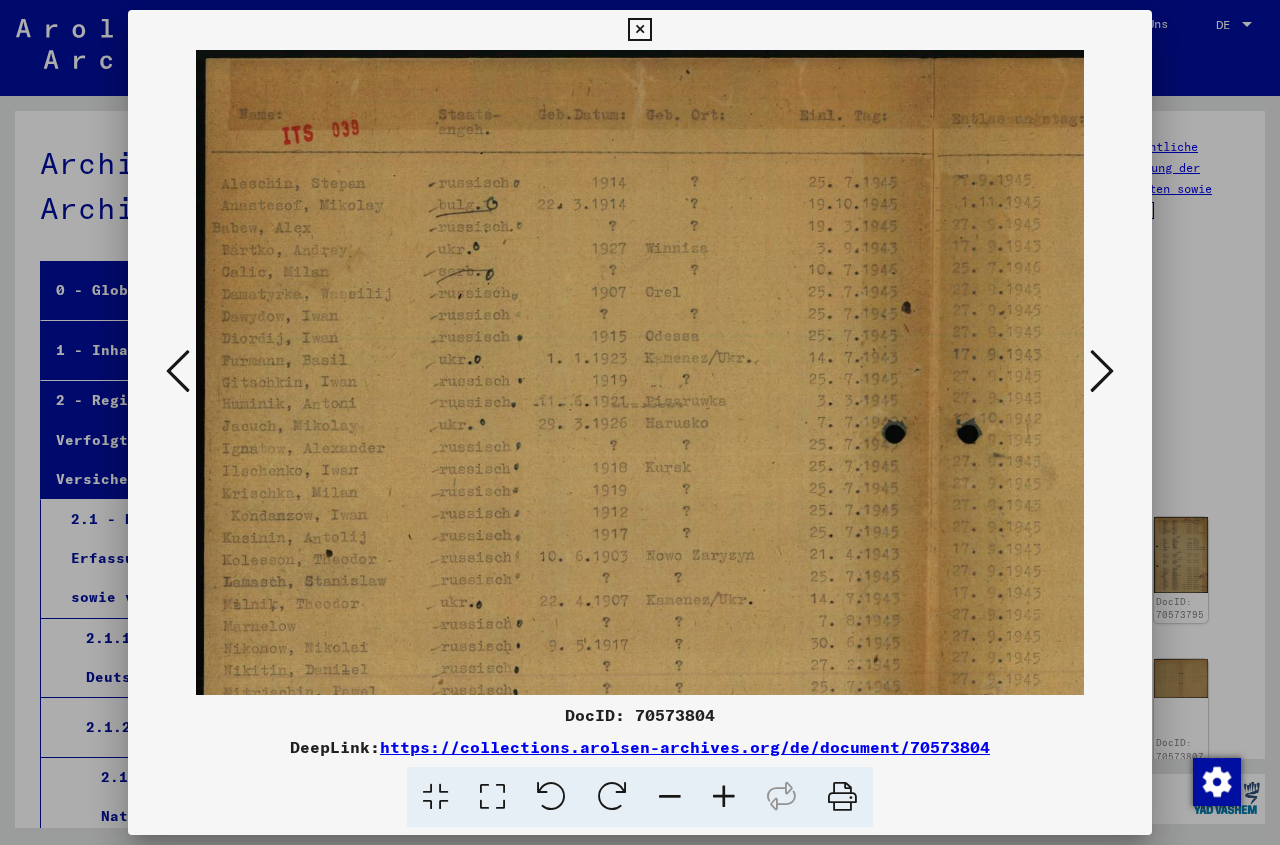 click at bounding box center [724, 797] 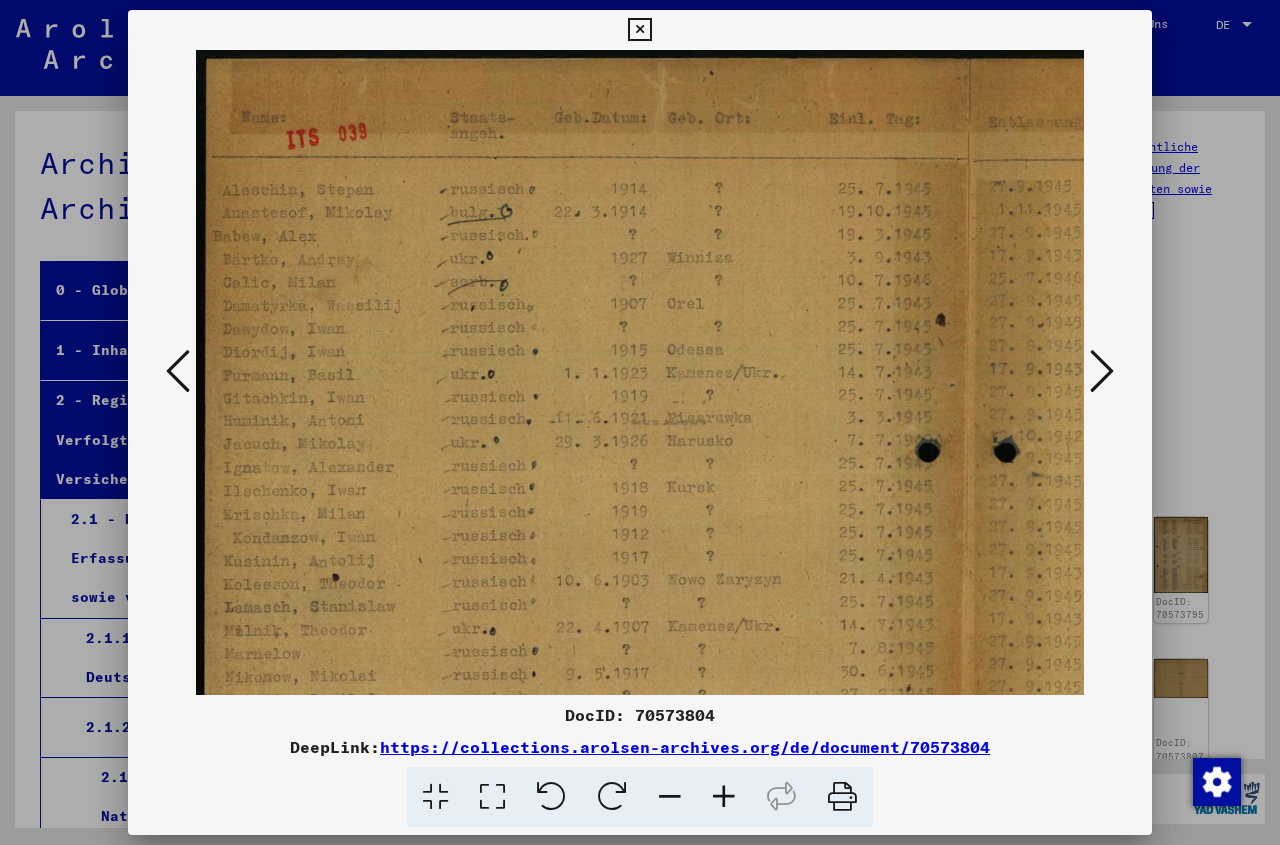 click at bounding box center (724, 797) 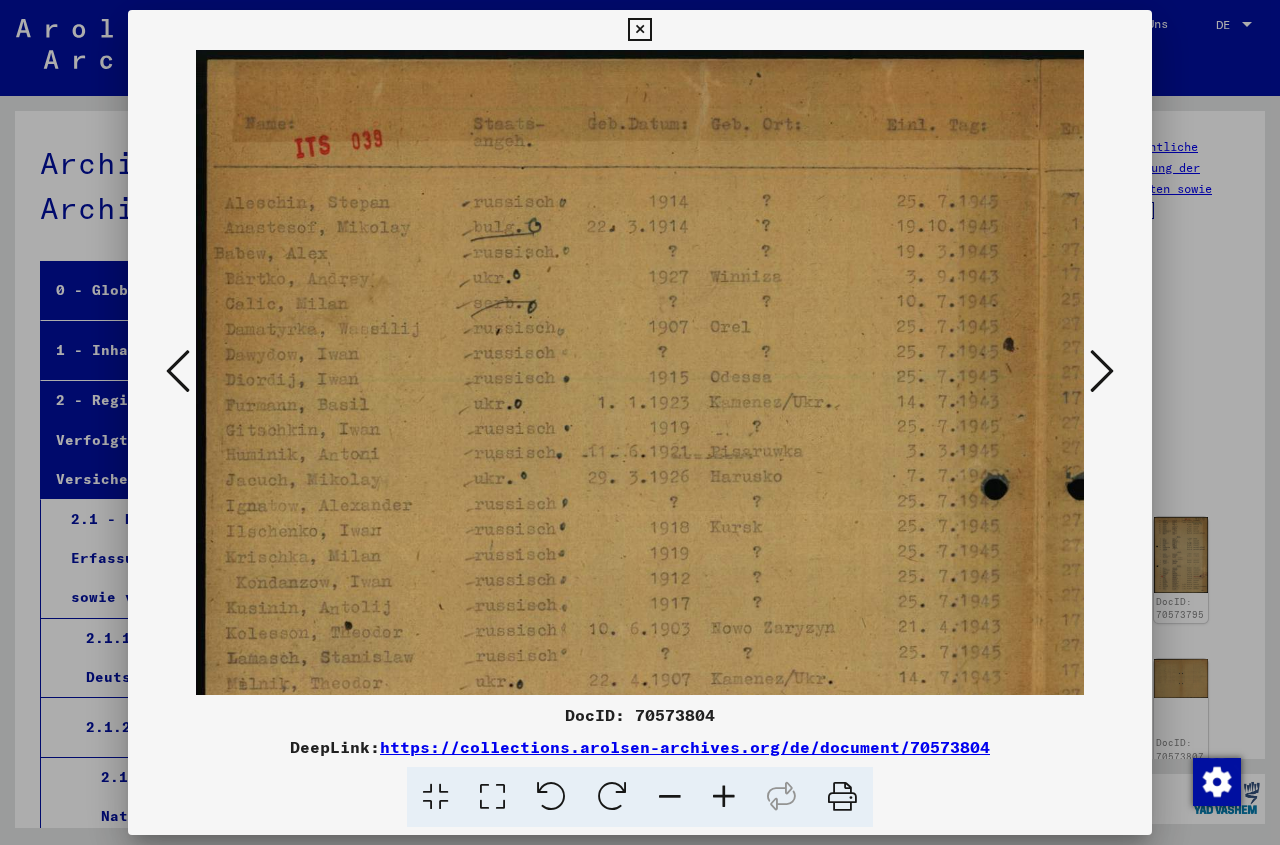 click at bounding box center (724, 797) 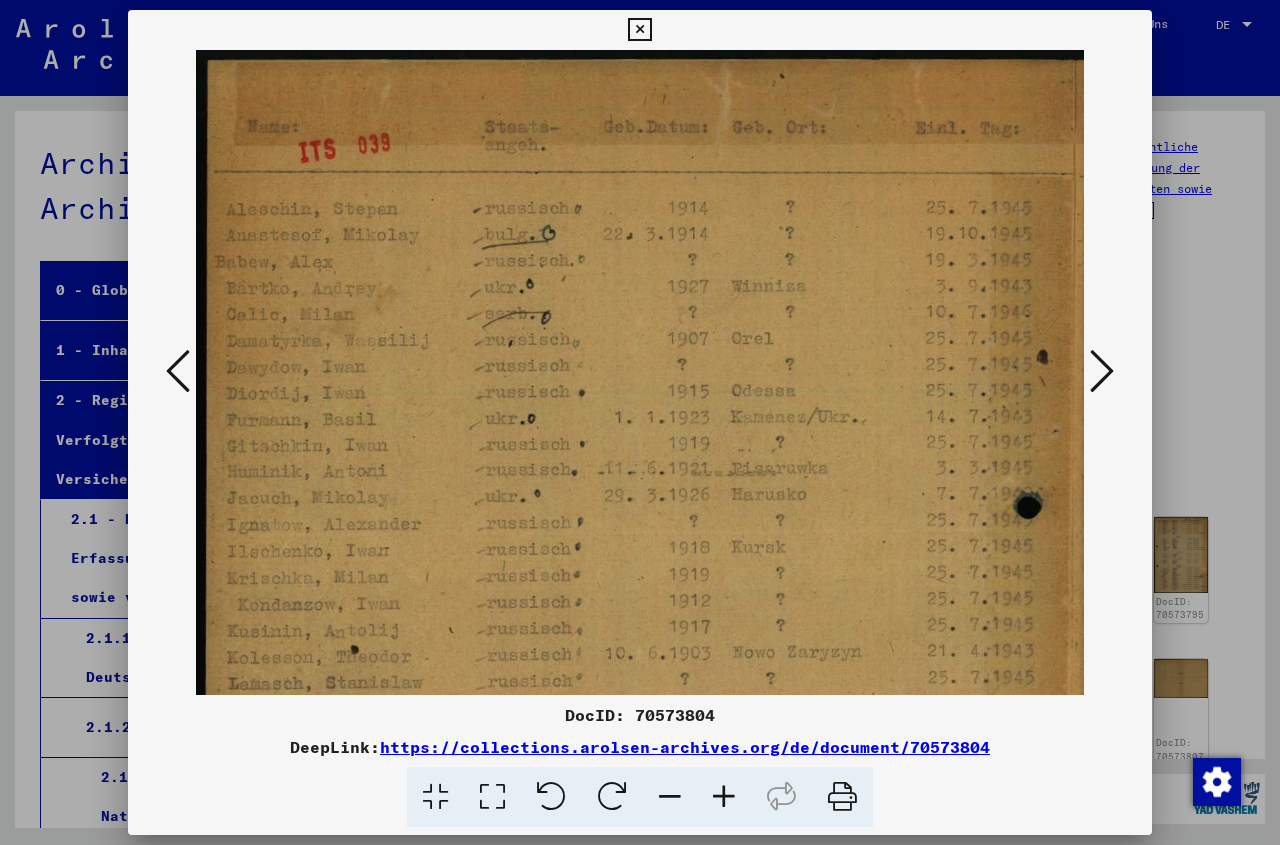 click at bounding box center (724, 797) 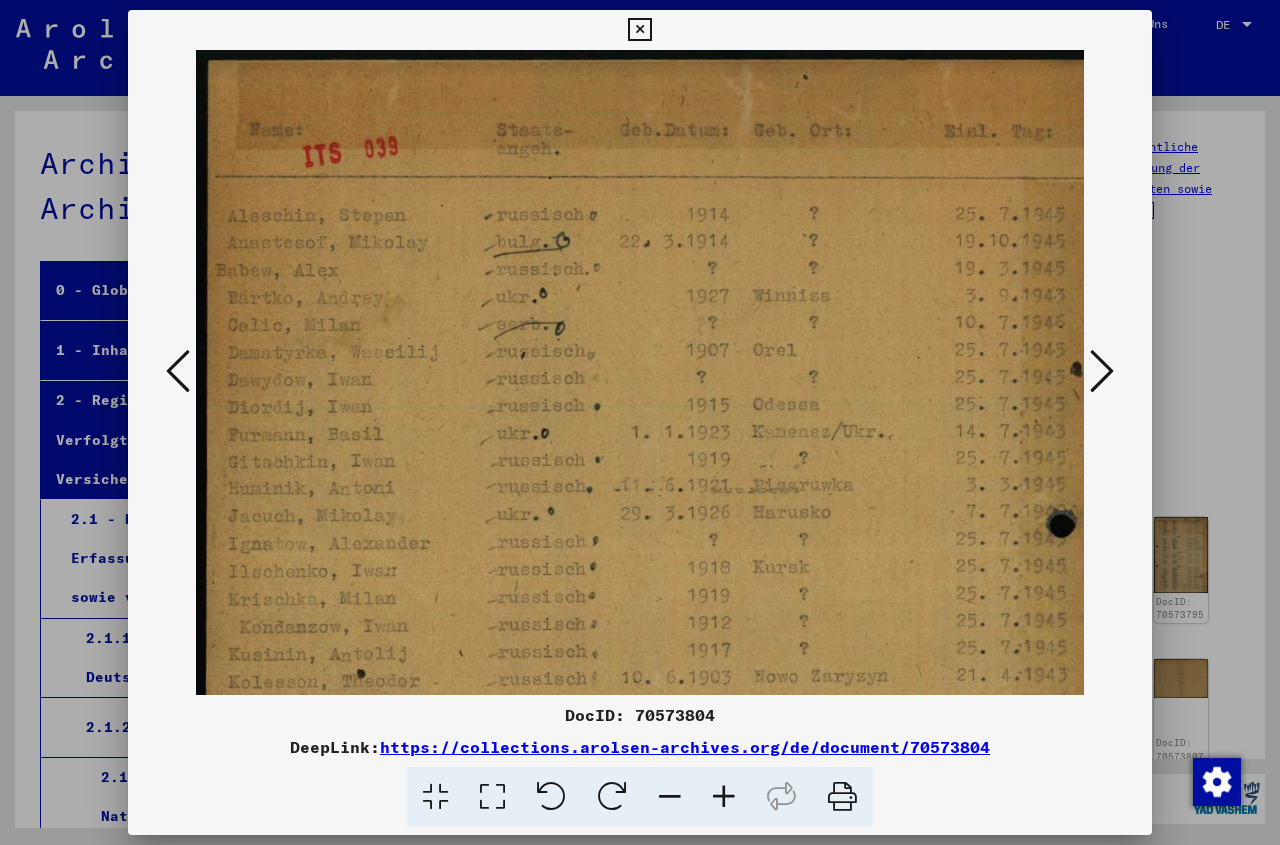 click at bounding box center [724, 797] 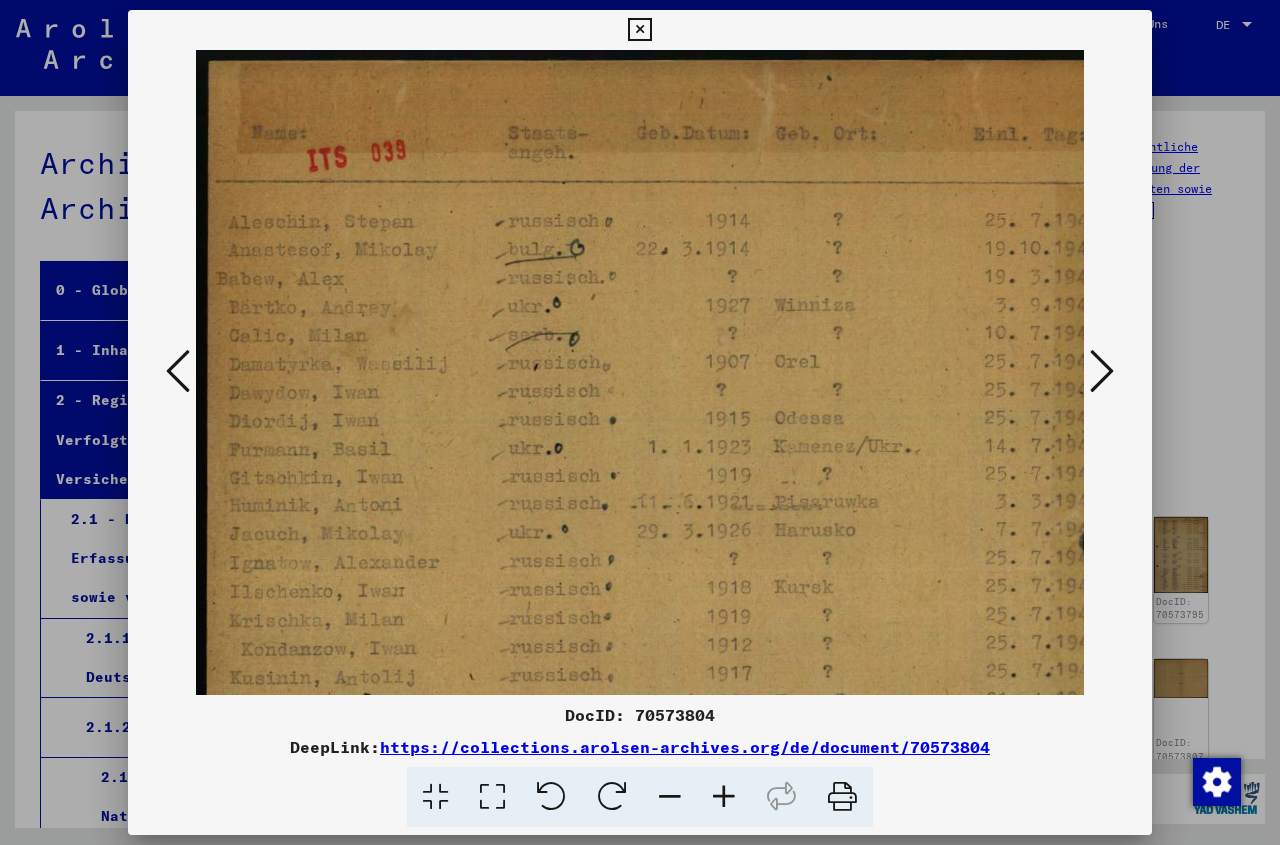click at bounding box center (724, 797) 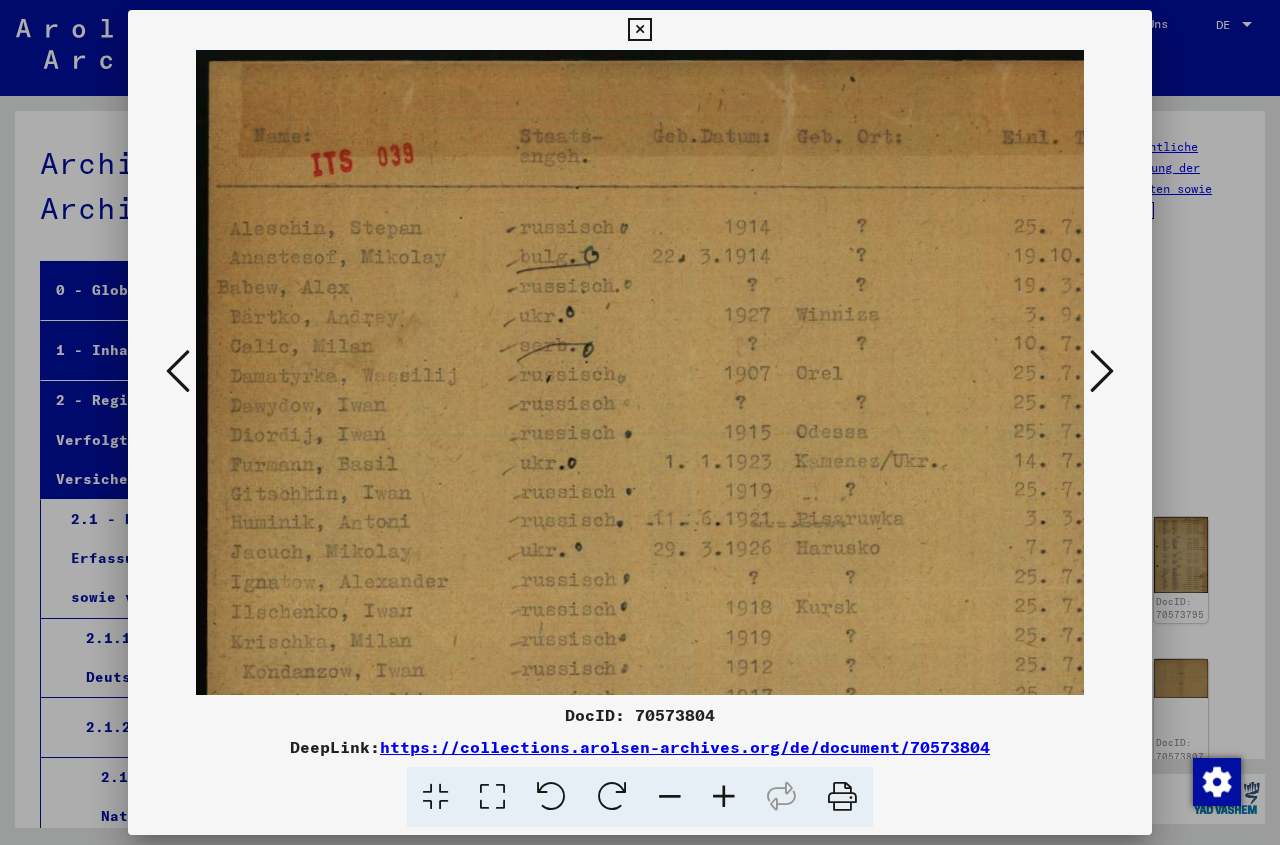 click at bounding box center [724, 797] 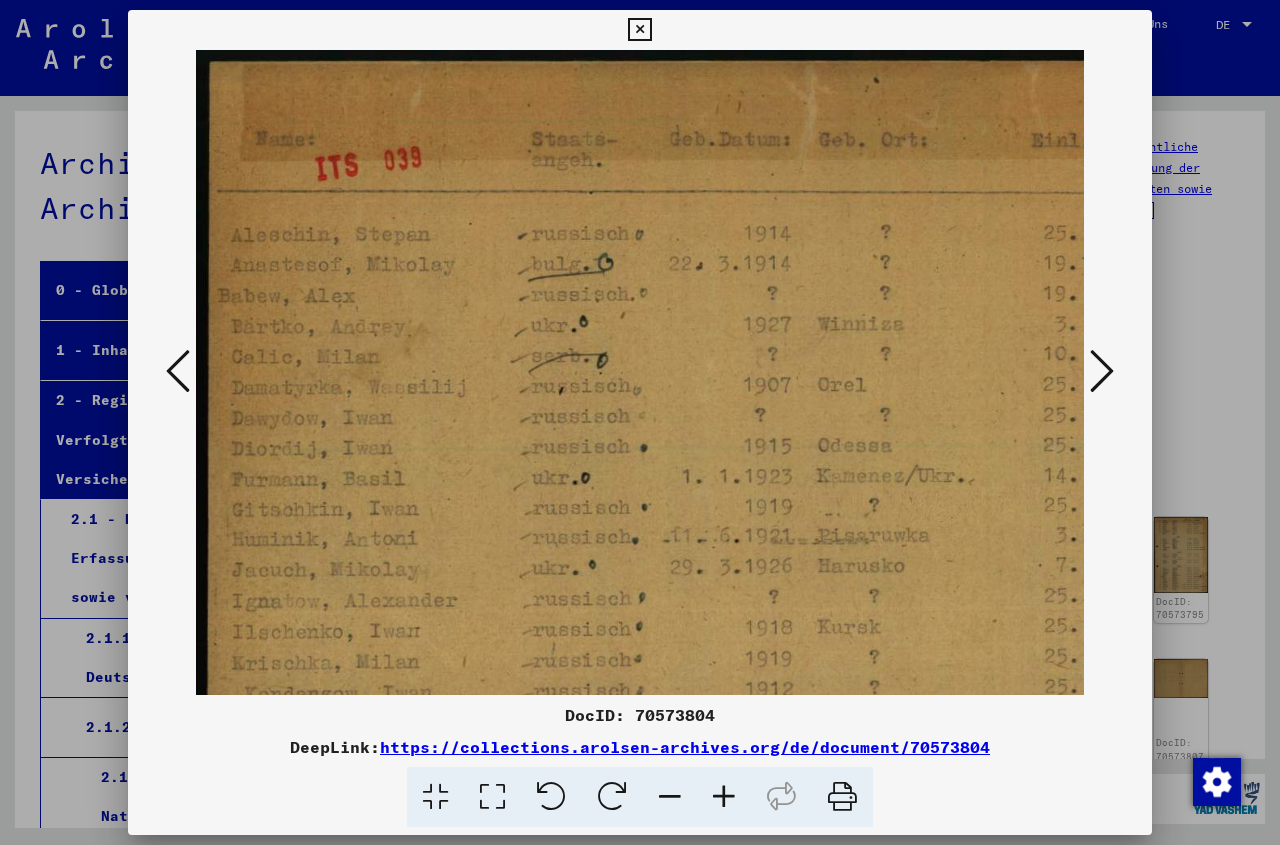 click at bounding box center [724, 797] 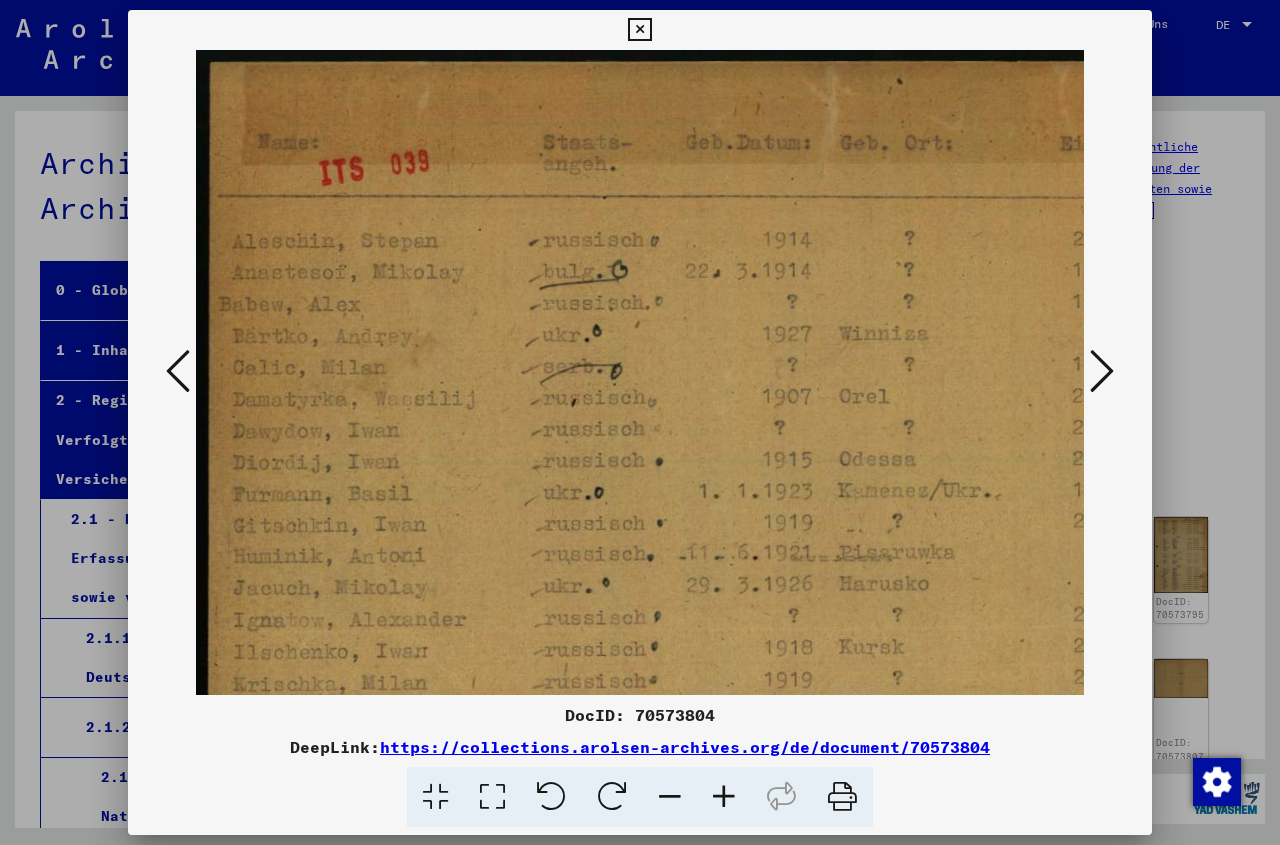 click at bounding box center [724, 797] 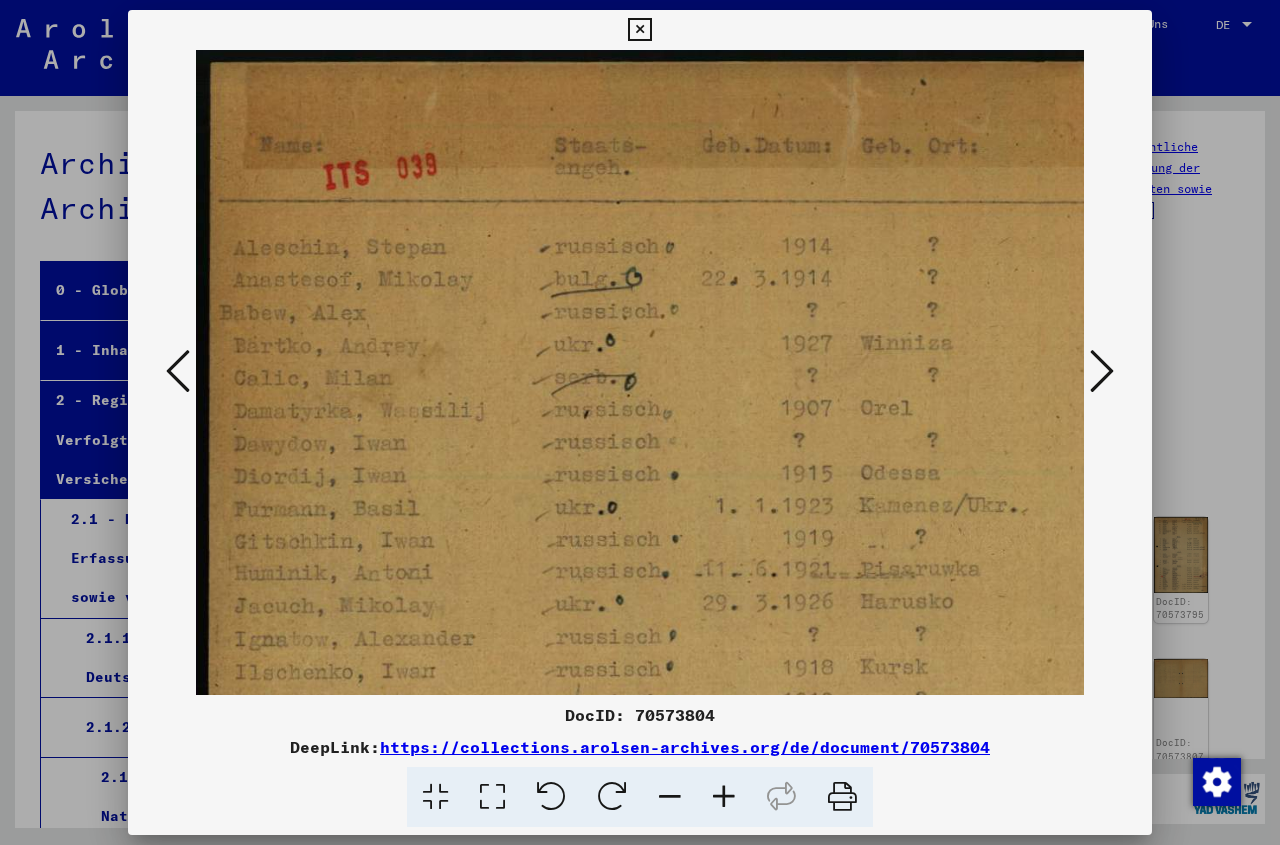 click at bounding box center [724, 797] 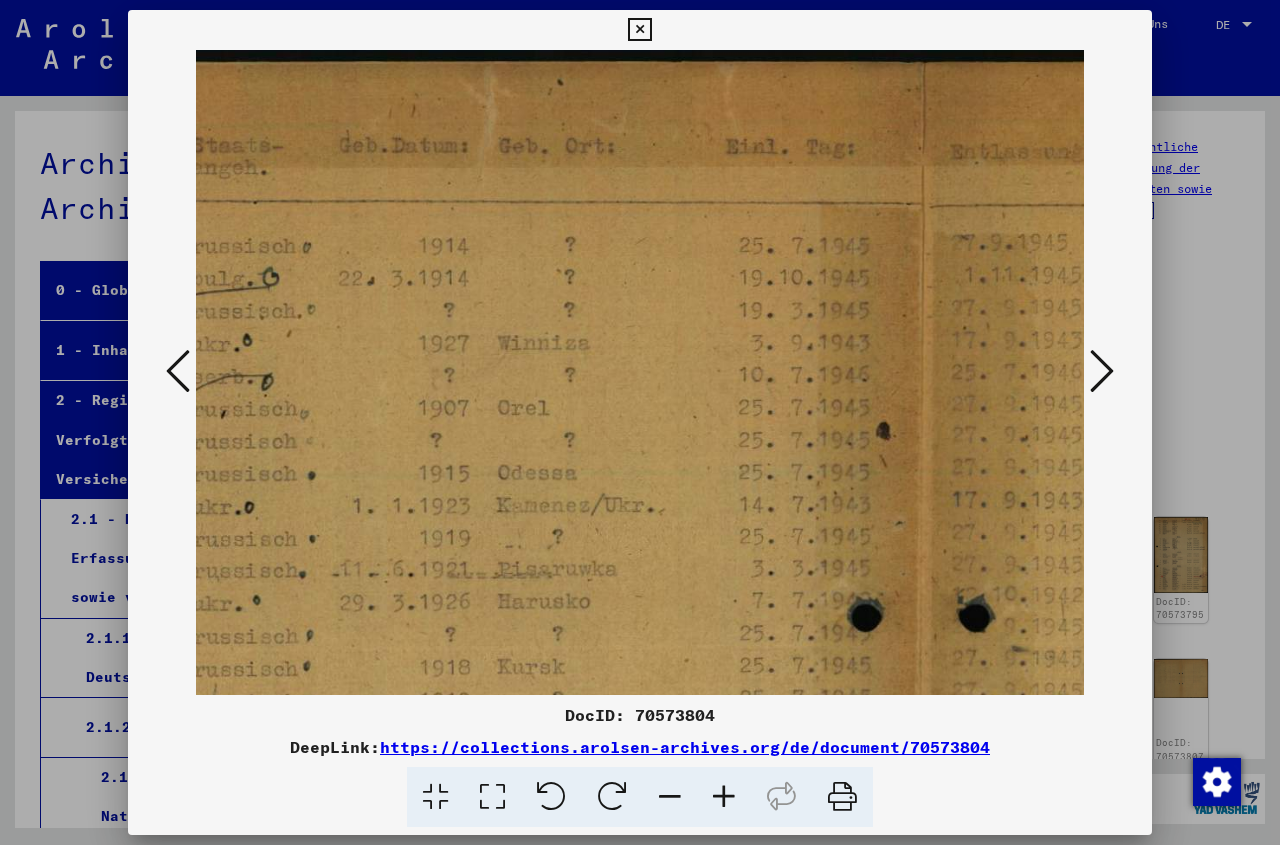 drag, startPoint x: 768, startPoint y: 464, endPoint x: 405, endPoint y: 470, distance: 363.0496 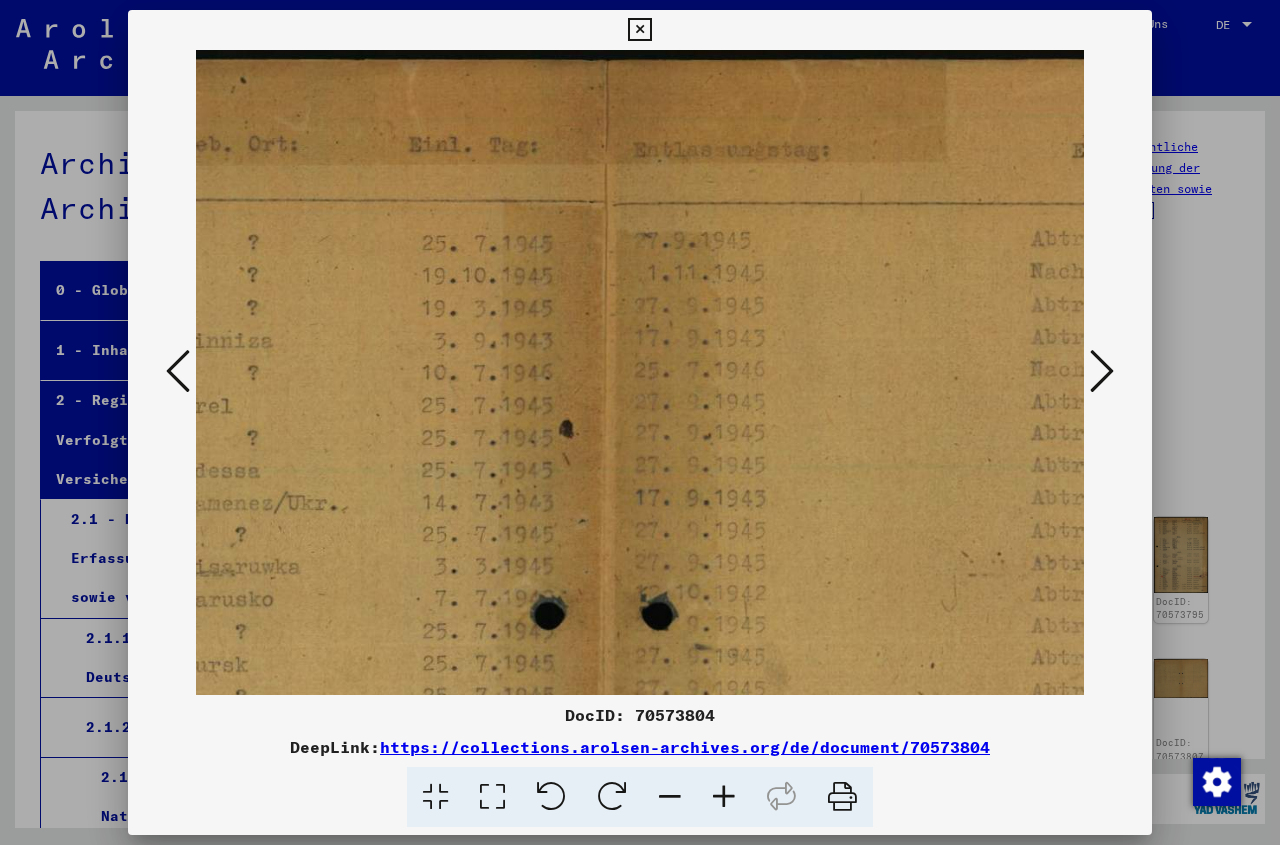 scroll, scrollTop: 2, scrollLeft: 689, axis: both 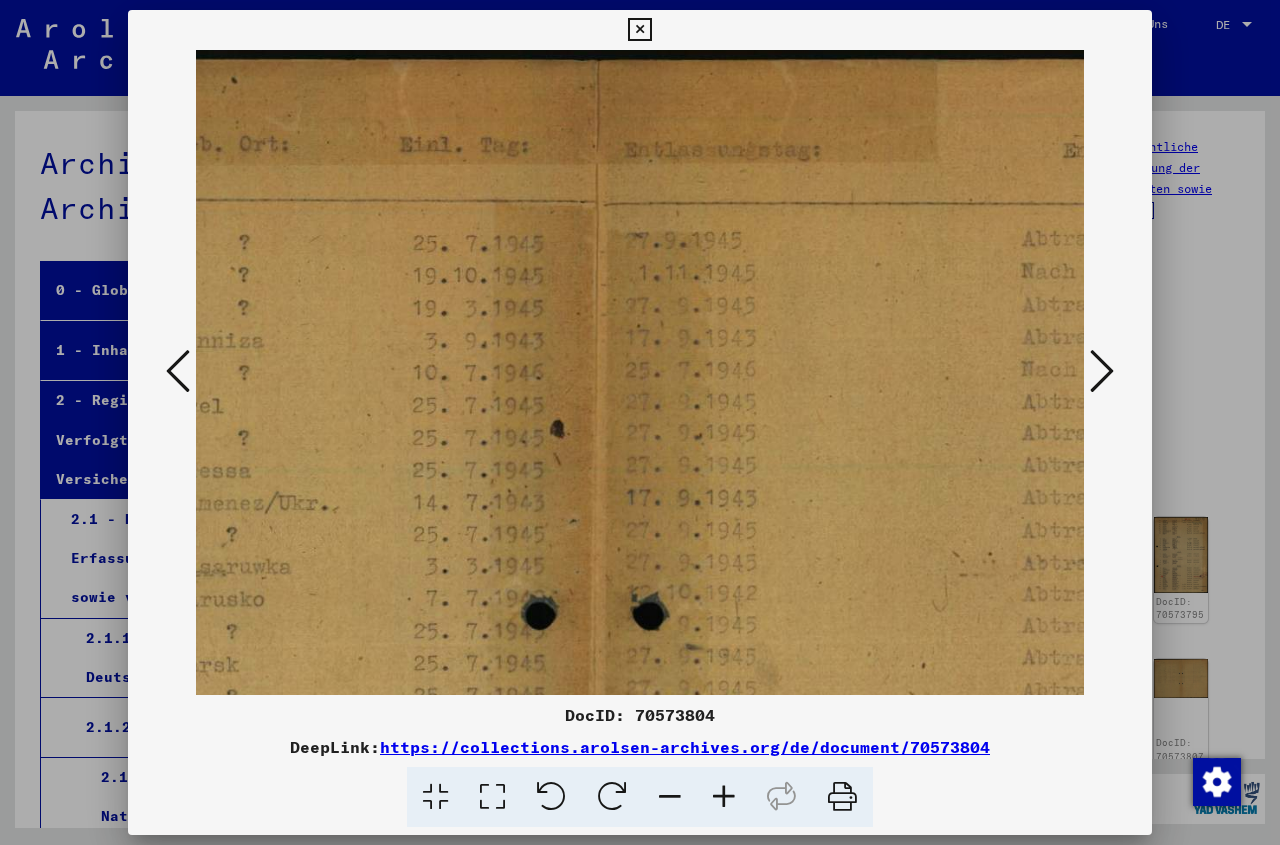 drag, startPoint x: 679, startPoint y: 471, endPoint x: 353, endPoint y: 469, distance: 326.00613 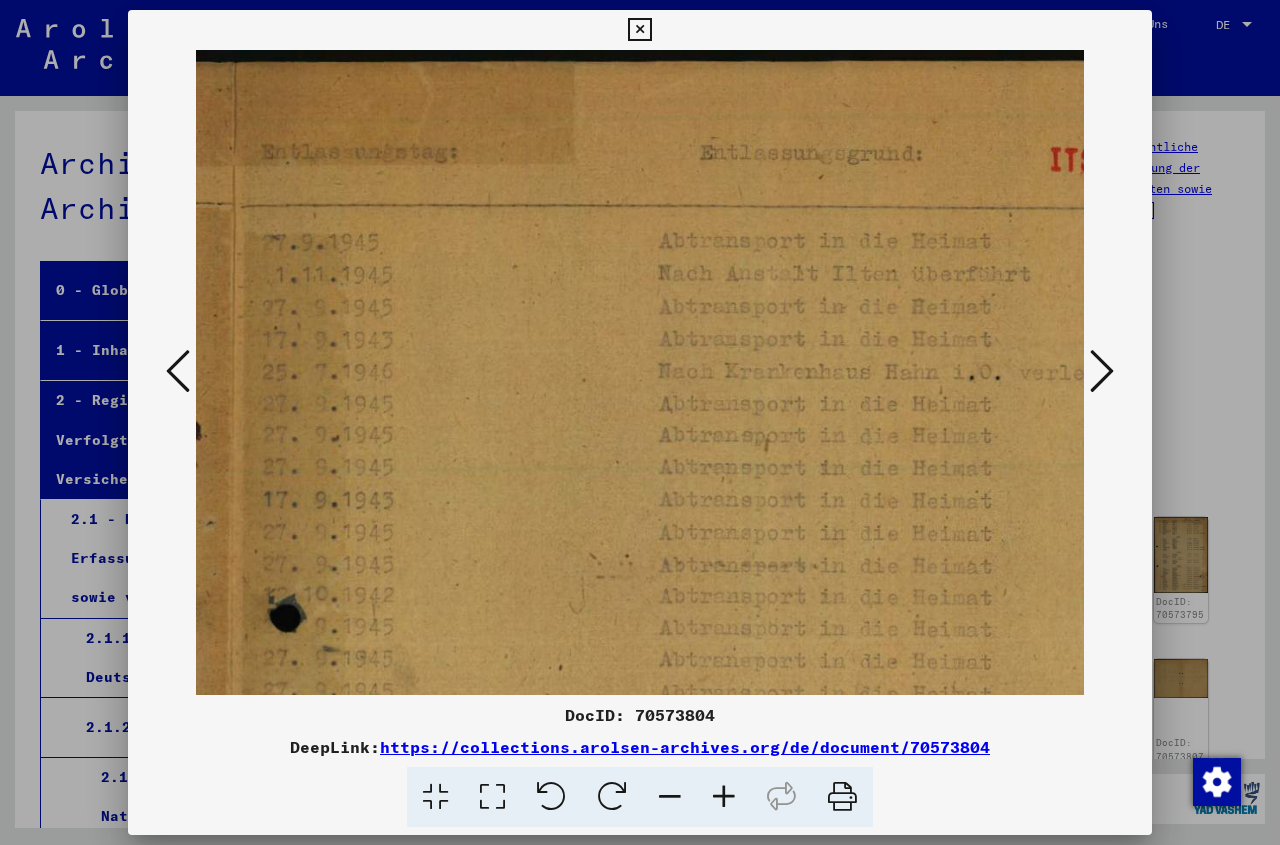 drag, startPoint x: 699, startPoint y: 460, endPoint x: 336, endPoint y: 462, distance: 363.00552 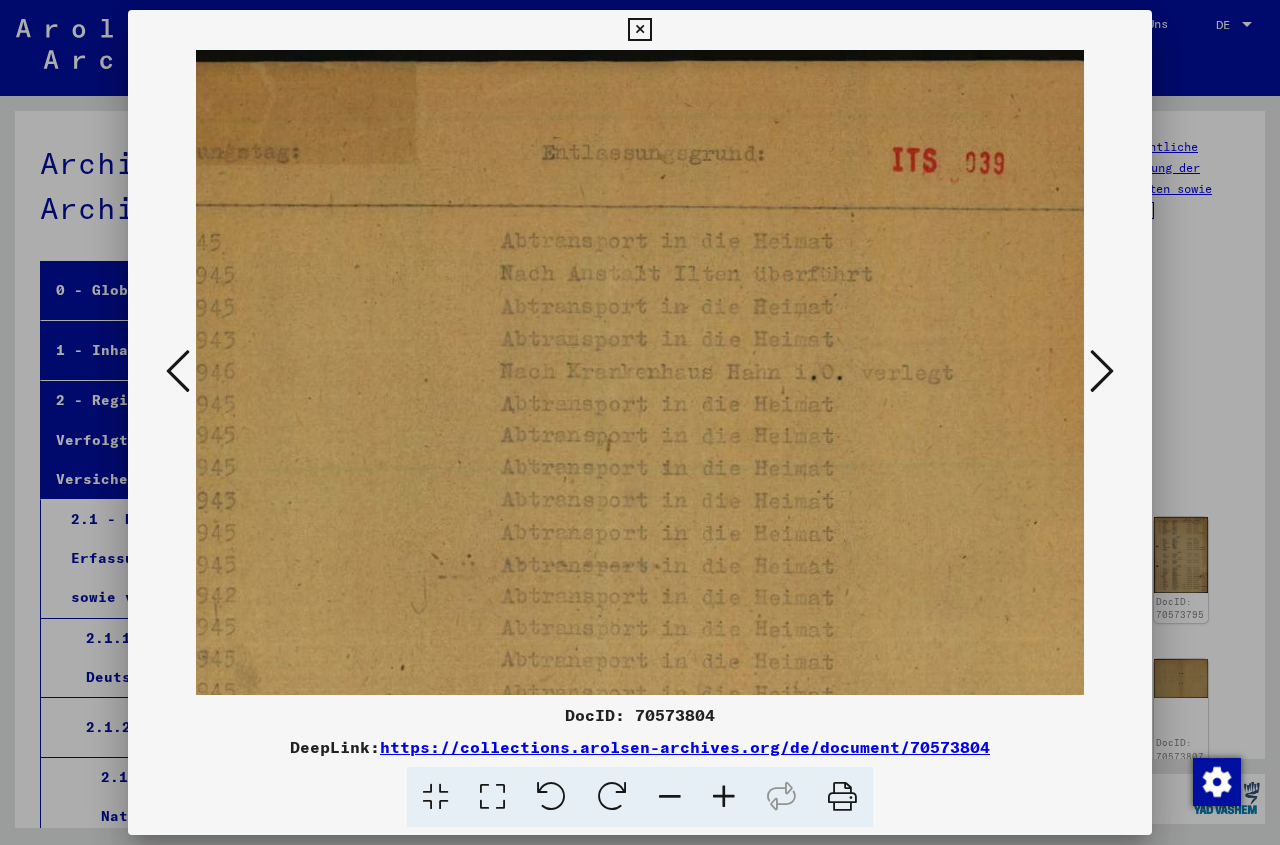scroll, scrollTop: 0, scrollLeft: 1279, axis: horizontal 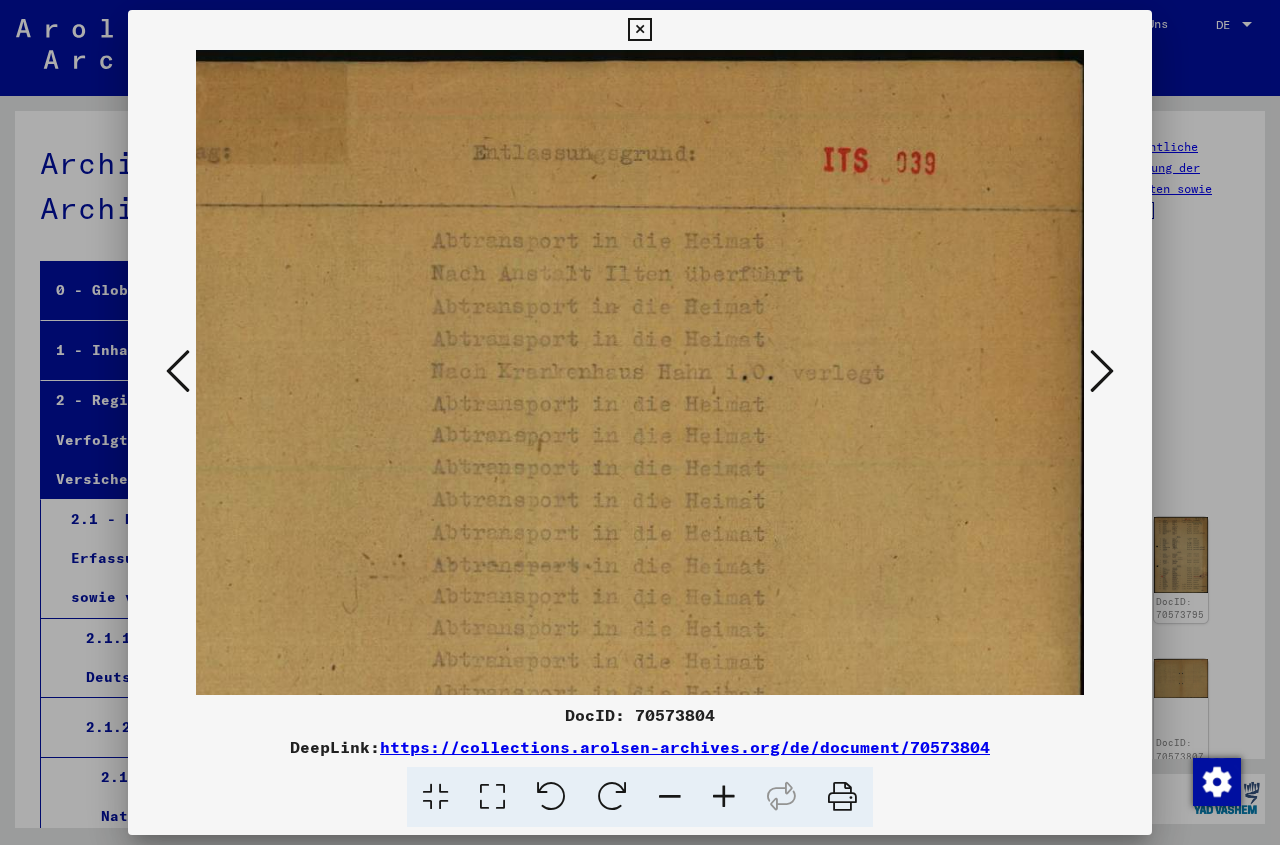 drag, startPoint x: 769, startPoint y: 458, endPoint x: 433, endPoint y: 458, distance: 336 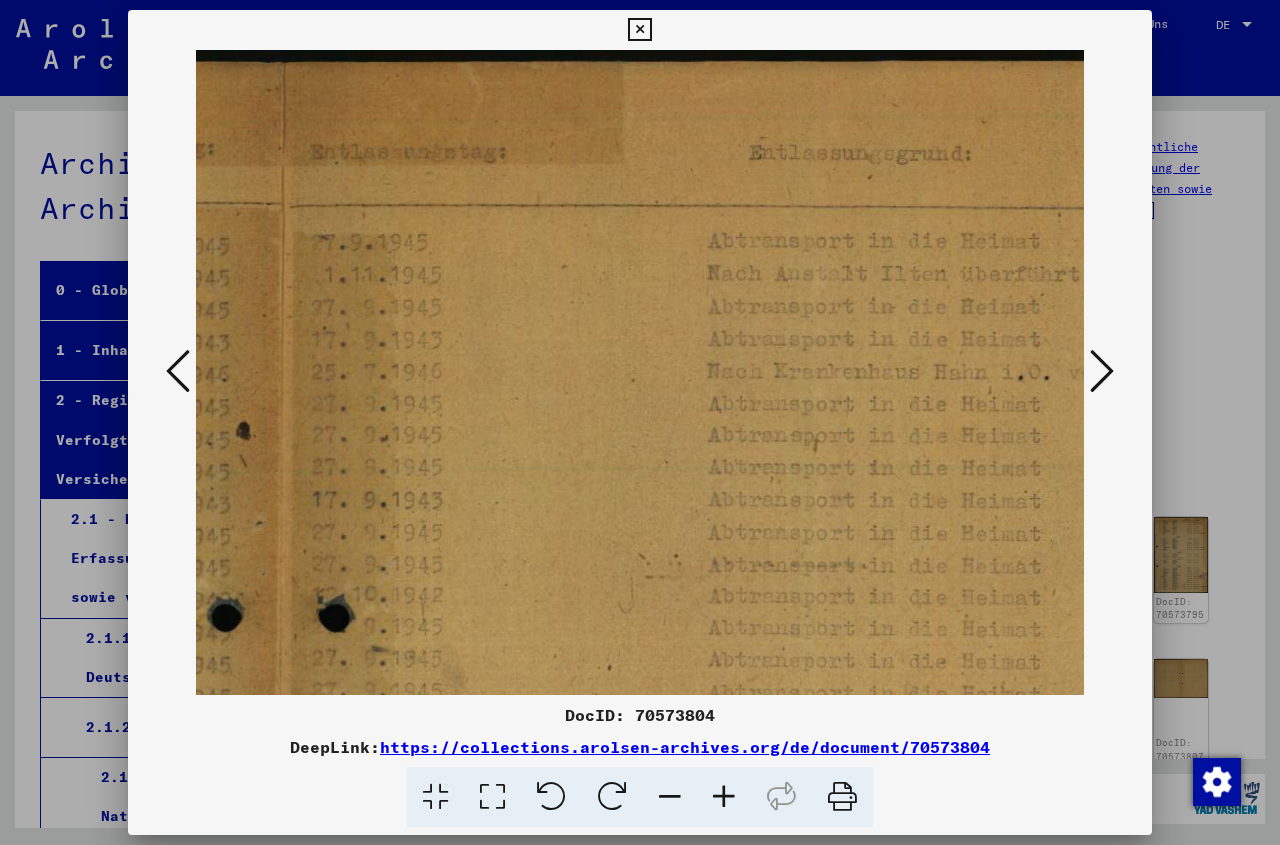 scroll, scrollTop: 0, scrollLeft: 998, axis: horizontal 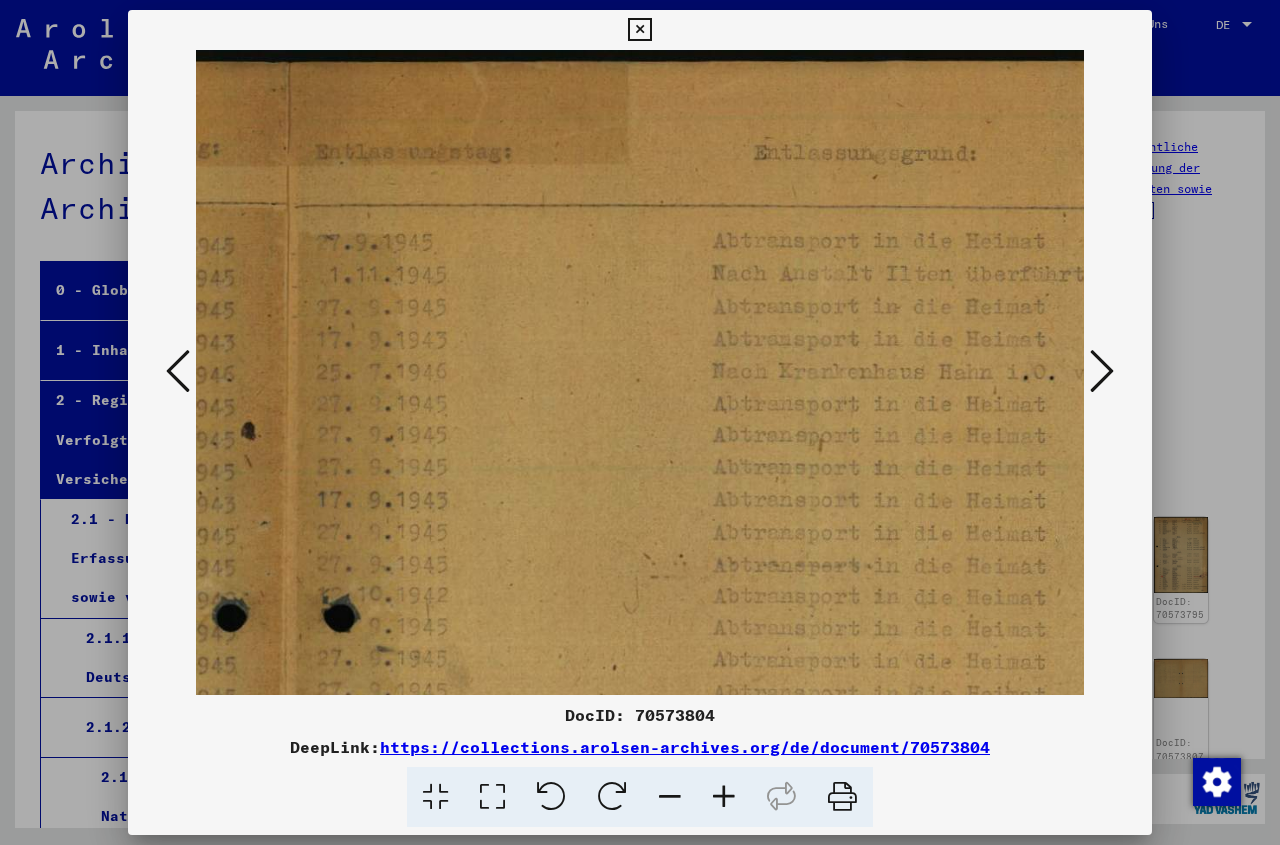 drag, startPoint x: 327, startPoint y: 478, endPoint x: 608, endPoint y: 491, distance: 281.30054 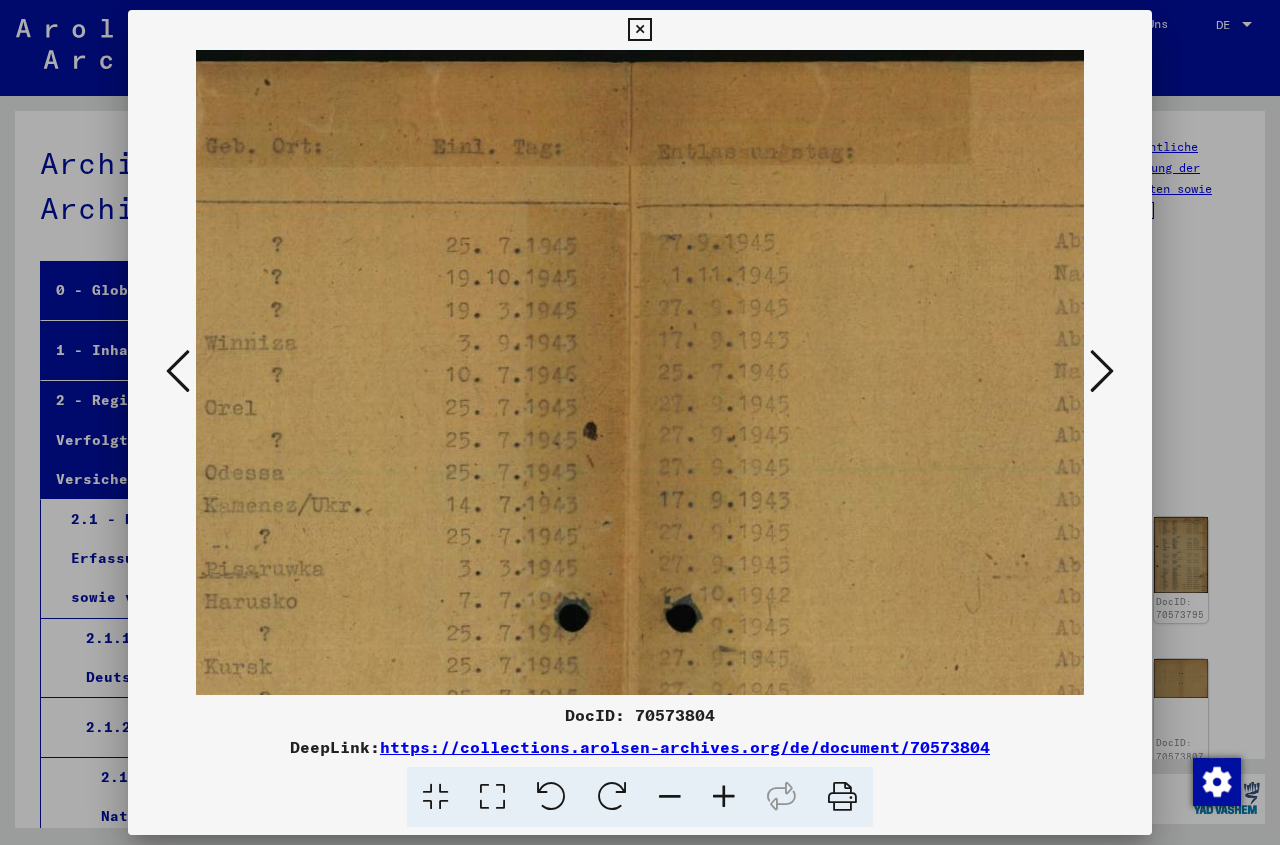 scroll, scrollTop: 0, scrollLeft: 655, axis: horizontal 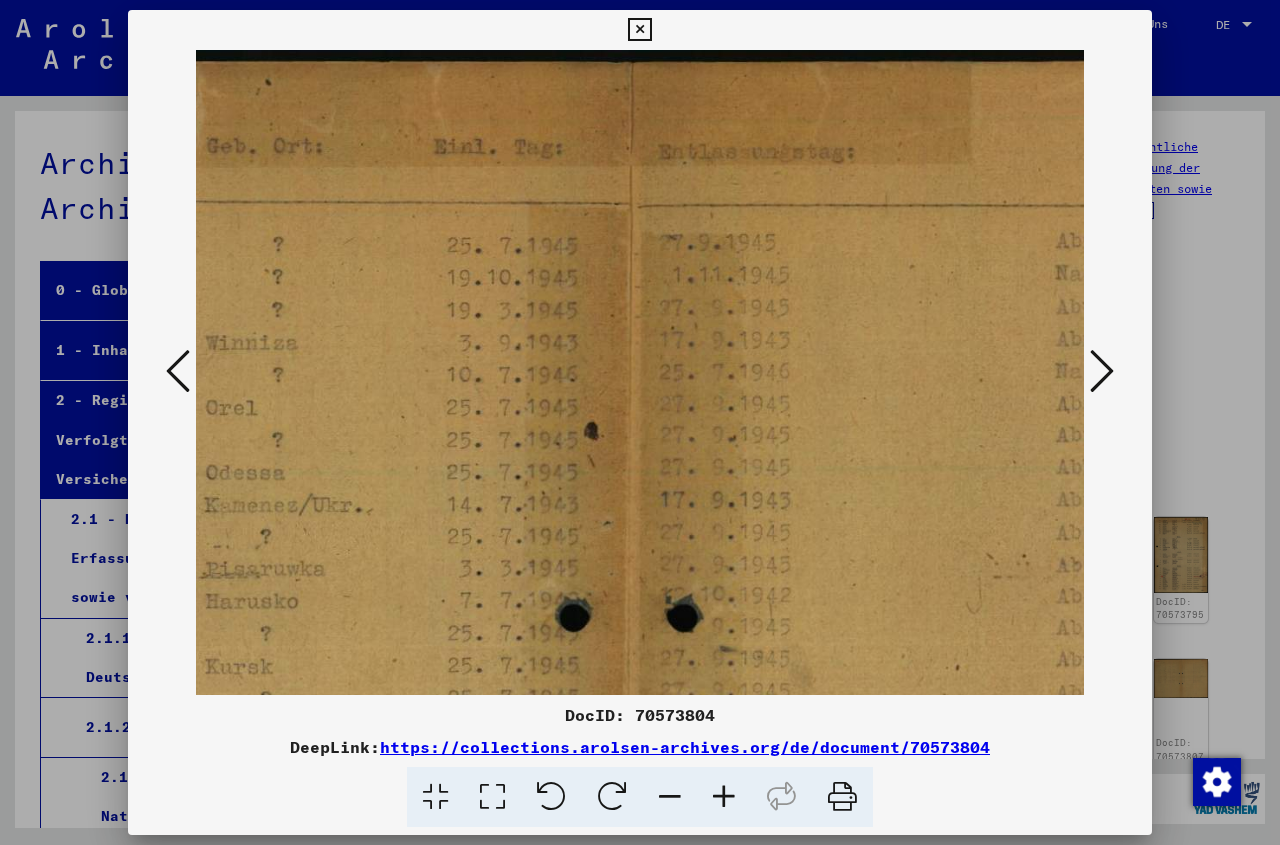 drag, startPoint x: 424, startPoint y: 494, endPoint x: 767, endPoint y: 500, distance: 343.05246 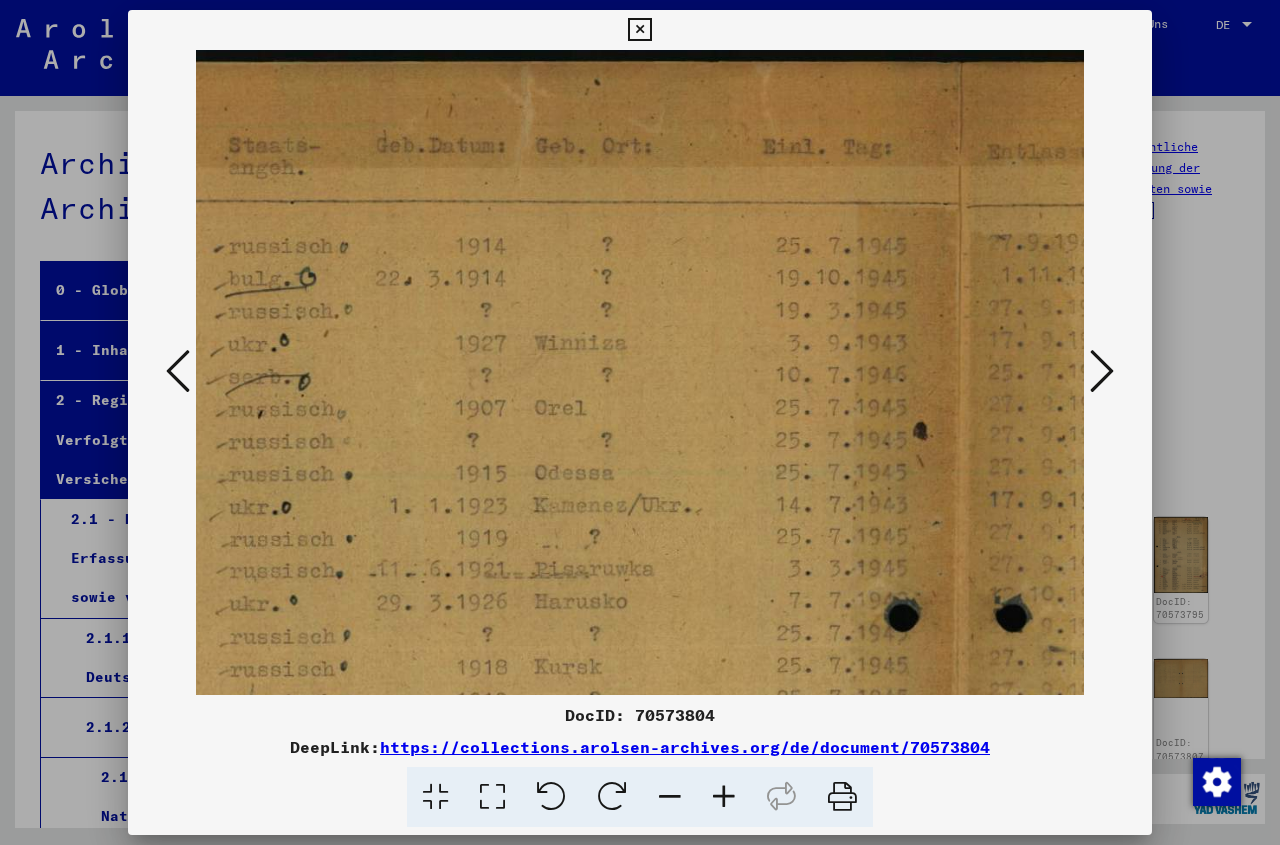 drag, startPoint x: 457, startPoint y: 503, endPoint x: 786, endPoint y: 511, distance: 329.09726 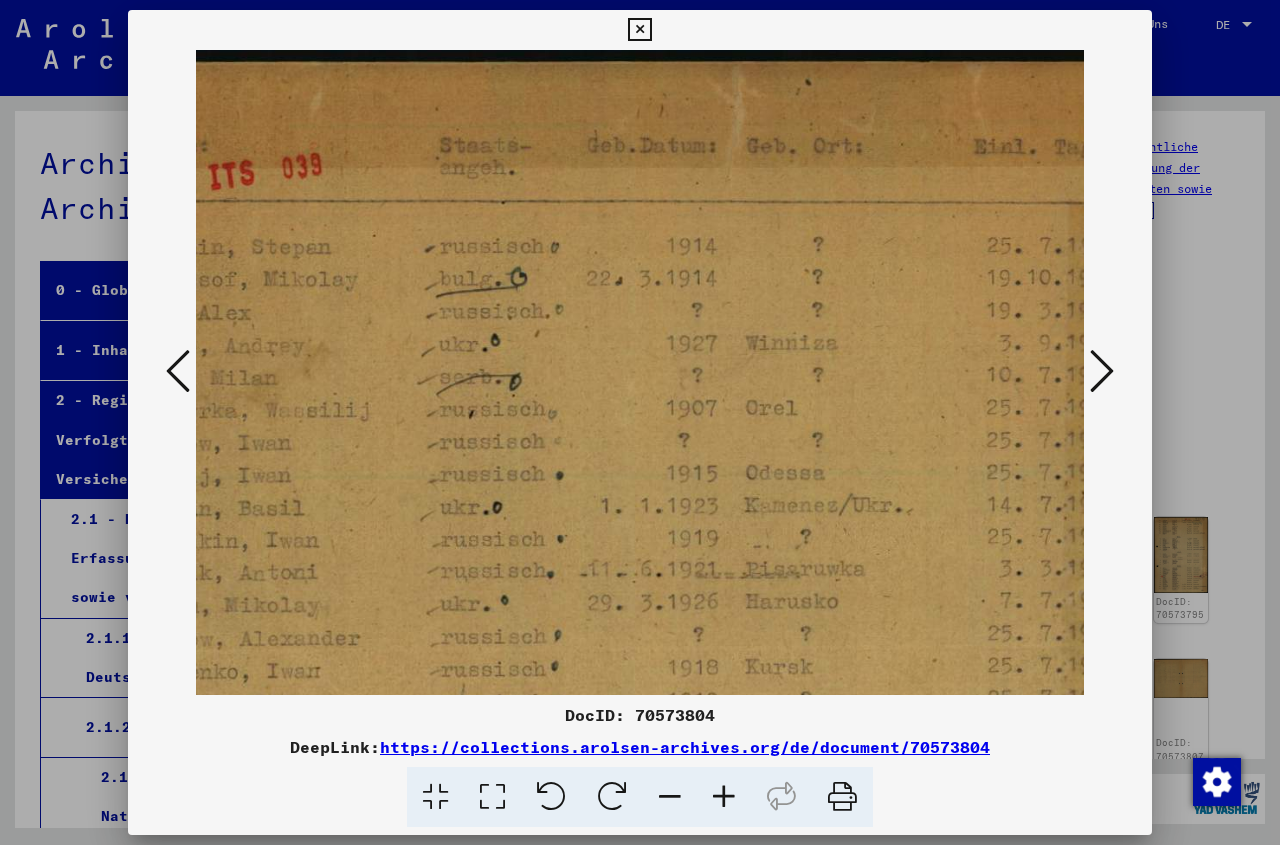 scroll, scrollTop: 0, scrollLeft: 100, axis: horizontal 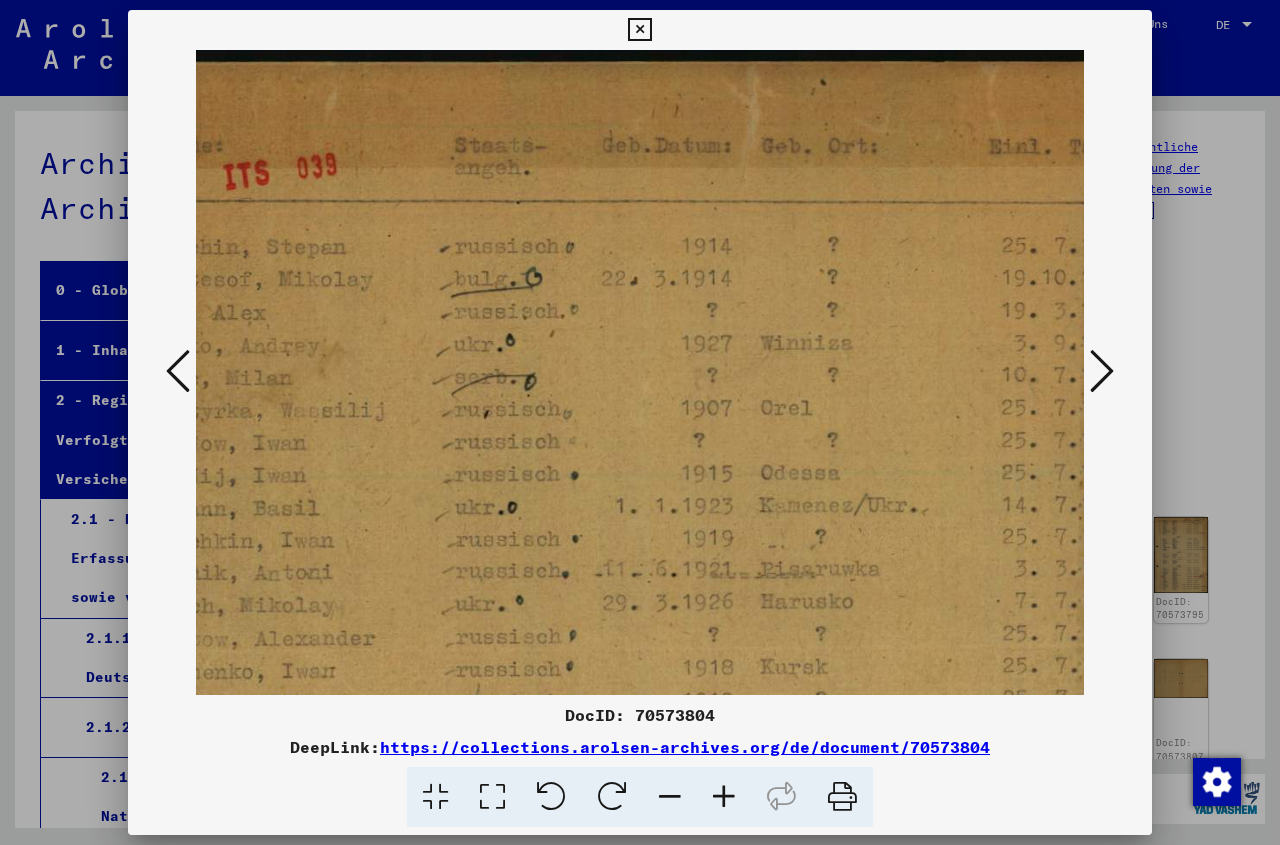 drag, startPoint x: 555, startPoint y: 519, endPoint x: 781, endPoint y: 519, distance: 226 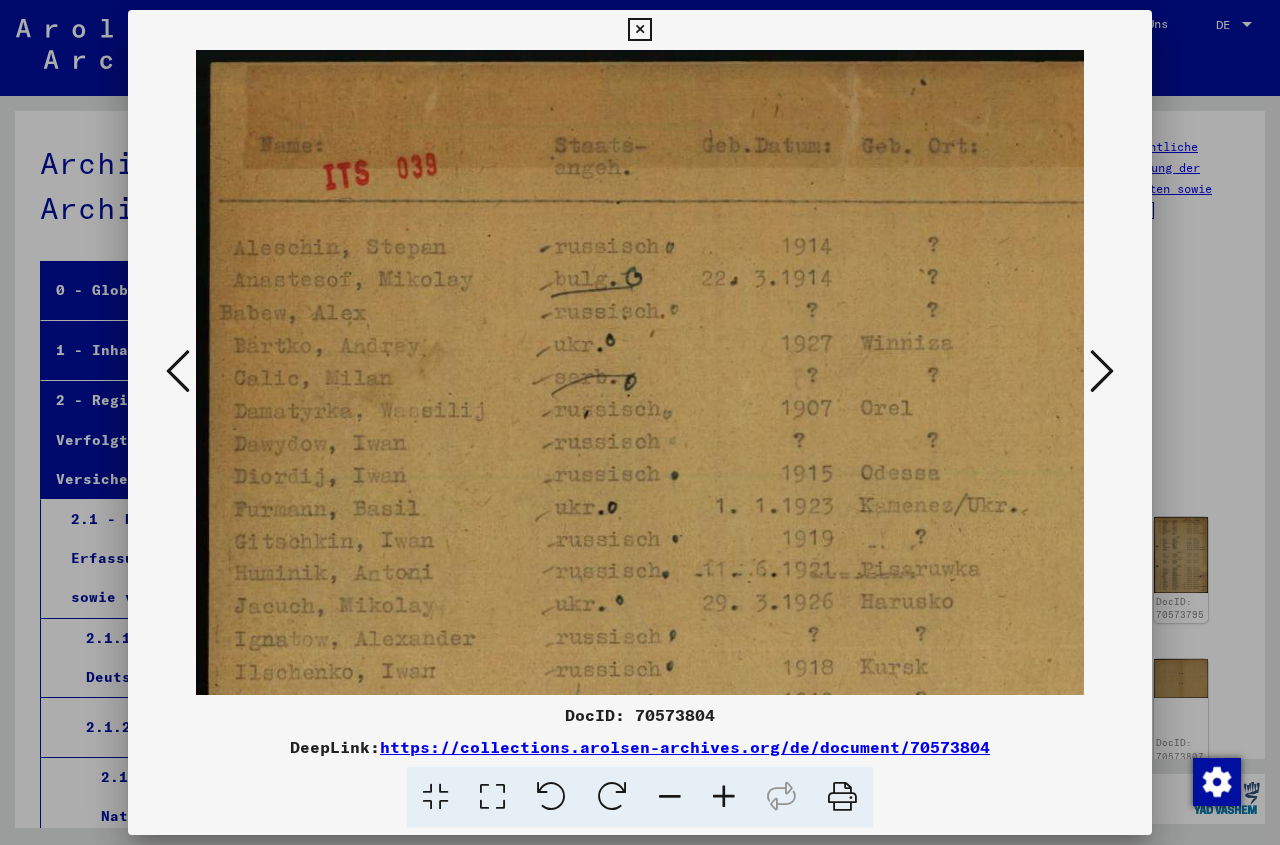 drag, startPoint x: 429, startPoint y: 524, endPoint x: 796, endPoint y: 524, distance: 367 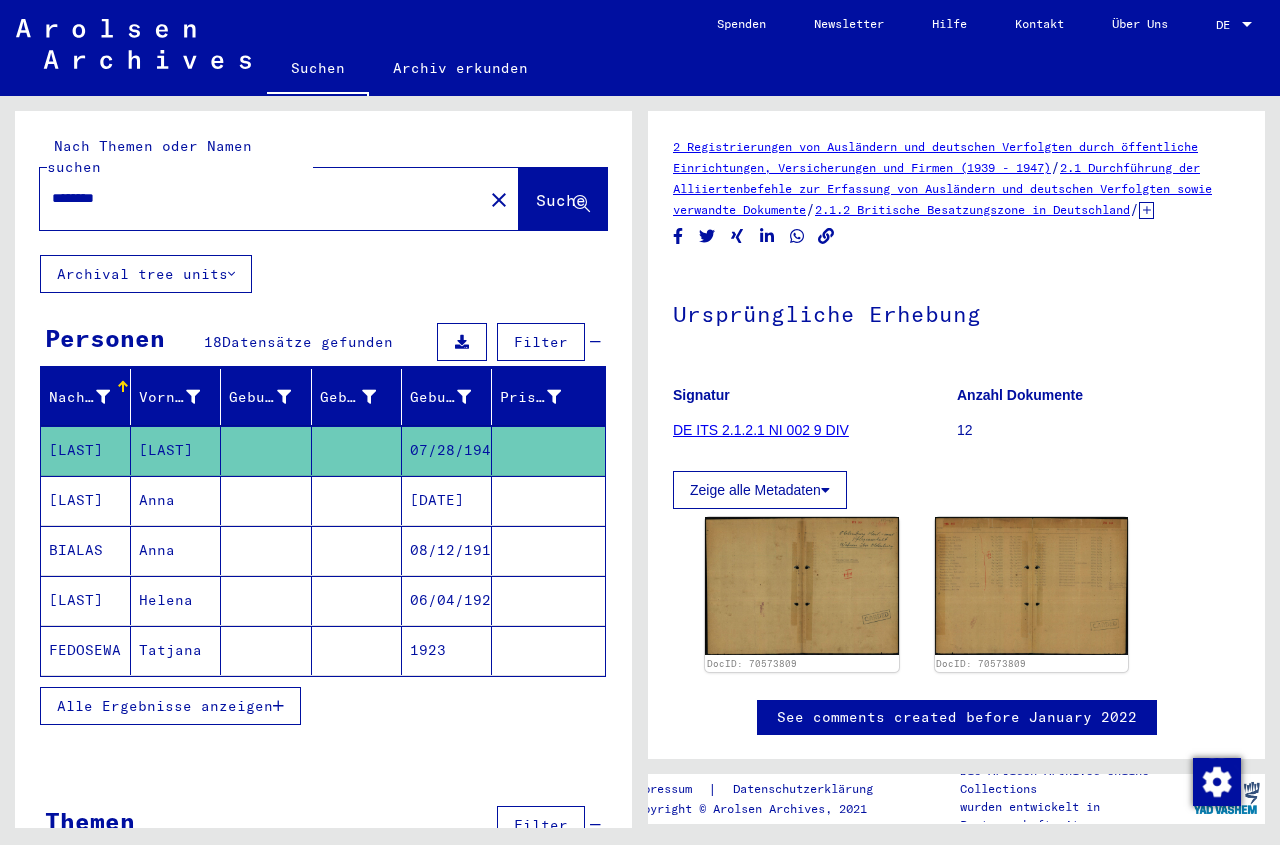 click on "Tatjana" 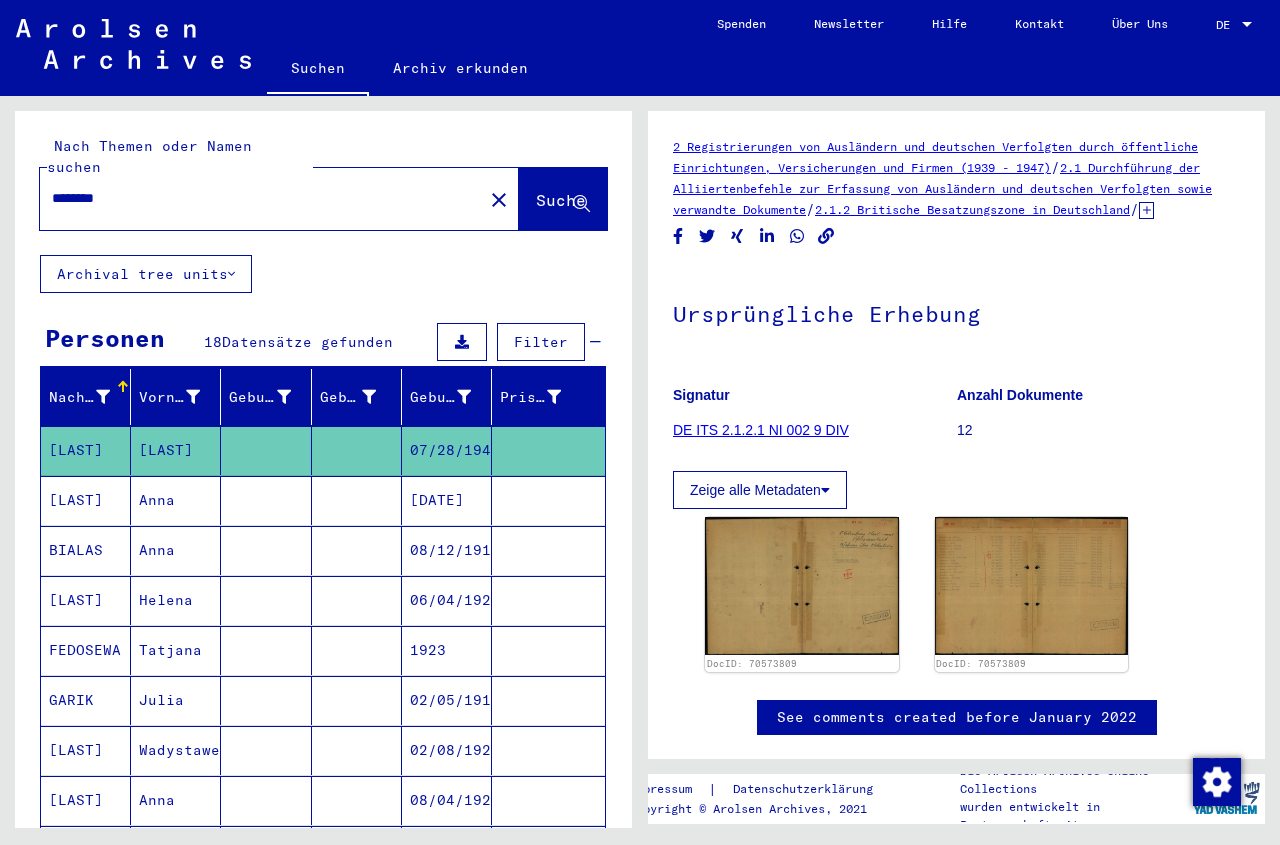 click on "Tatjana" at bounding box center (176, 700) 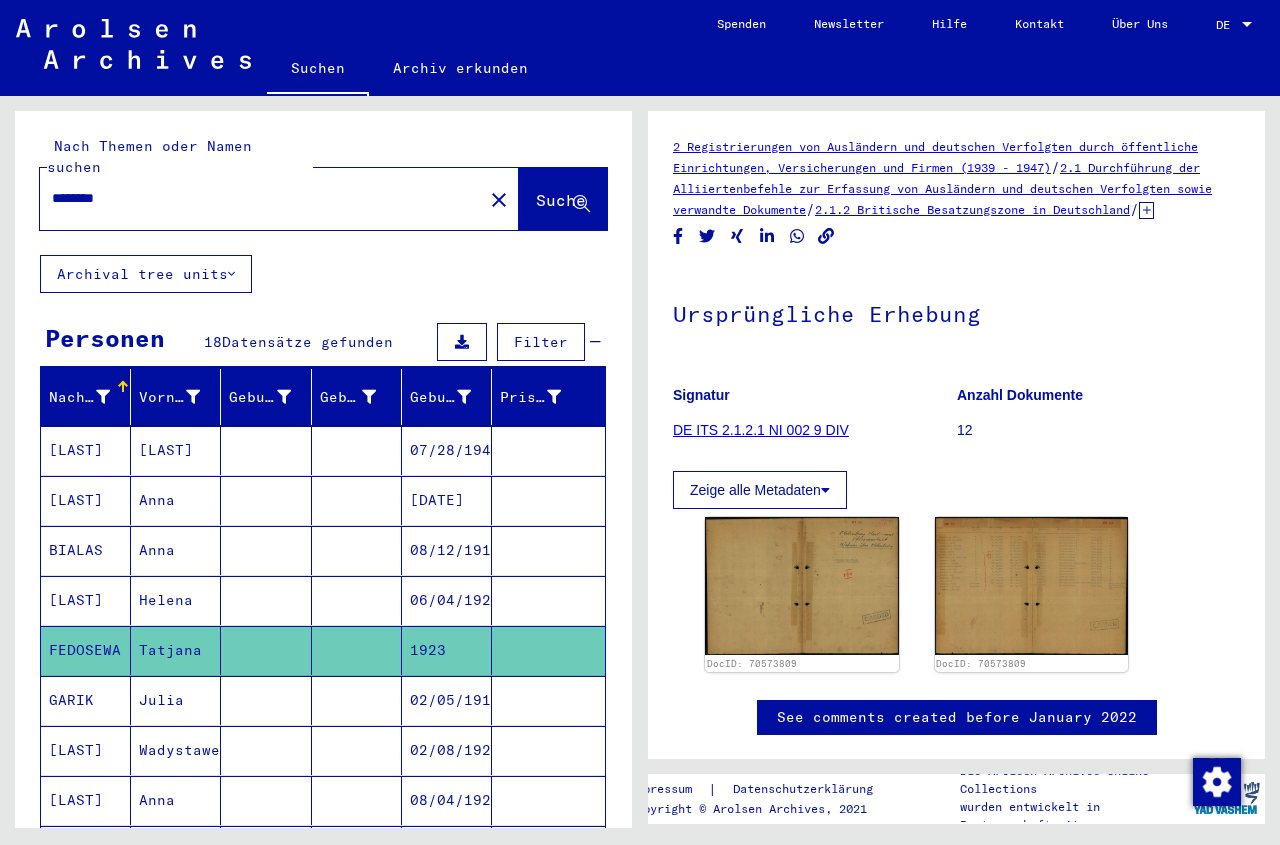 click on "Tatjana" 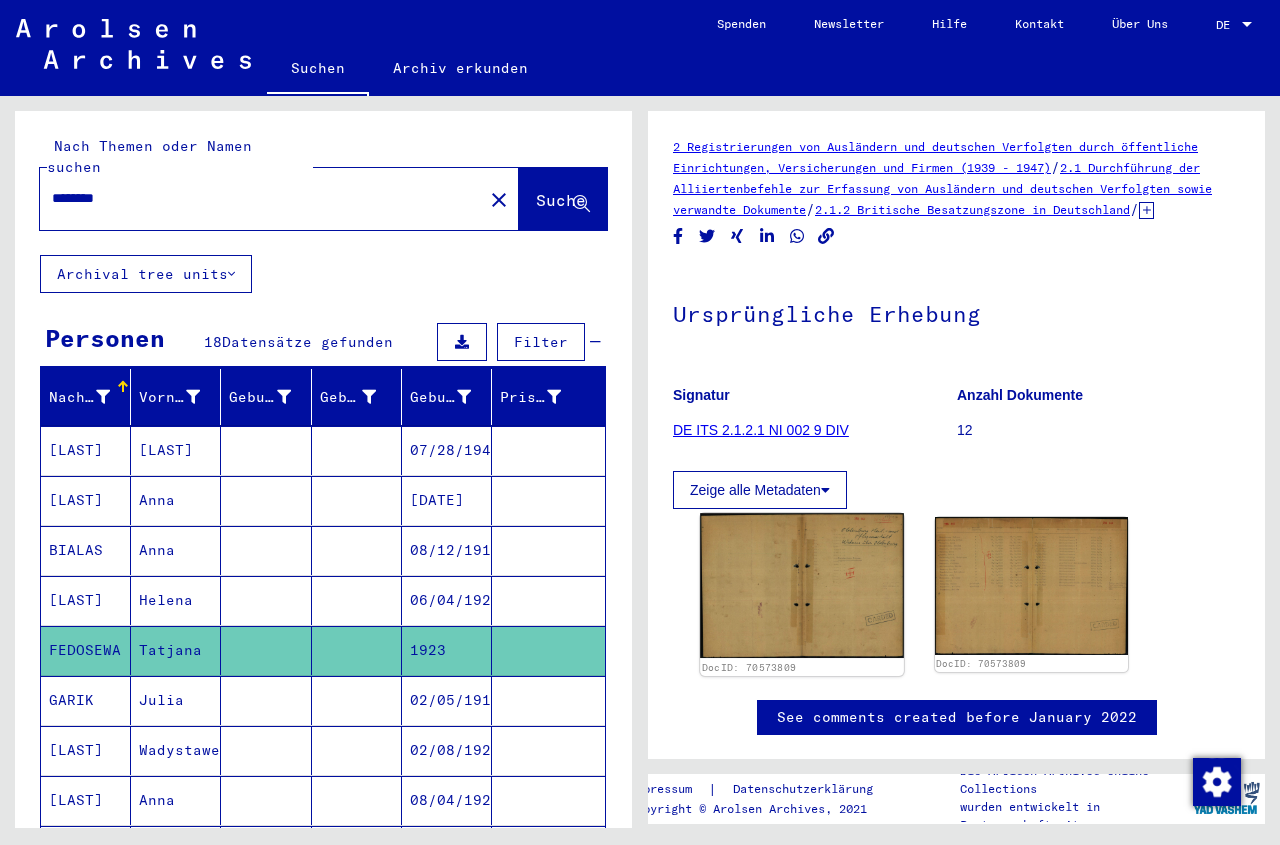 click 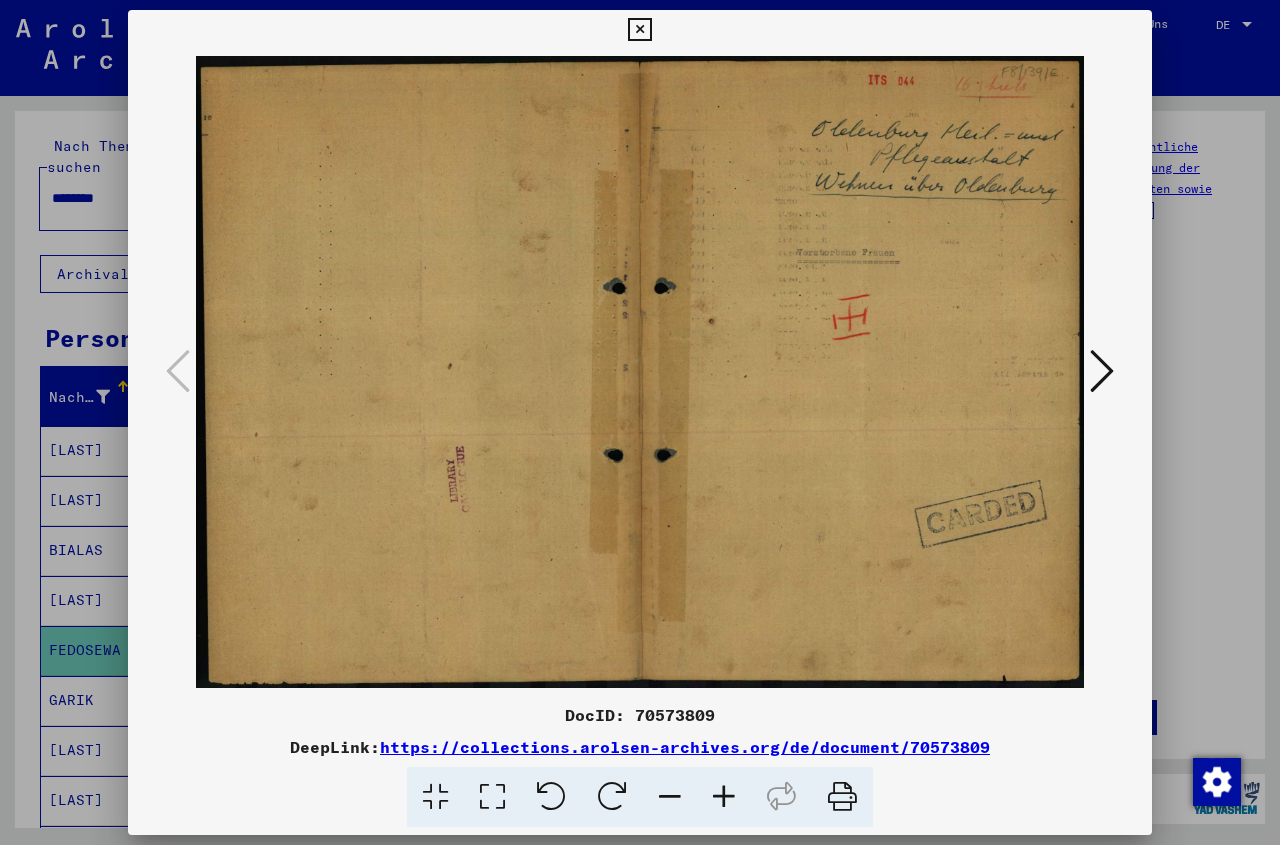 click at bounding box center (1102, 371) 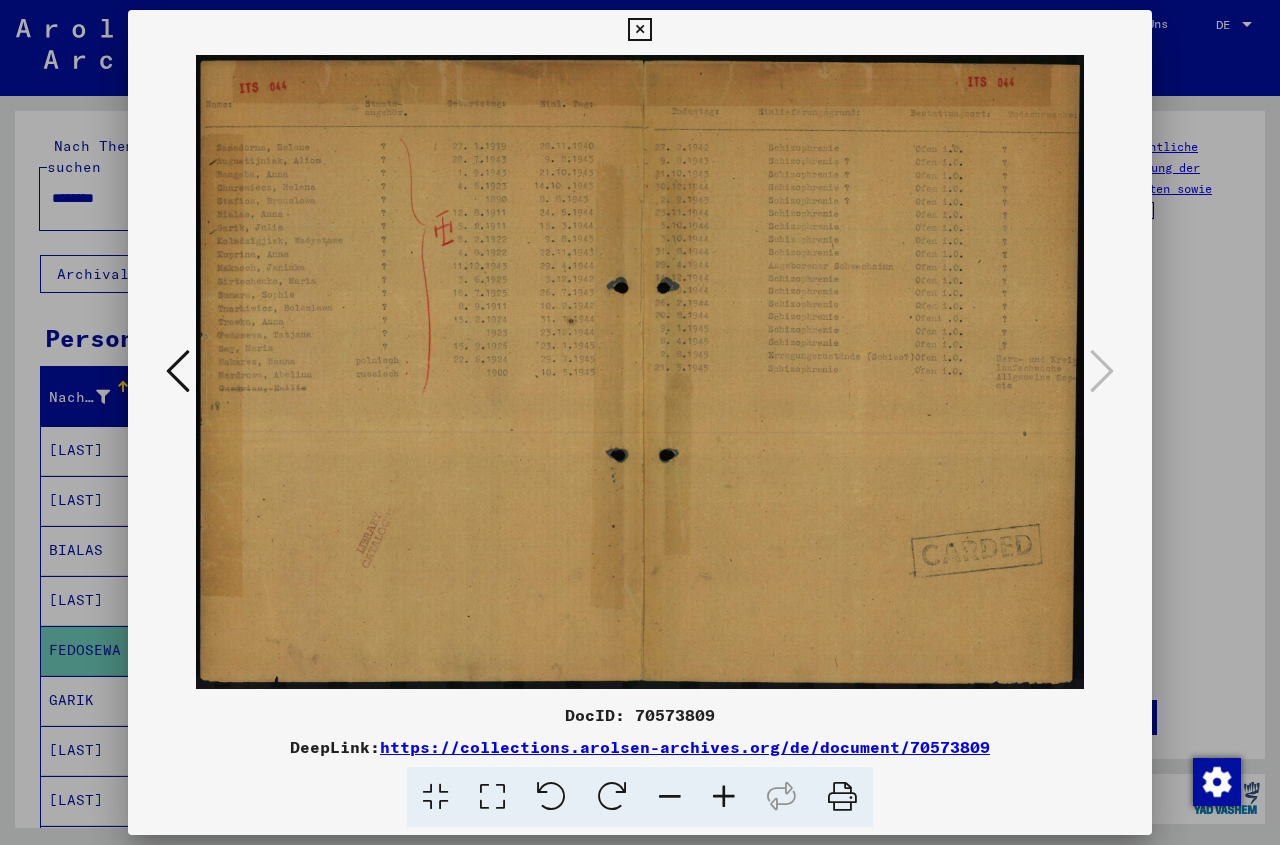 click at bounding box center (724, 797) 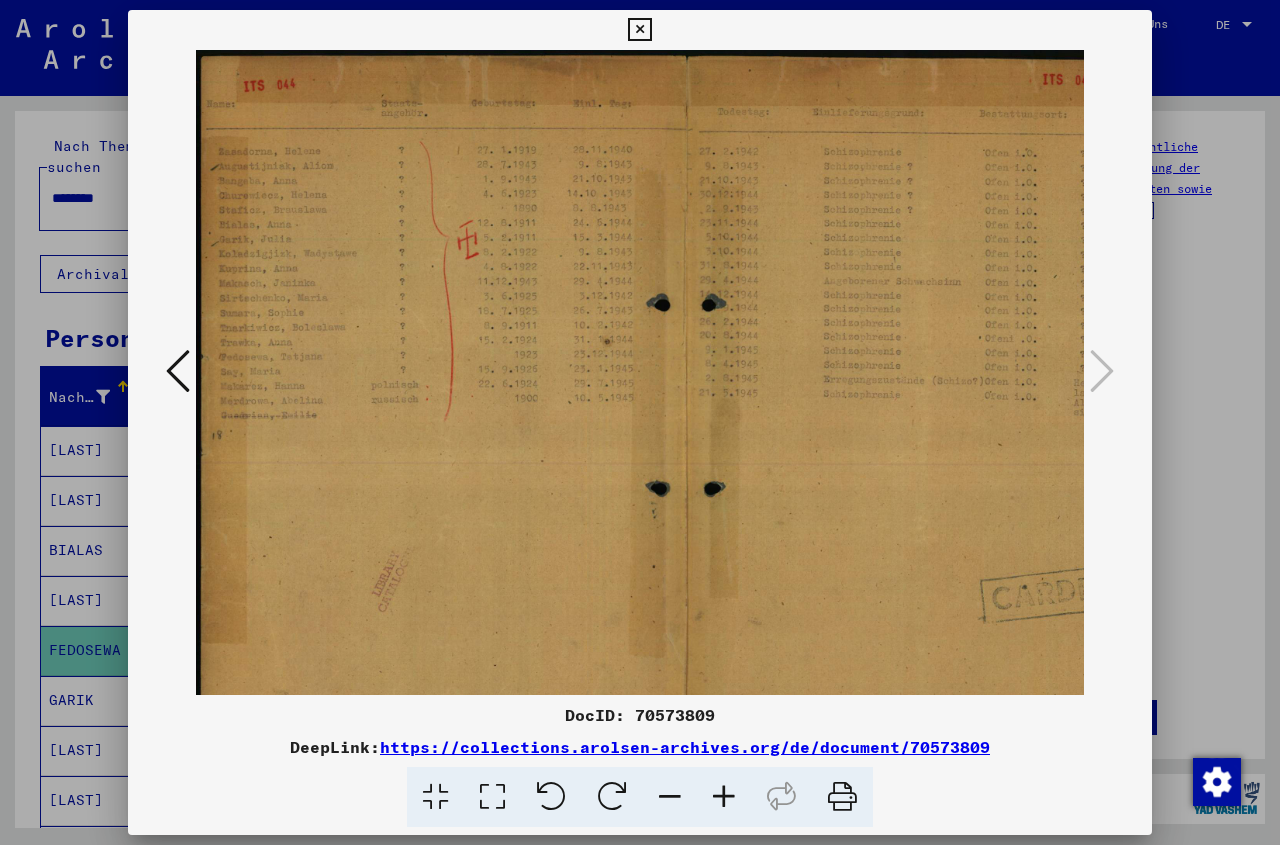 click at bounding box center [724, 797] 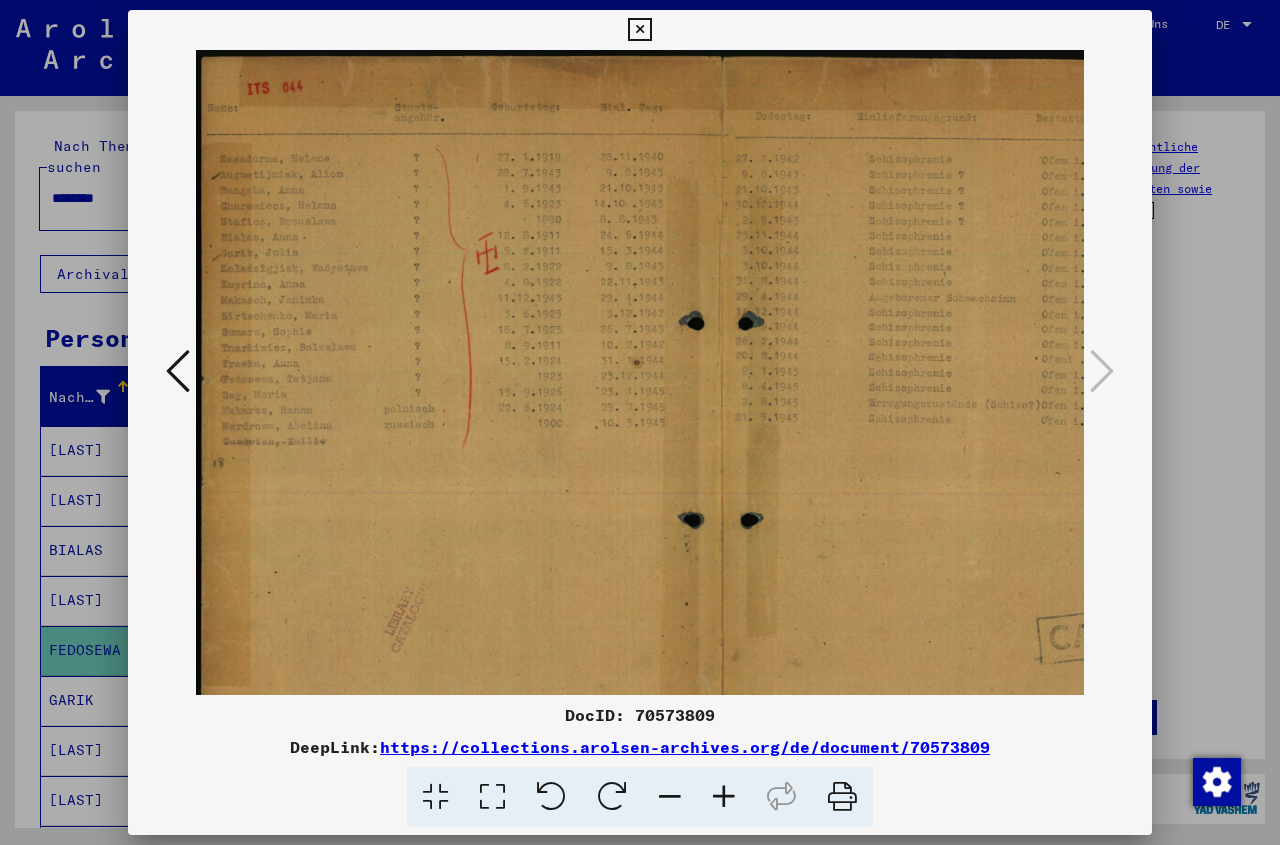 click at bounding box center (724, 797) 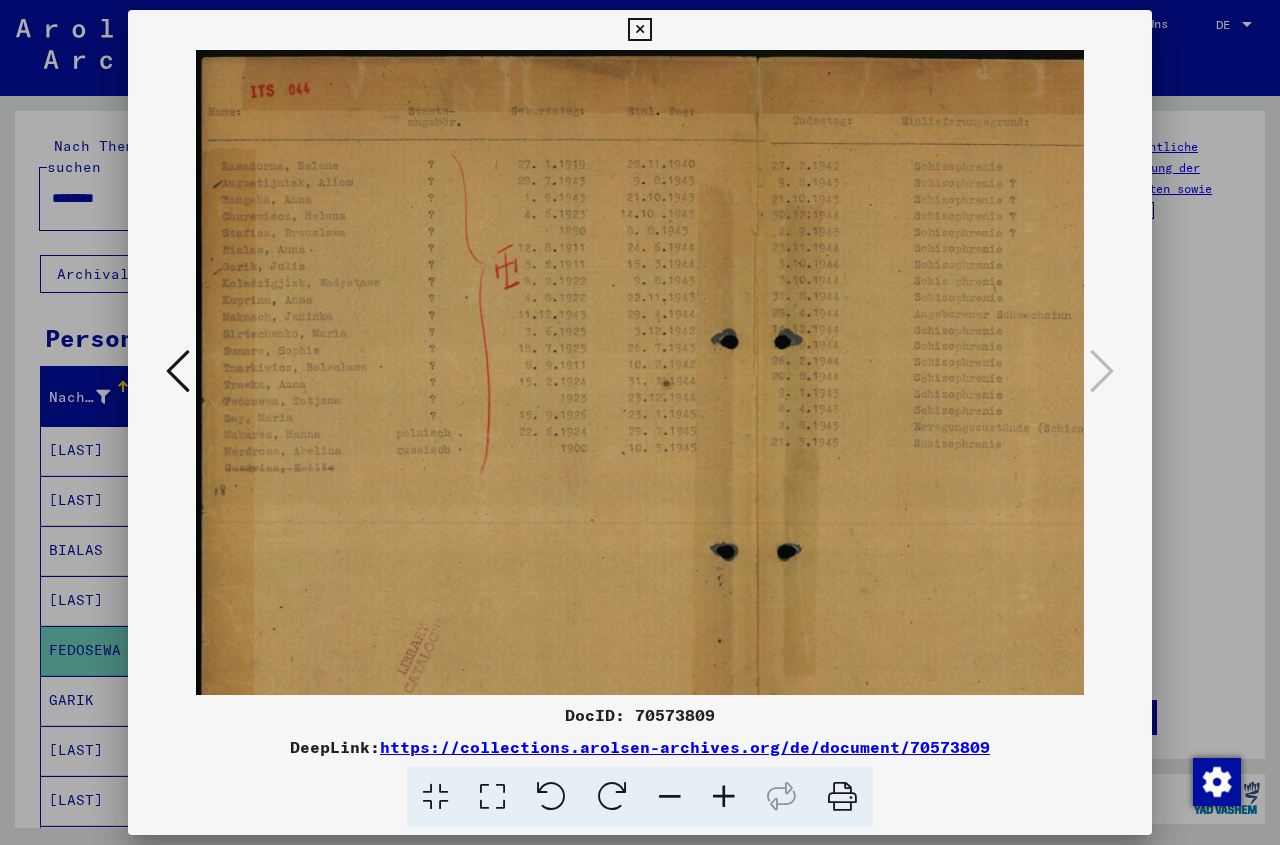 click at bounding box center [724, 797] 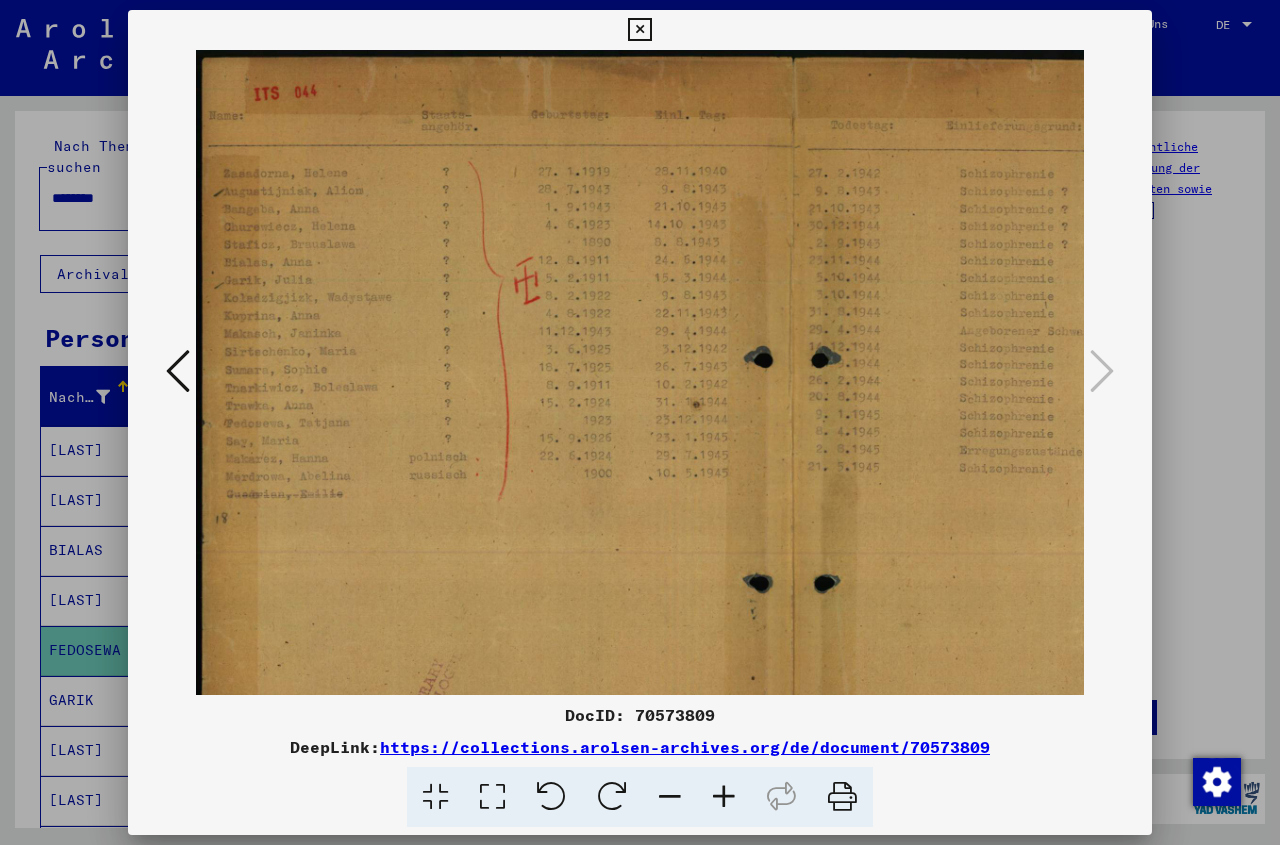 click at bounding box center (724, 797) 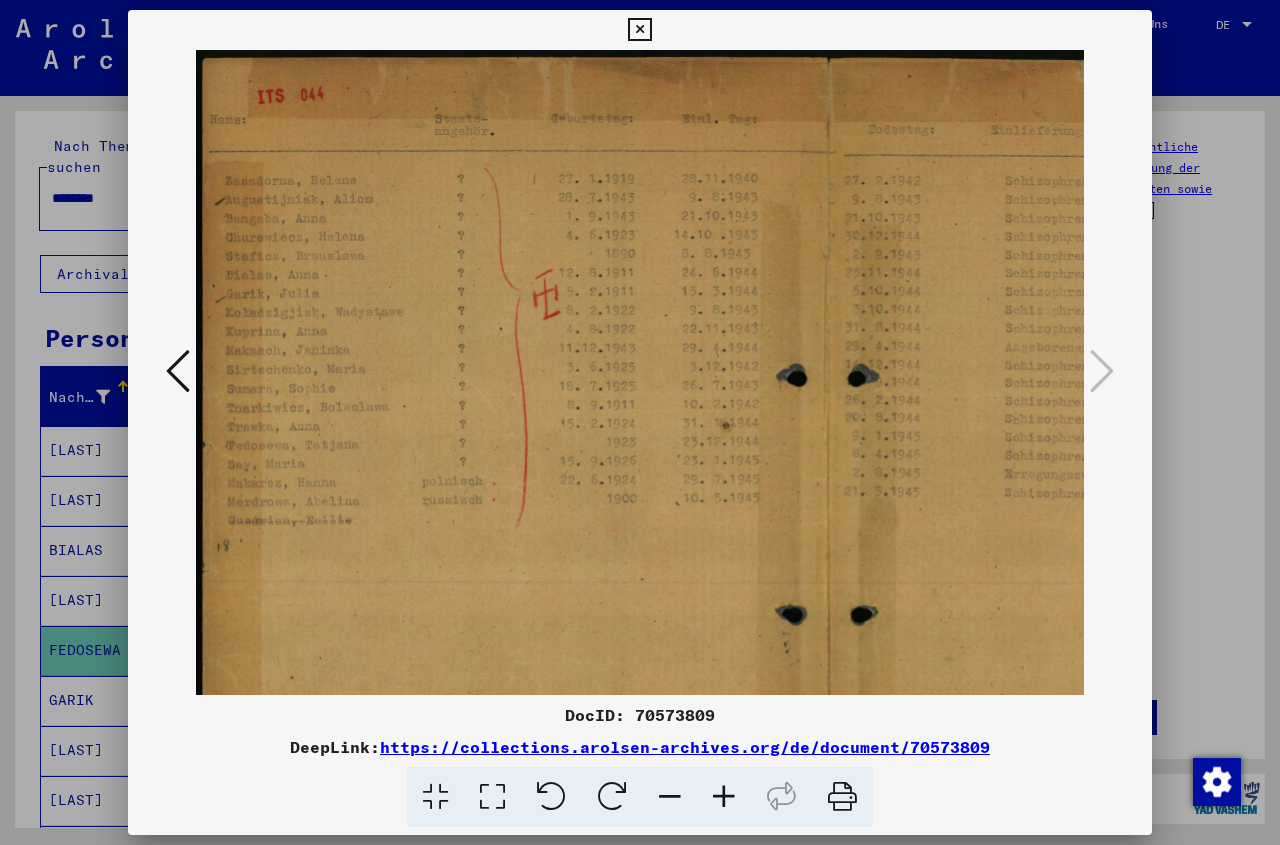 click at bounding box center (724, 797) 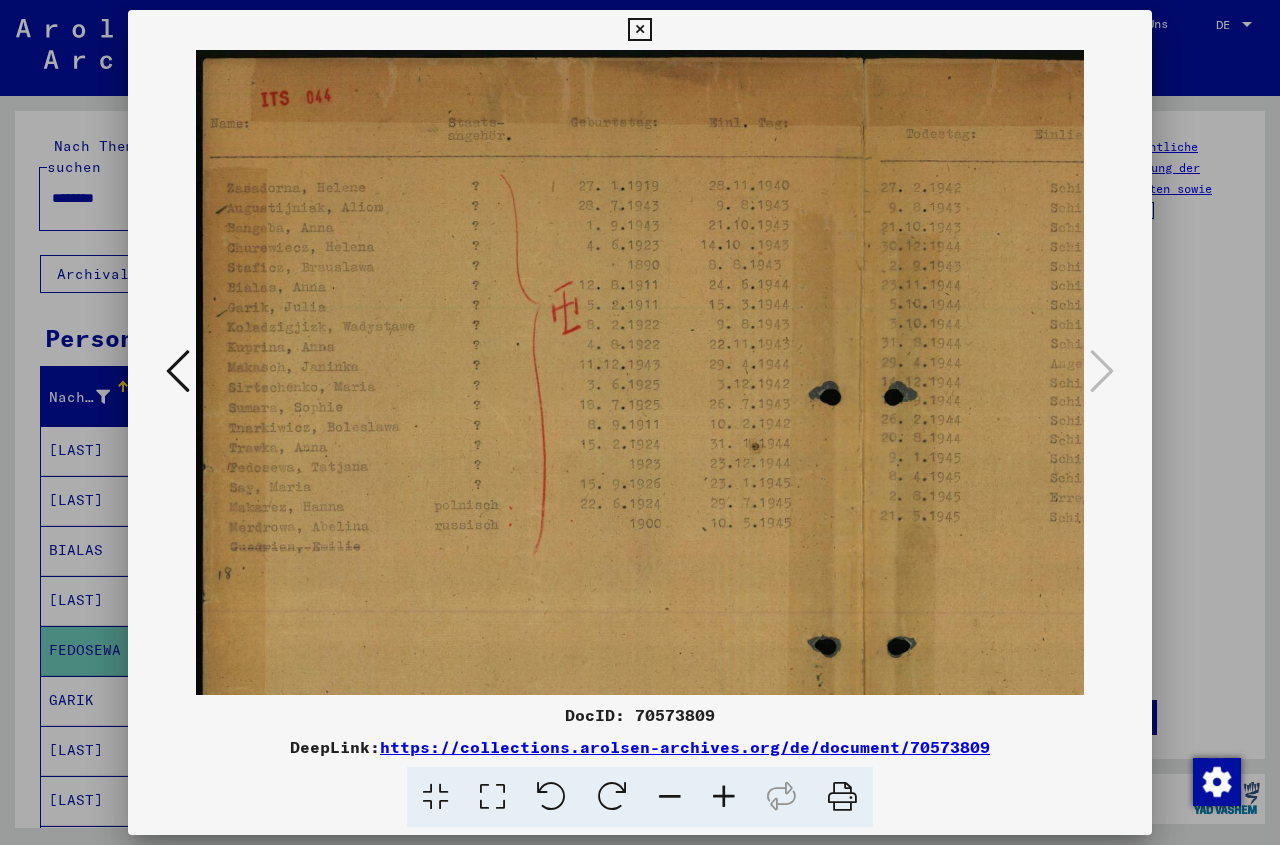click at bounding box center (724, 797) 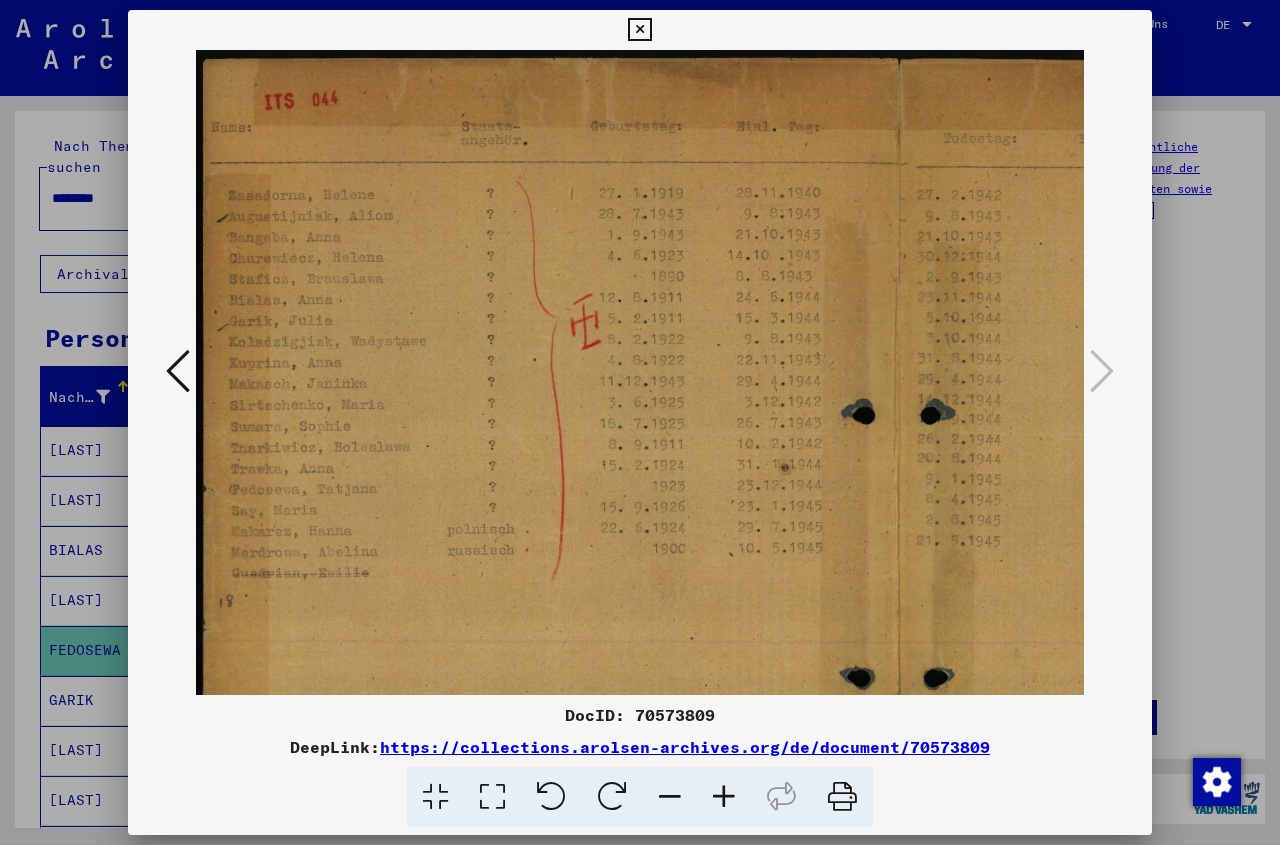 click at bounding box center [724, 797] 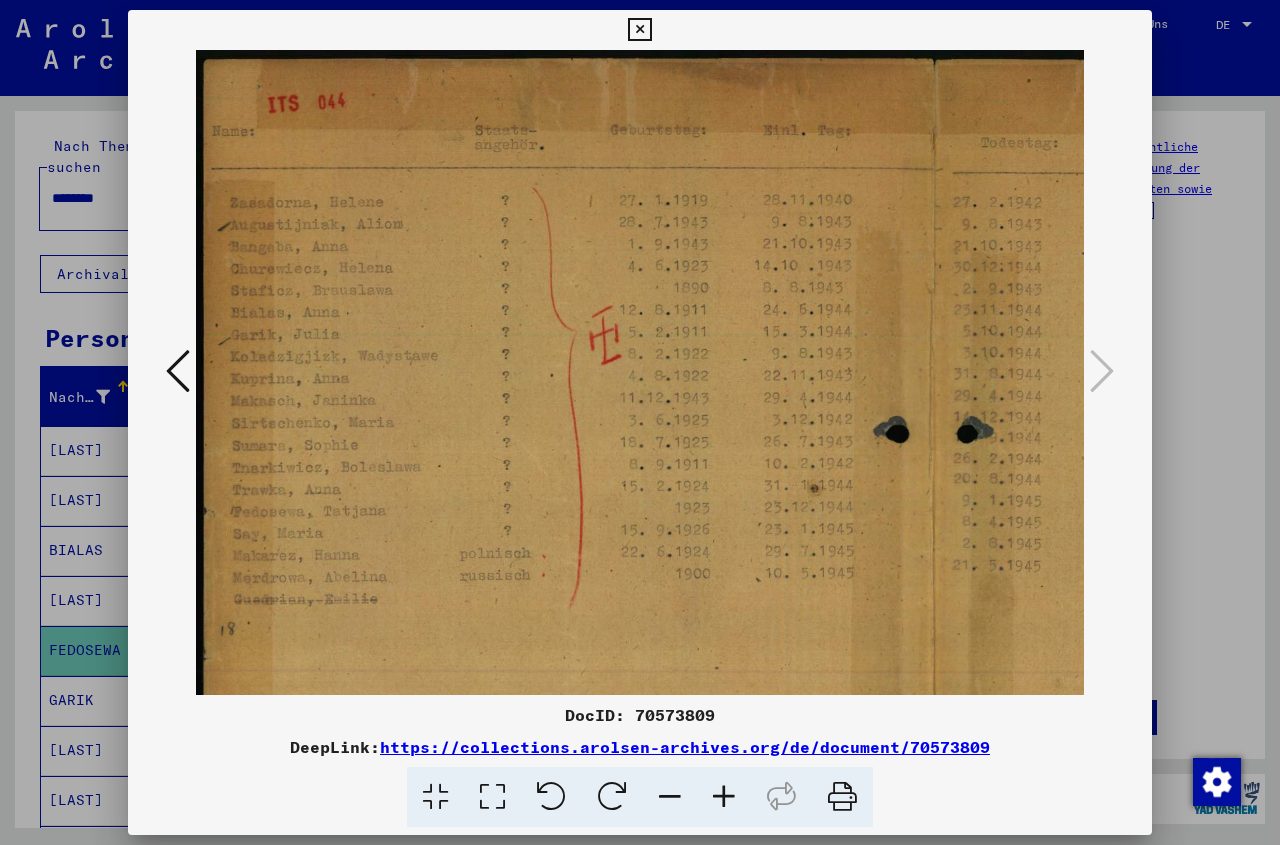 click at bounding box center (724, 797) 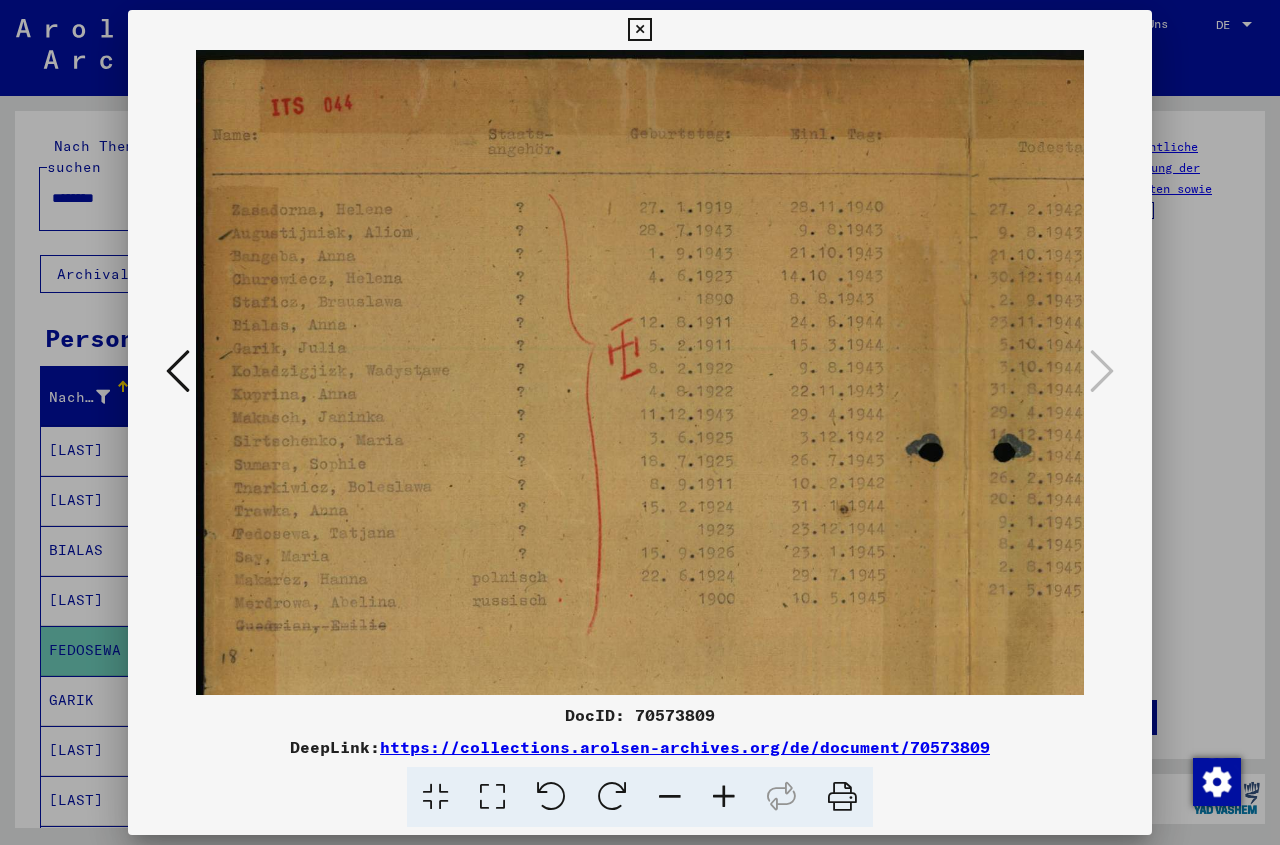 click at bounding box center (724, 797) 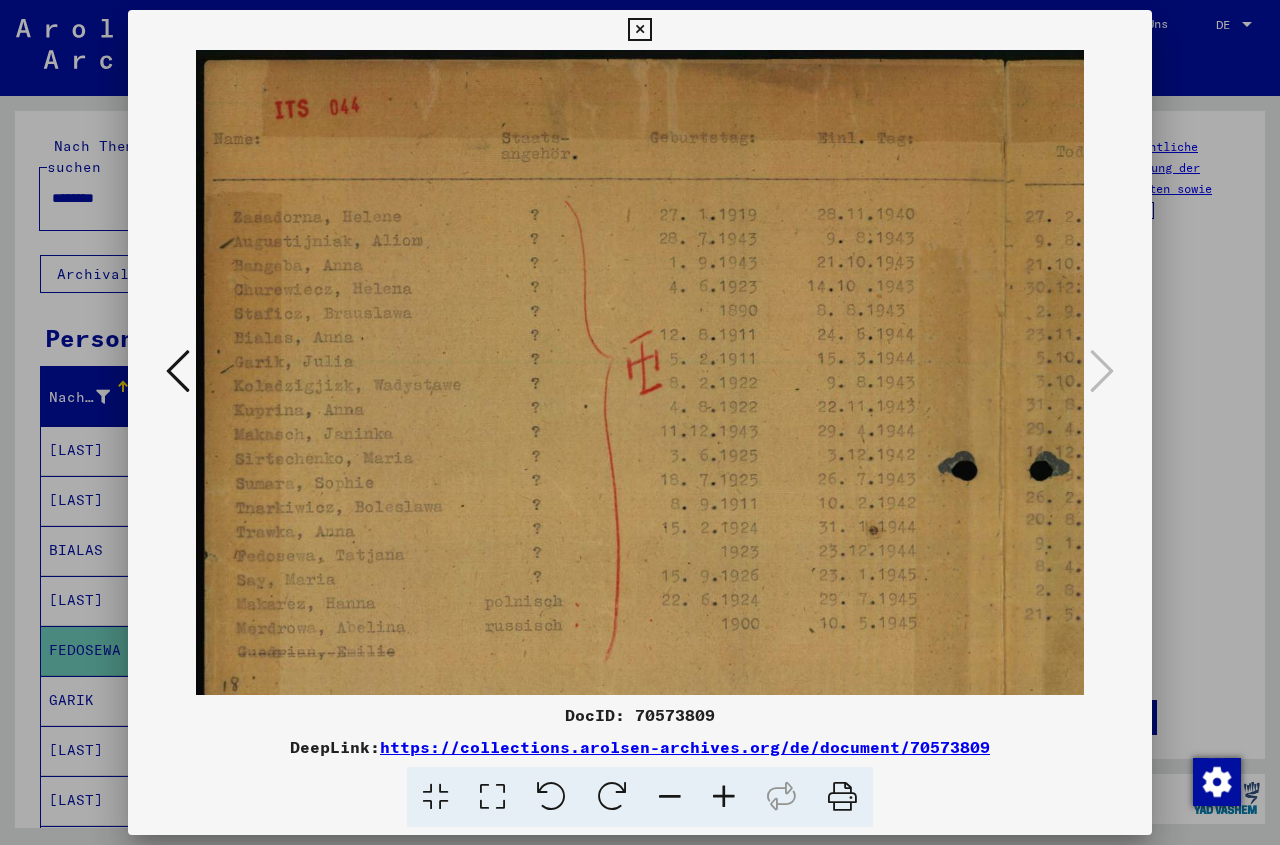 click at bounding box center (724, 797) 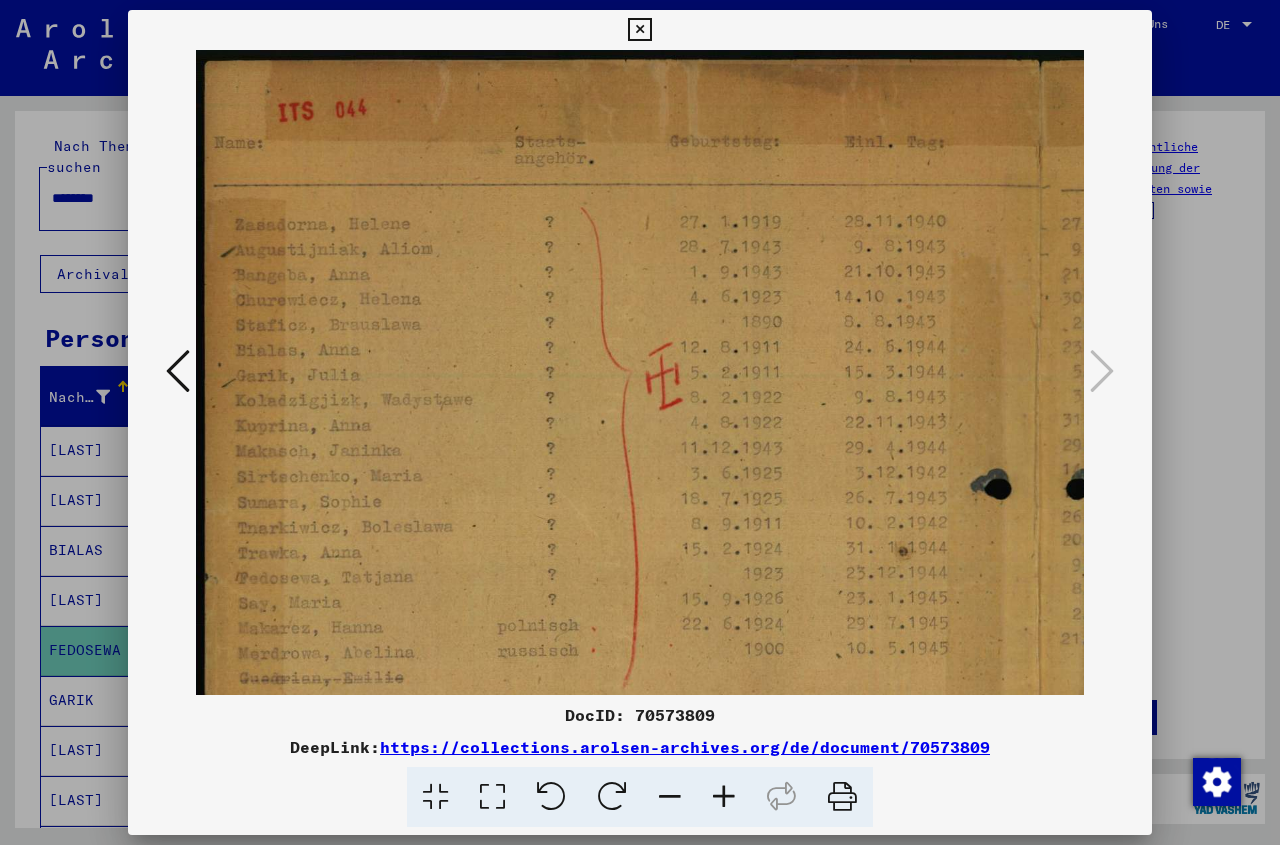 click at bounding box center [724, 797] 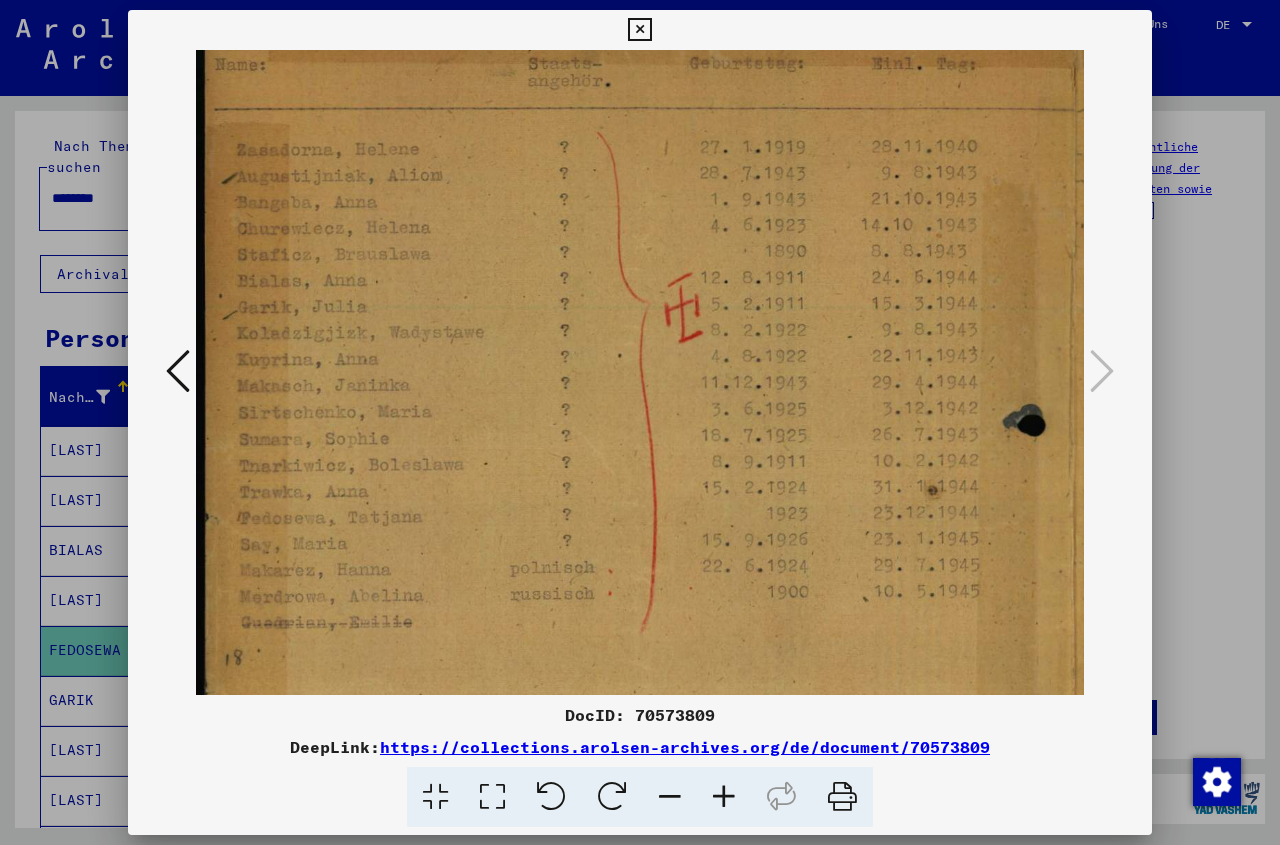 scroll, scrollTop: 90, scrollLeft: 0, axis: vertical 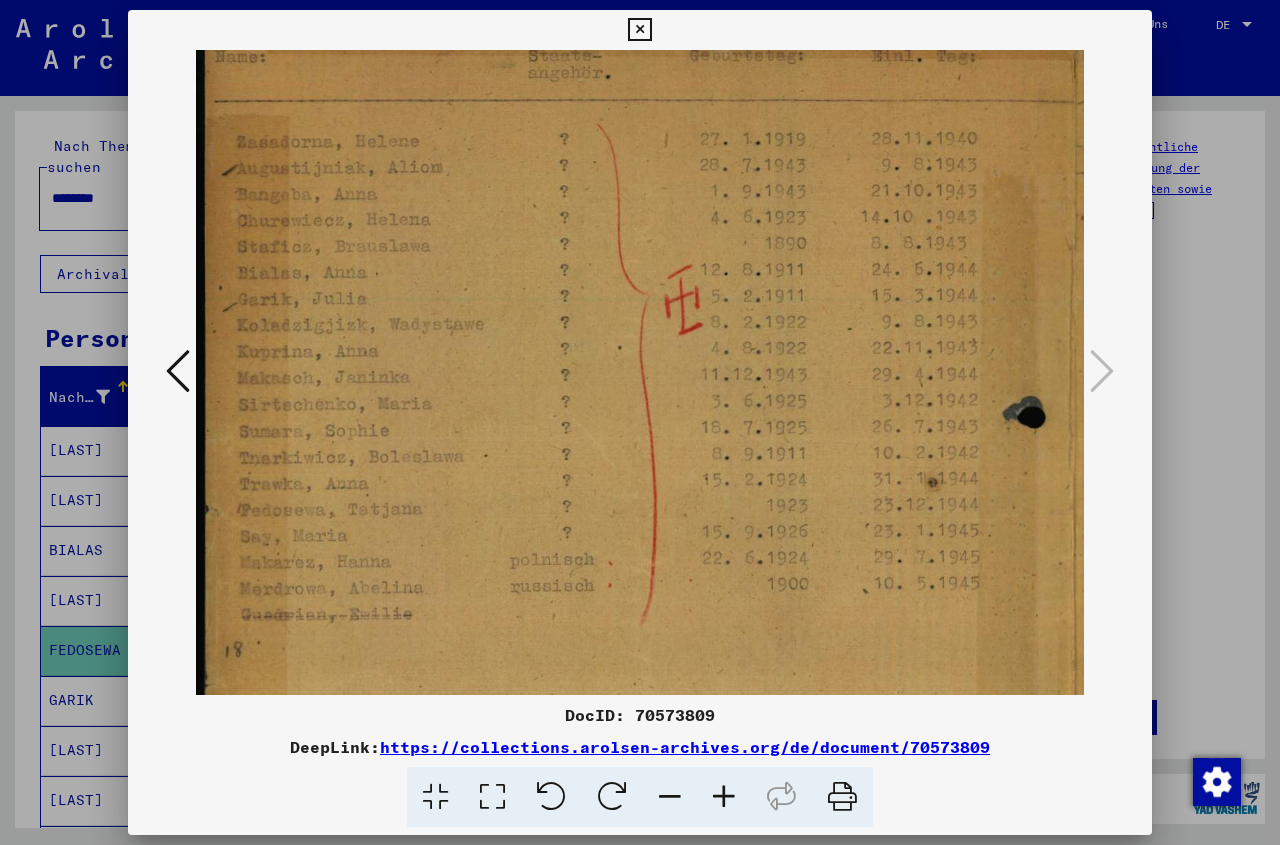 drag, startPoint x: 400, startPoint y: 612, endPoint x: 407, endPoint y: 522, distance: 90.27181 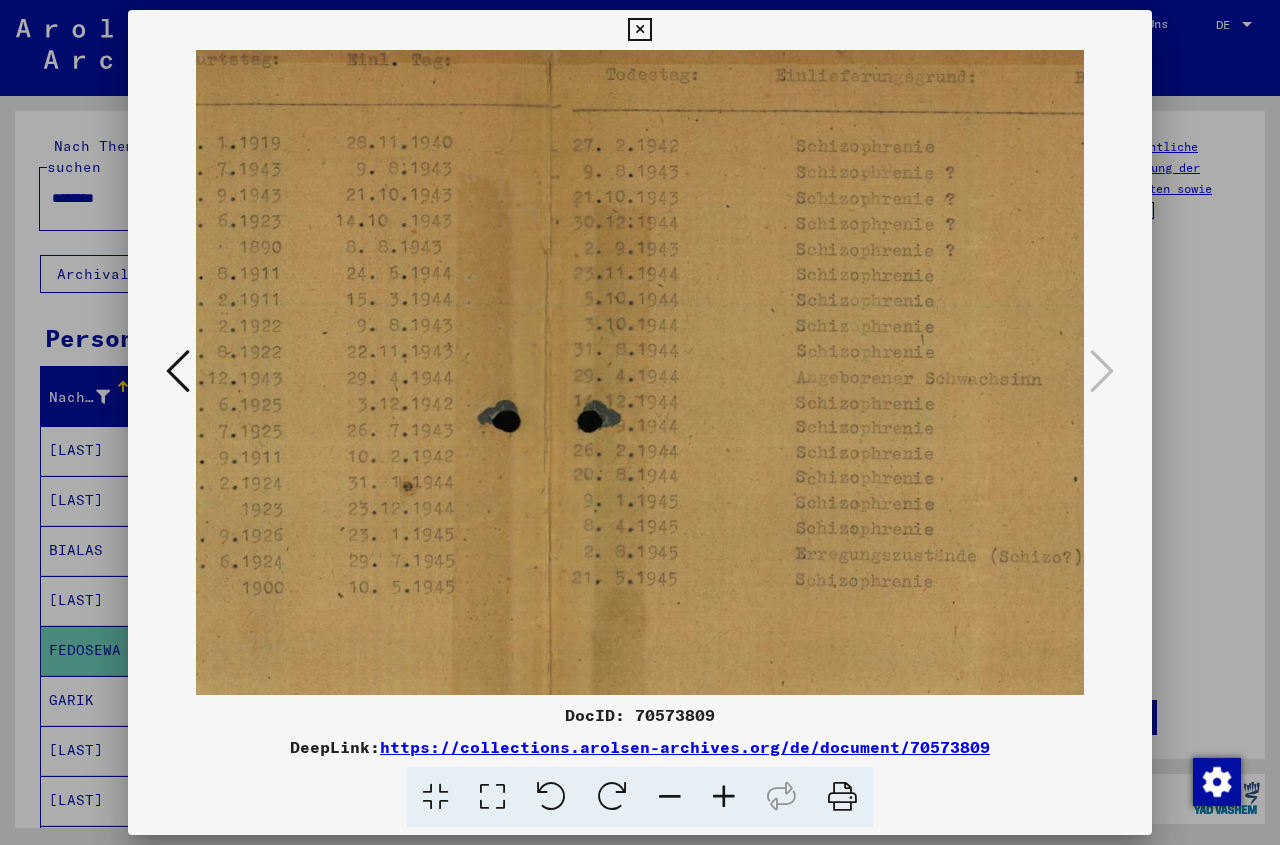 scroll, scrollTop: 86, scrollLeft: 526, axis: both 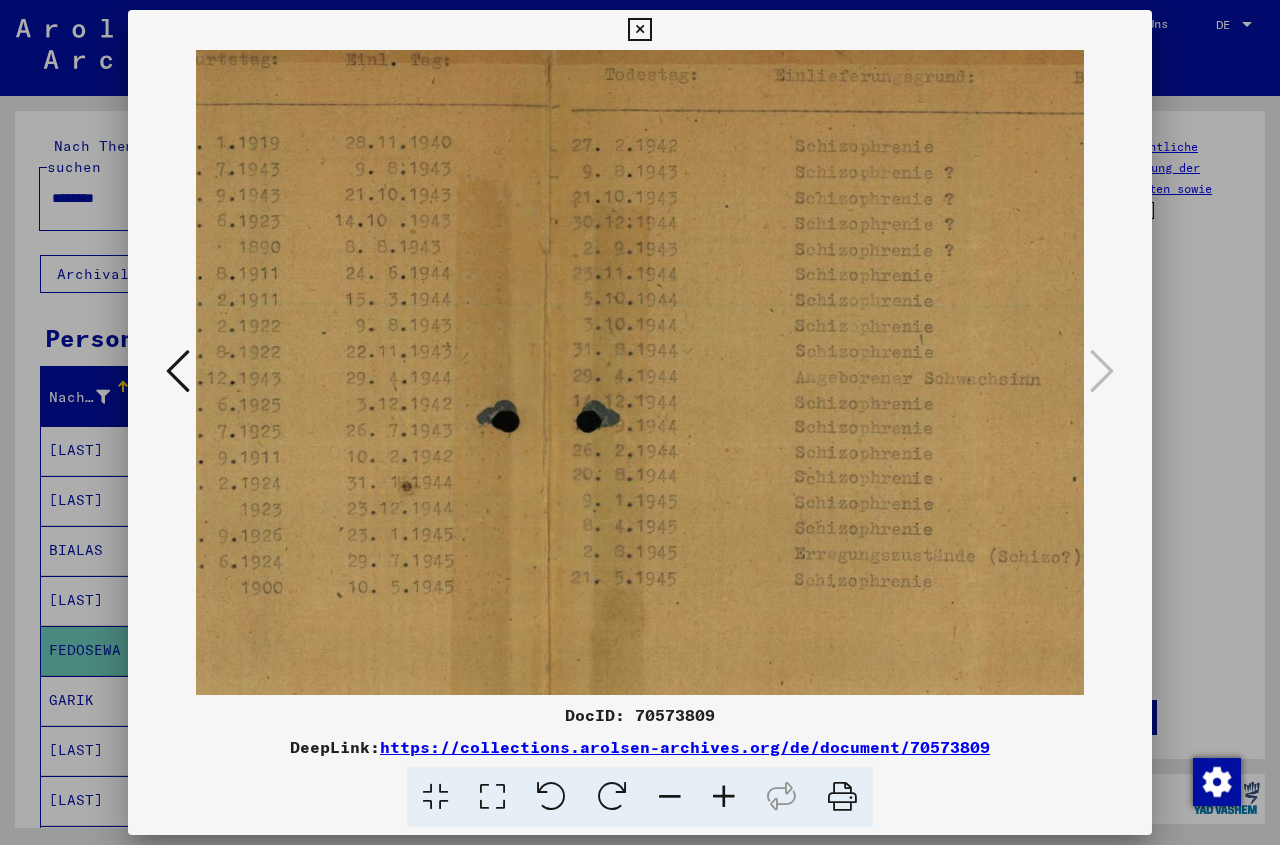 drag, startPoint x: 781, startPoint y: 533, endPoint x: 255, endPoint y: 537, distance: 526.0152 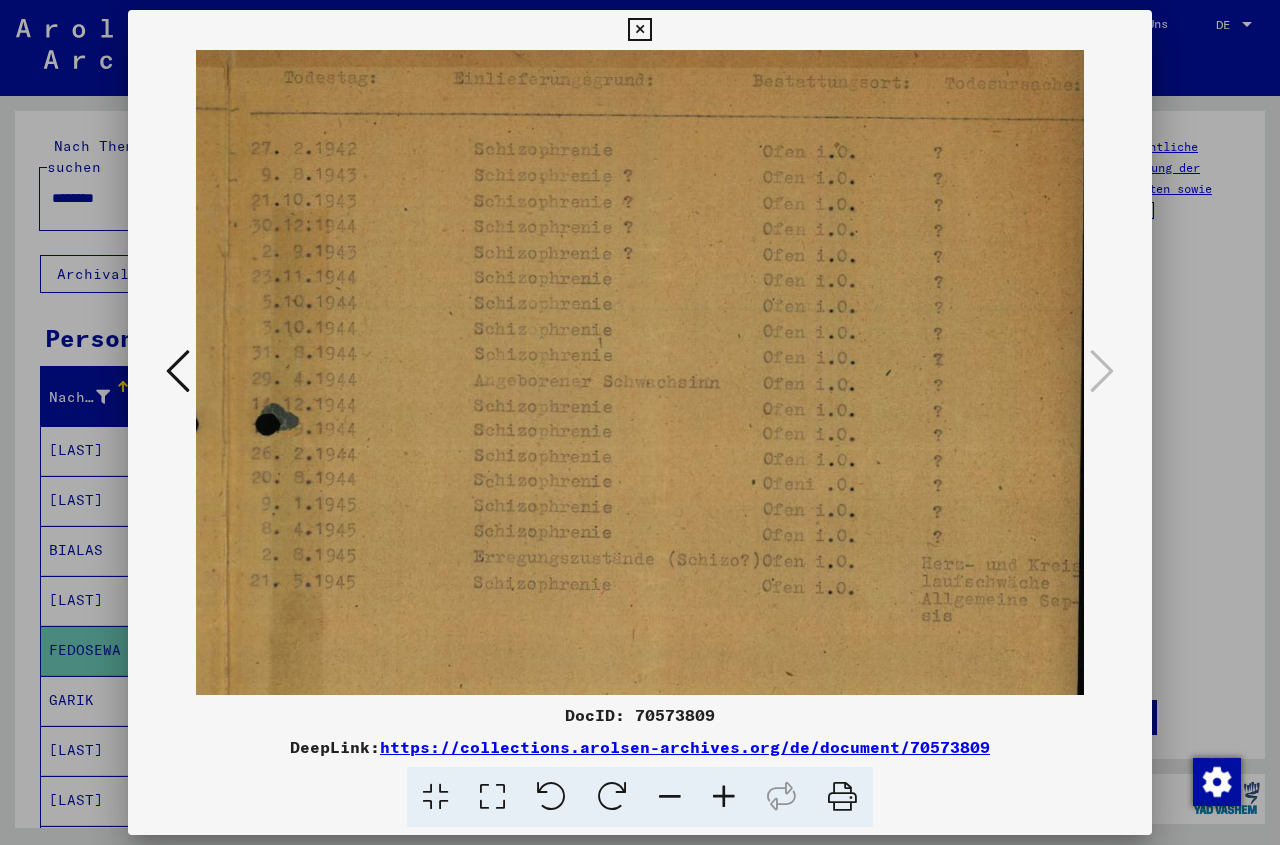 scroll, scrollTop: 83, scrollLeft: 849, axis: both 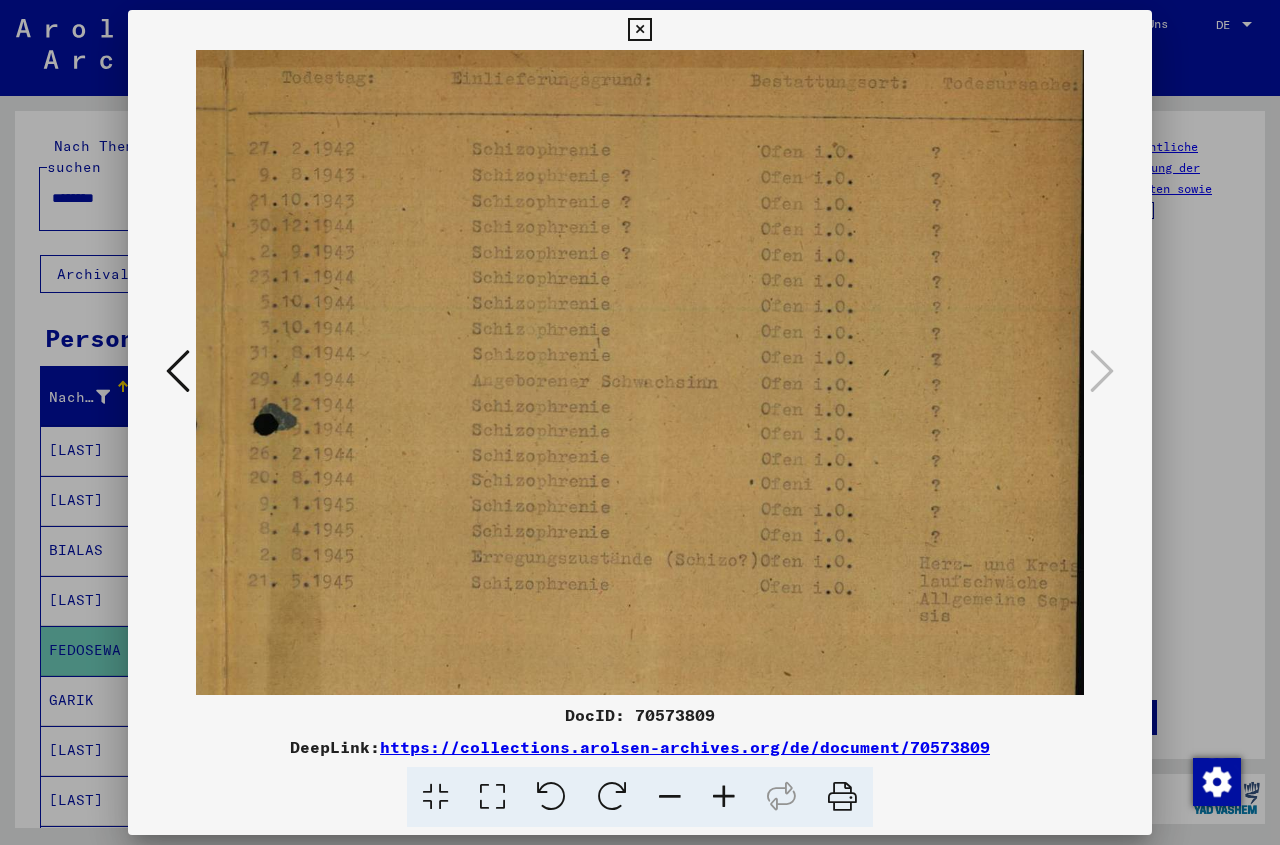 drag, startPoint x: 834, startPoint y: 508, endPoint x: 478, endPoint y: 511, distance: 356.01263 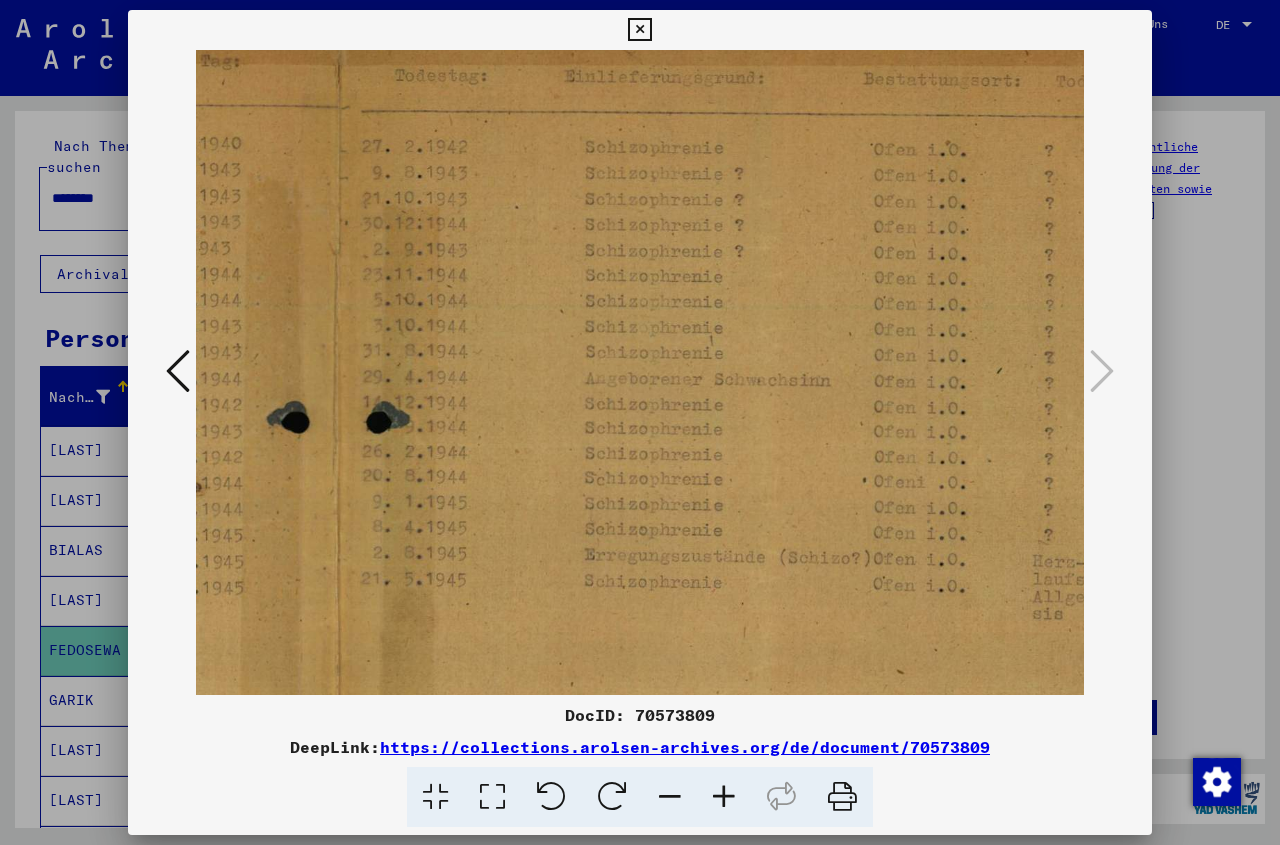 scroll, scrollTop: 47, scrollLeft: 593, axis: both 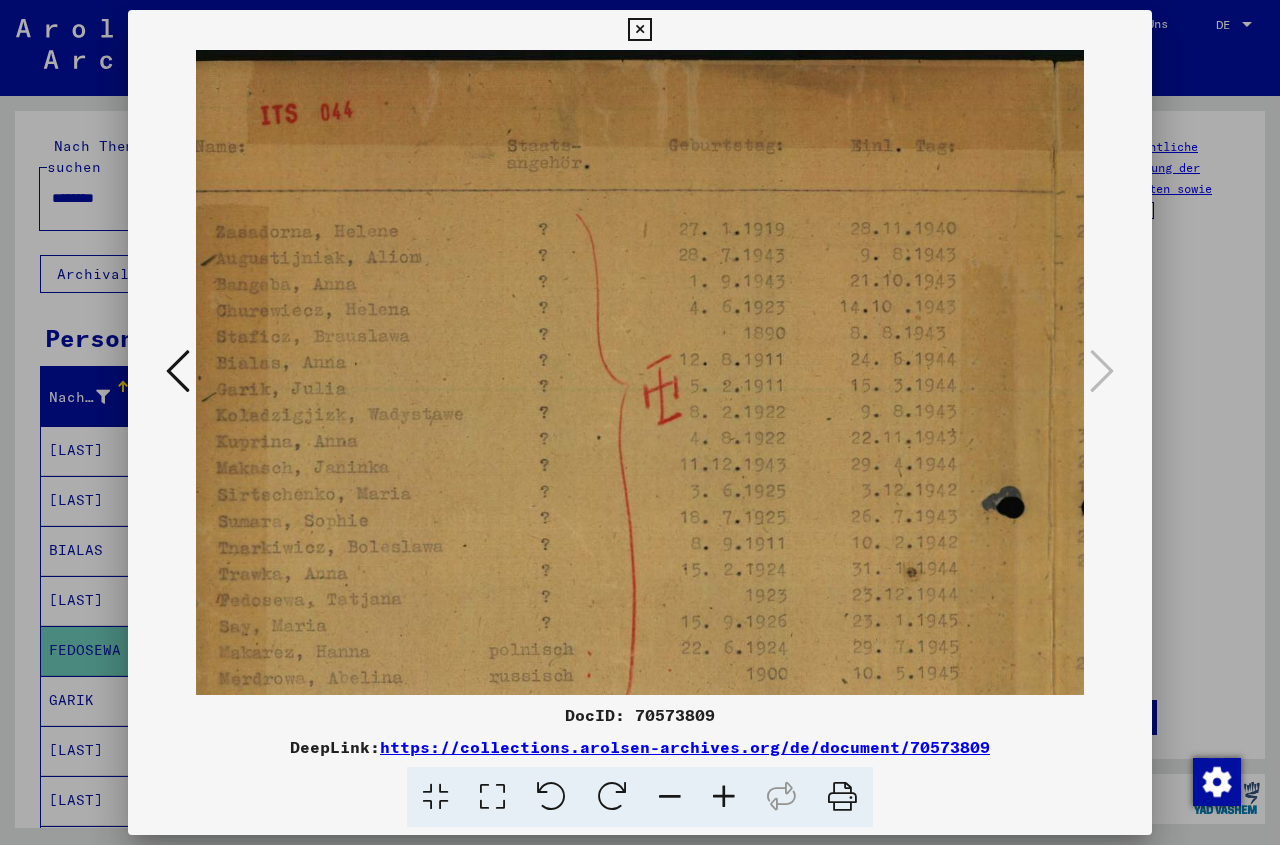 drag, startPoint x: 436, startPoint y: 490, endPoint x: 1276, endPoint y: 640, distance: 853.2878 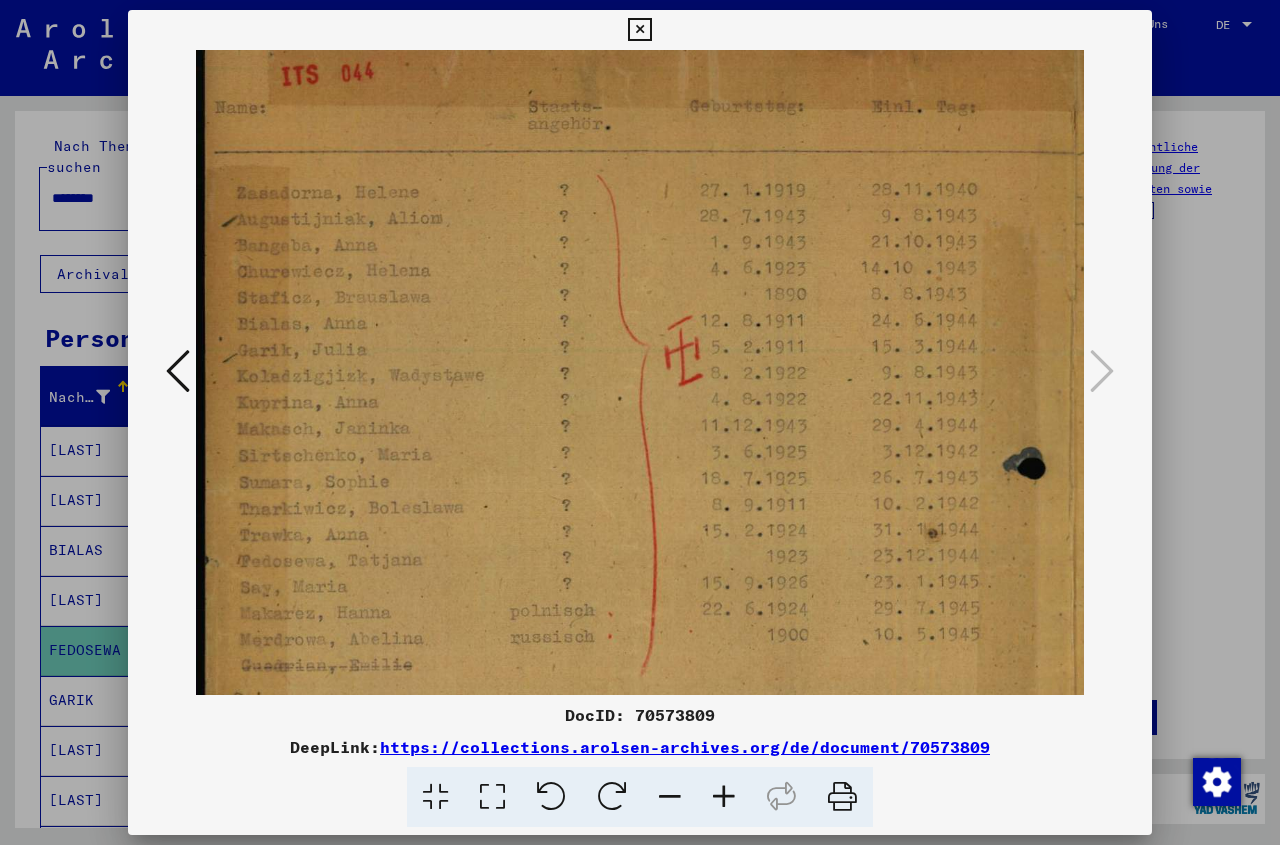 scroll, scrollTop: 48, scrollLeft: 0, axis: vertical 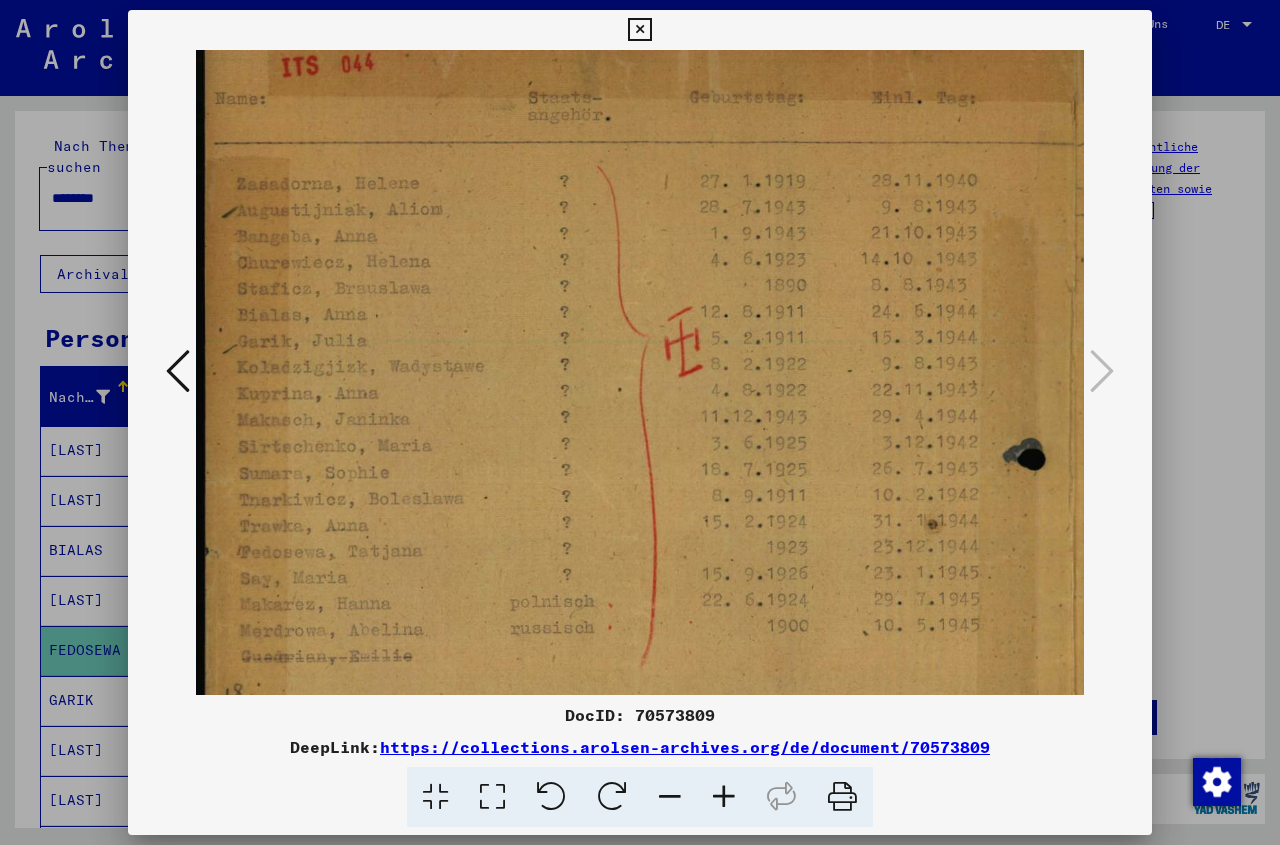 drag, startPoint x: 829, startPoint y: 606, endPoint x: 1057, endPoint y: 558, distance: 232.99785 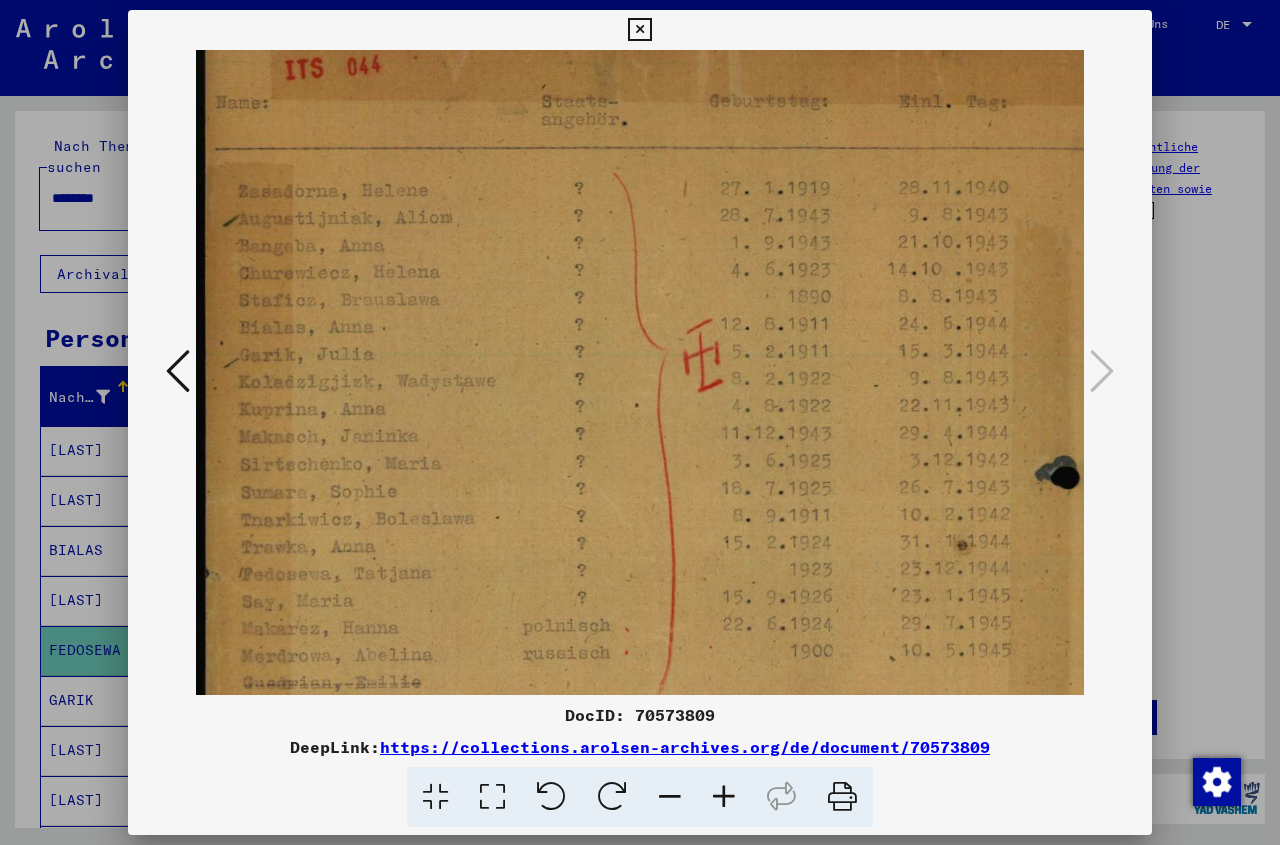 click at bounding box center [724, 797] 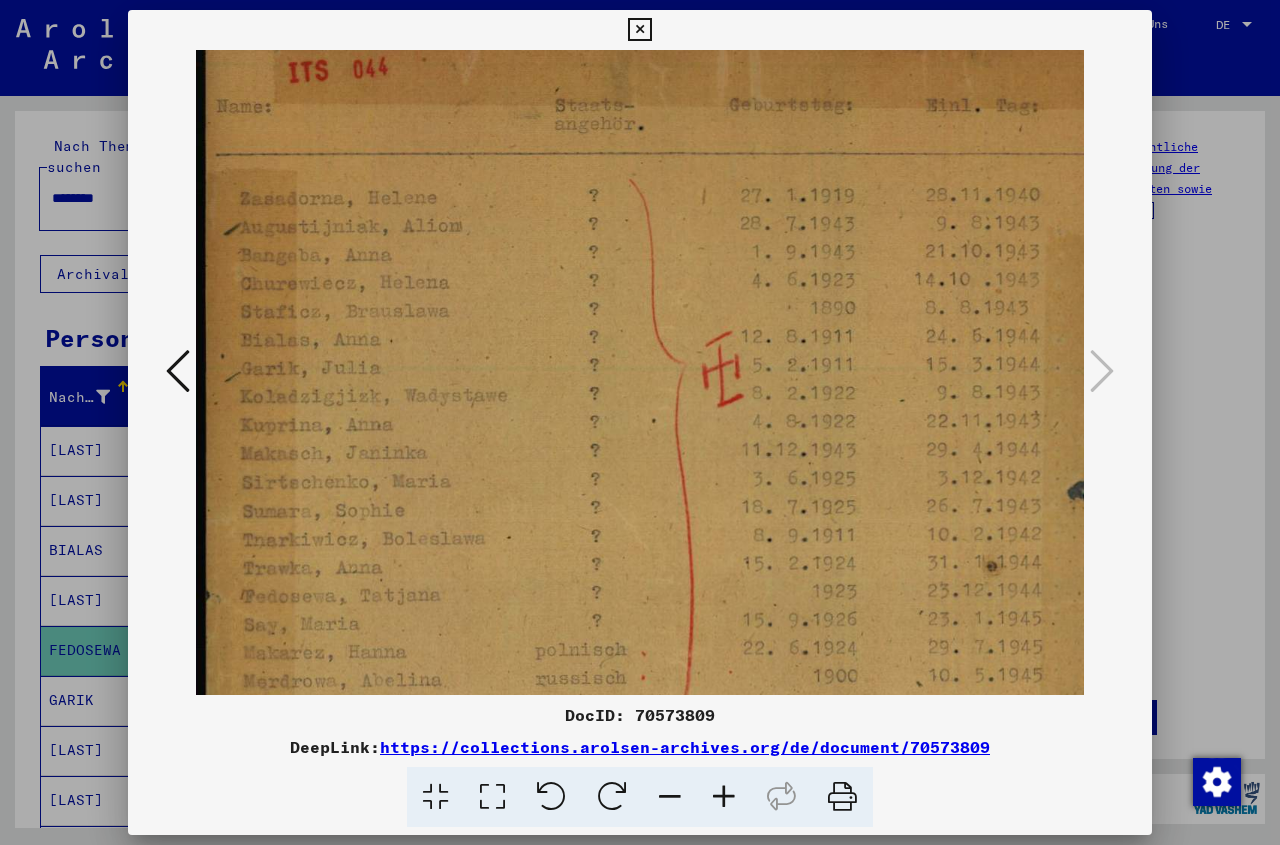 click at bounding box center (724, 797) 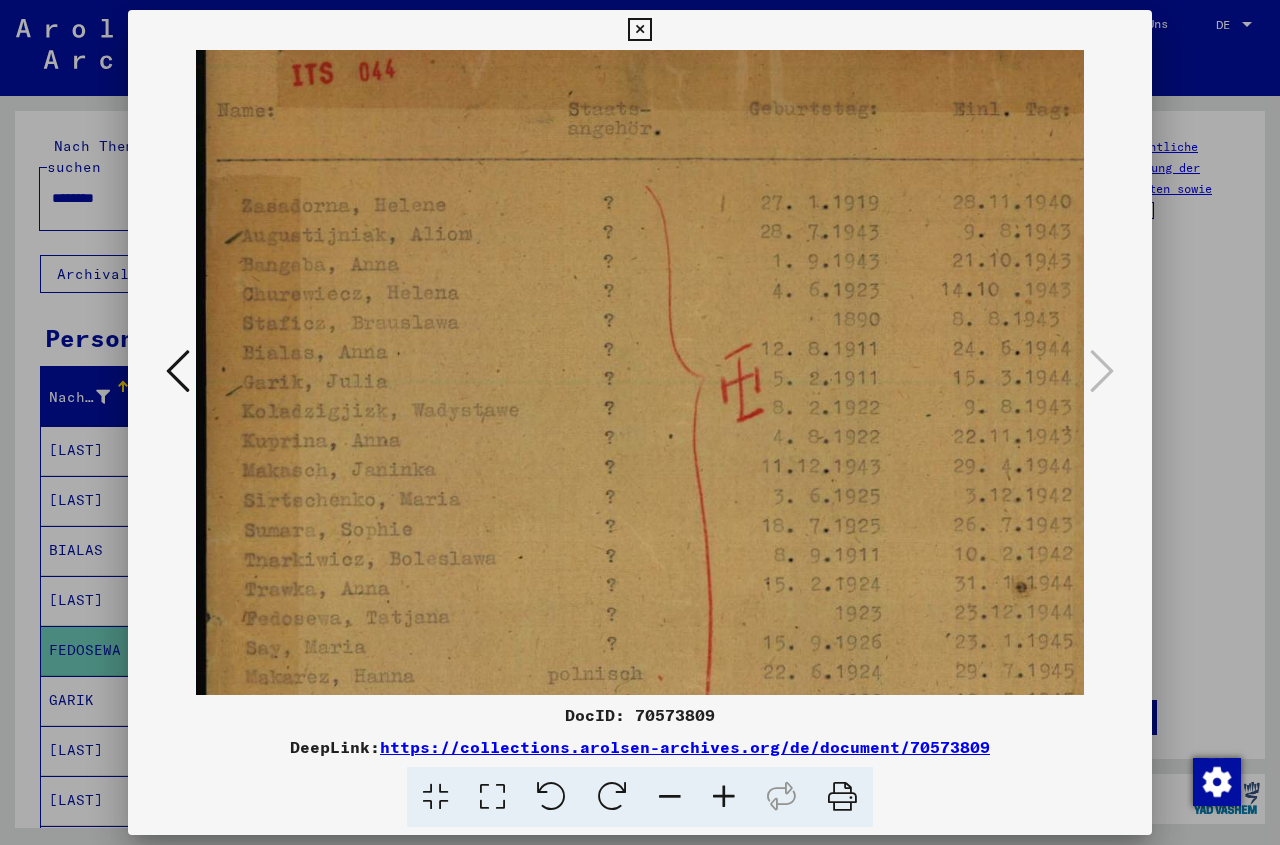 click at bounding box center [724, 797] 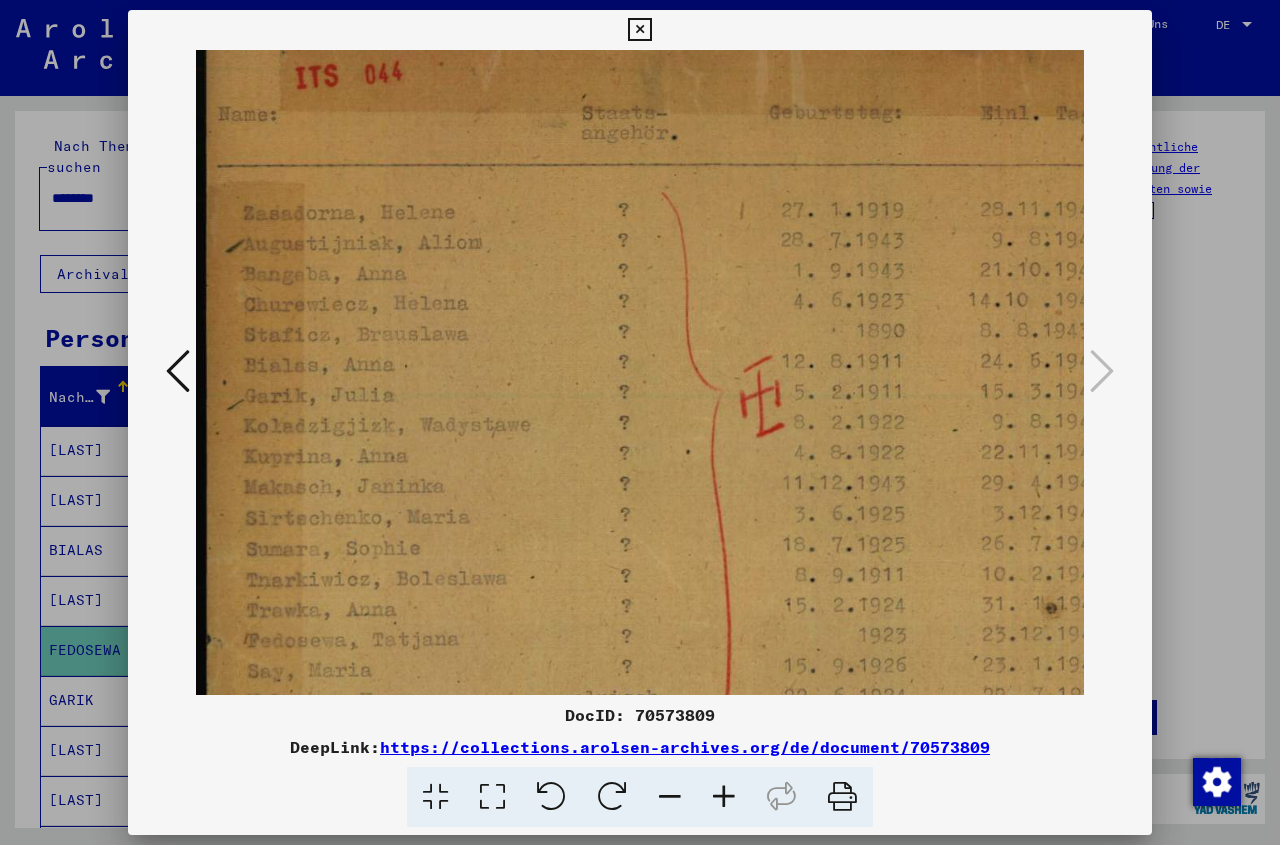 click at bounding box center [724, 797] 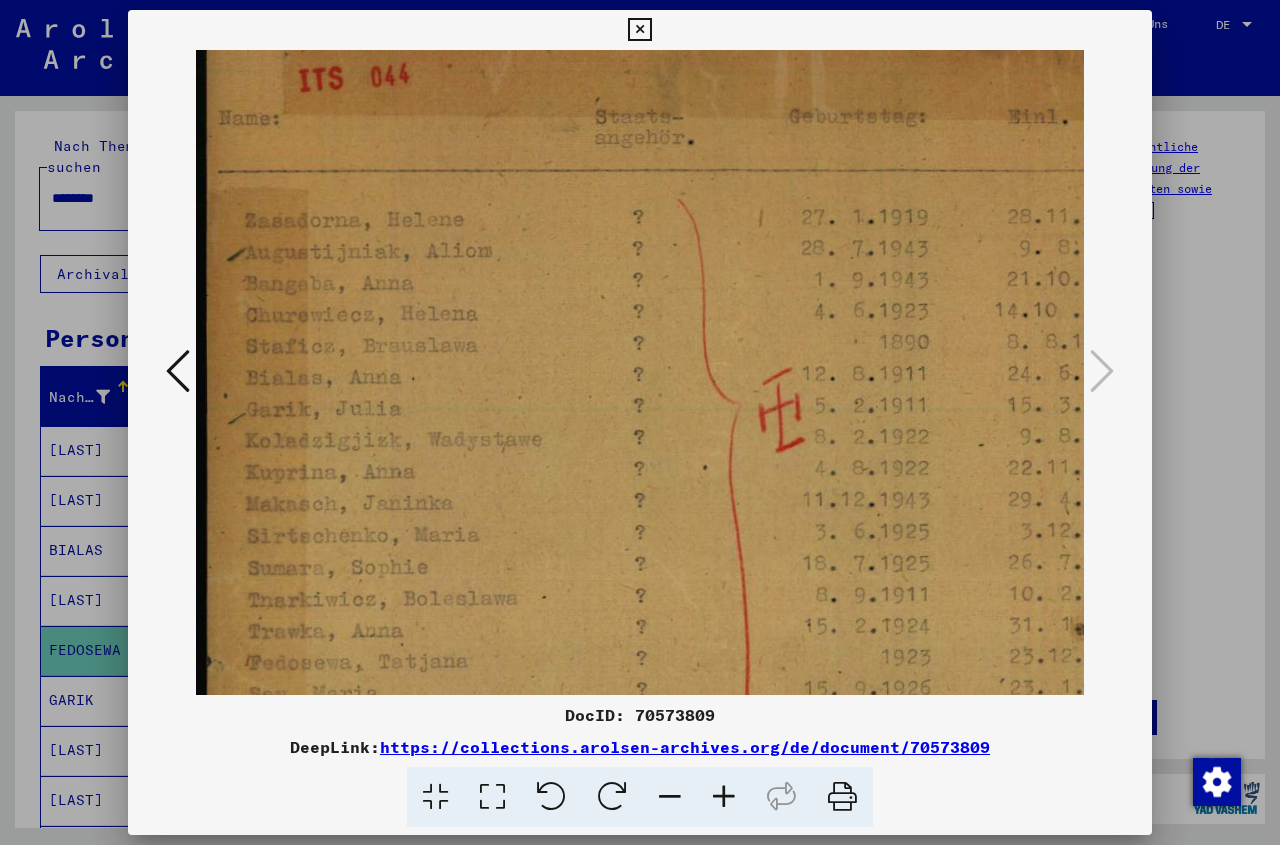 click at bounding box center [724, 797] 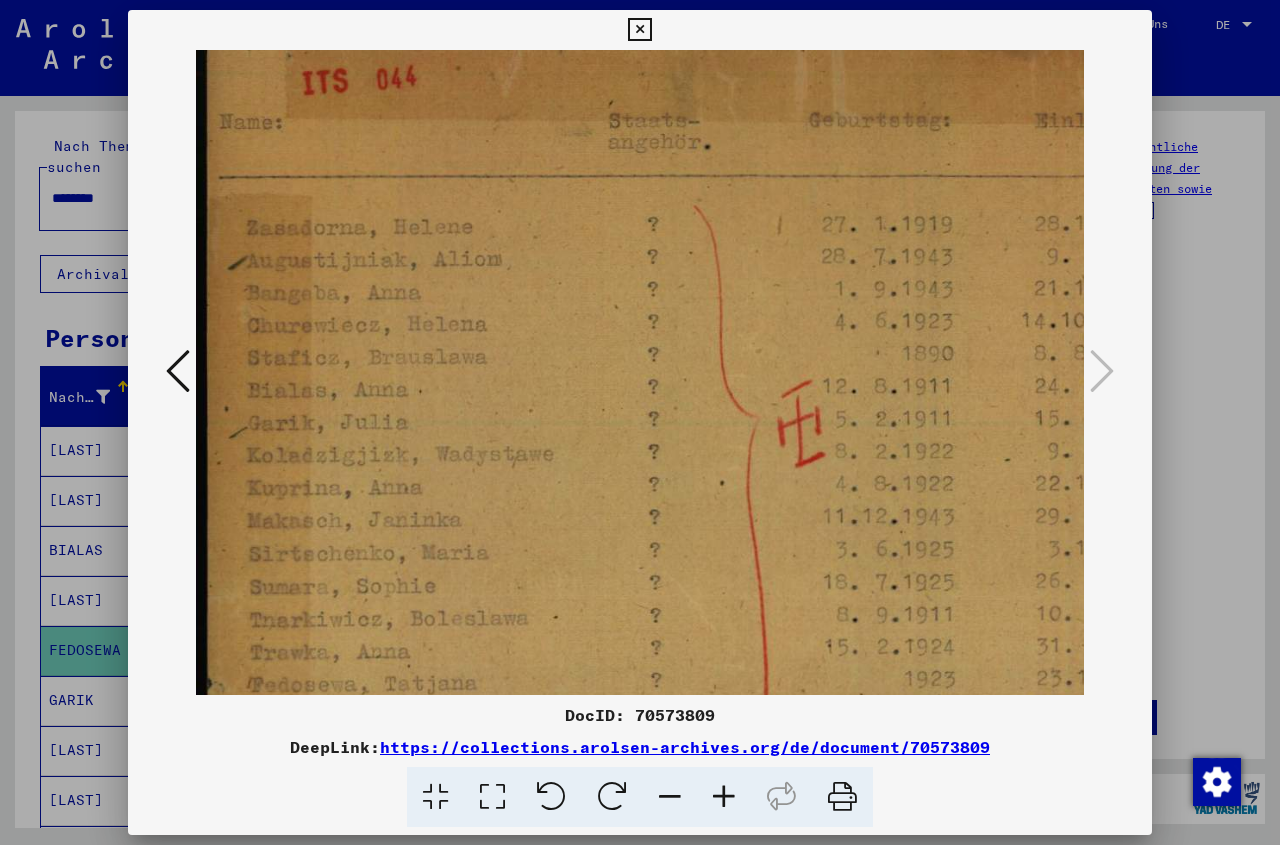 click at bounding box center [724, 797] 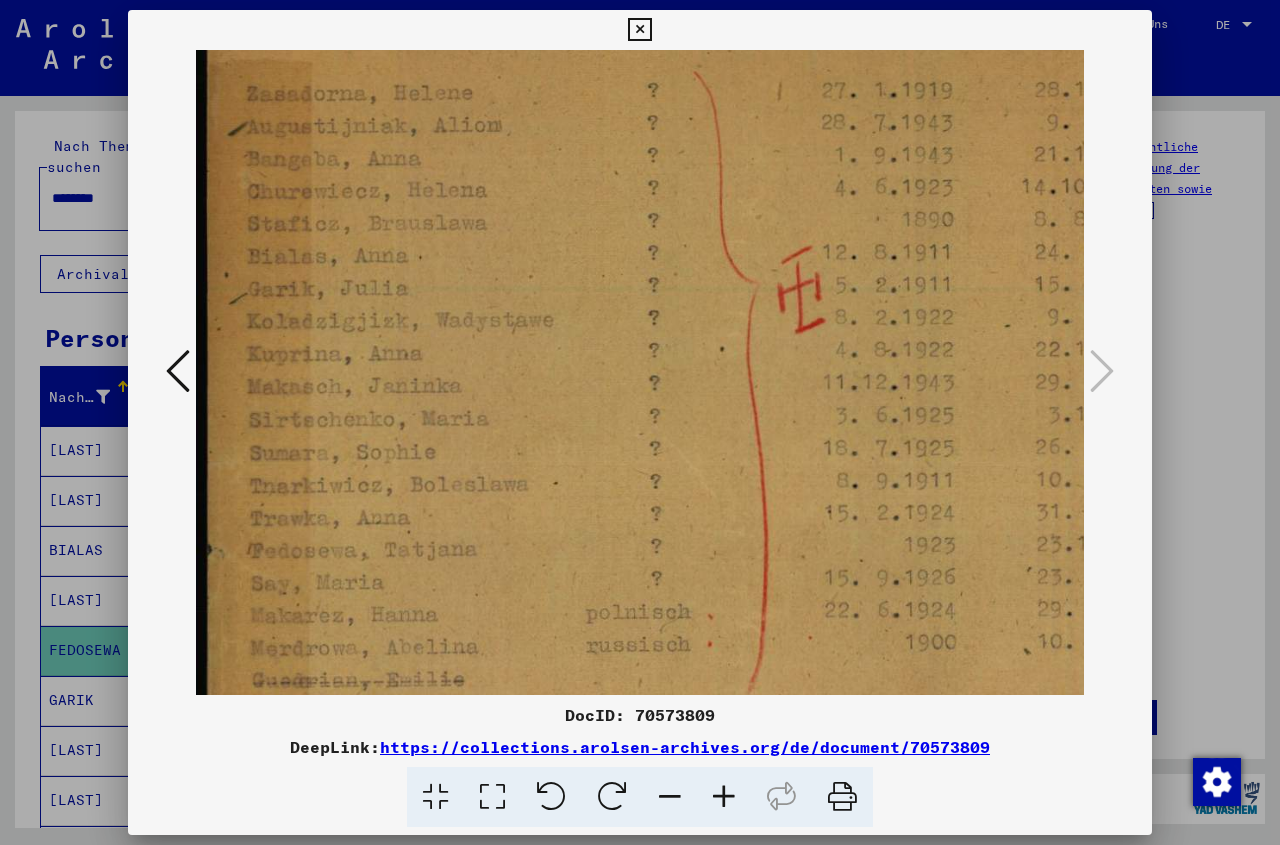 scroll, scrollTop: 200, scrollLeft: 0, axis: vertical 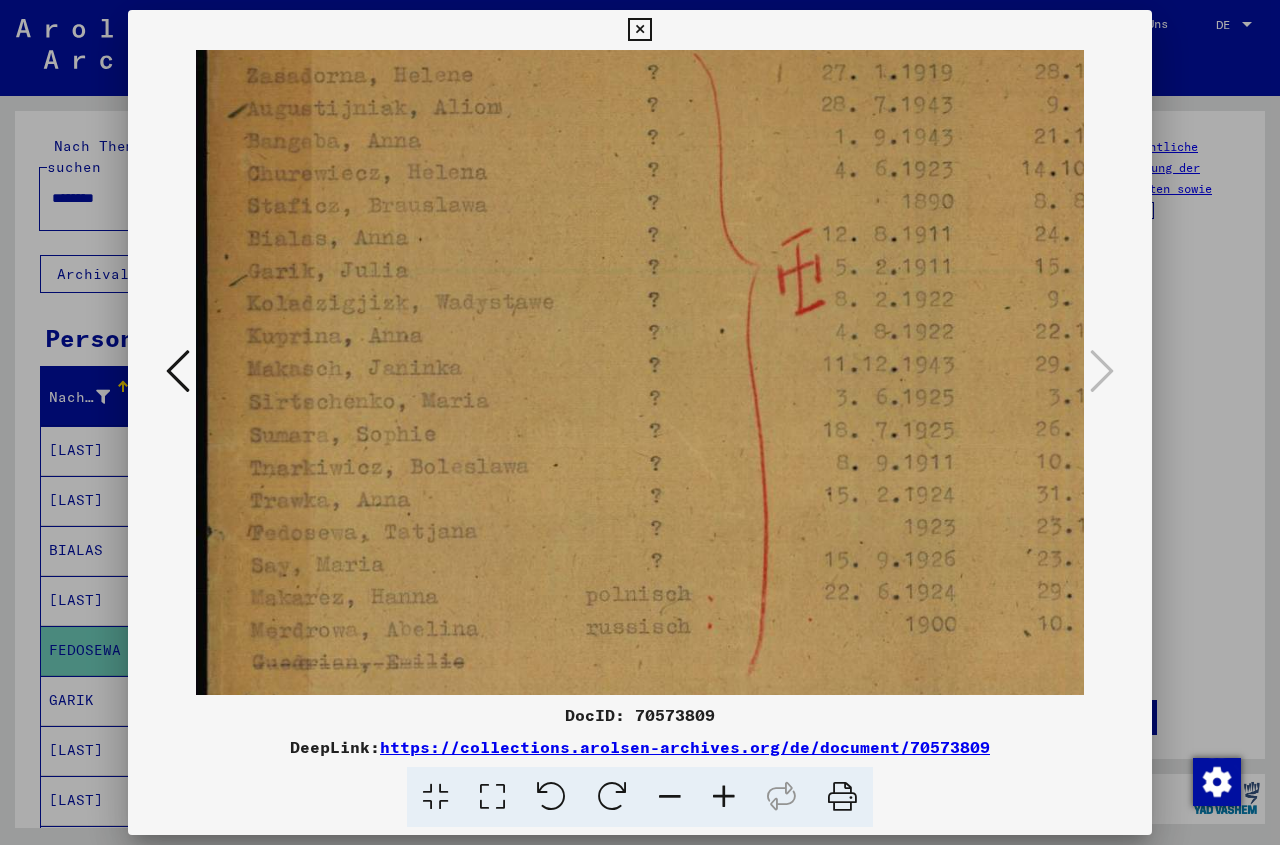 drag, startPoint x: 411, startPoint y: 623, endPoint x: 421, endPoint y: 471, distance: 152.3286 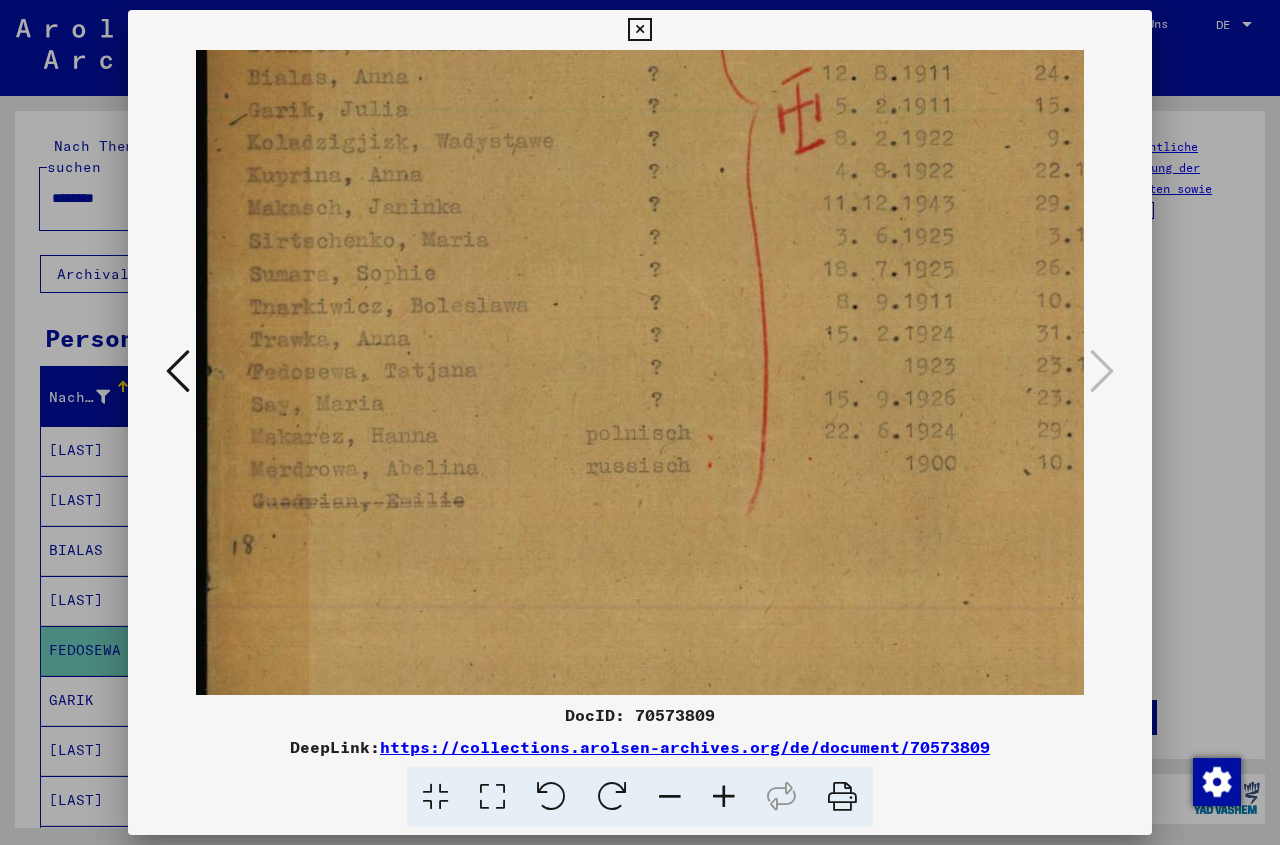 scroll, scrollTop: 364, scrollLeft: 0, axis: vertical 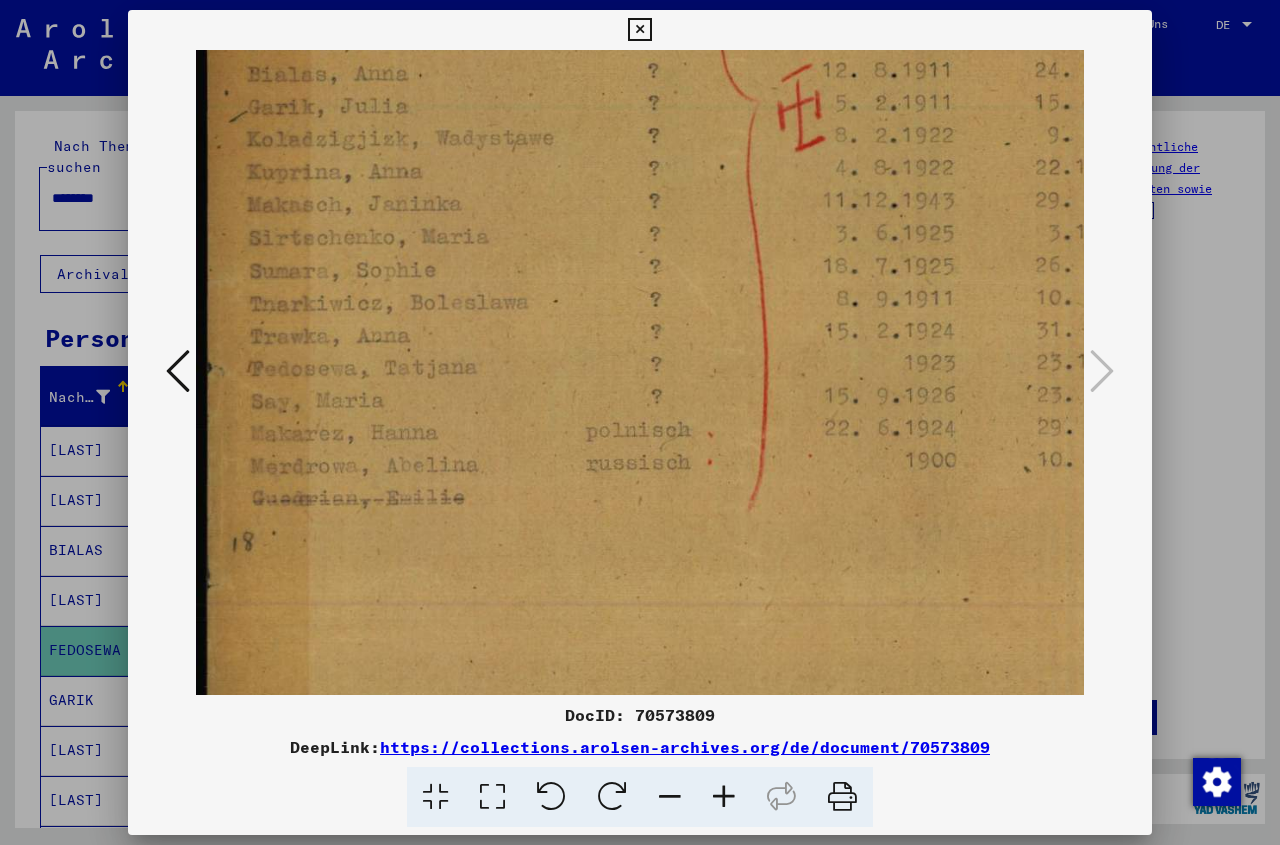 drag, startPoint x: 462, startPoint y: 616, endPoint x: 462, endPoint y: 452, distance: 164 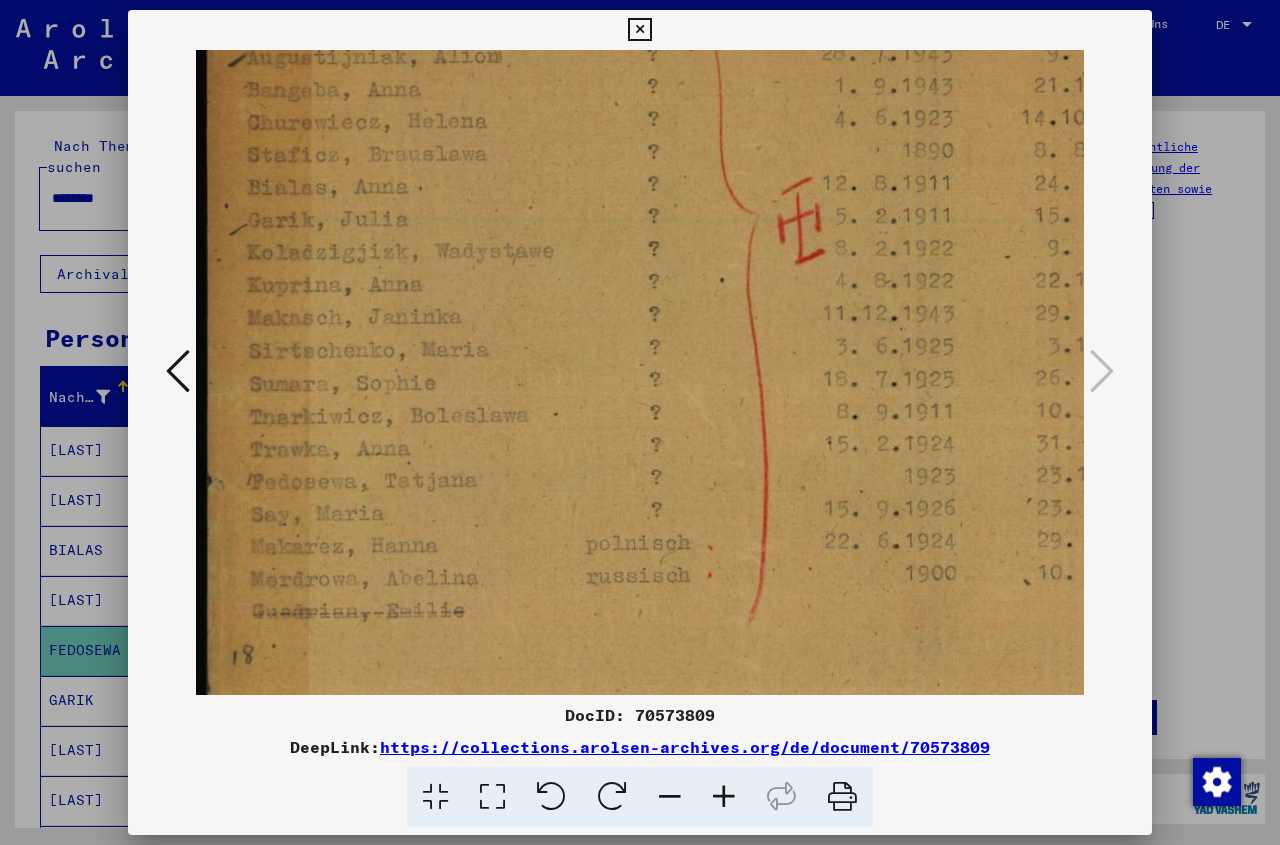 scroll, scrollTop: 209, scrollLeft: 0, axis: vertical 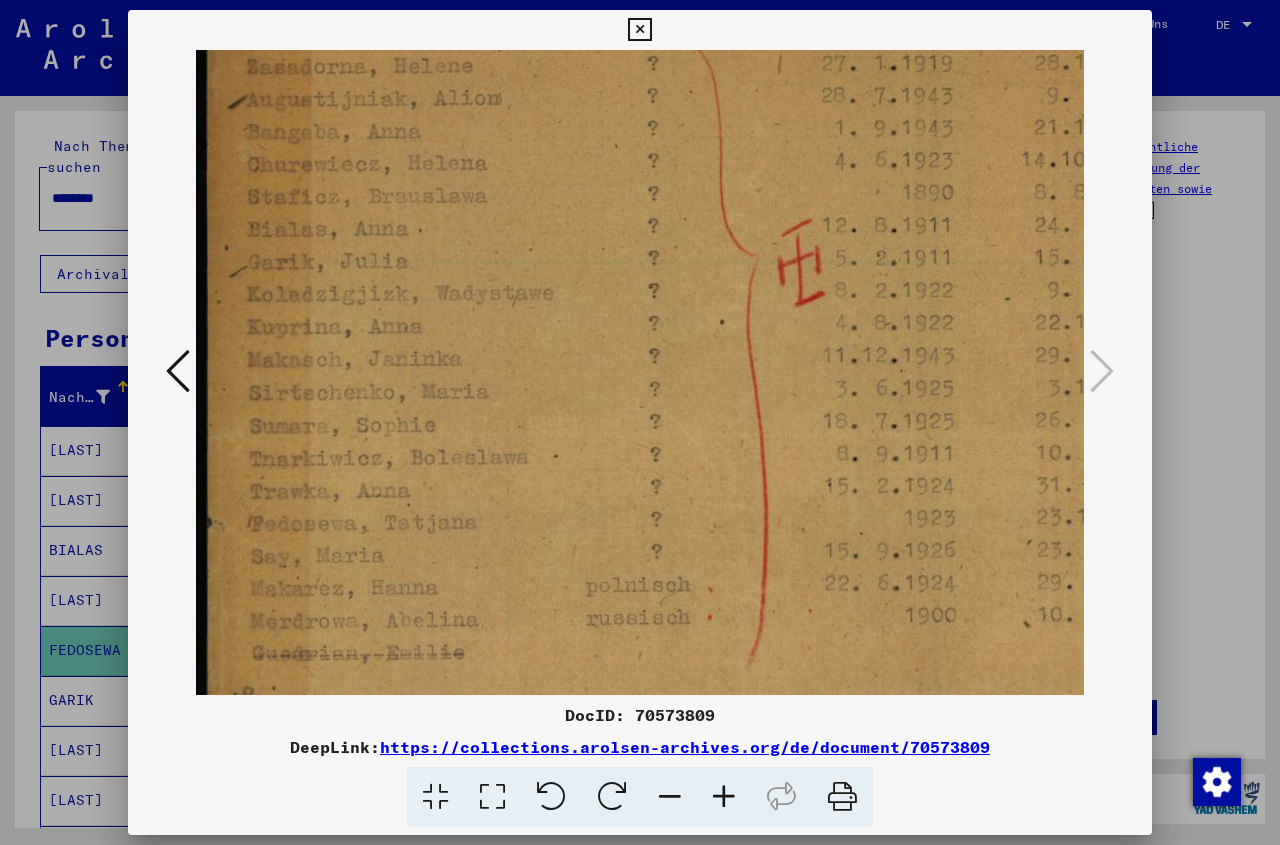 drag, startPoint x: 548, startPoint y: 407, endPoint x: 551, endPoint y: 561, distance: 154.02922 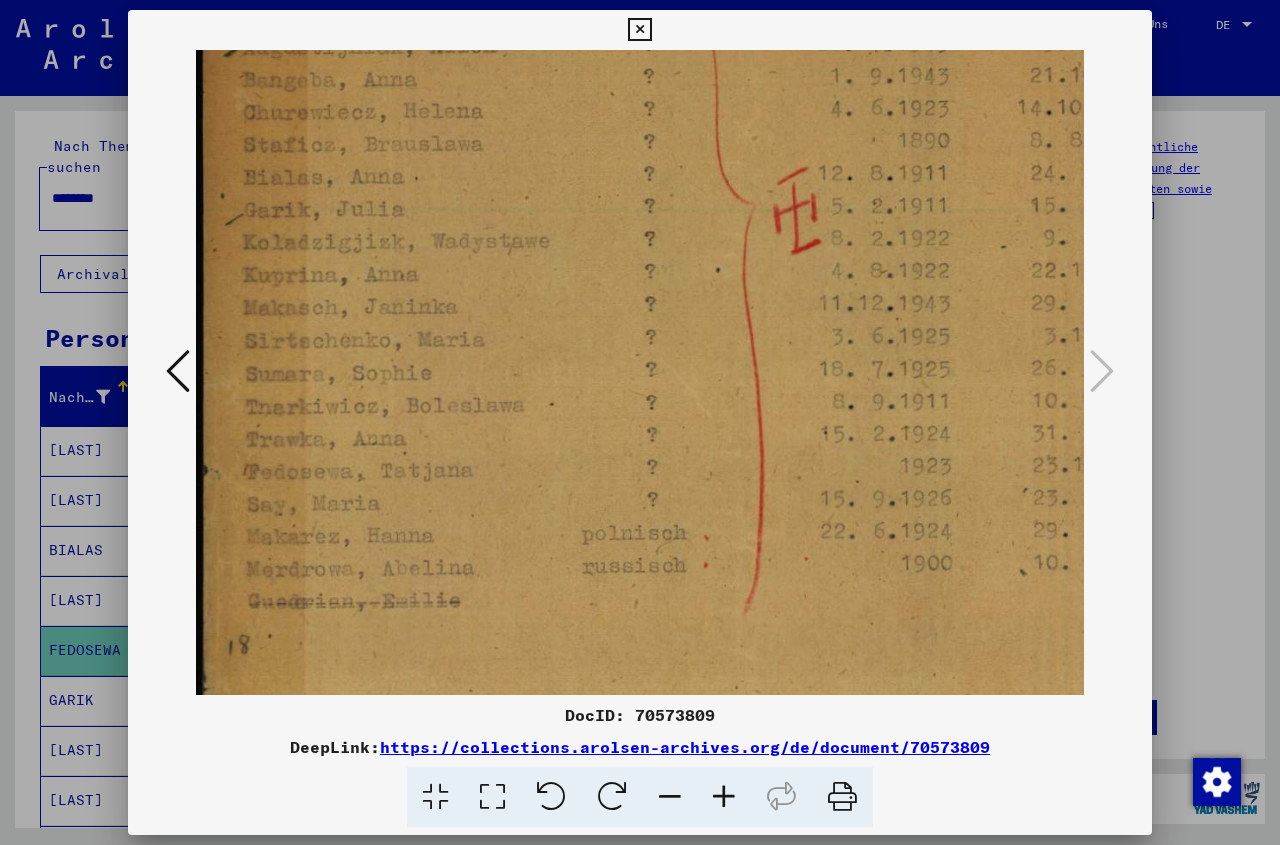 drag, startPoint x: 533, startPoint y: 442, endPoint x: 529, endPoint y: 390, distance: 52.153618 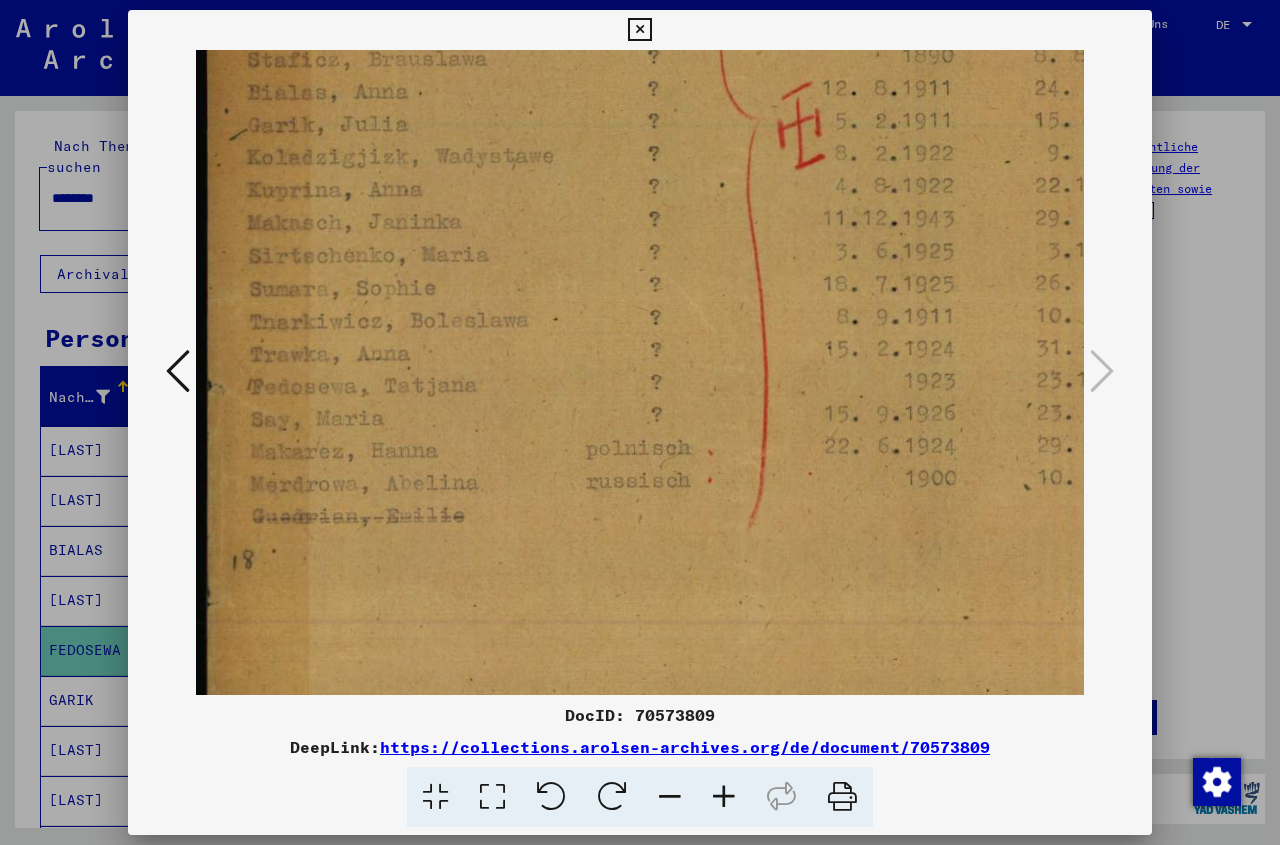 scroll, scrollTop: 368, scrollLeft: 0, axis: vertical 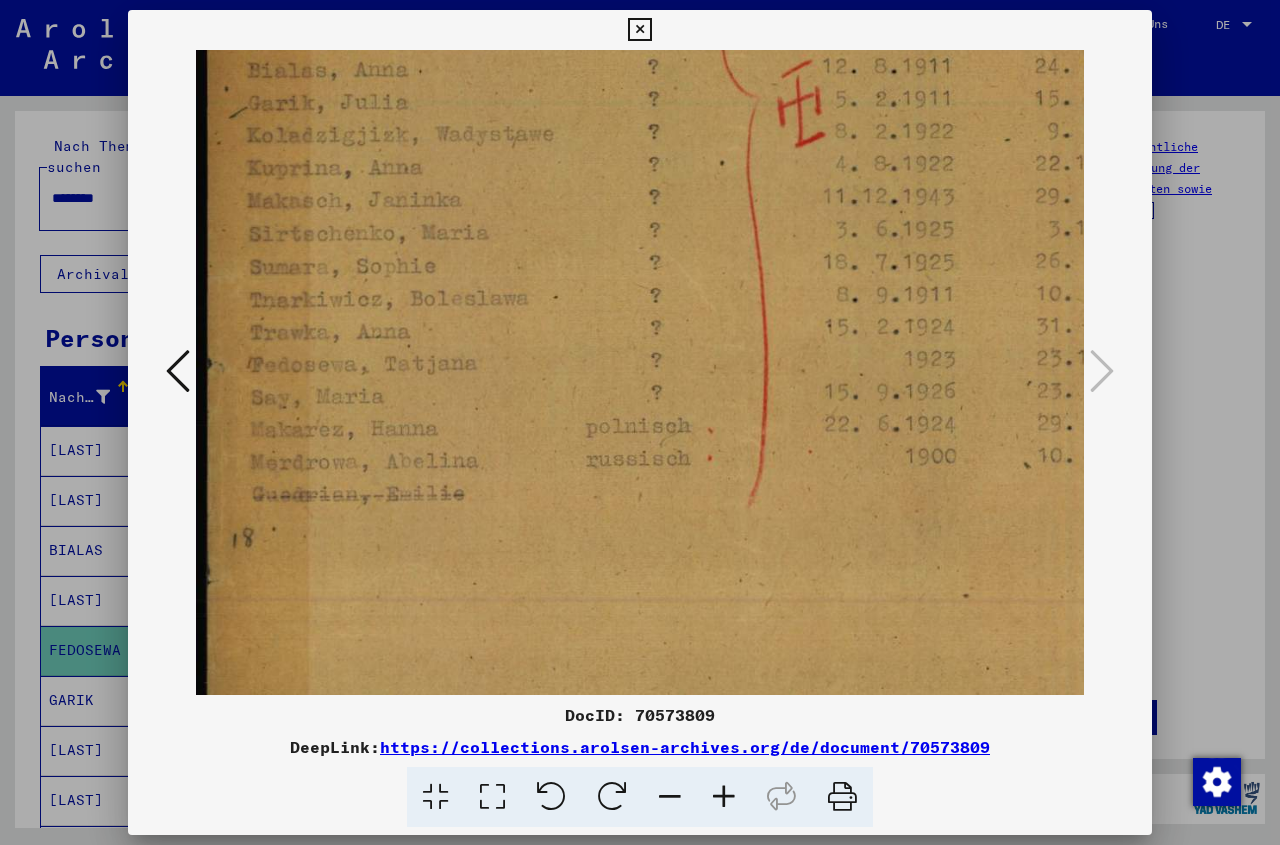 drag, startPoint x: 470, startPoint y: 571, endPoint x: 495, endPoint y: 464, distance: 109.88175 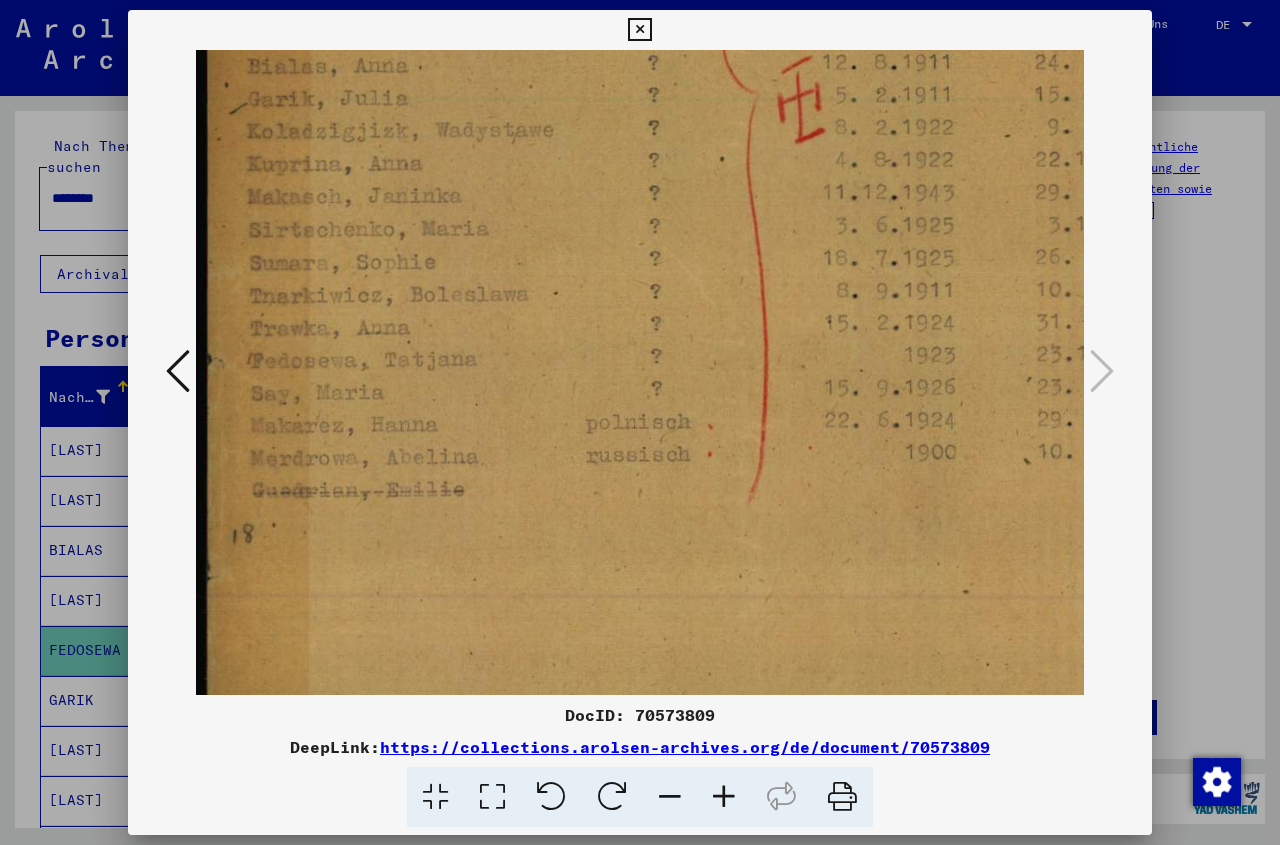 scroll, scrollTop: 376, scrollLeft: 0, axis: vertical 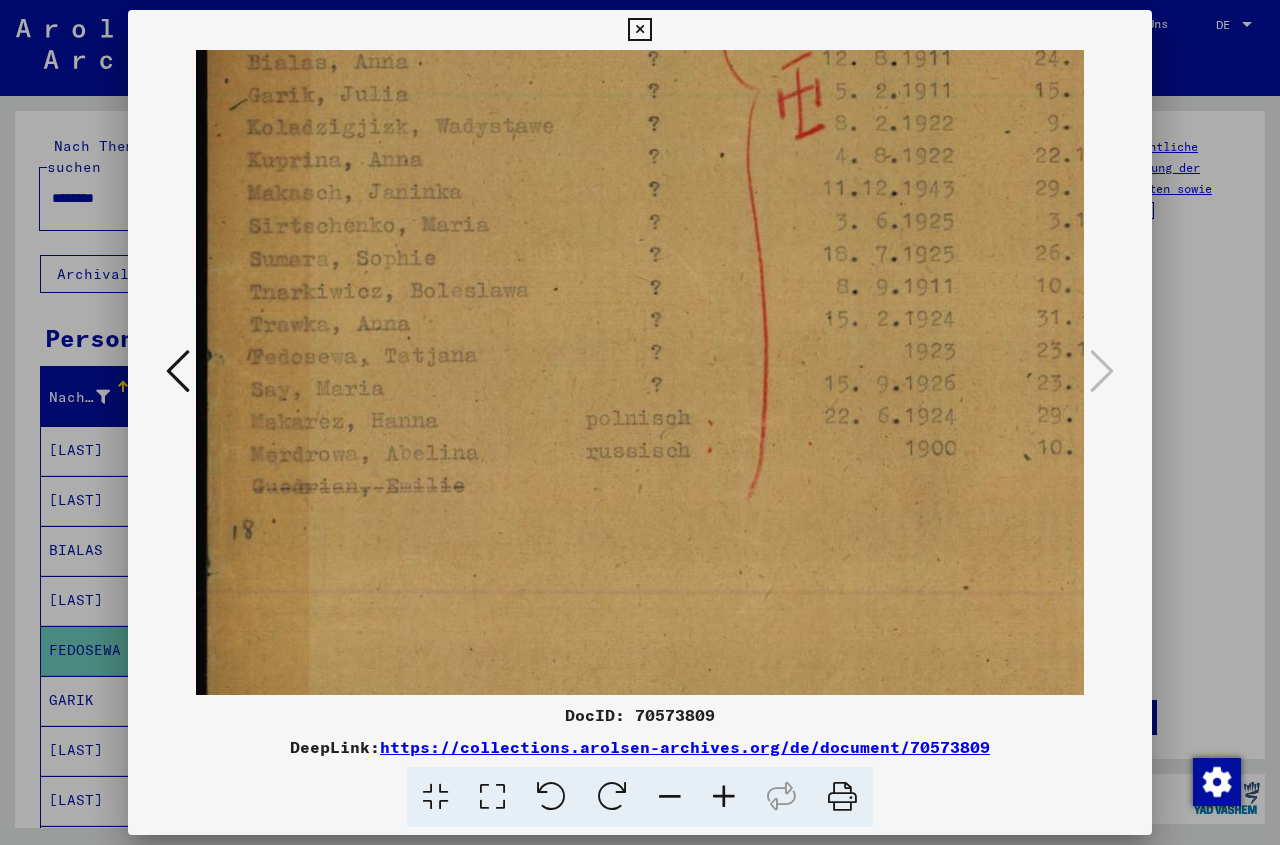 drag, startPoint x: 447, startPoint y: 552, endPoint x: 455, endPoint y: 544, distance: 11.313708 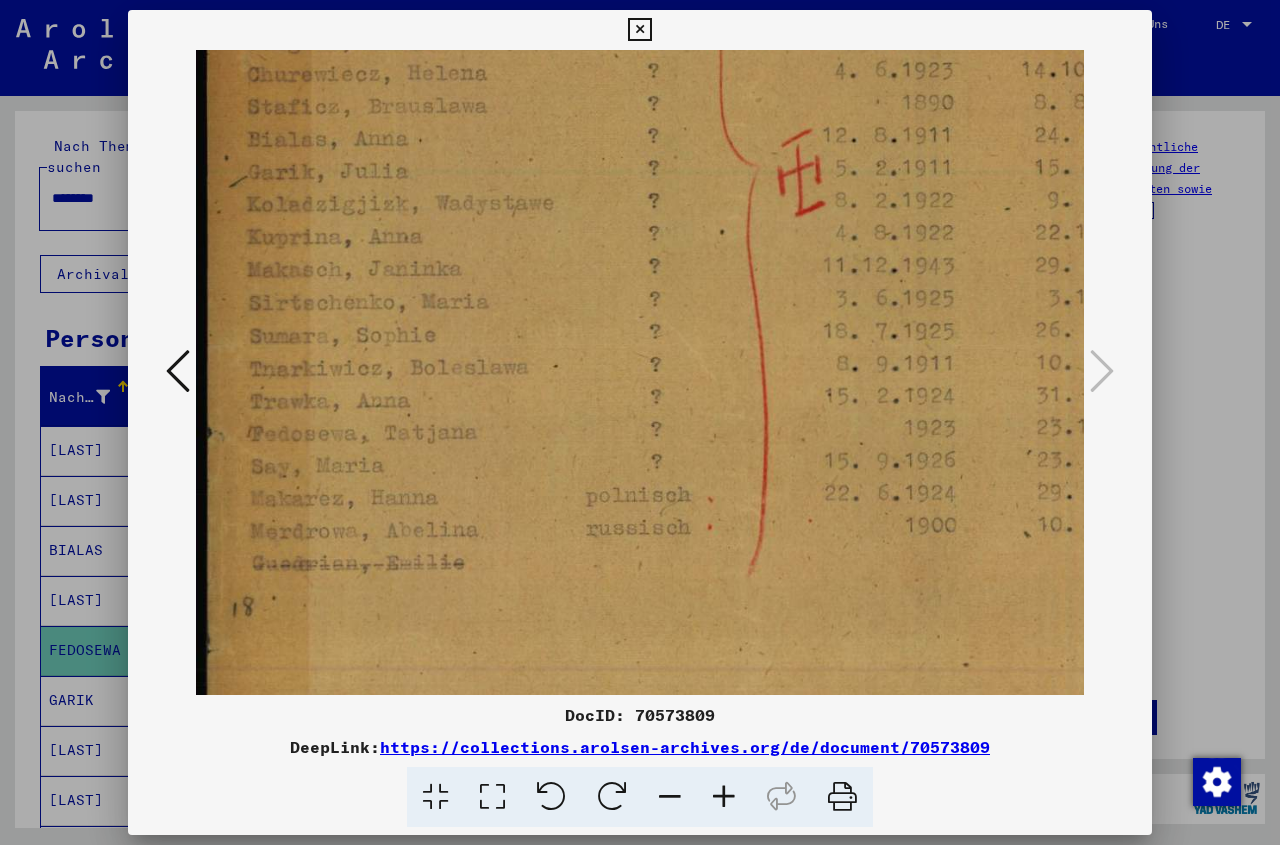 drag, startPoint x: 536, startPoint y: 336, endPoint x: 536, endPoint y: 413, distance: 77 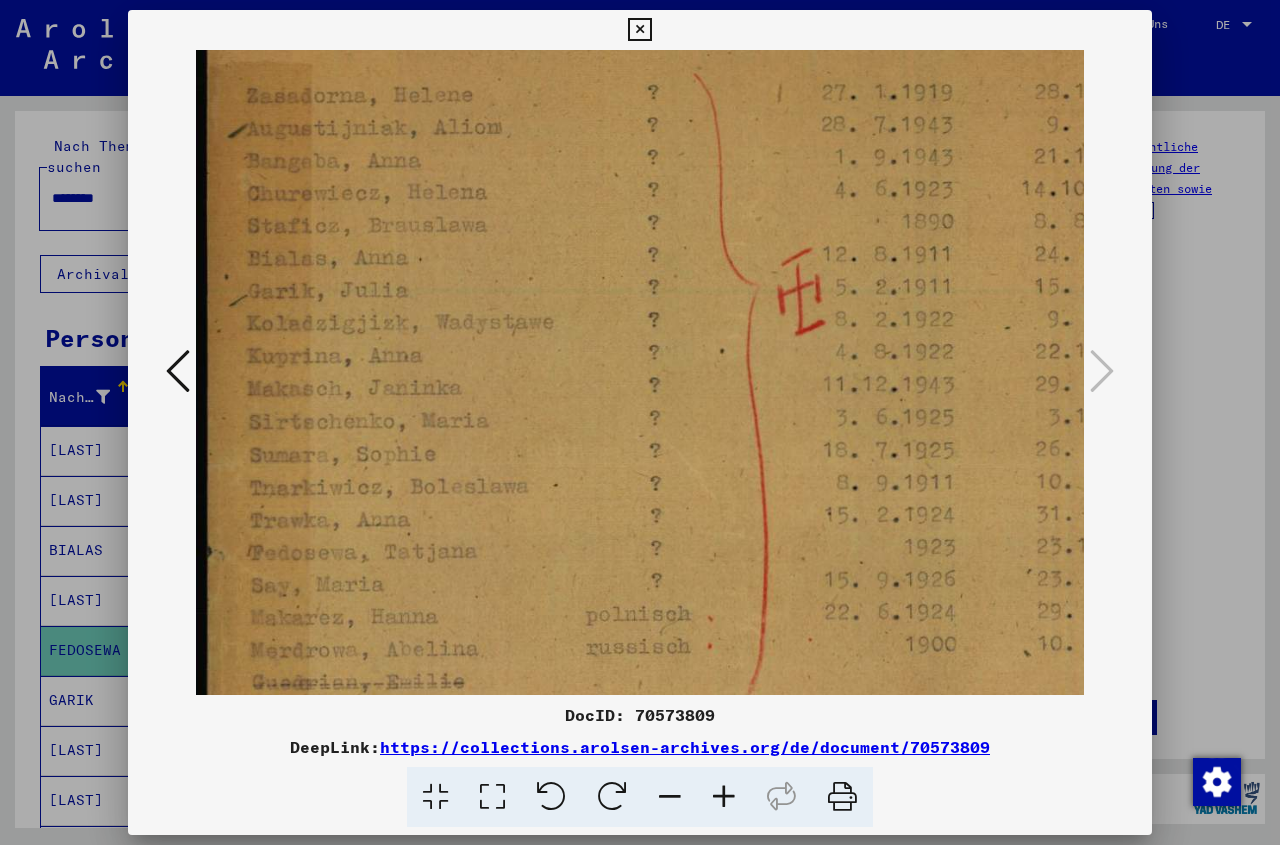 scroll, scrollTop: 172, scrollLeft: 0, axis: vertical 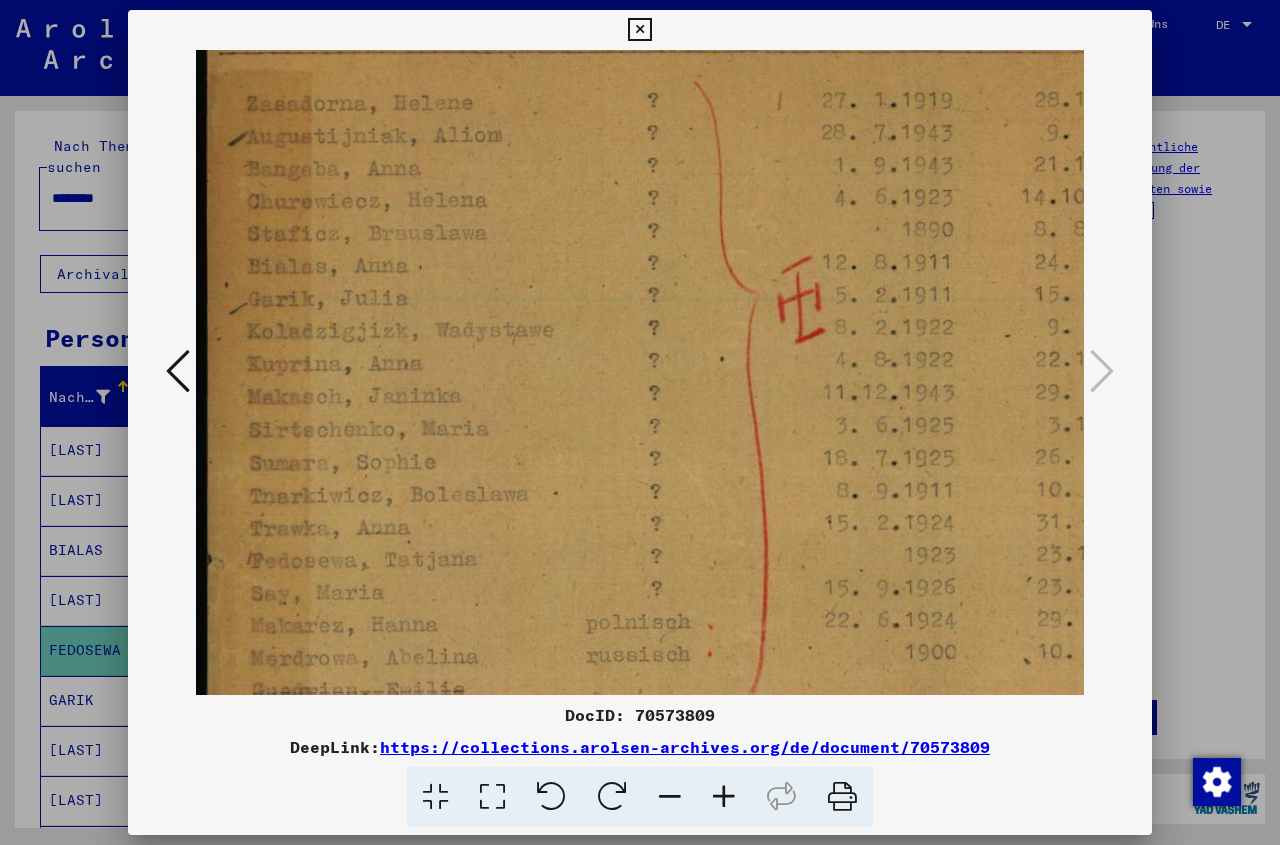 drag, startPoint x: 538, startPoint y: 319, endPoint x: 538, endPoint y: 446, distance: 127 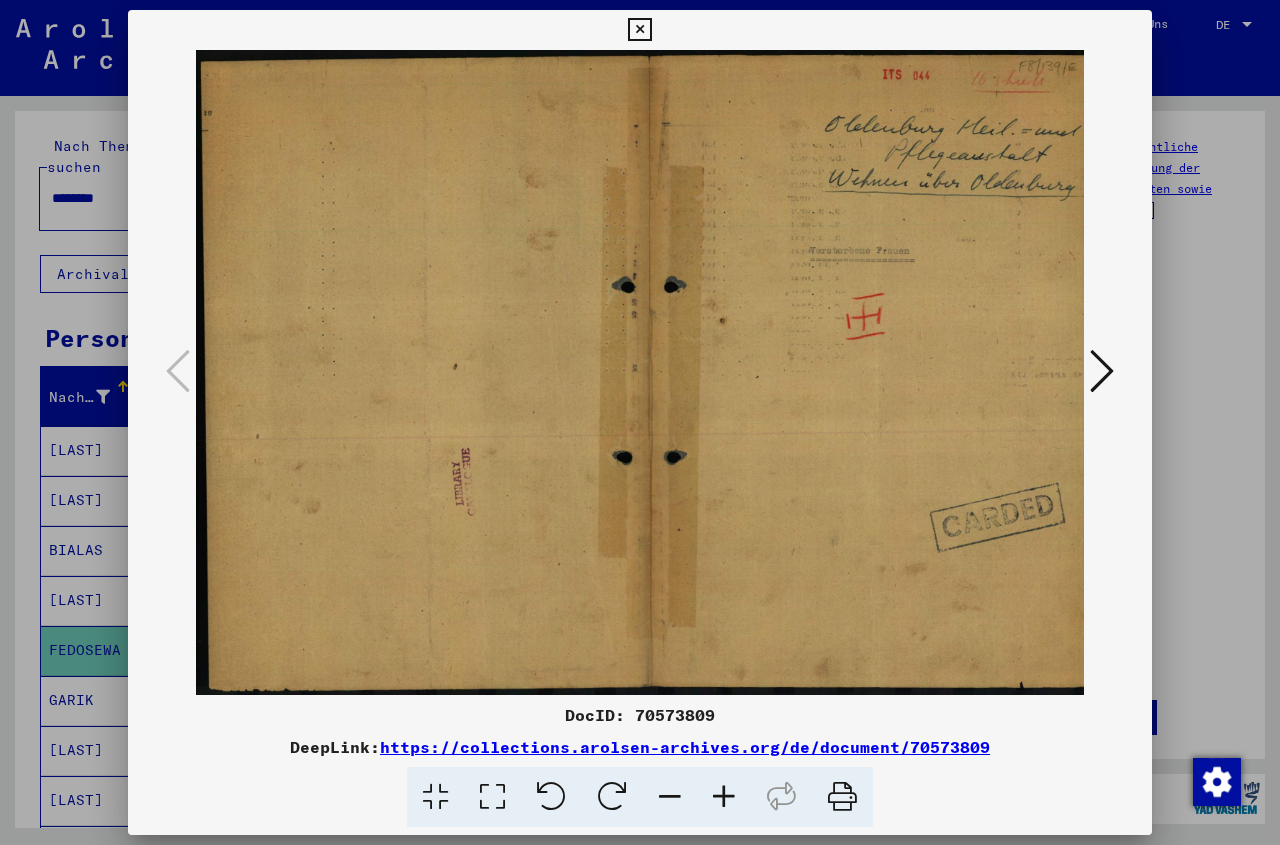 click at bounding box center (1102, 371) 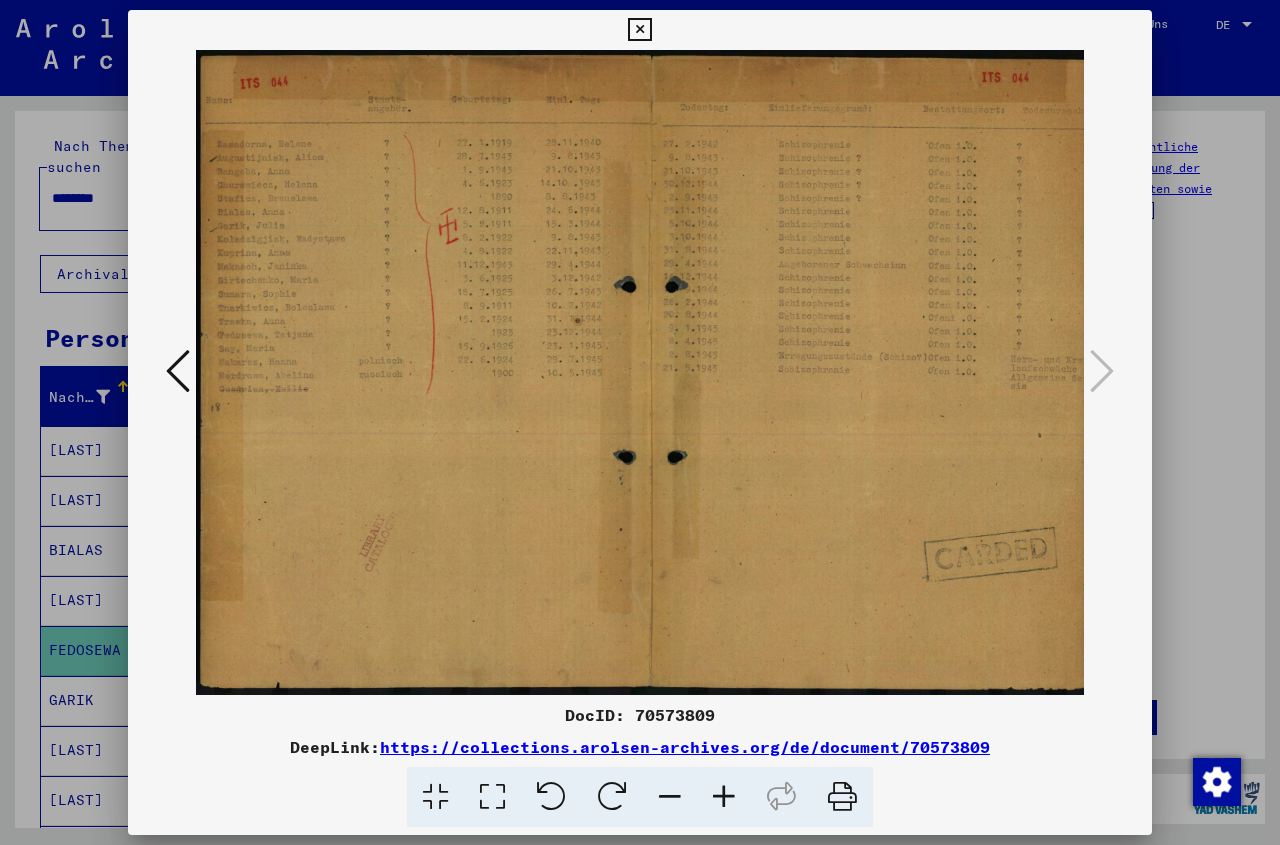 click at bounding box center (639, 30) 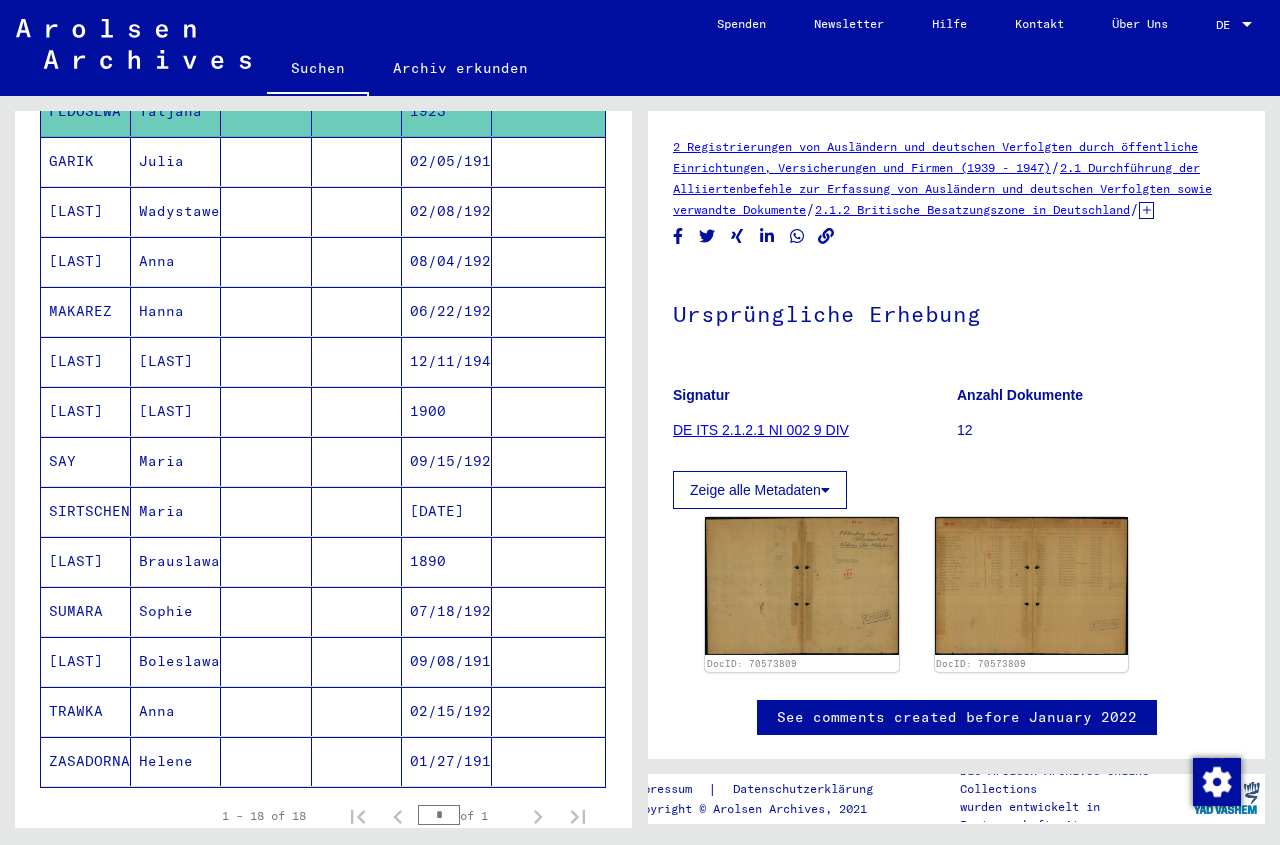 scroll, scrollTop: 563, scrollLeft: 0, axis: vertical 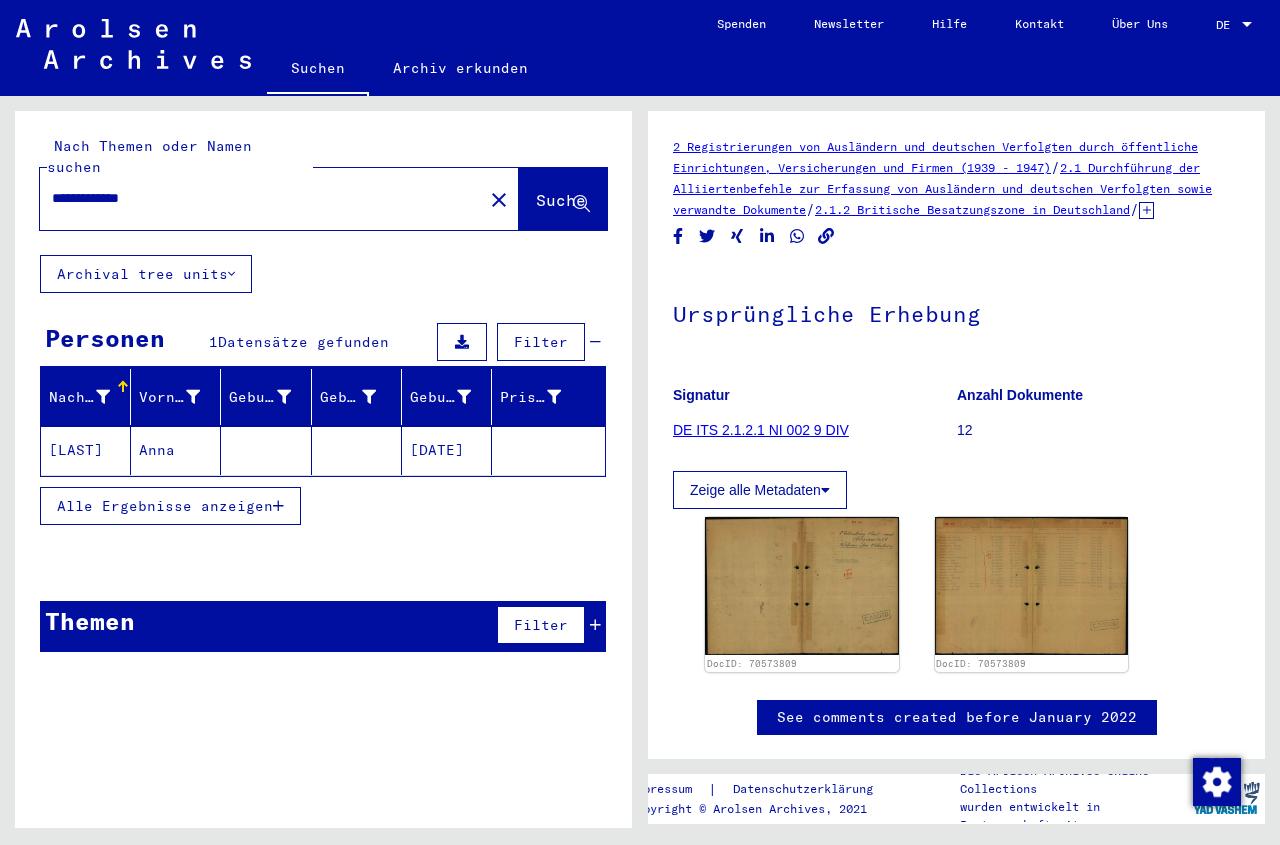 click on "Alle Ergebnisse anzeigen" at bounding box center (165, 506) 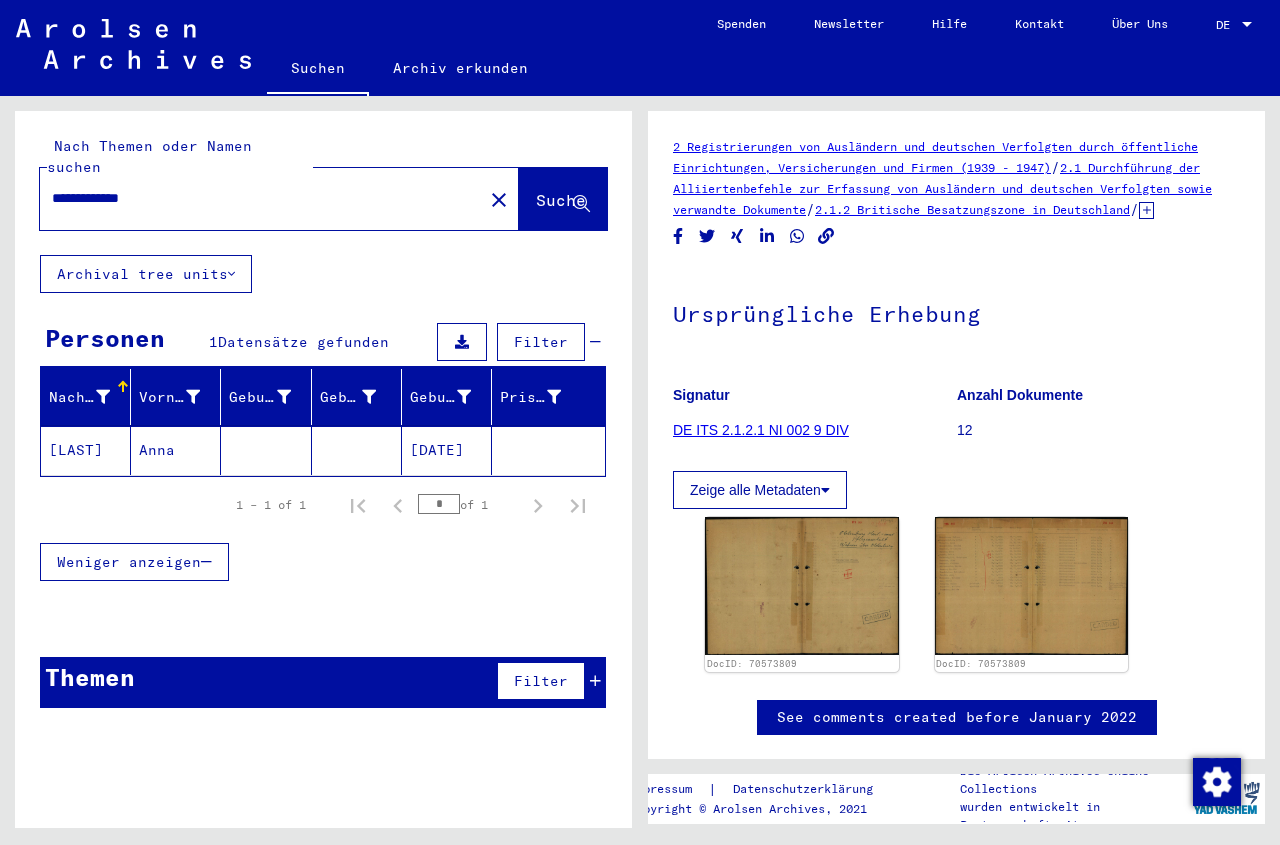 click 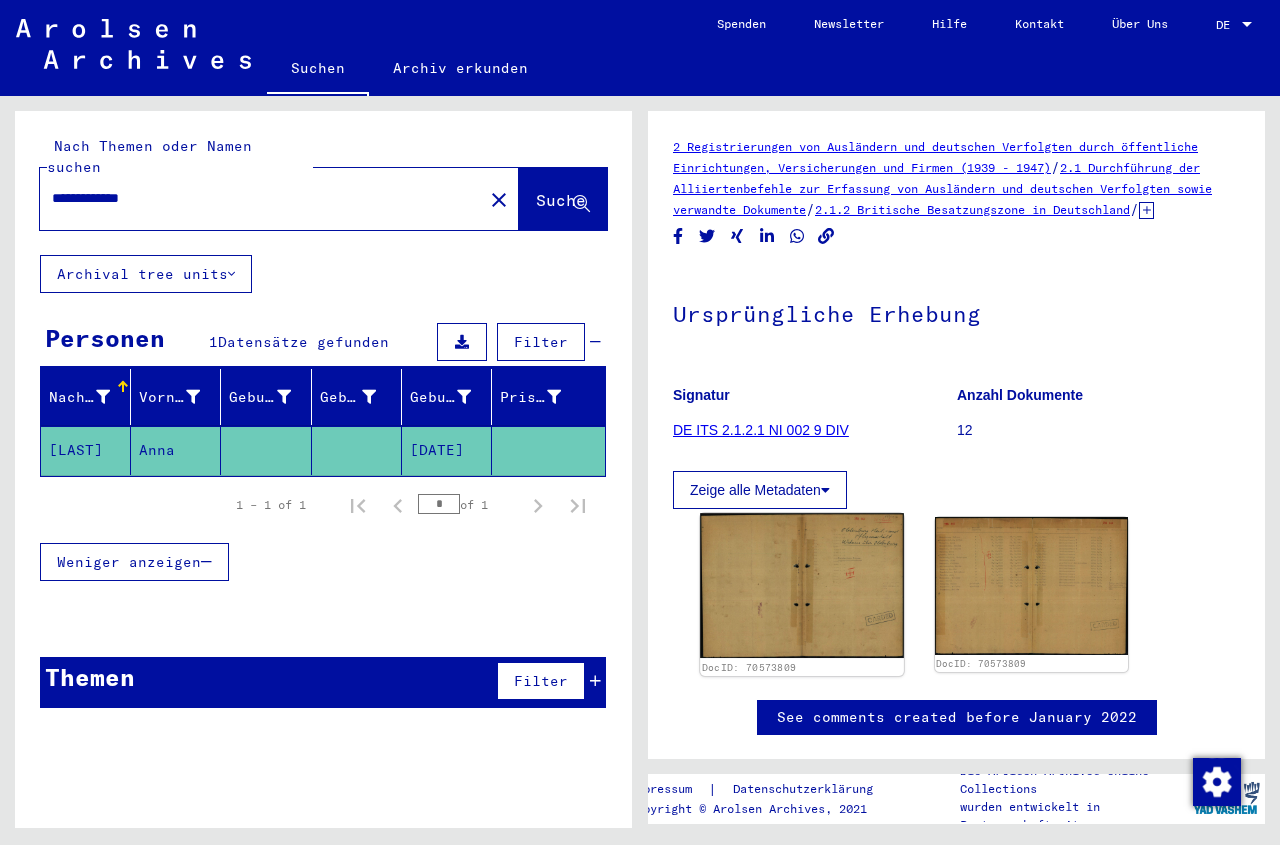 click 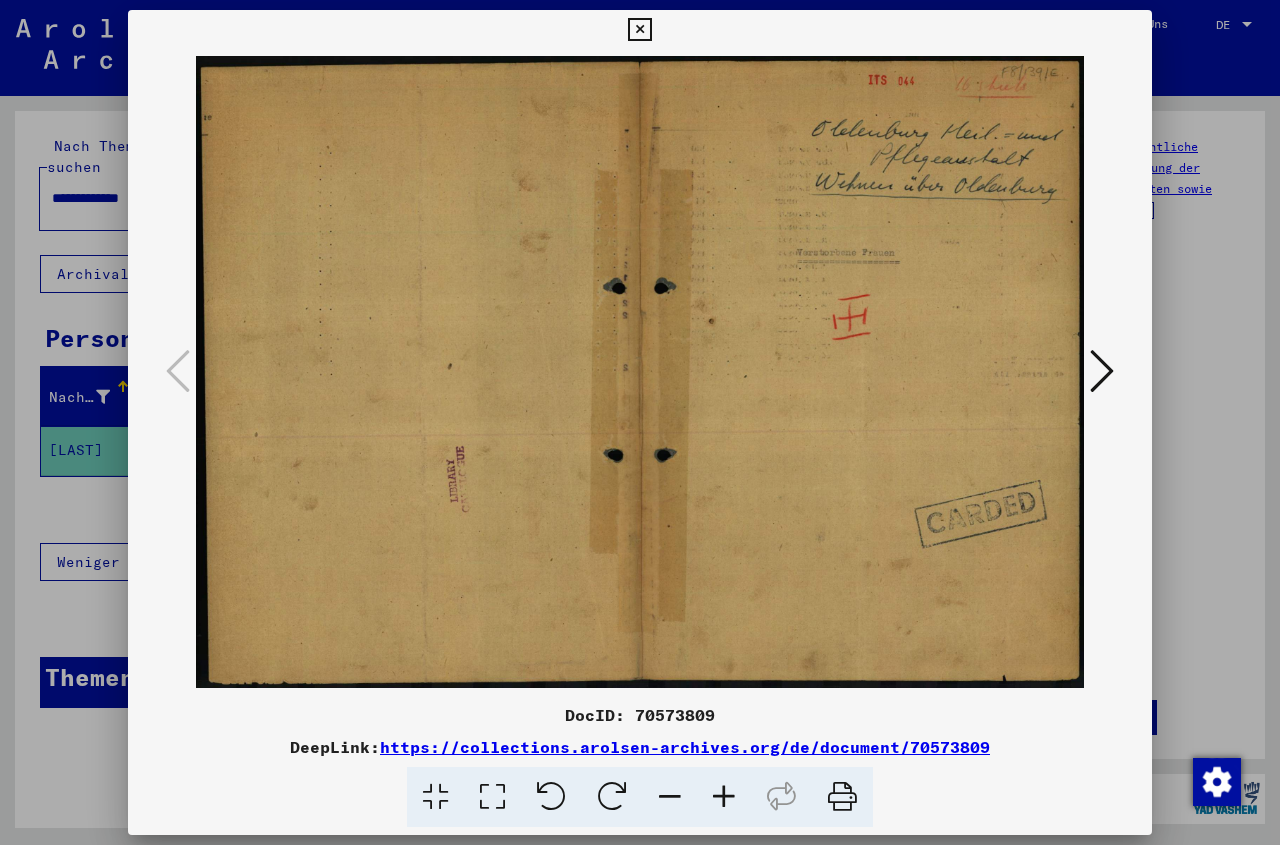 click at bounding box center (1102, 371) 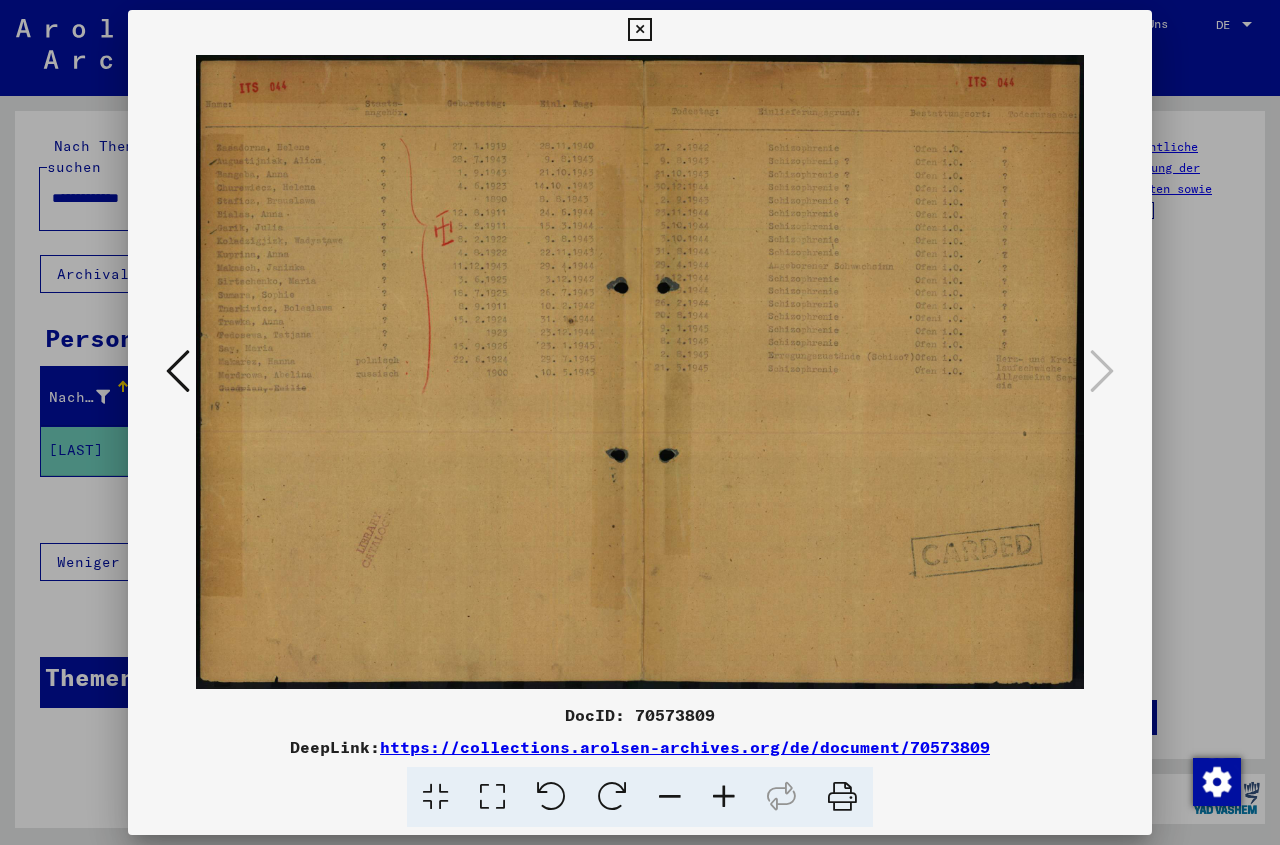 click at bounding box center (724, 797) 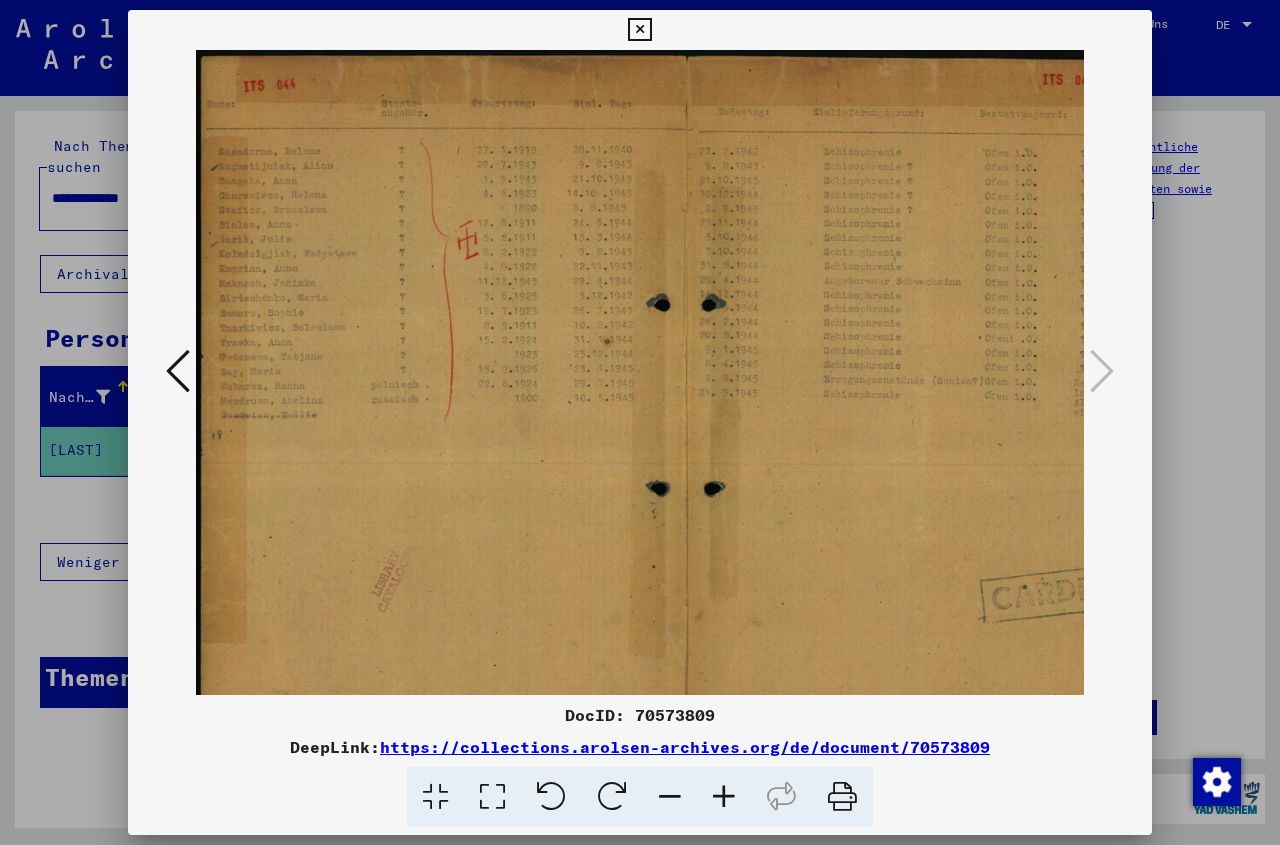 click at bounding box center (724, 797) 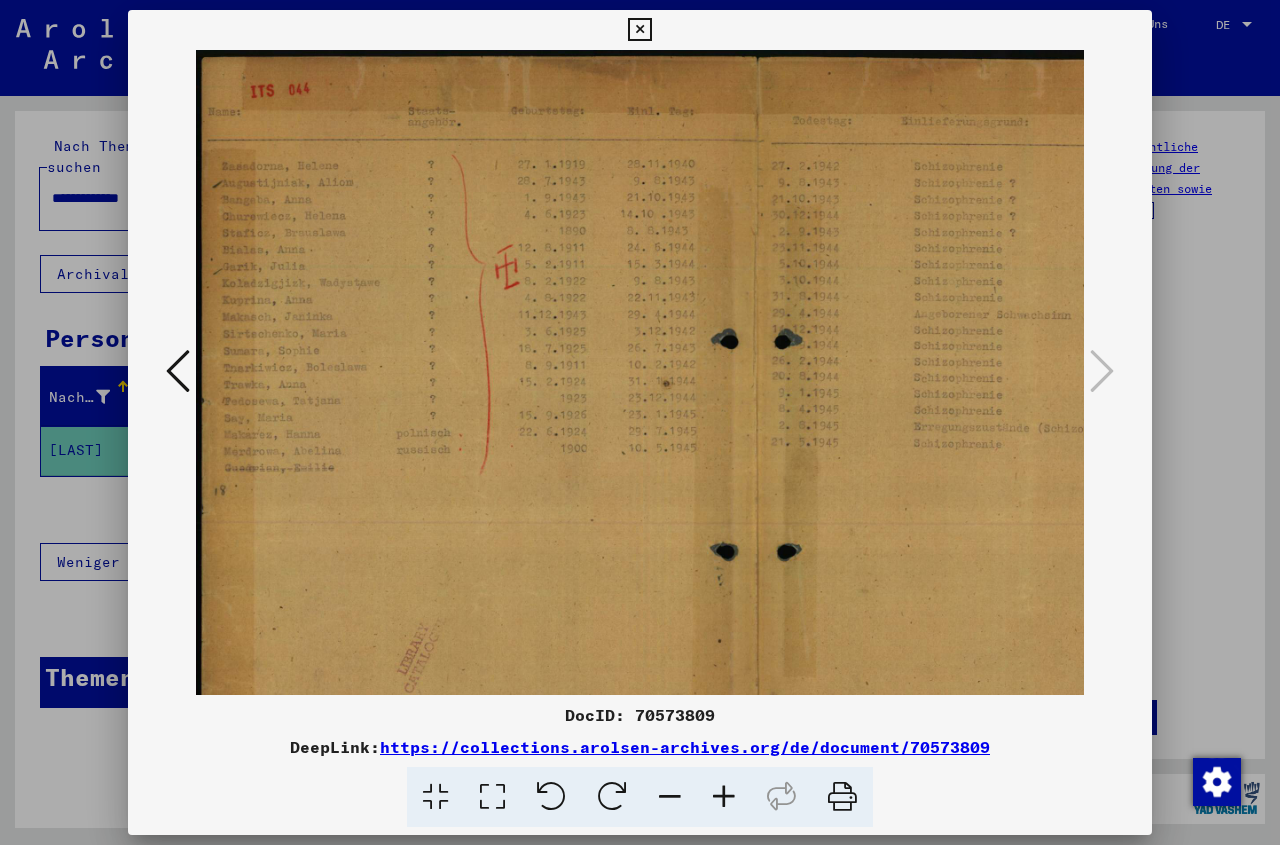 click at bounding box center [724, 797] 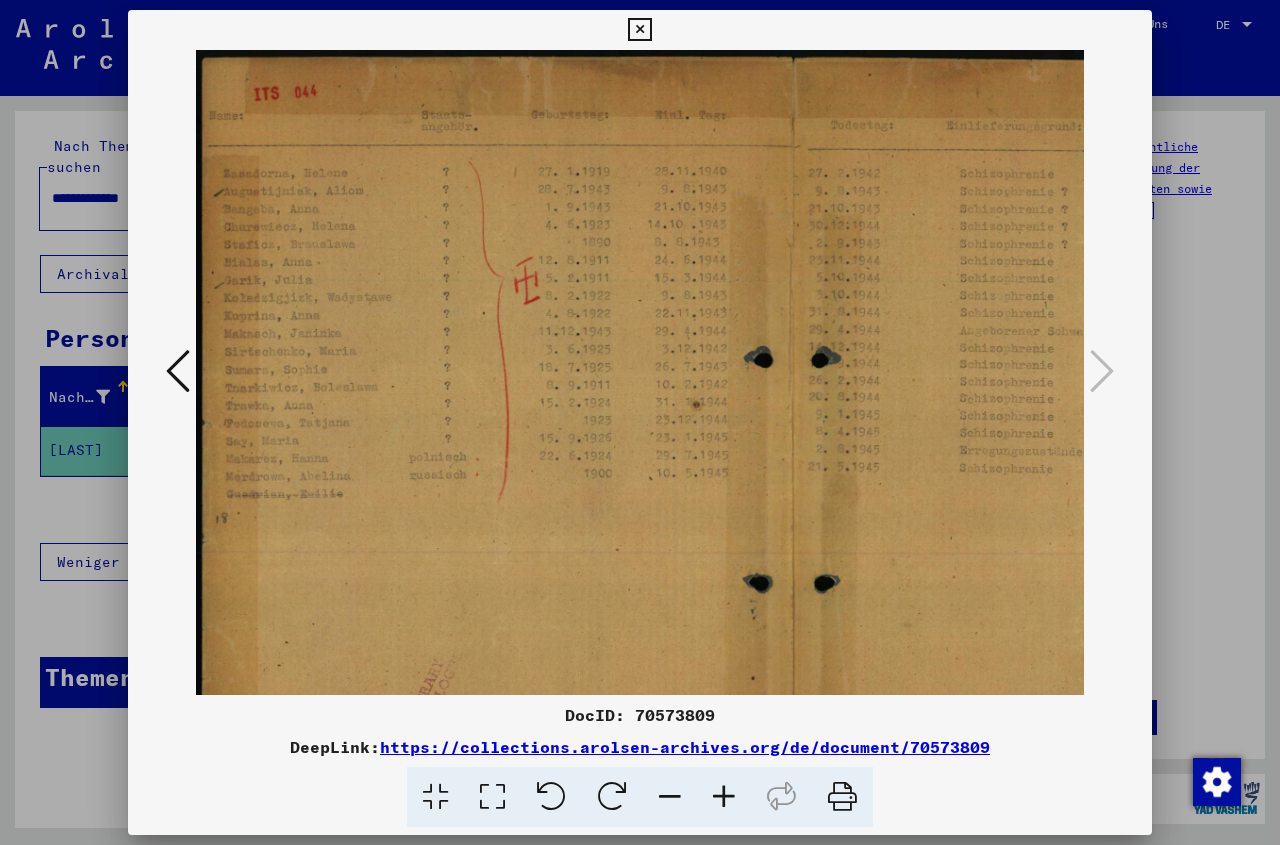 click at bounding box center [724, 797] 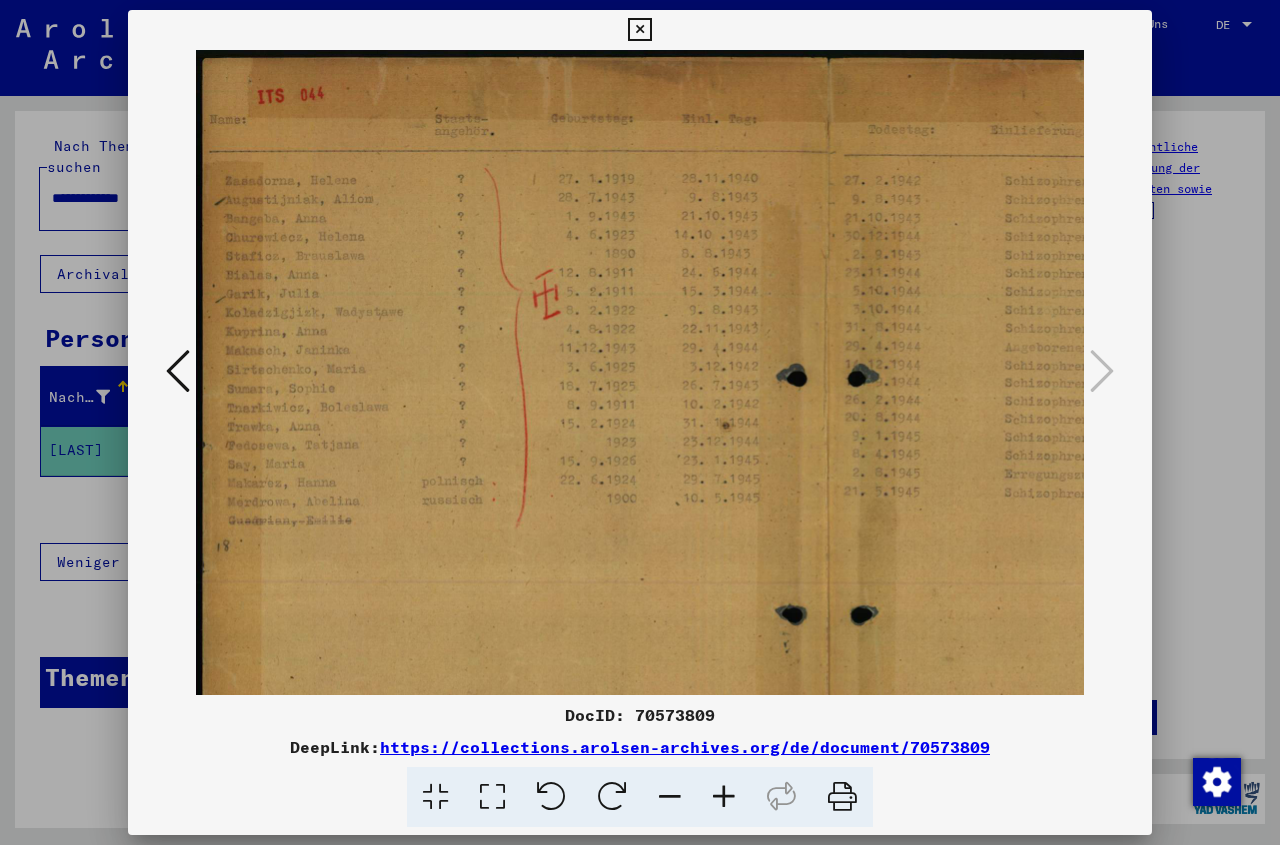 click at bounding box center [724, 797] 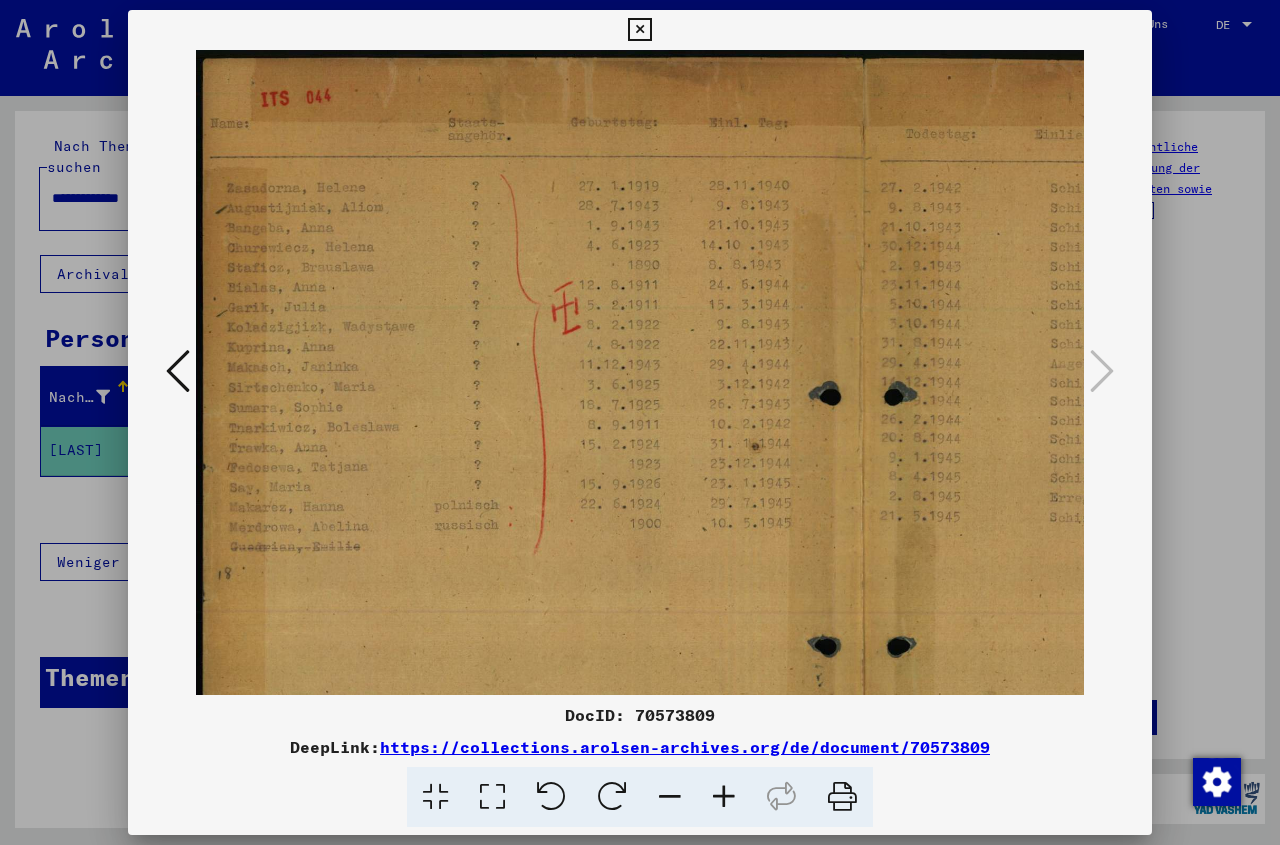 click at bounding box center (724, 797) 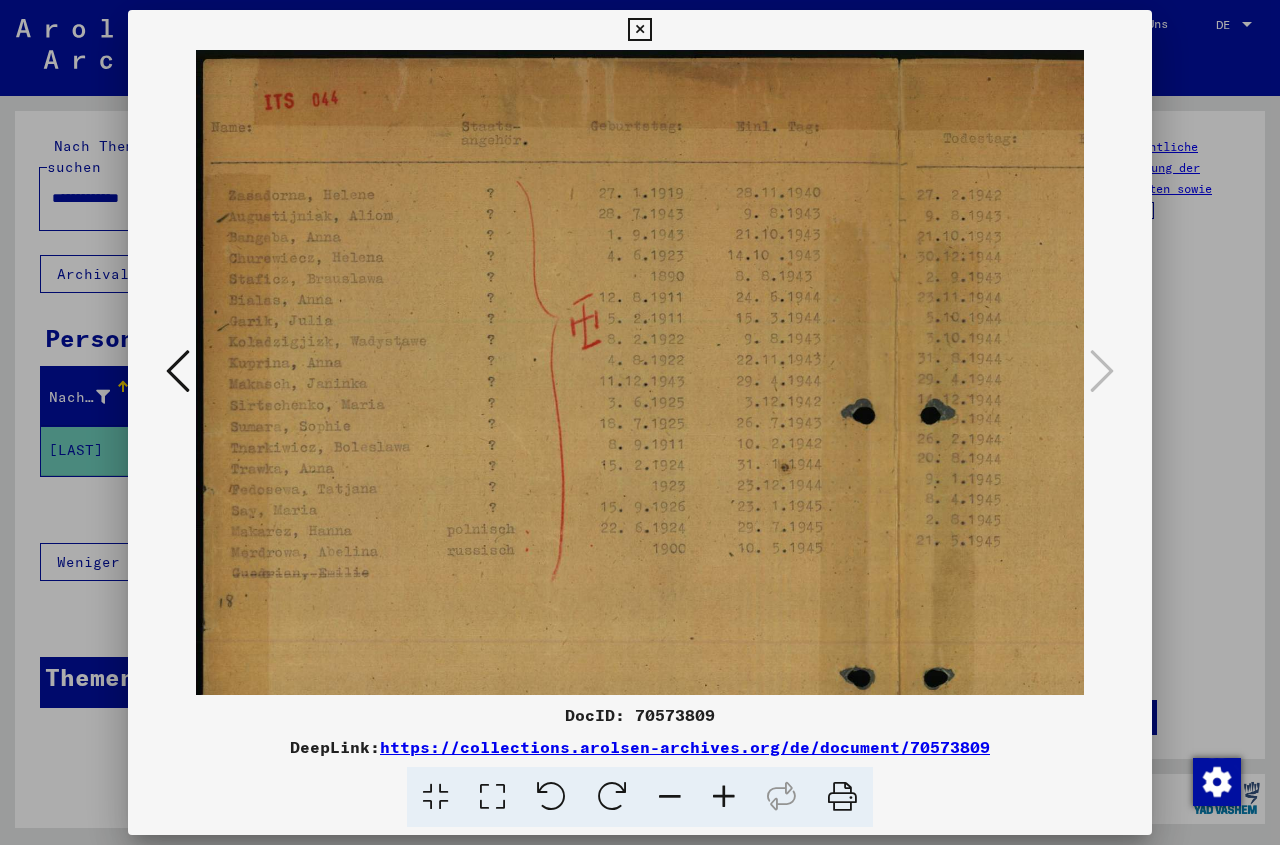click at bounding box center [724, 797] 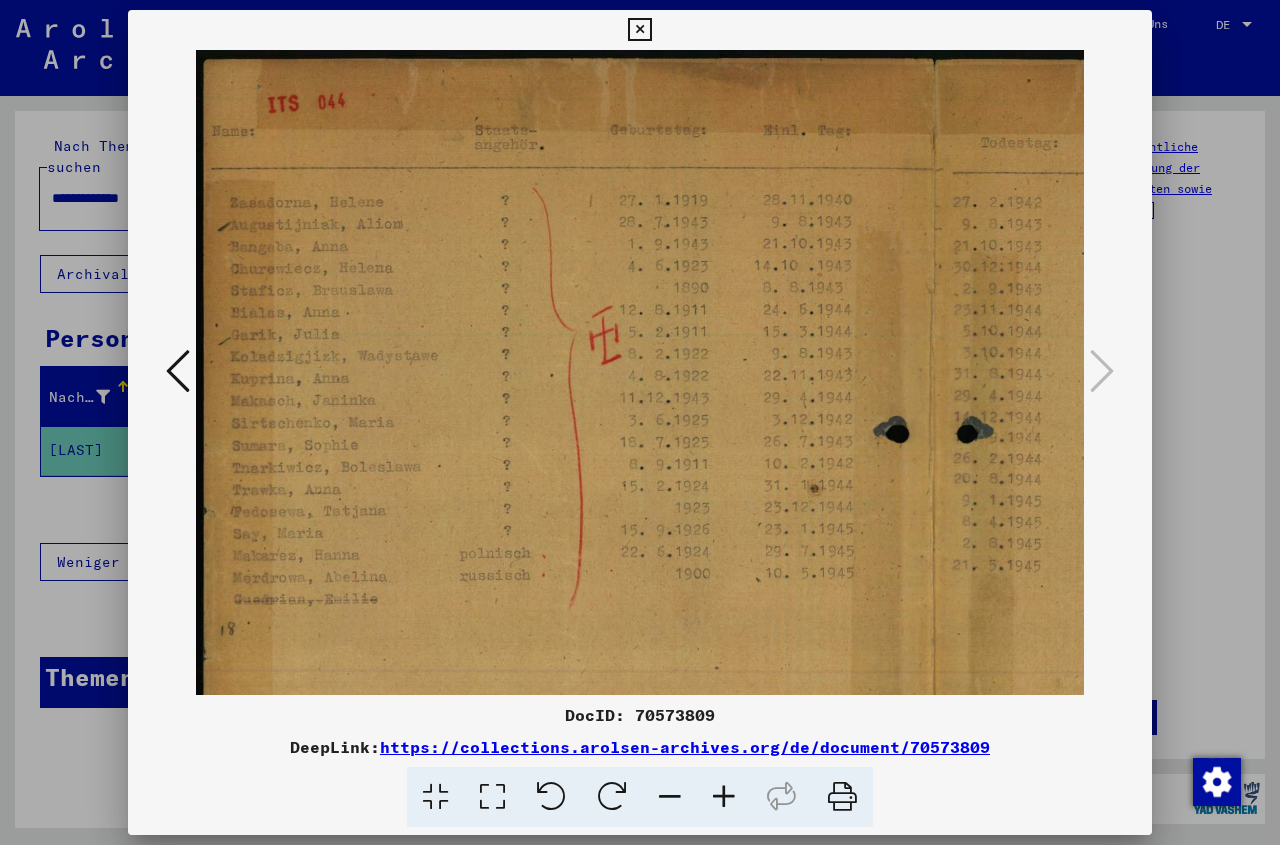 click at bounding box center [724, 797] 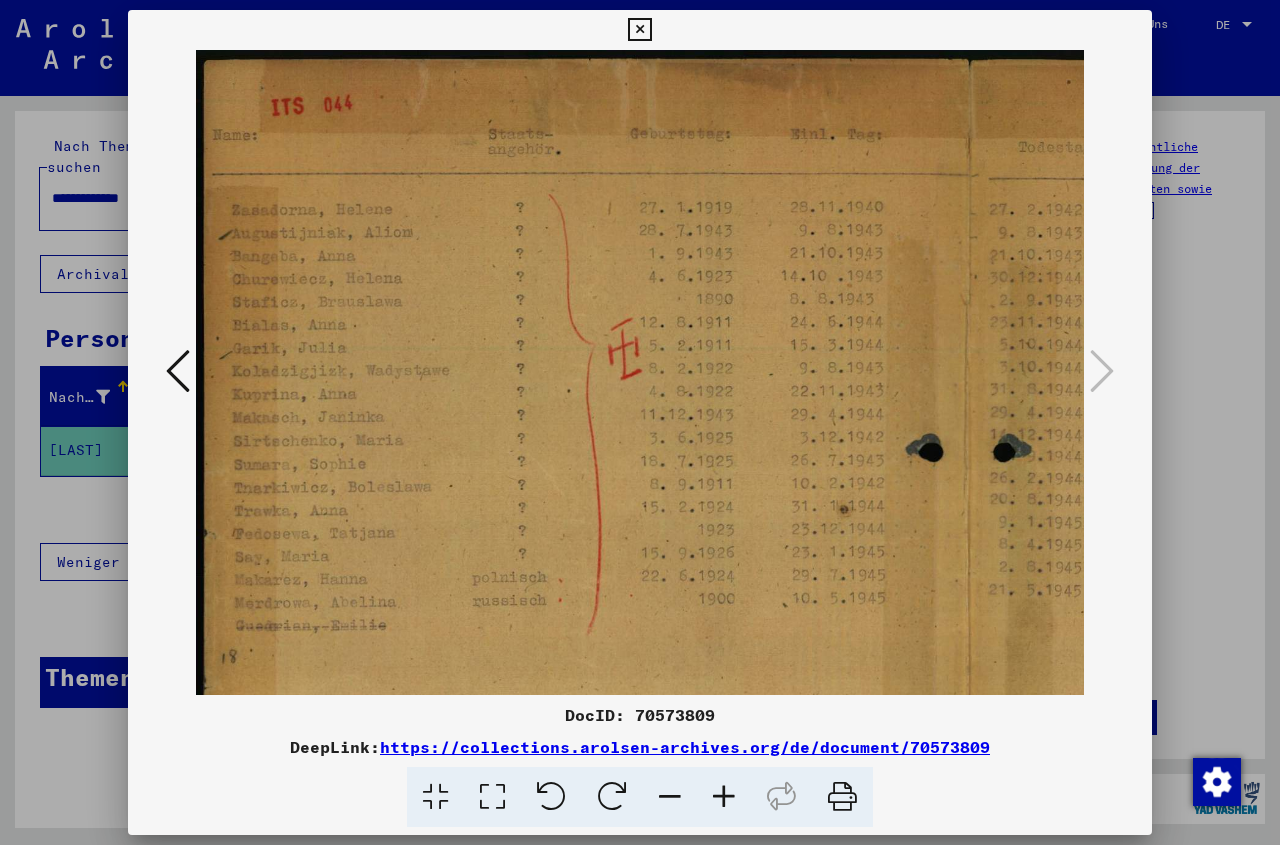 click at bounding box center (724, 797) 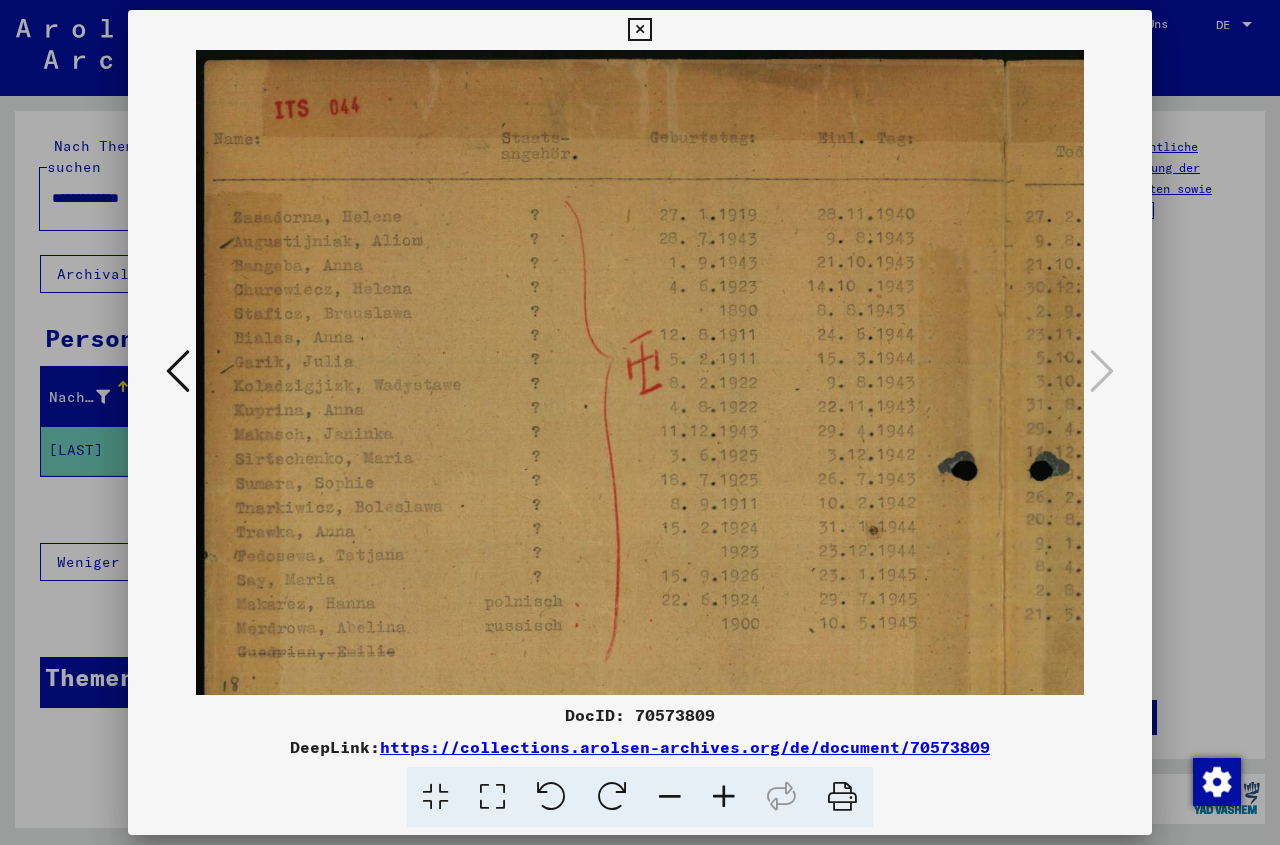 click at bounding box center (724, 797) 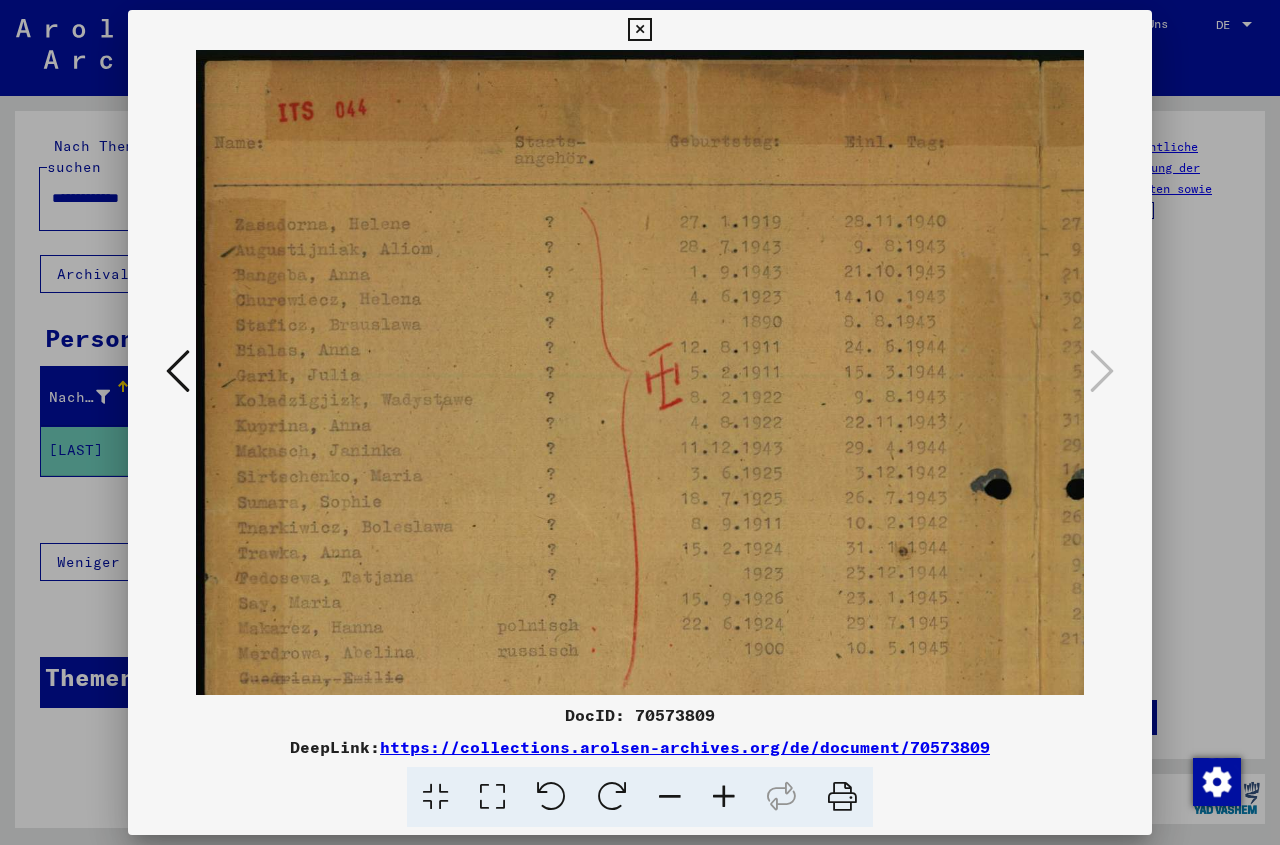 click at bounding box center [724, 797] 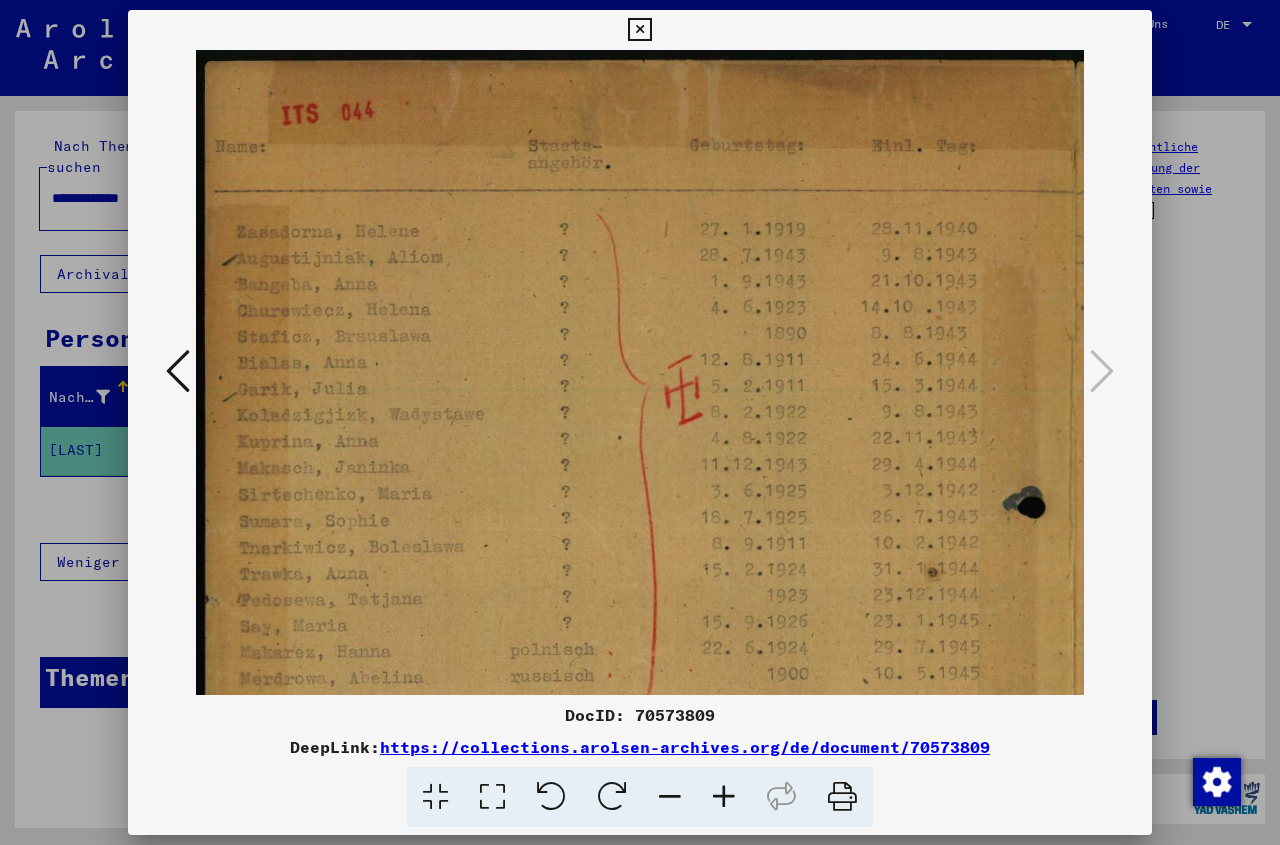 click at bounding box center [724, 797] 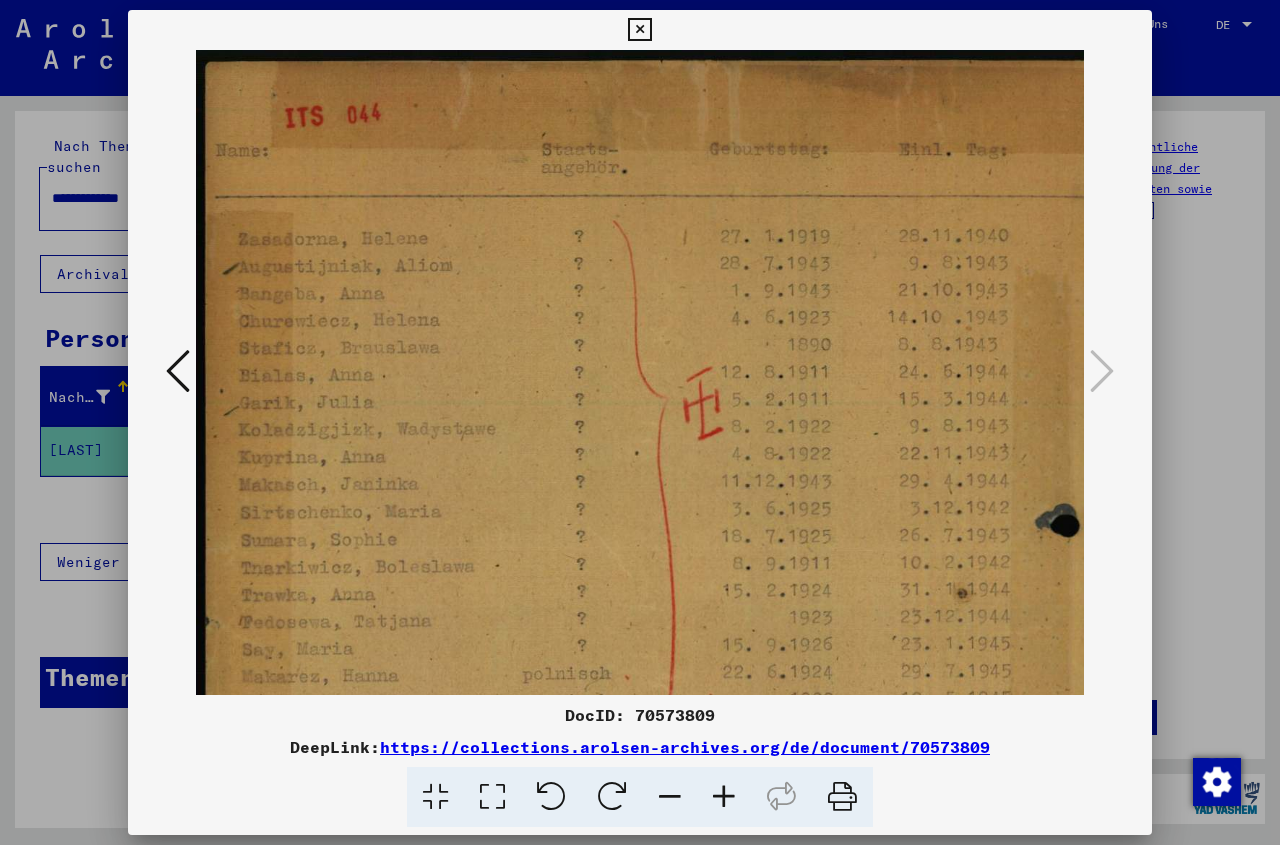 click at bounding box center (724, 797) 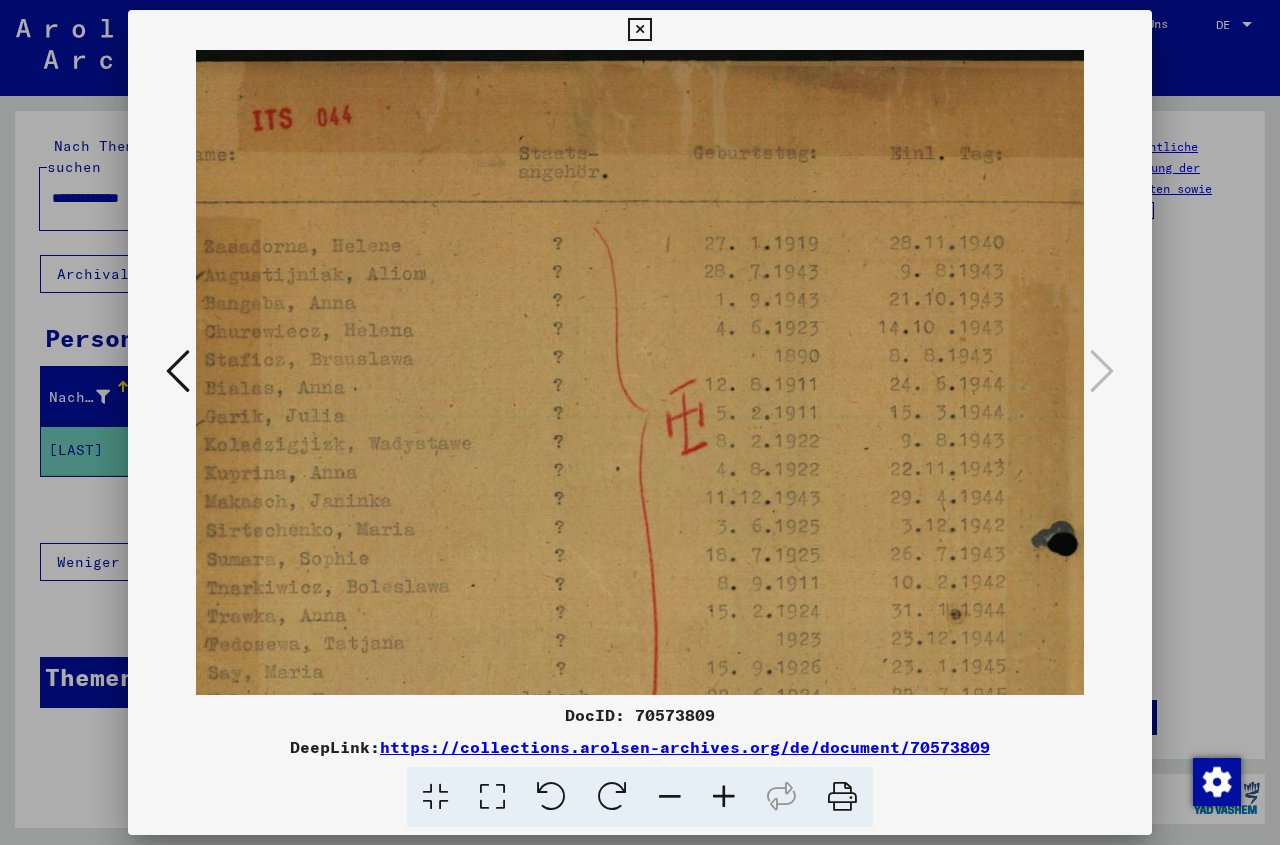 scroll, scrollTop: 0, scrollLeft: 133, axis: horizontal 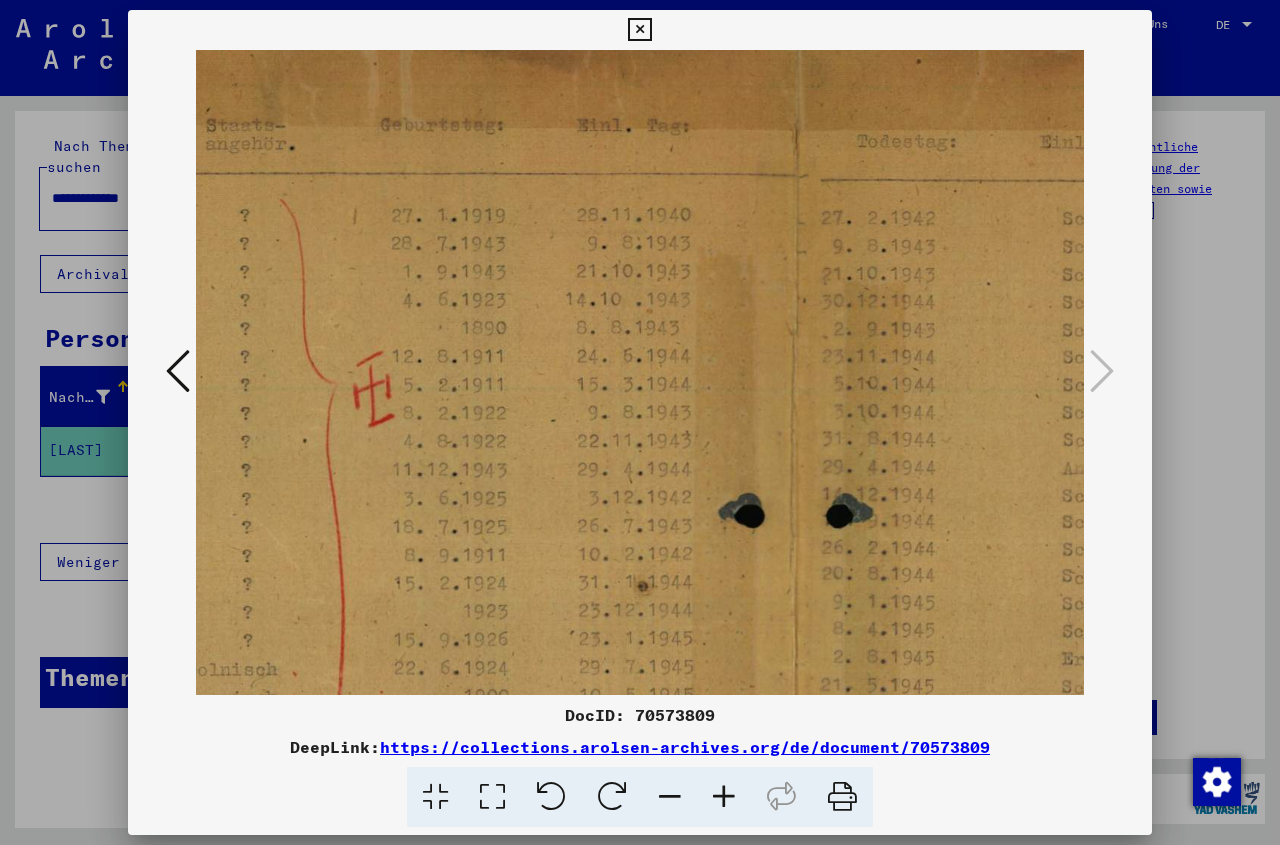 drag, startPoint x: 1038, startPoint y: 431, endPoint x: 689, endPoint y: 406, distance: 349.89426 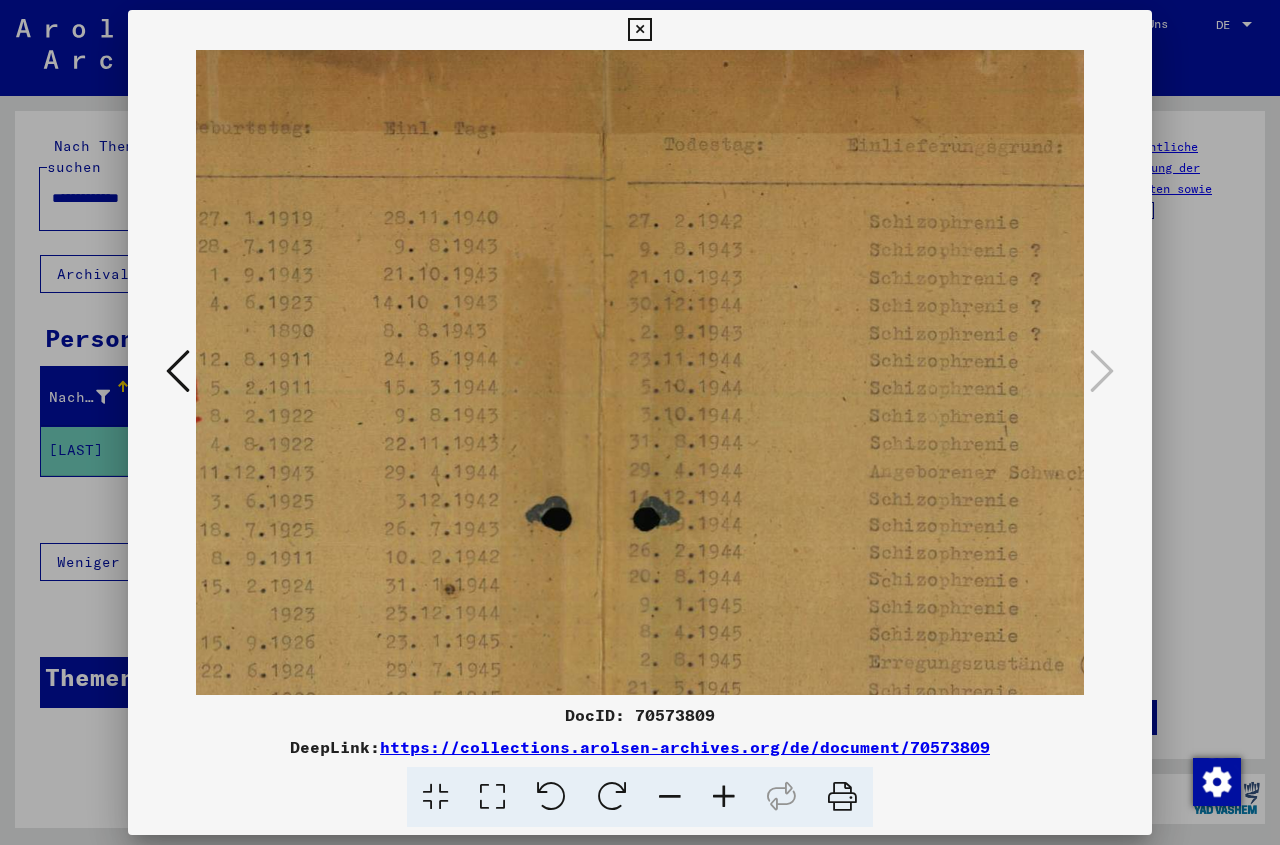 scroll, scrollTop: 25, scrollLeft: 543, axis: both 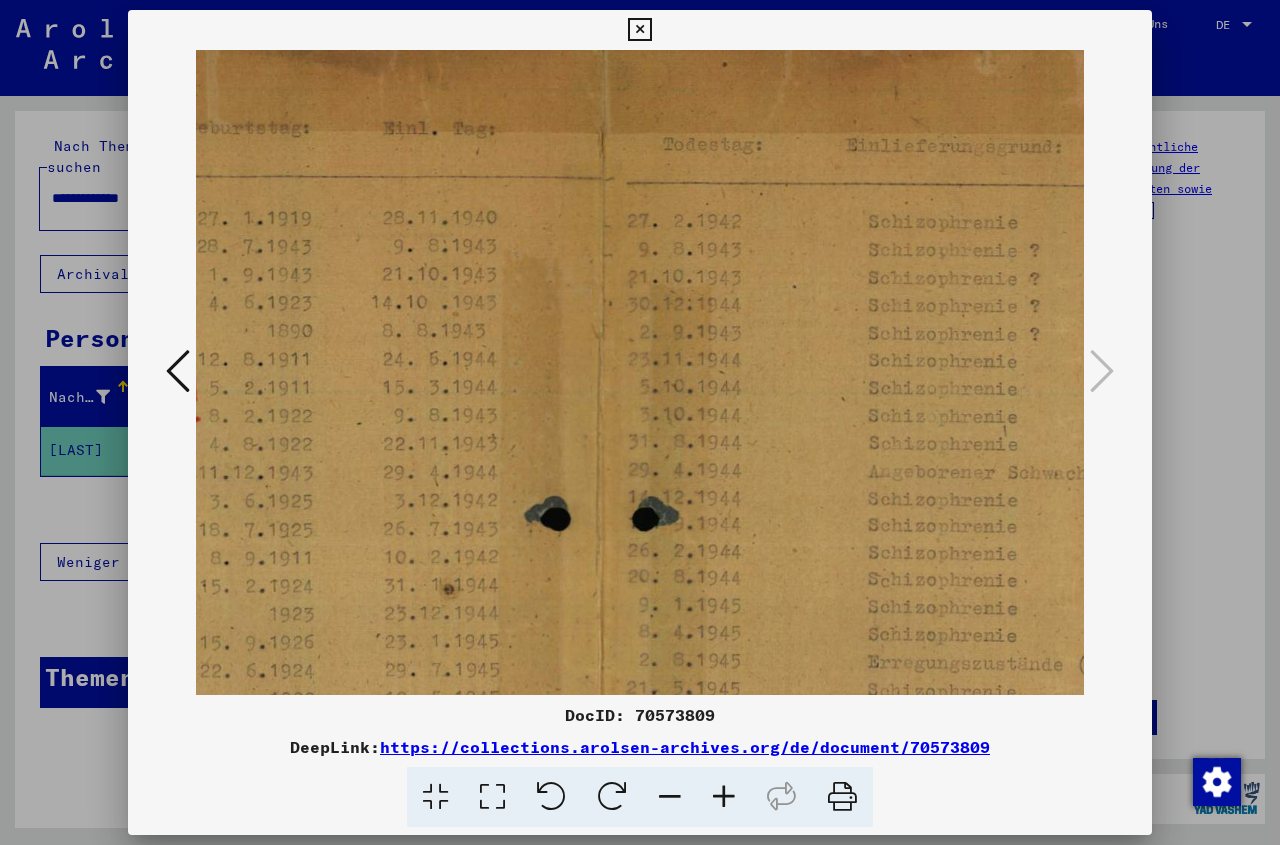 drag, startPoint x: 921, startPoint y: 422, endPoint x: 730, endPoint y: 425, distance: 191.02356 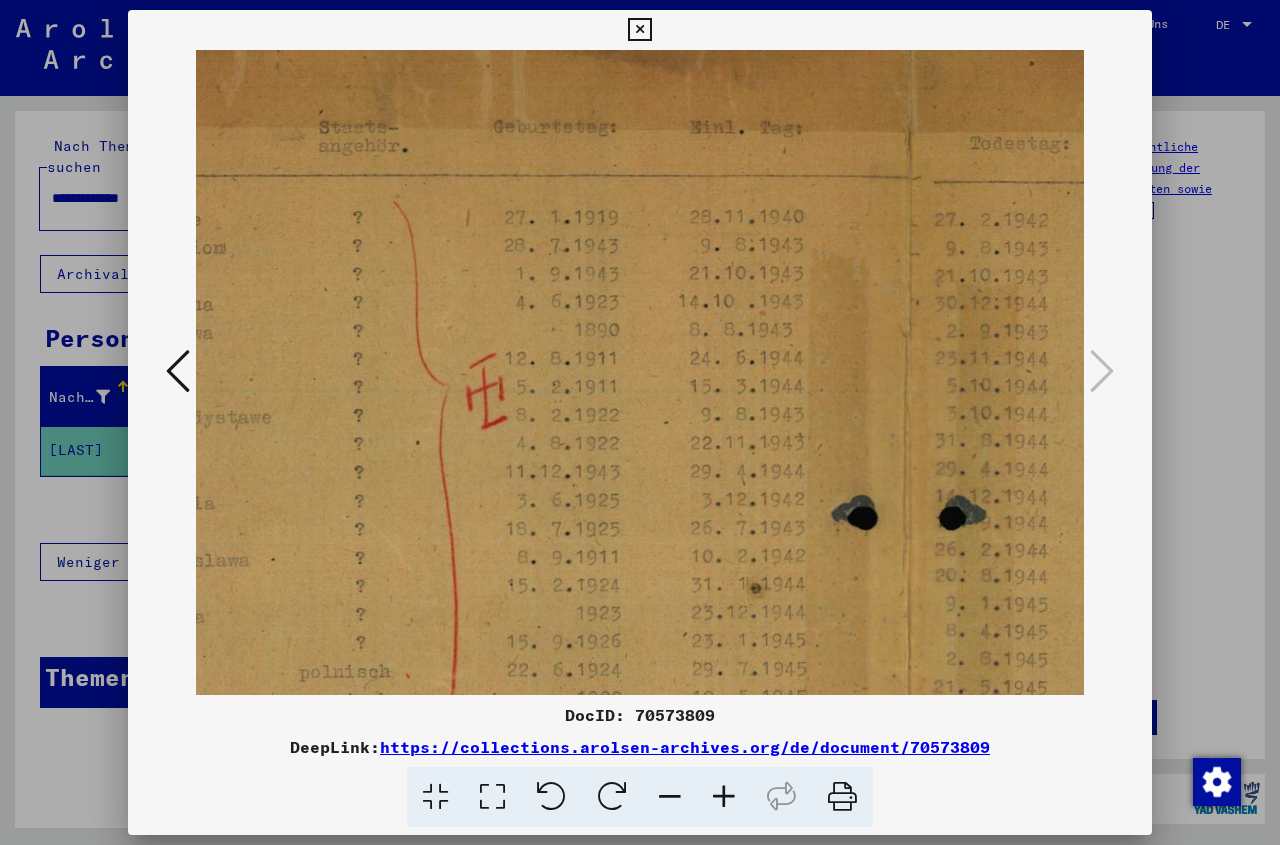 scroll, scrollTop: 18, scrollLeft: 0, axis: vertical 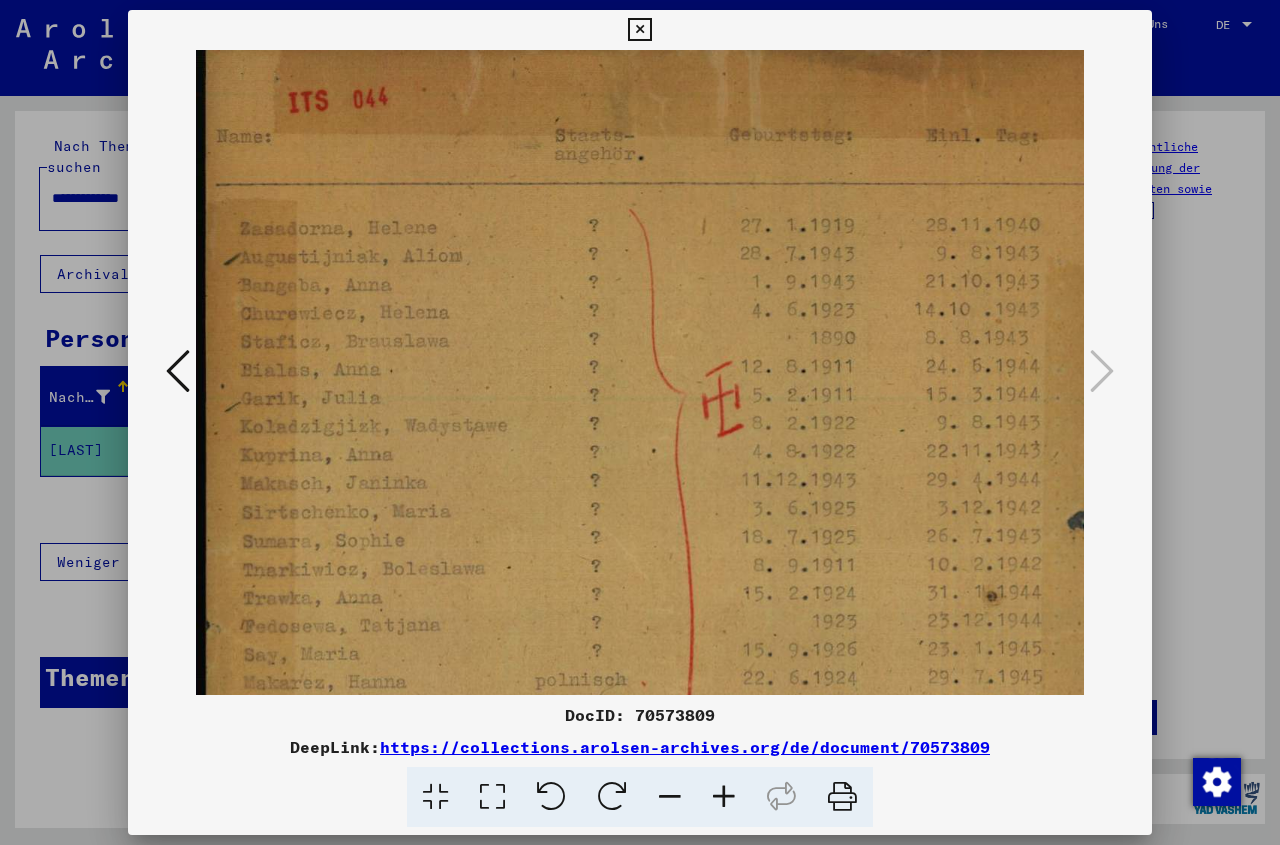 drag, startPoint x: 487, startPoint y: 411, endPoint x: 1273, endPoint y: 424, distance: 786.1075 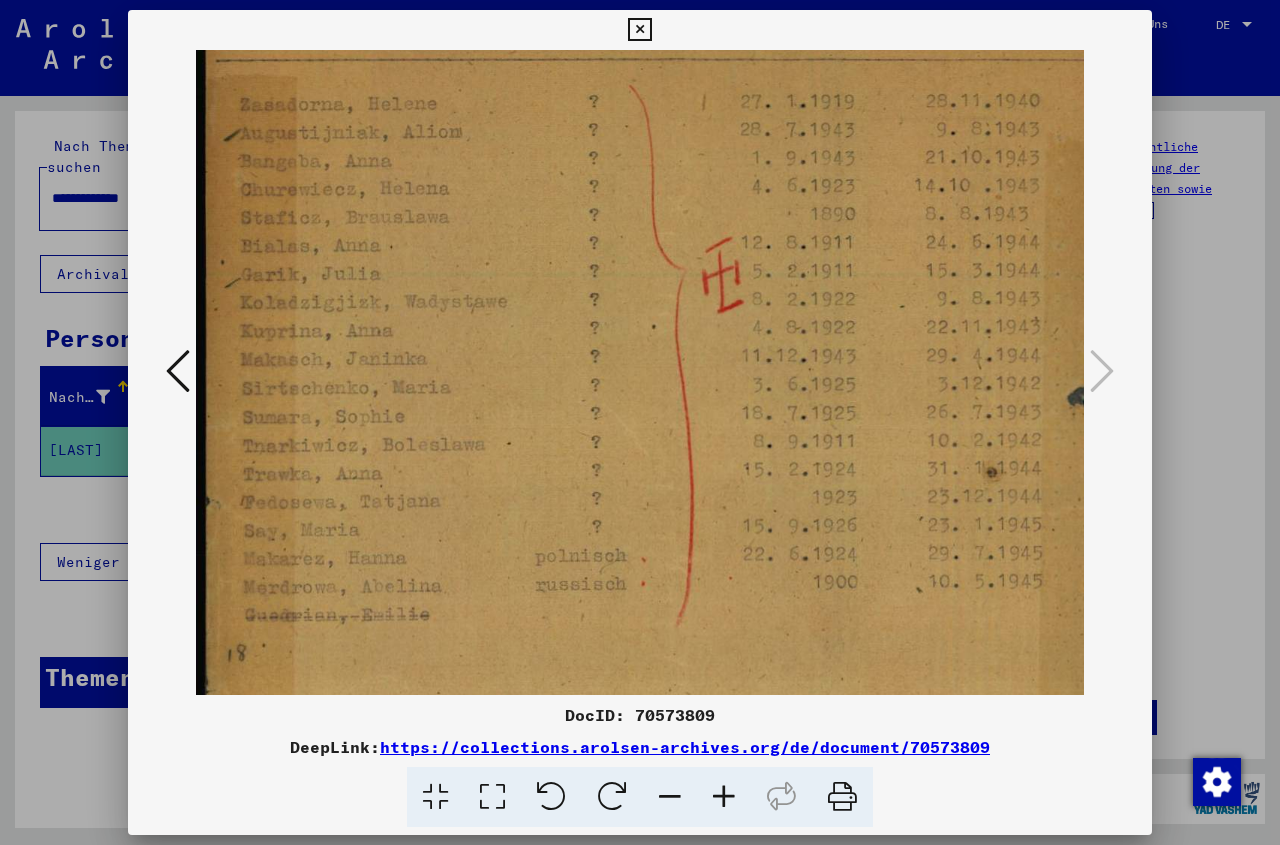 scroll, scrollTop: 175, scrollLeft: 0, axis: vertical 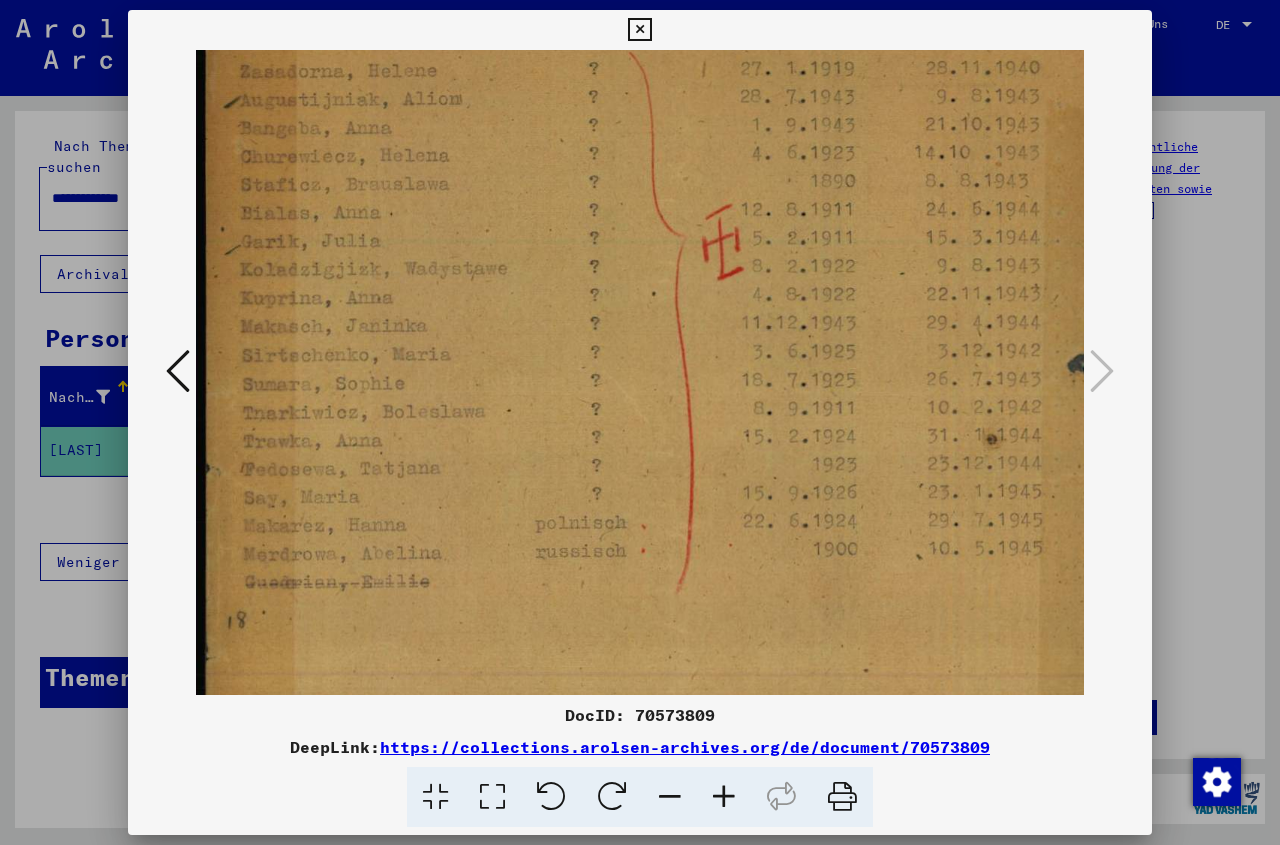 drag, startPoint x: 404, startPoint y: 628, endPoint x: 433, endPoint y: 471, distance: 159.65588 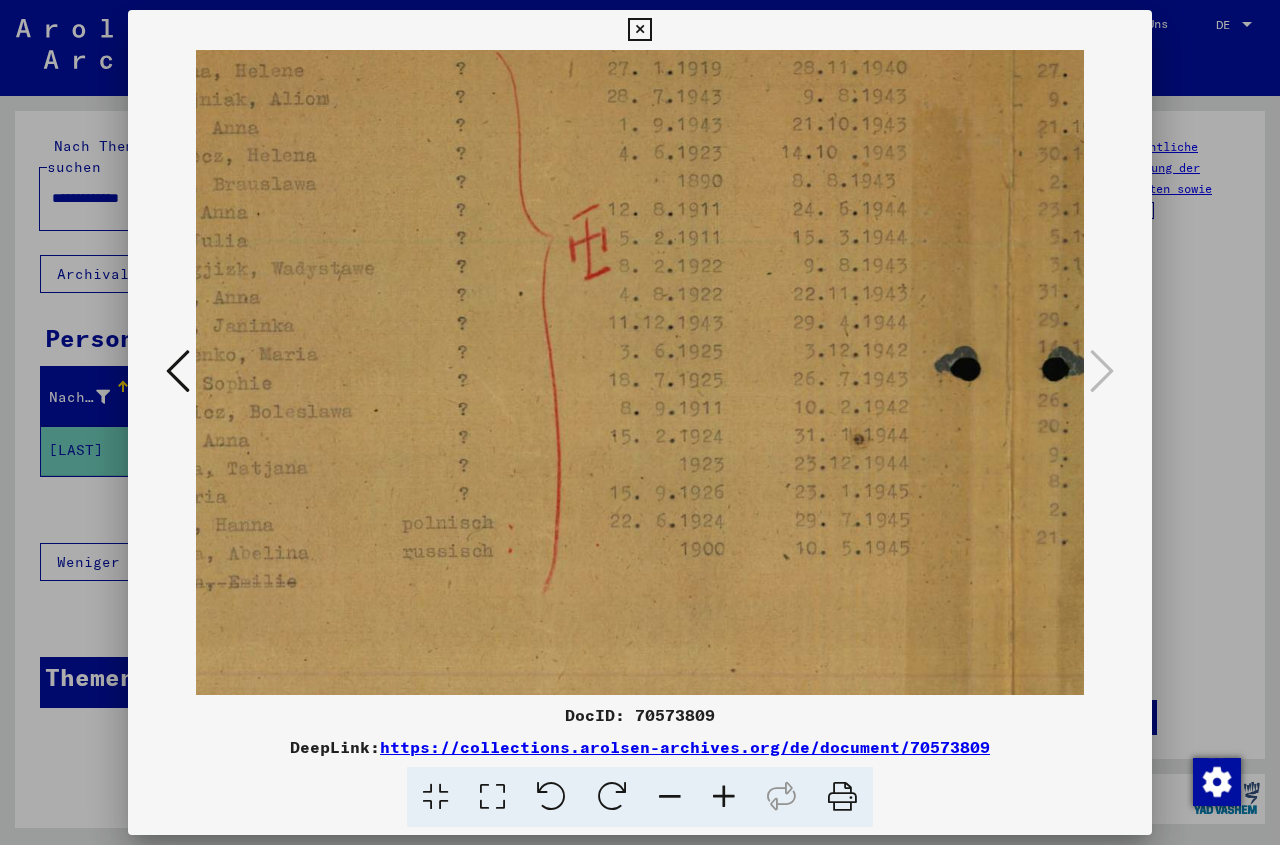 scroll, scrollTop: 175, scrollLeft: 170, axis: both 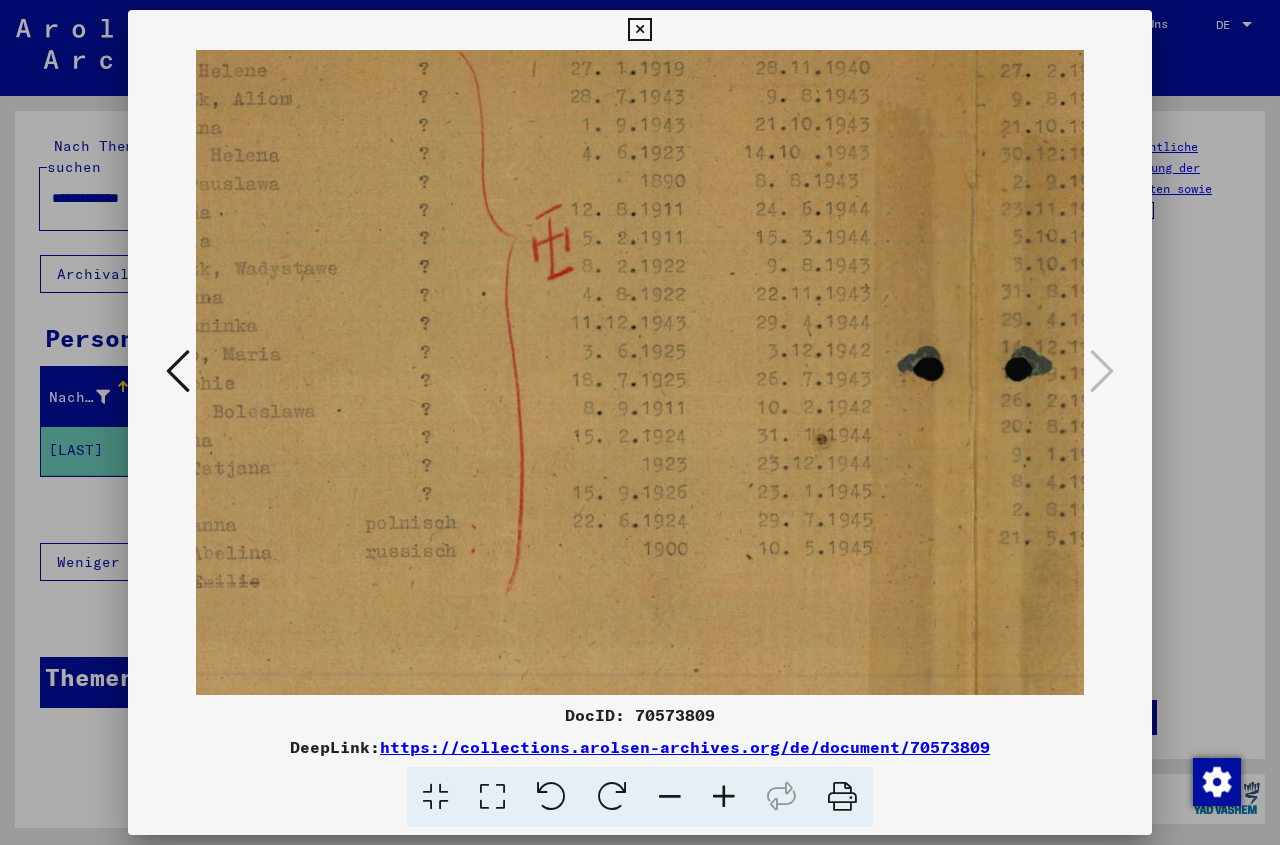 drag, startPoint x: 839, startPoint y: 482, endPoint x: 669, endPoint y: 482, distance: 170 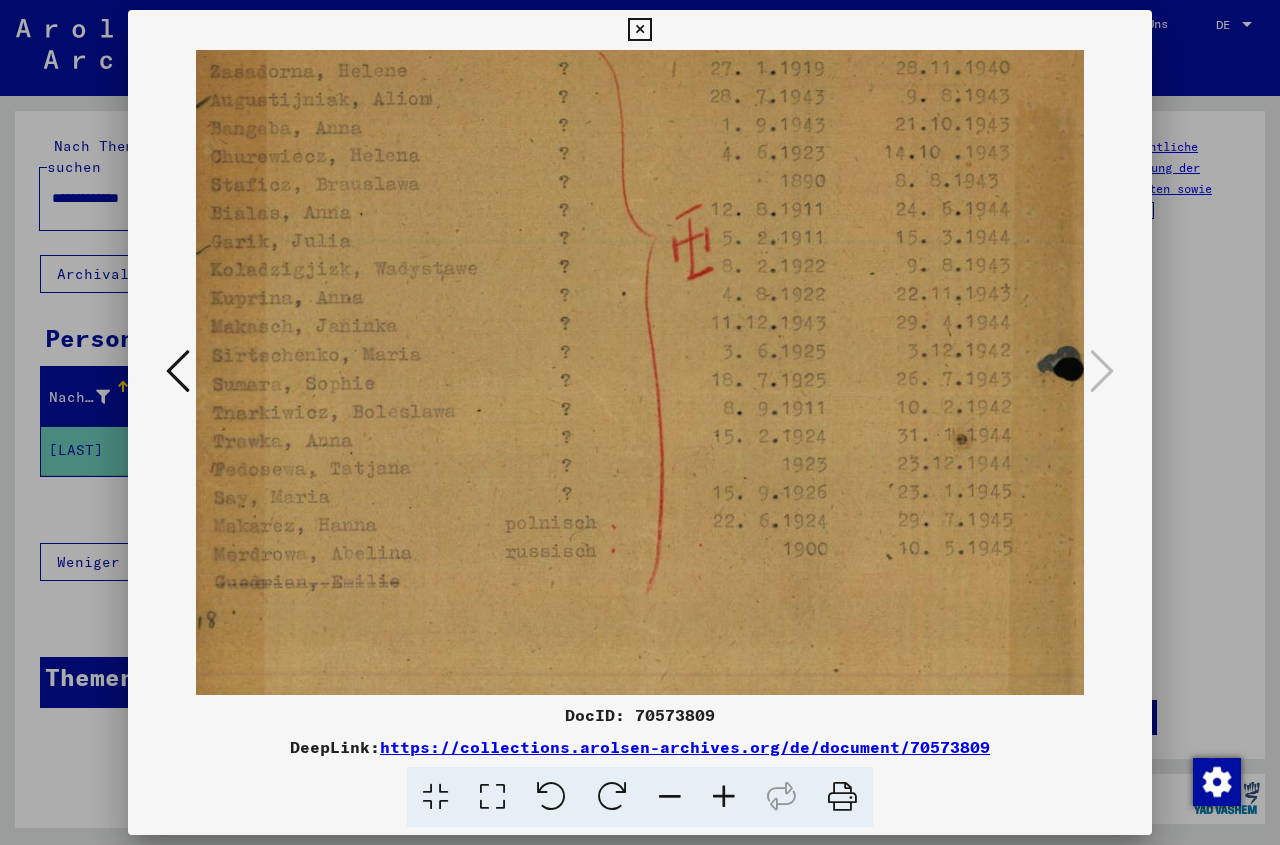 scroll, scrollTop: 175, scrollLeft: 25, axis: both 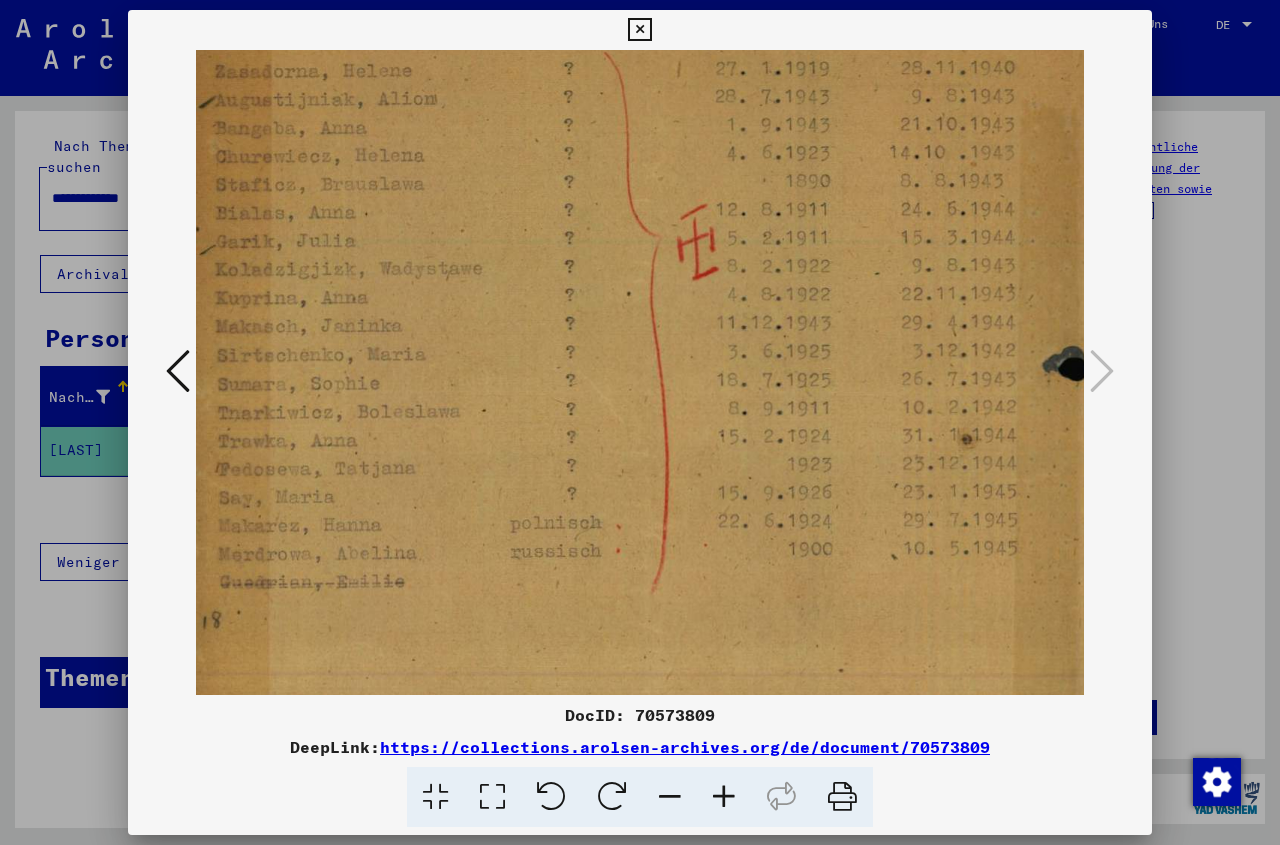 drag, startPoint x: 414, startPoint y: 529, endPoint x: 559, endPoint y: 529, distance: 145 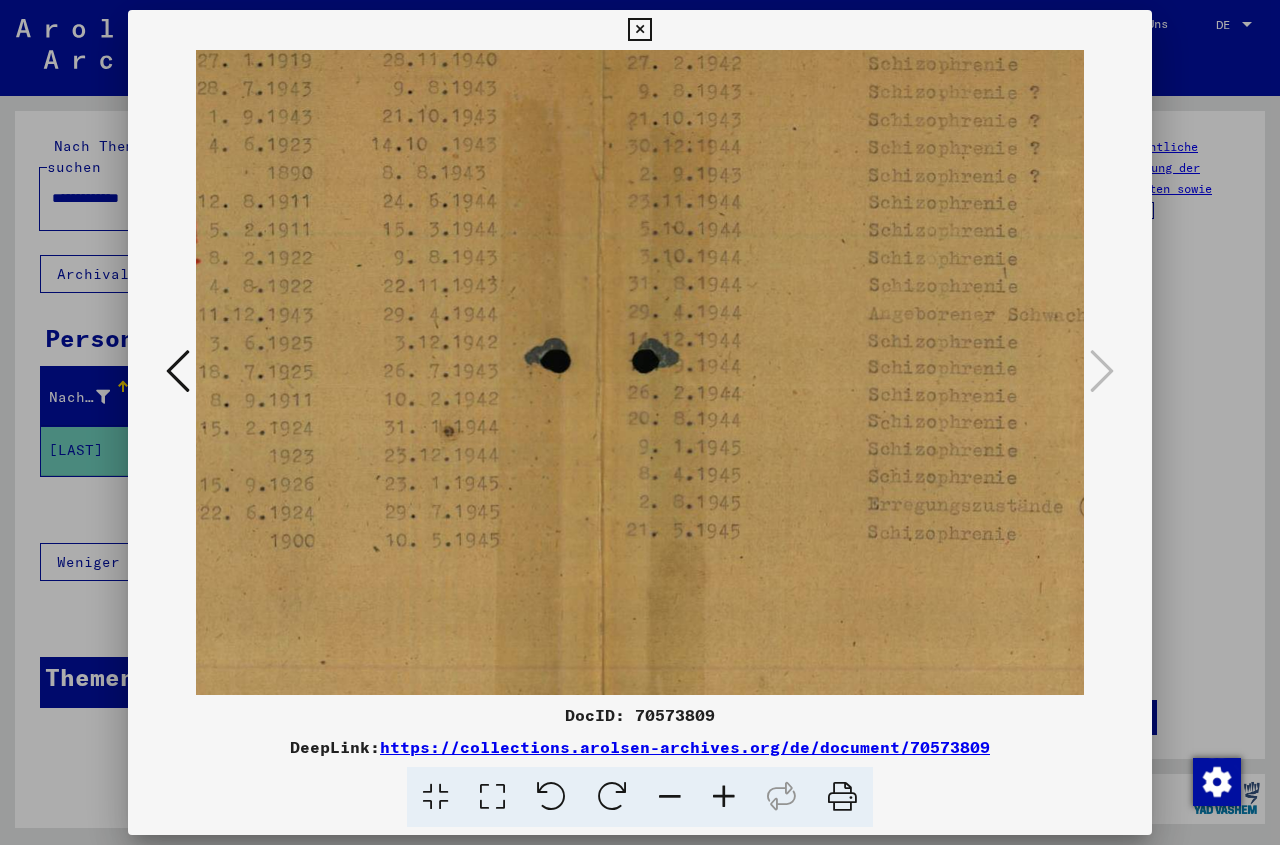 scroll, scrollTop: 183, scrollLeft: 478, axis: both 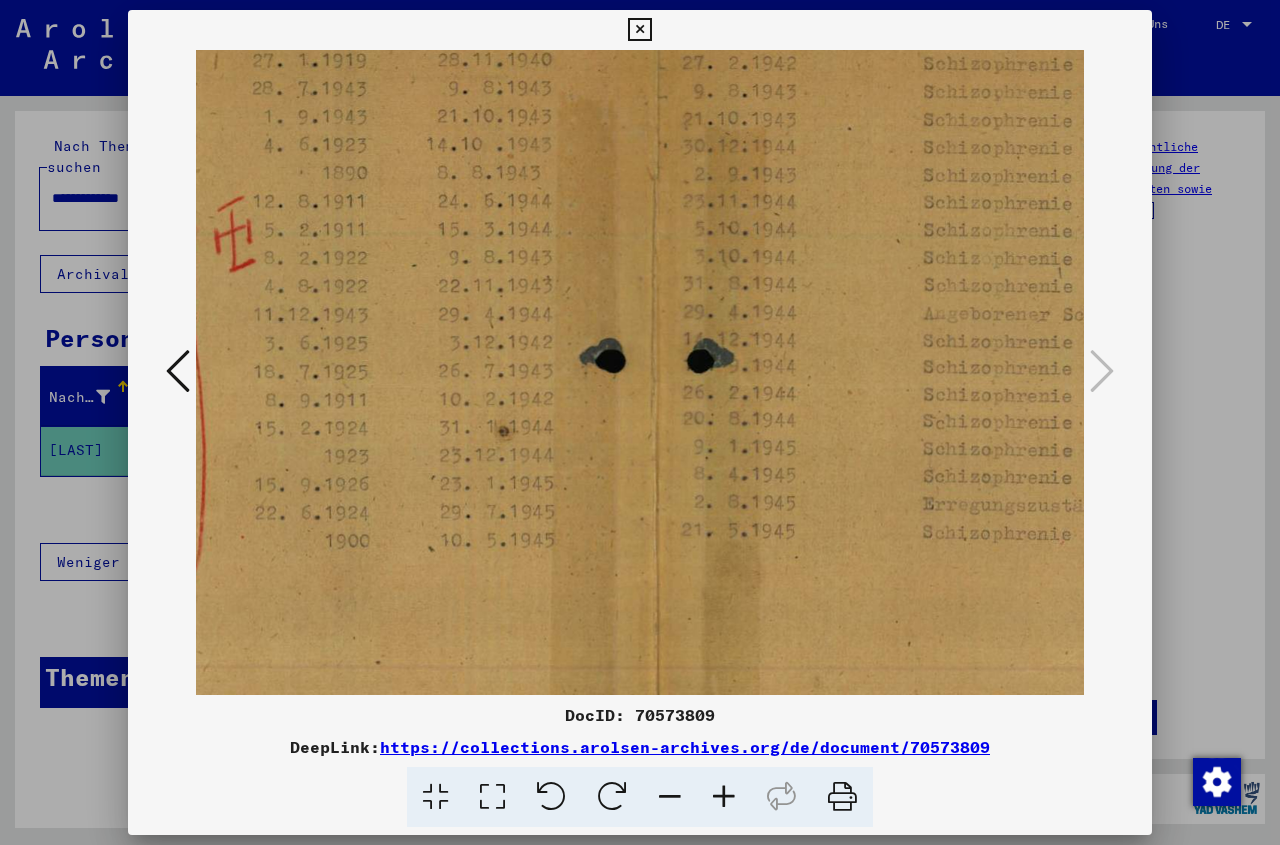 drag, startPoint x: 964, startPoint y: 479, endPoint x: 535, endPoint y: 471, distance: 429.0746 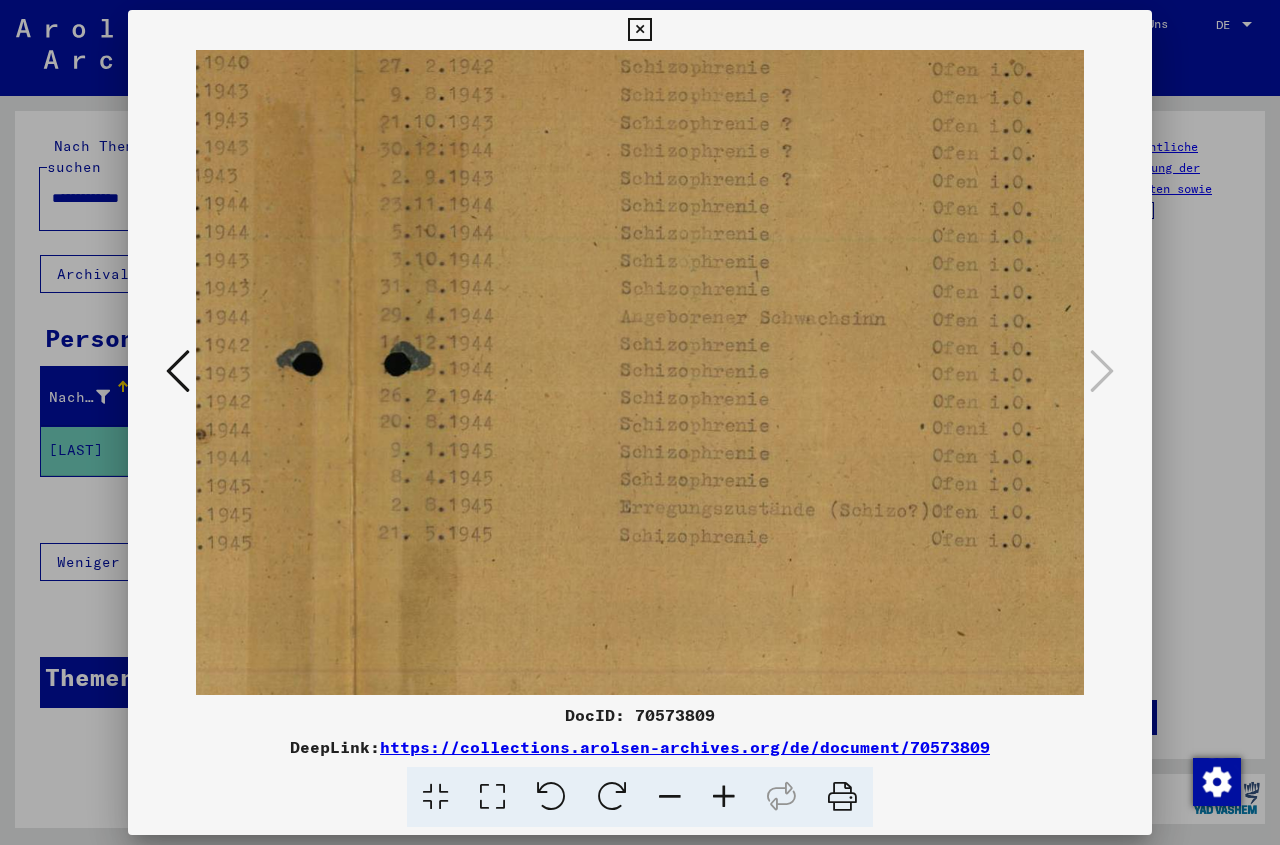 scroll, scrollTop: 180, scrollLeft: 868, axis: both 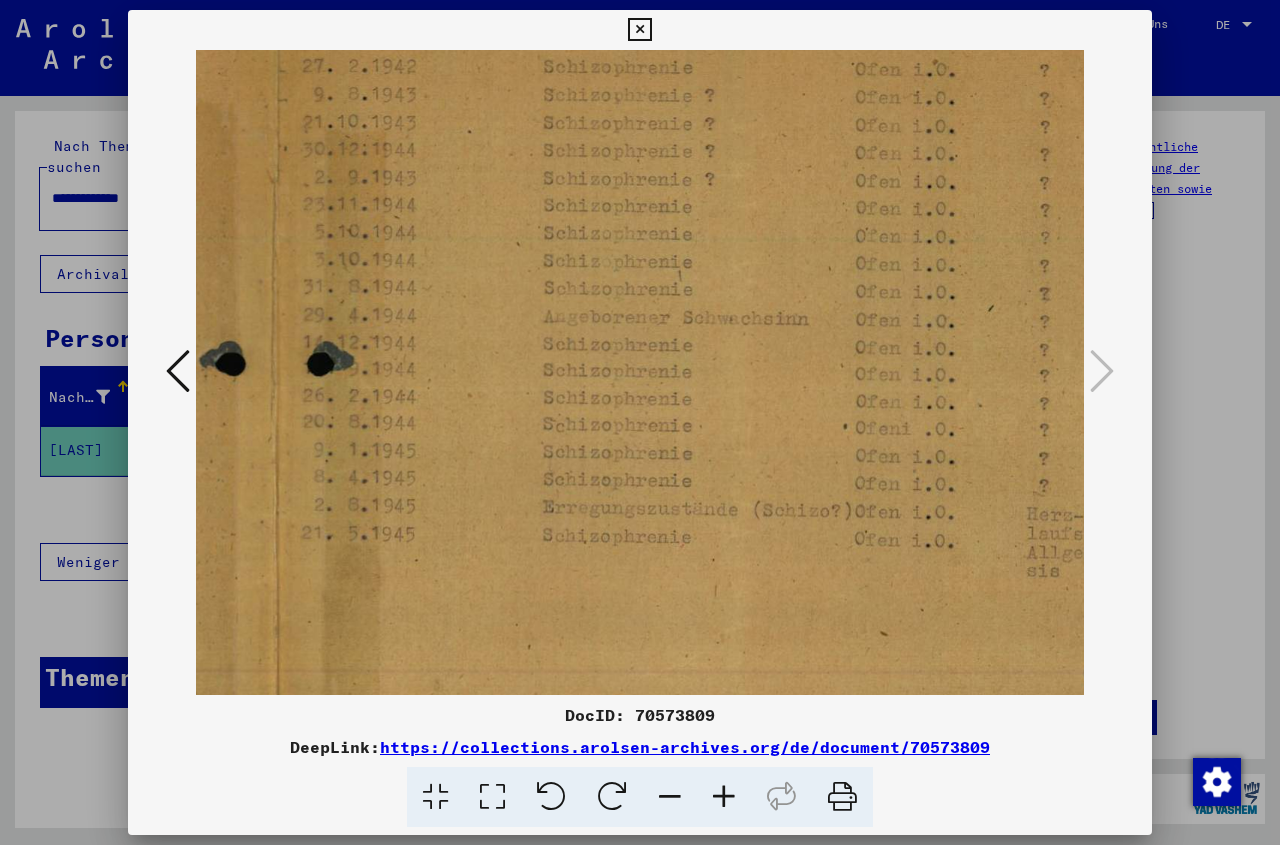 drag, startPoint x: 992, startPoint y: 482, endPoint x: 645, endPoint y: 482, distance: 347 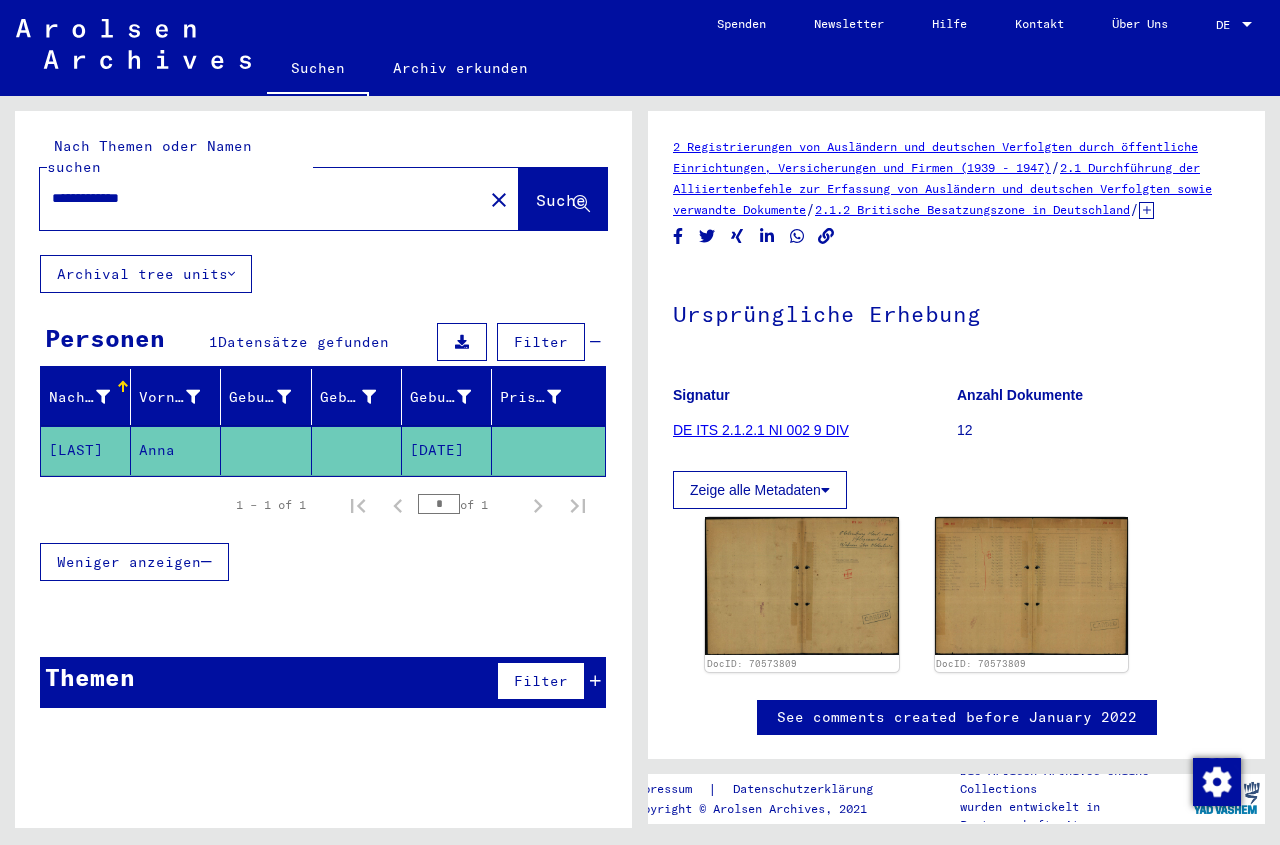 click on "**********" at bounding box center [261, 198] 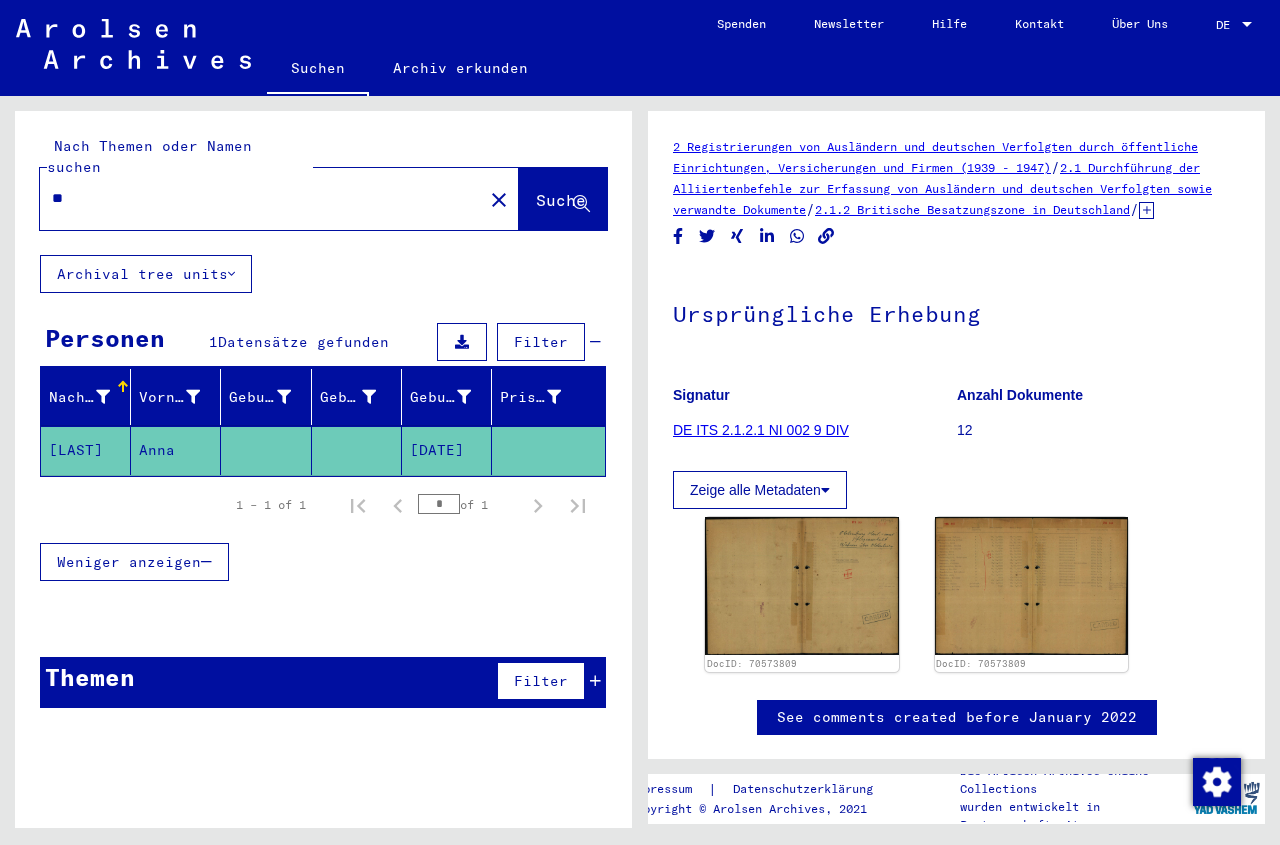type on "*" 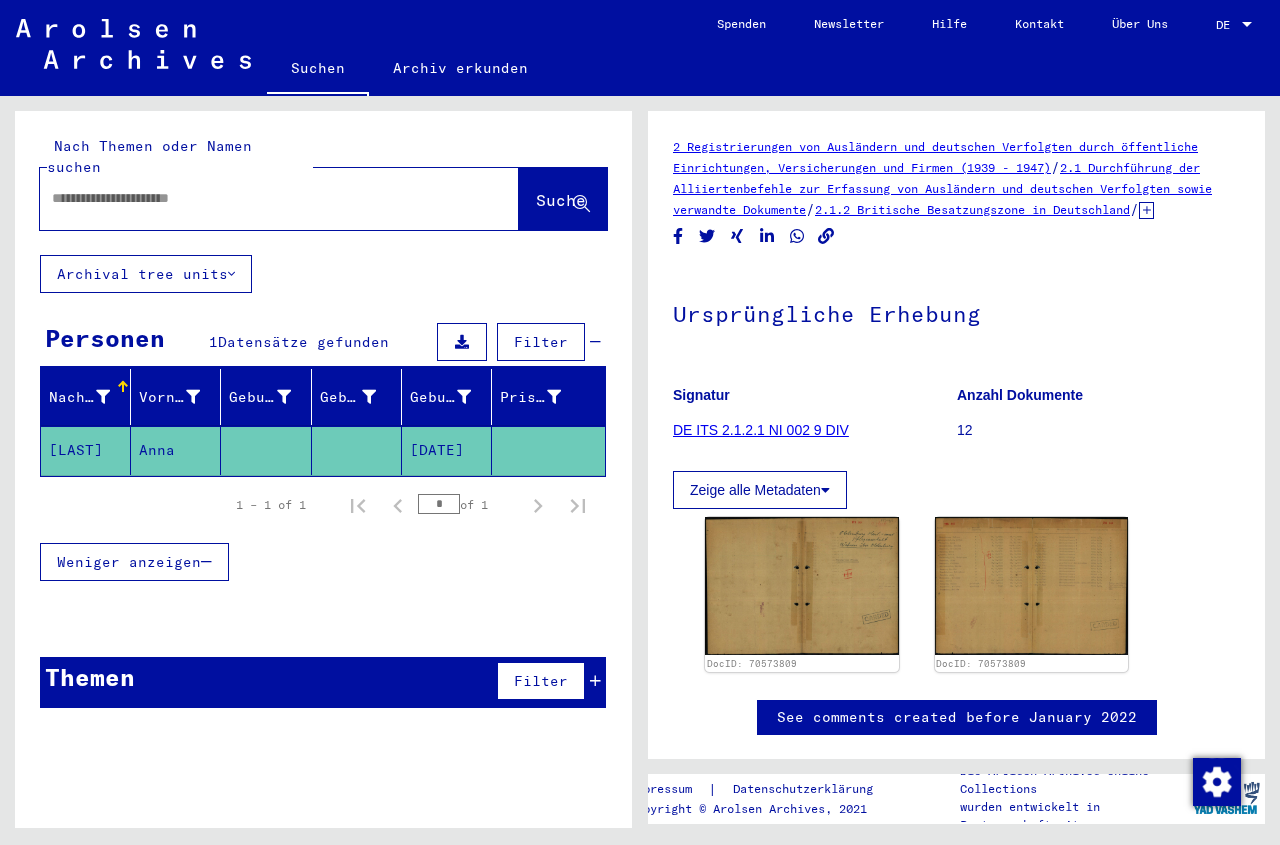 paste on "**********" 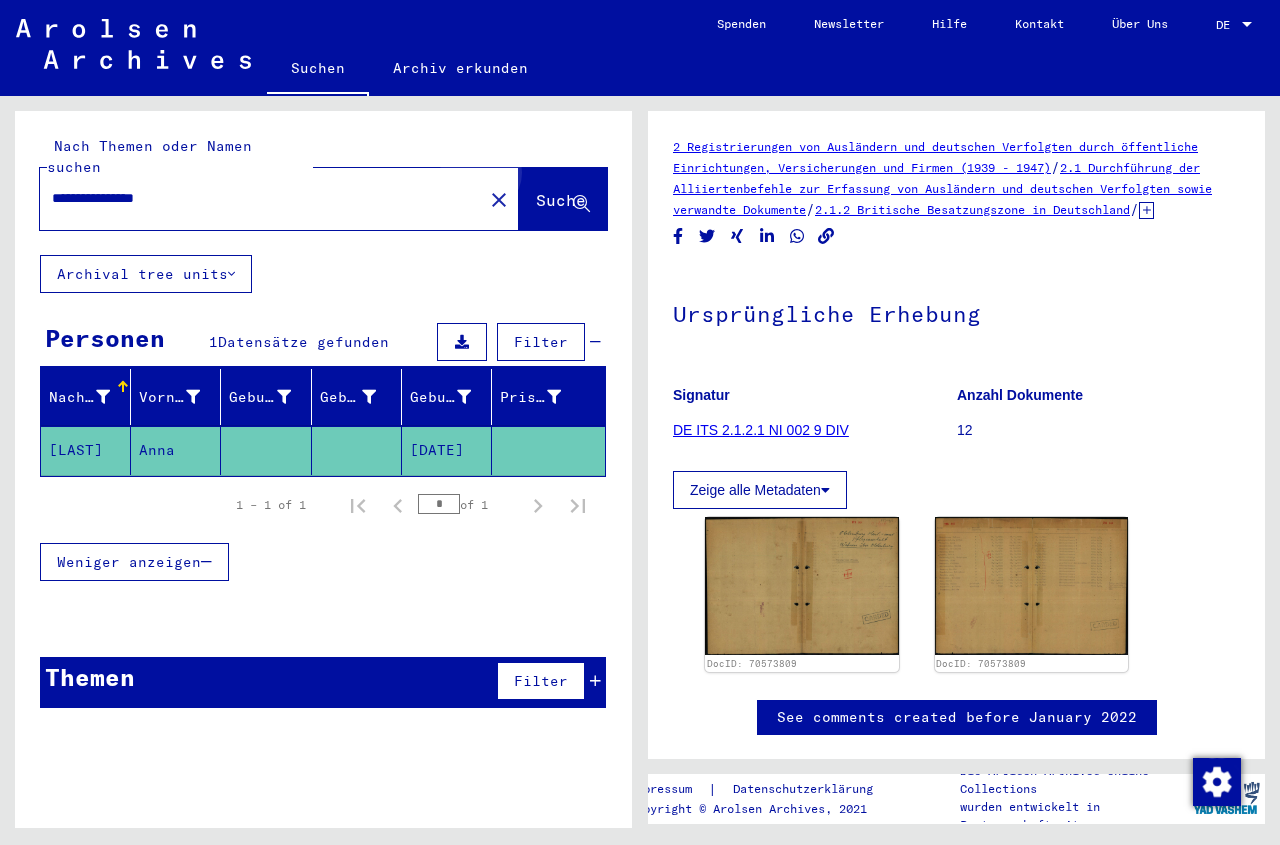 click on "Suche" 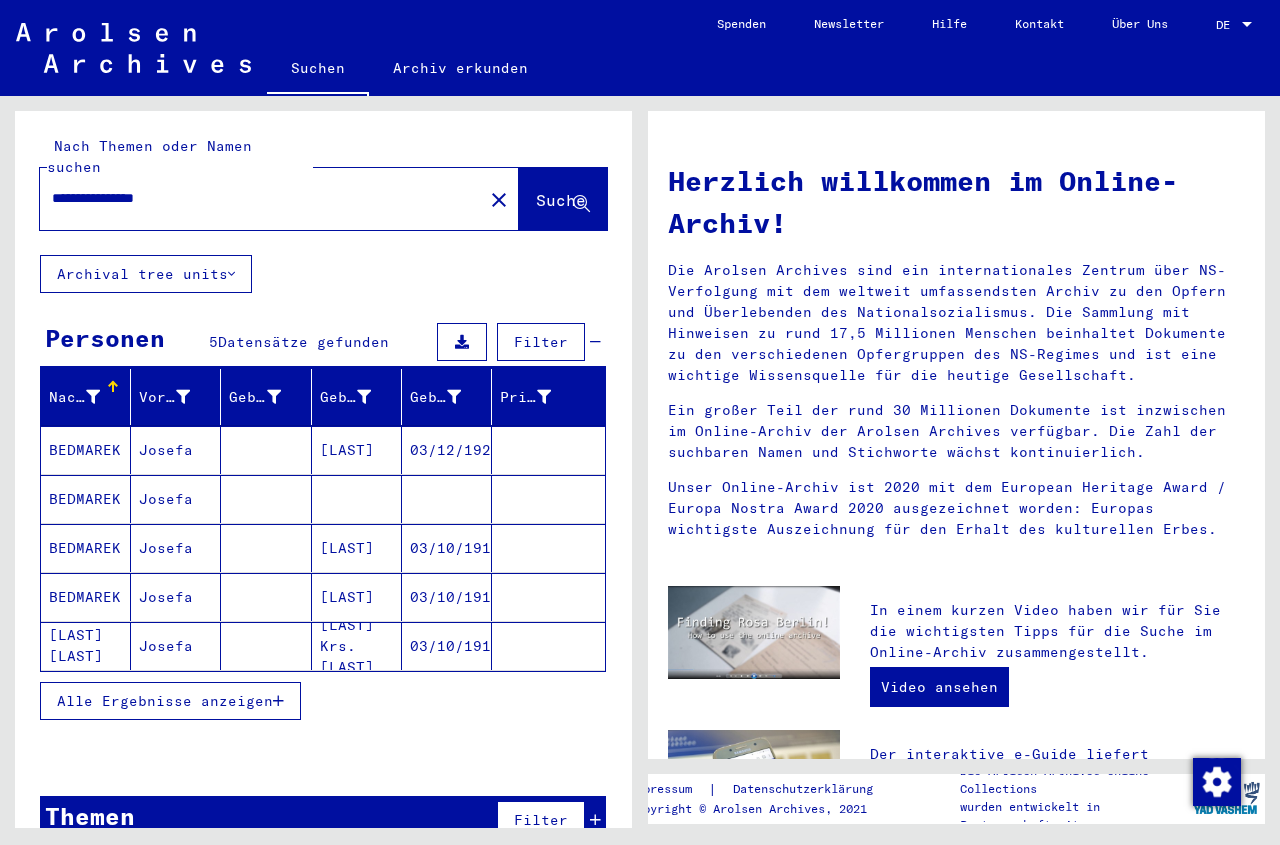click on "Alle Ergebnisse anzeigen" at bounding box center [165, 701] 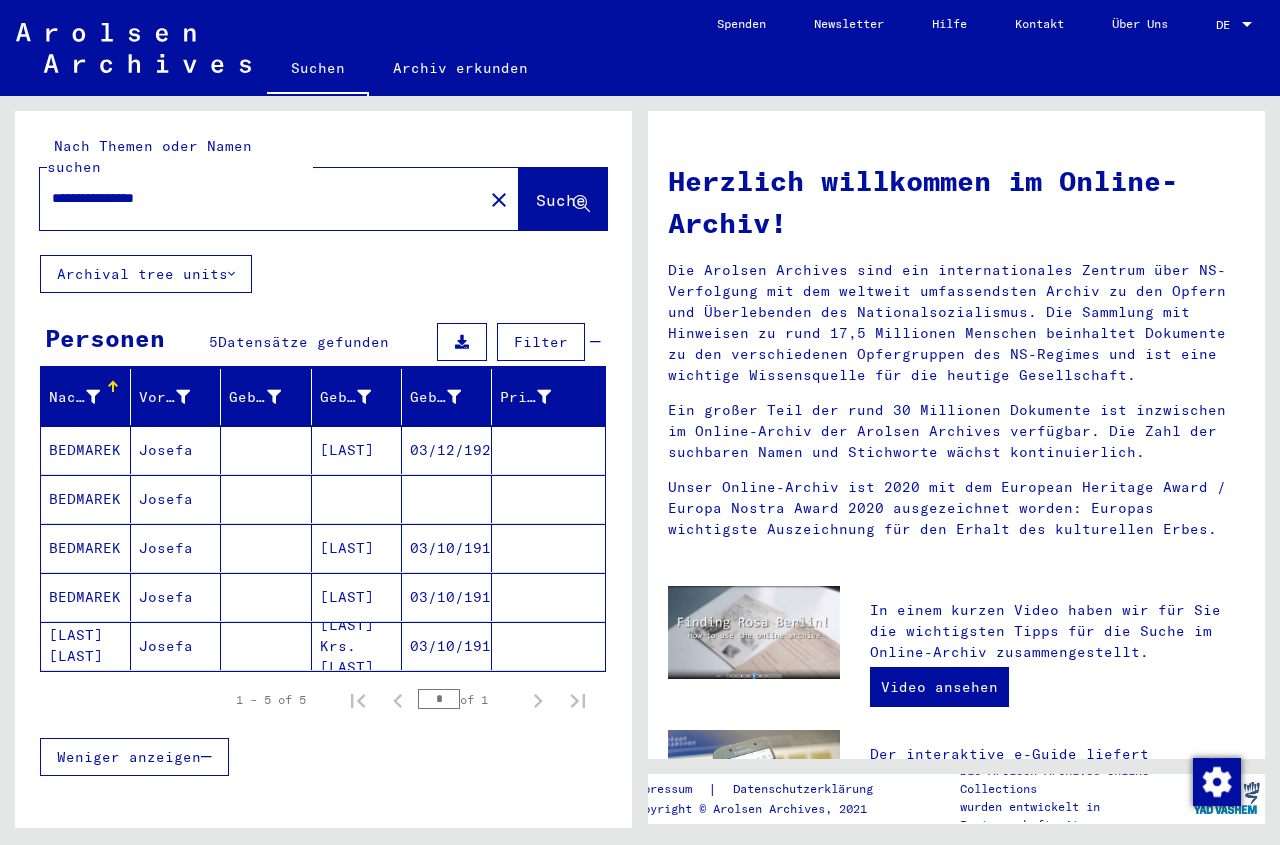 click on "[LAST]" at bounding box center (357, 499) 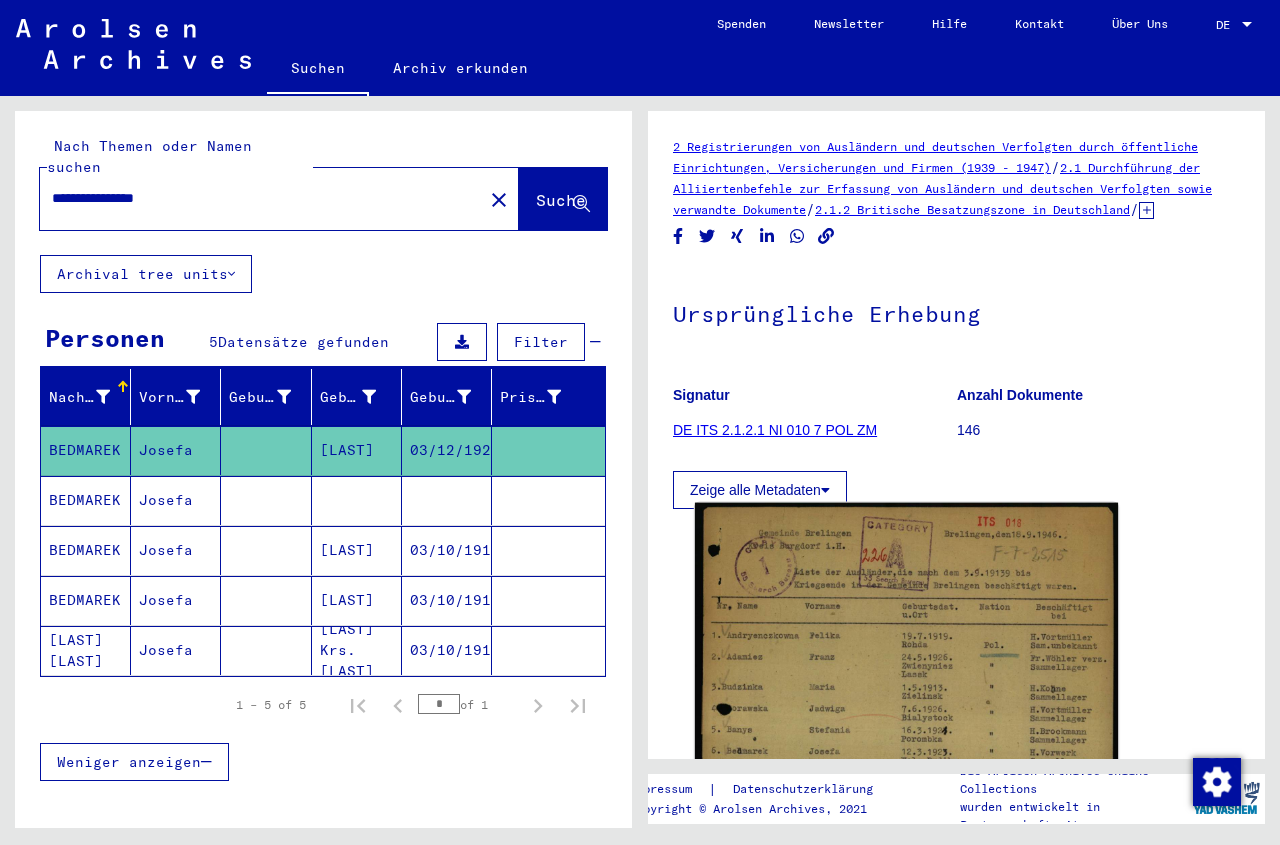 click 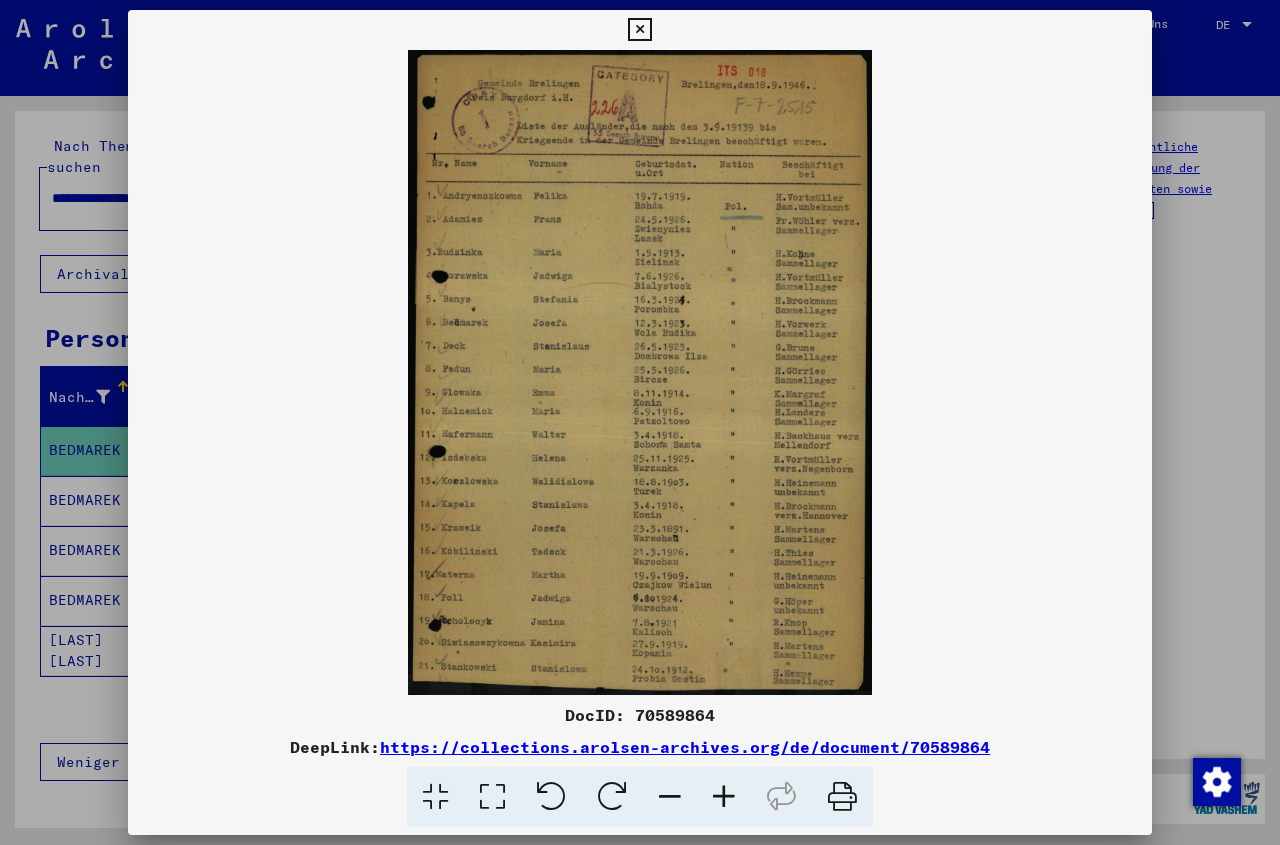 click at bounding box center [724, 797] 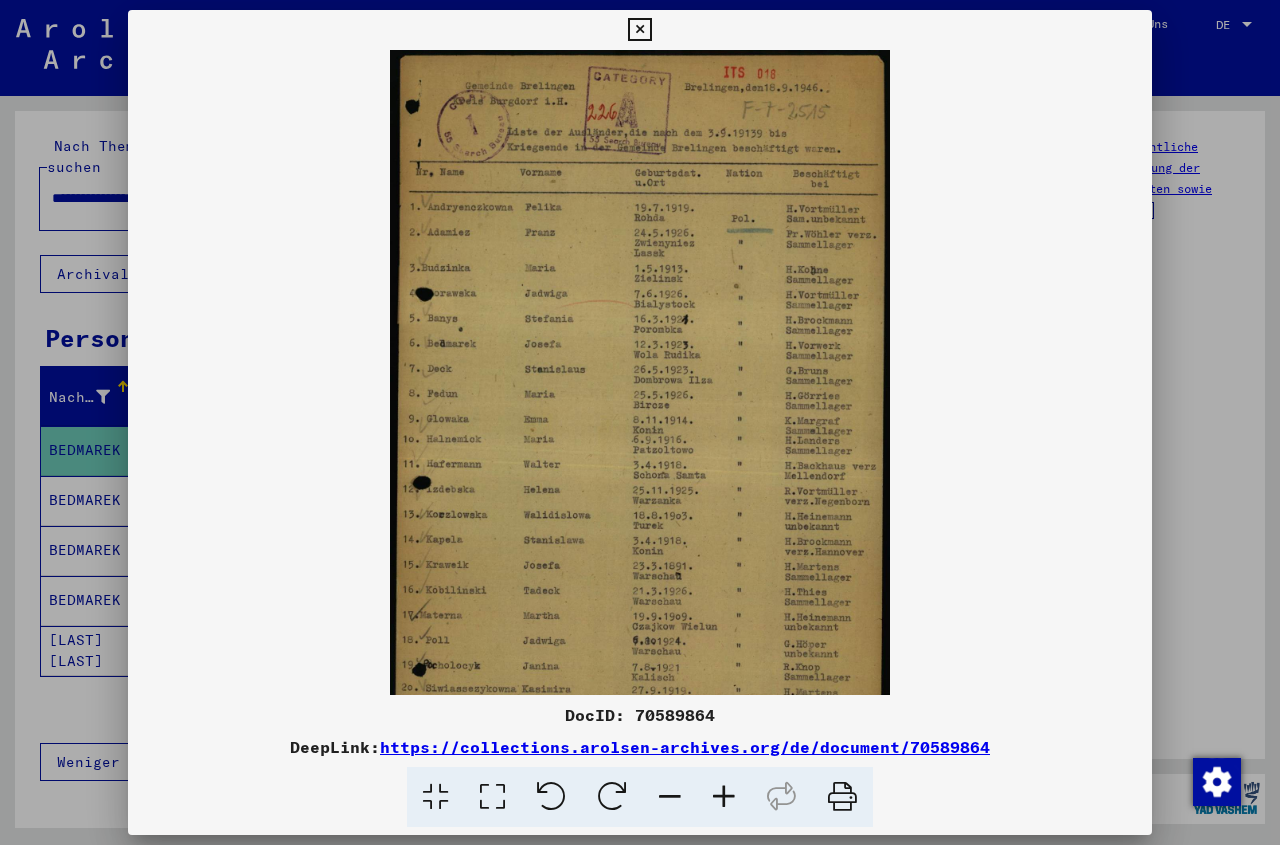 click at bounding box center (724, 797) 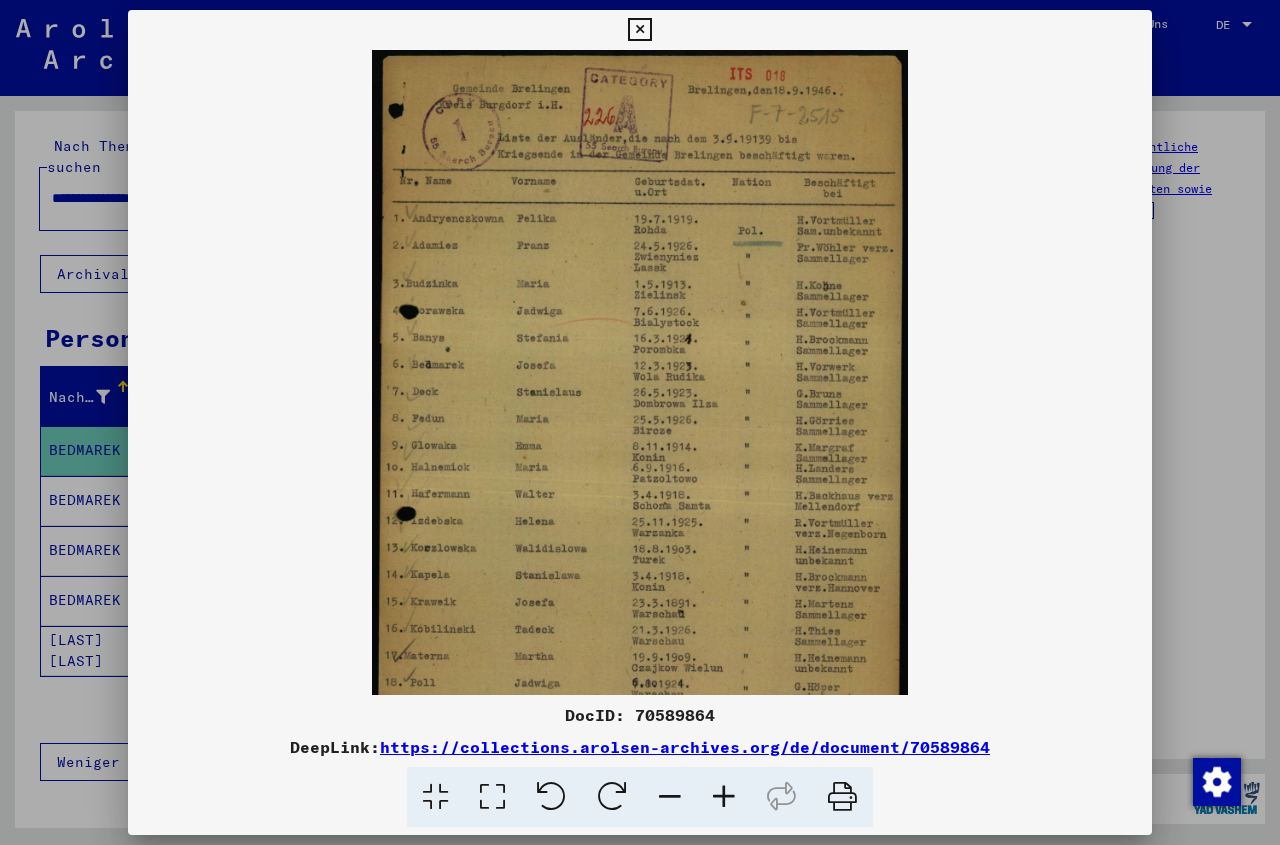 click at bounding box center [724, 797] 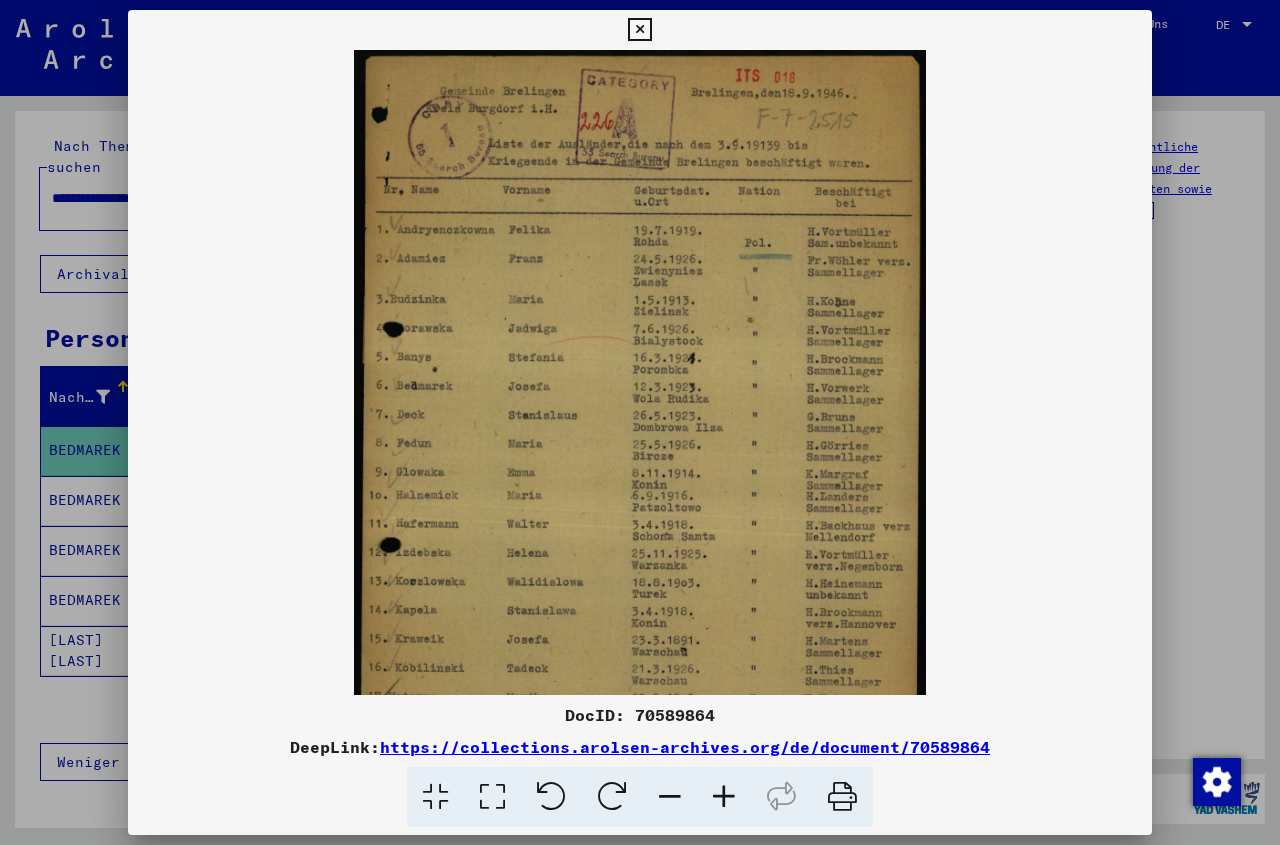 click at bounding box center (724, 797) 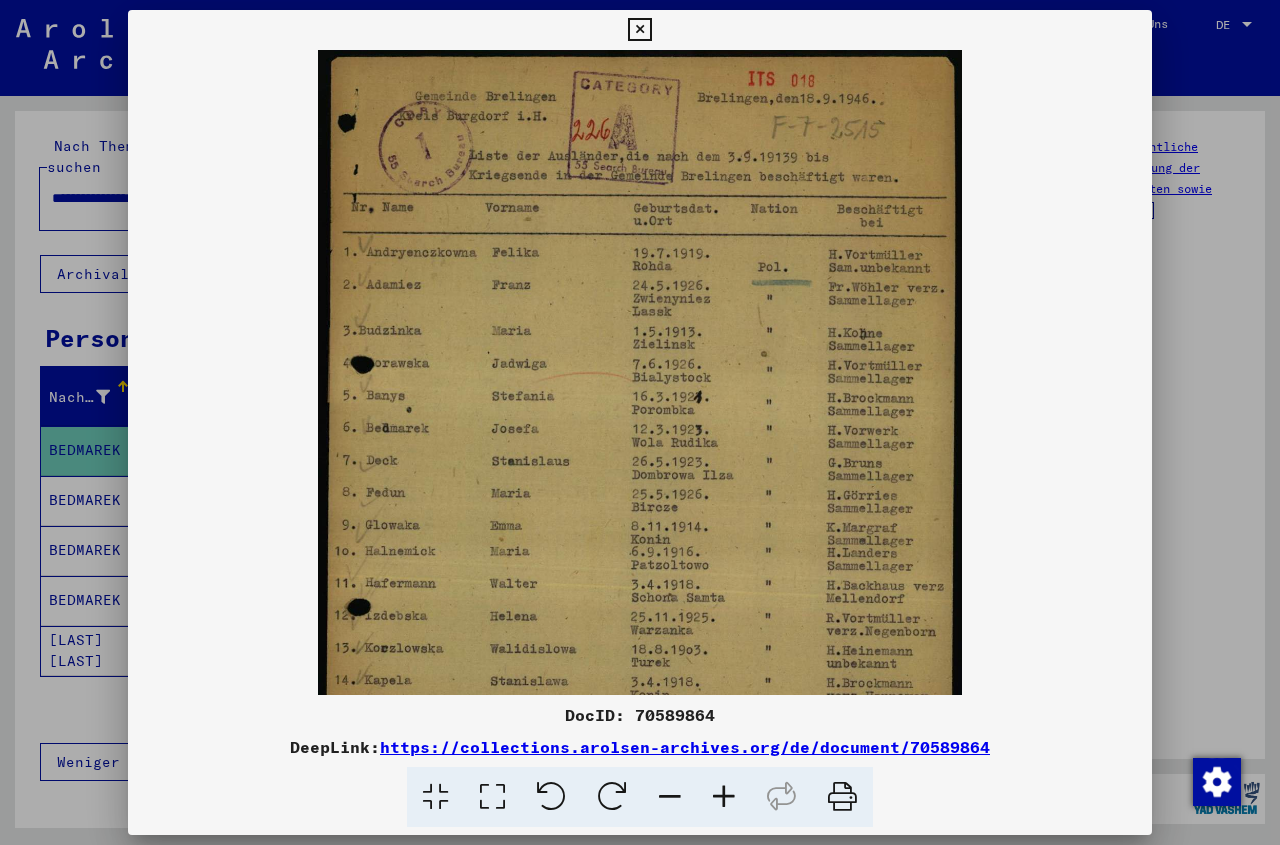 click at bounding box center (724, 797) 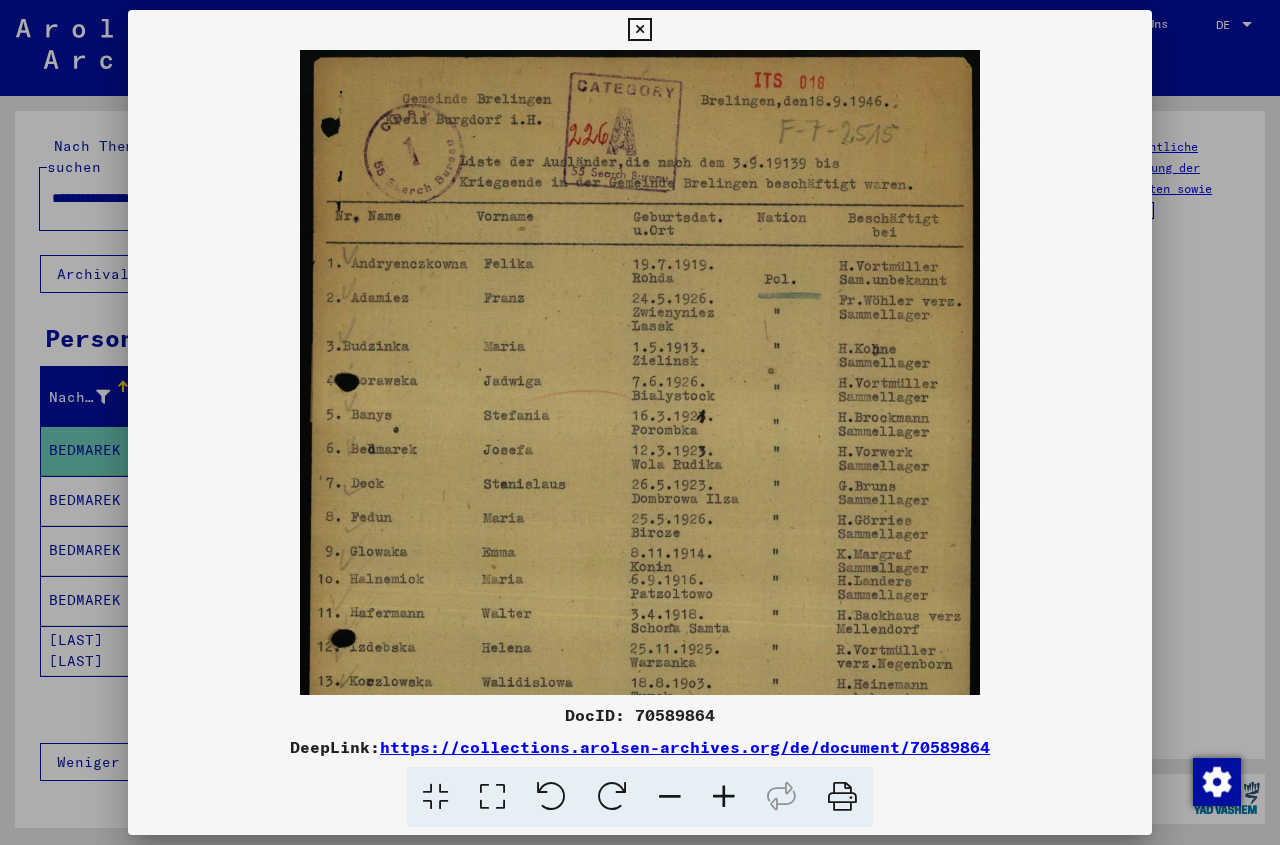 click at bounding box center (724, 797) 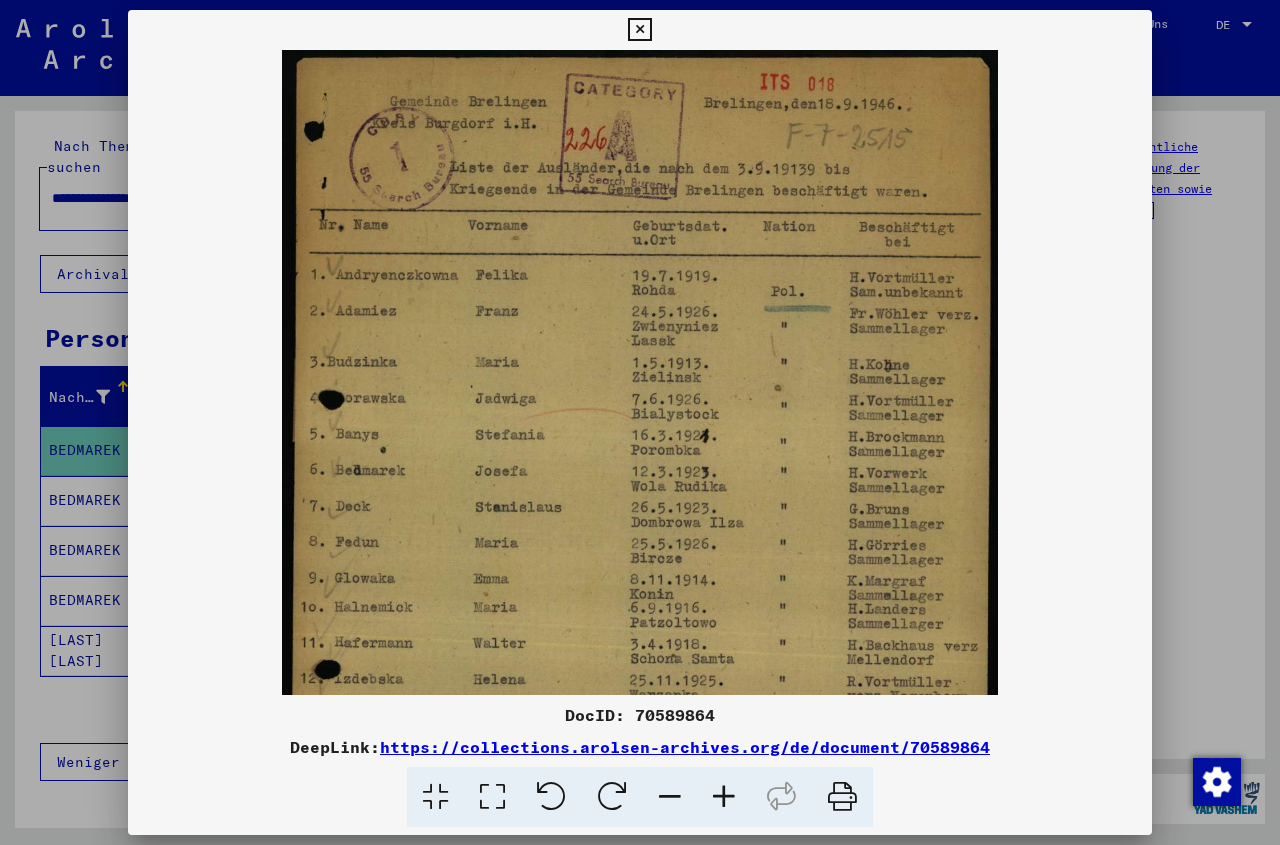 click at bounding box center (724, 797) 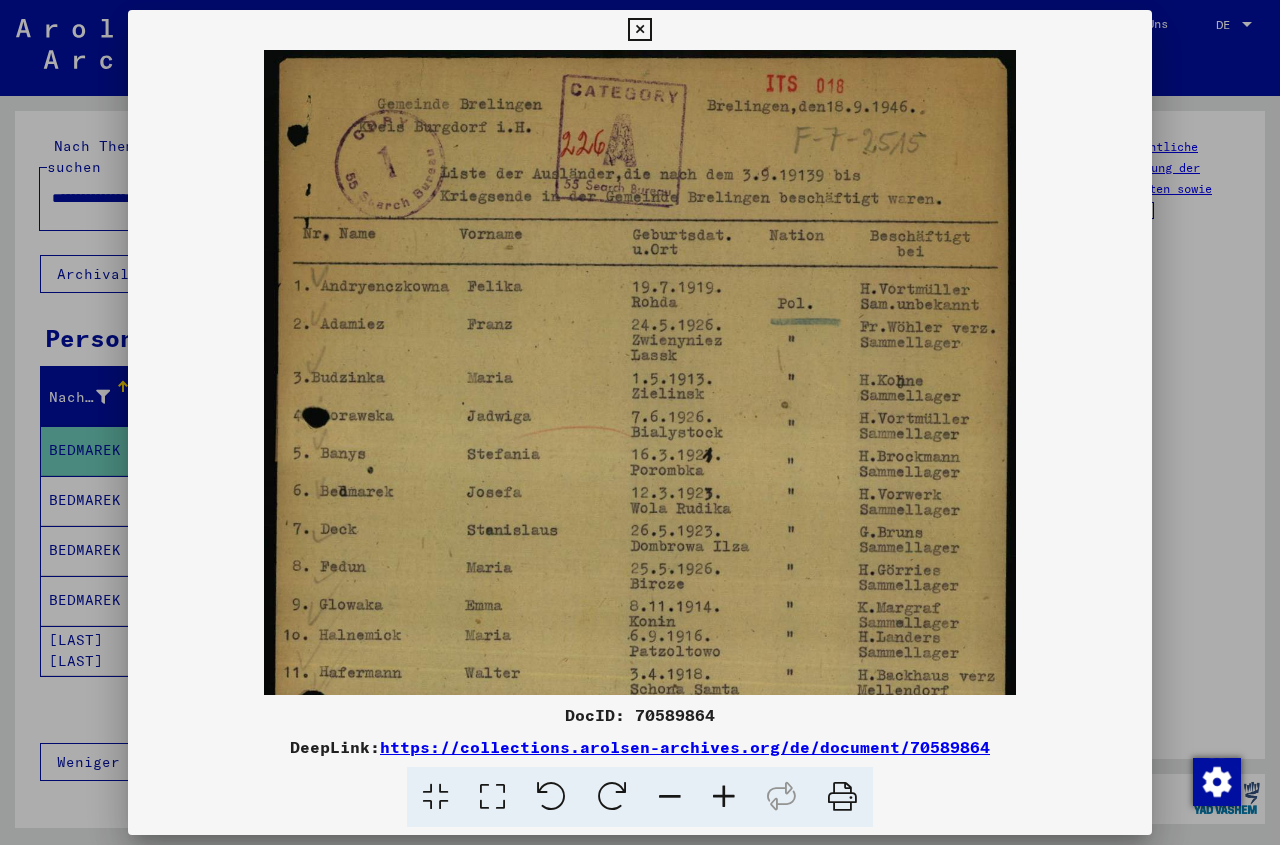 click at bounding box center (724, 797) 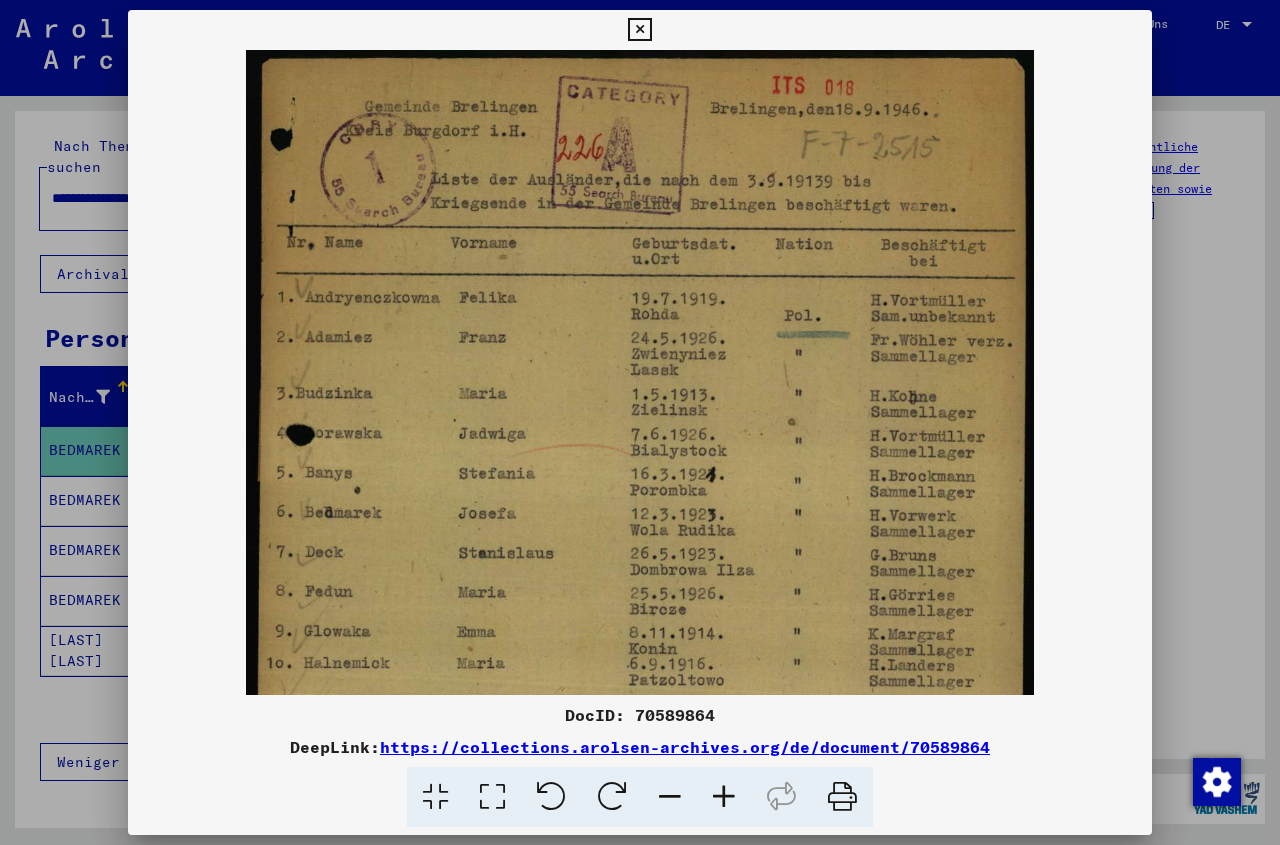 click at bounding box center [724, 797] 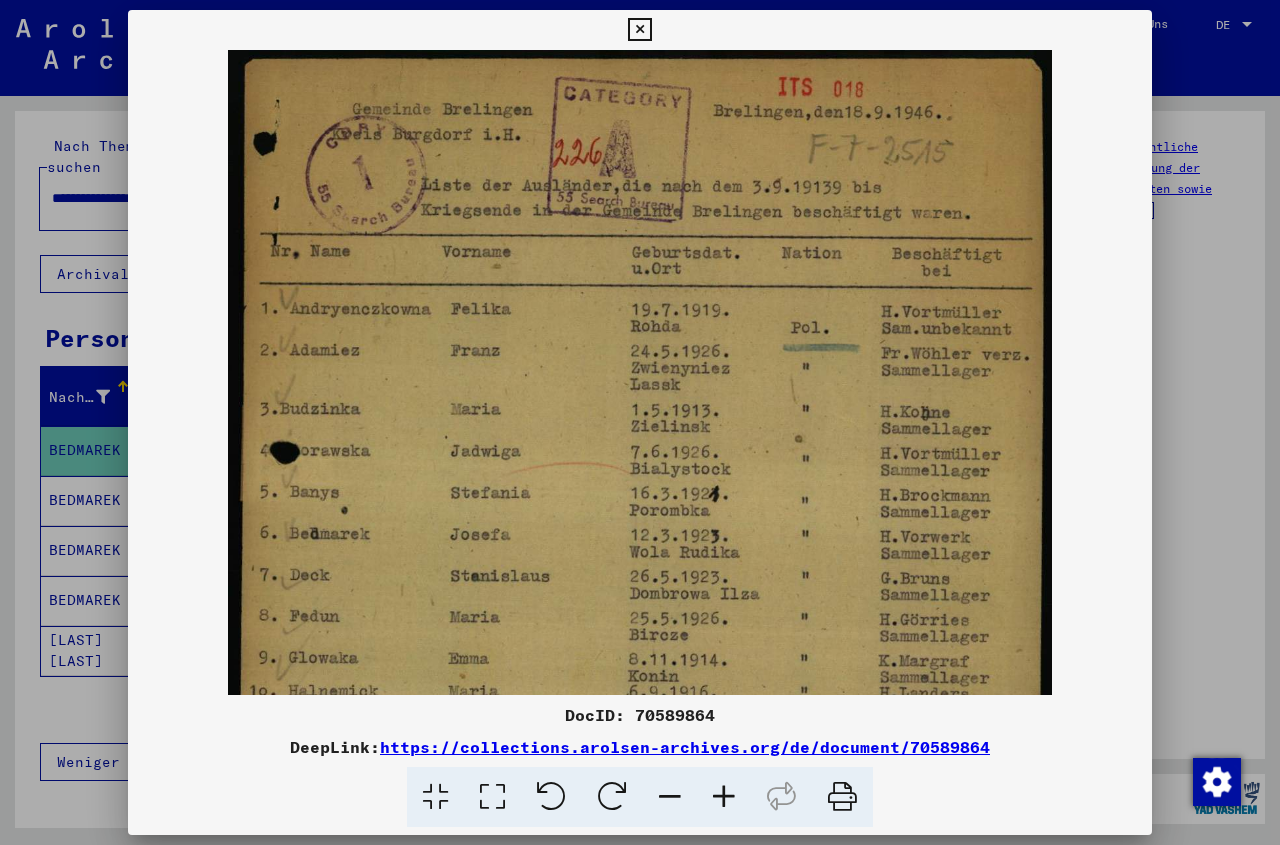 click at bounding box center (639, 30) 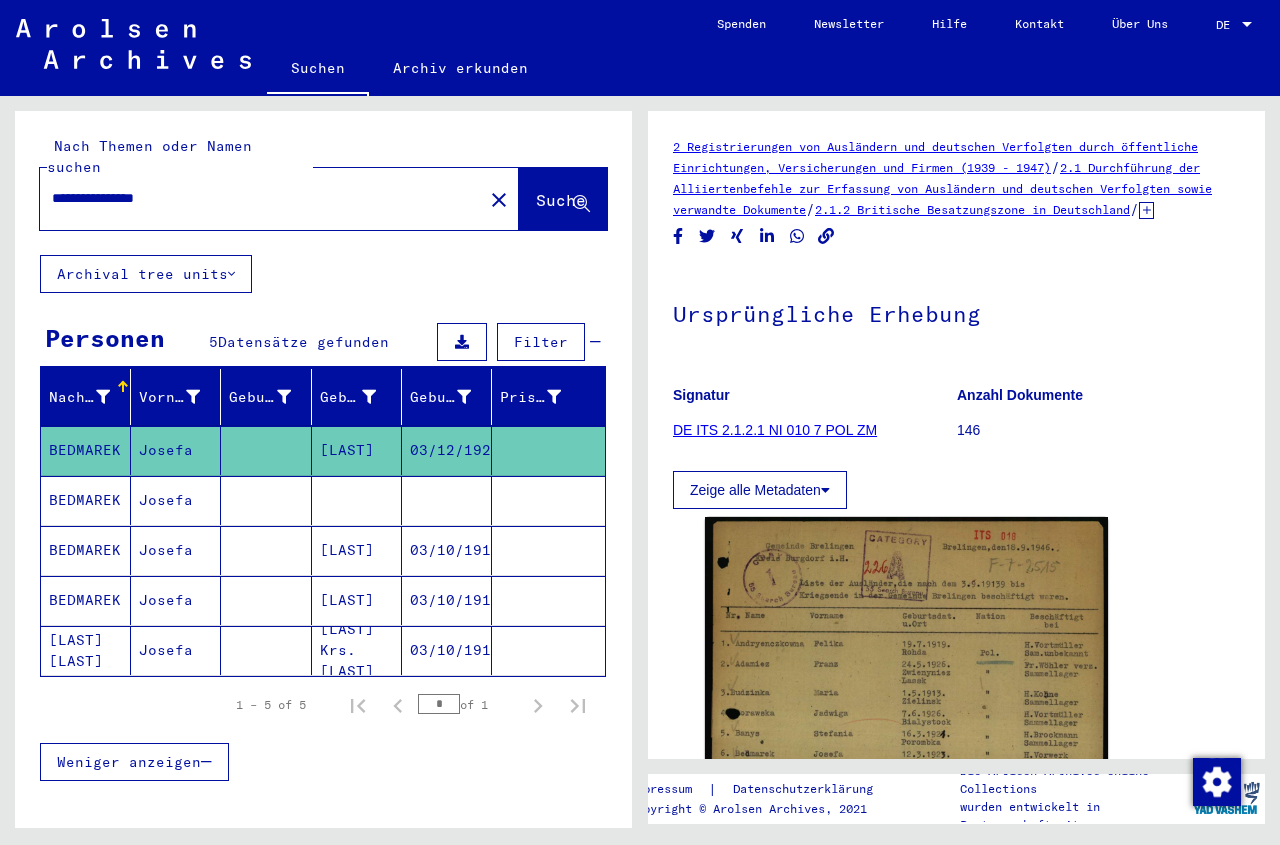 click at bounding box center [447, 550] 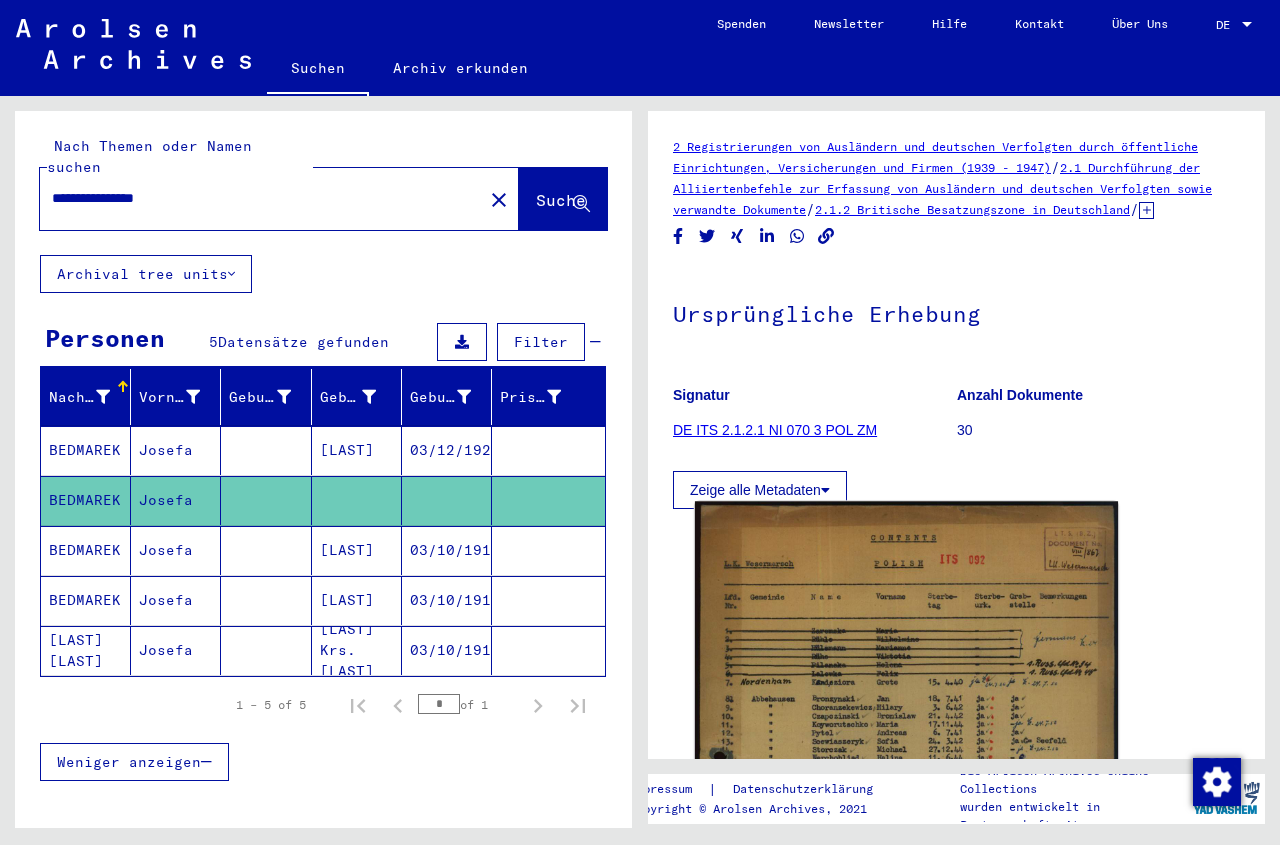 click 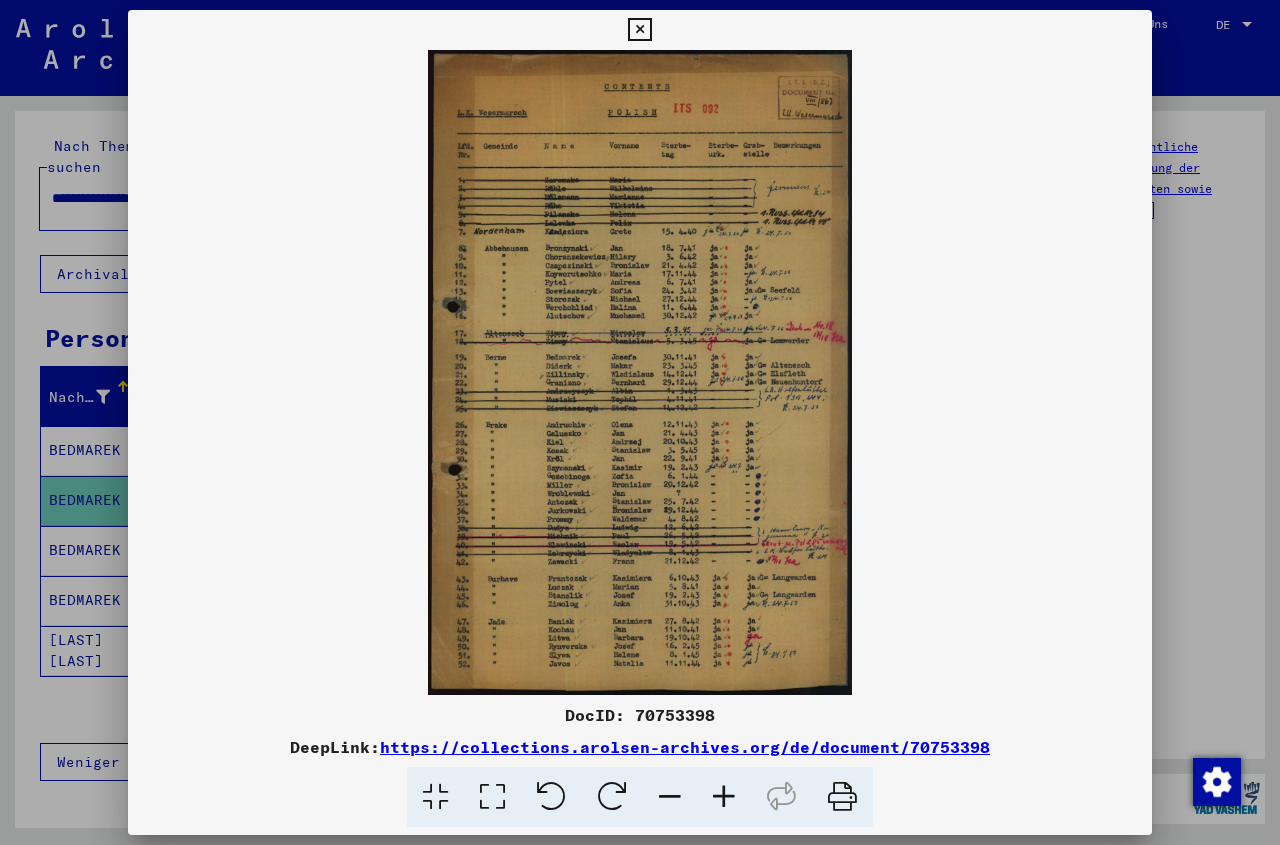 click at bounding box center (639, 30) 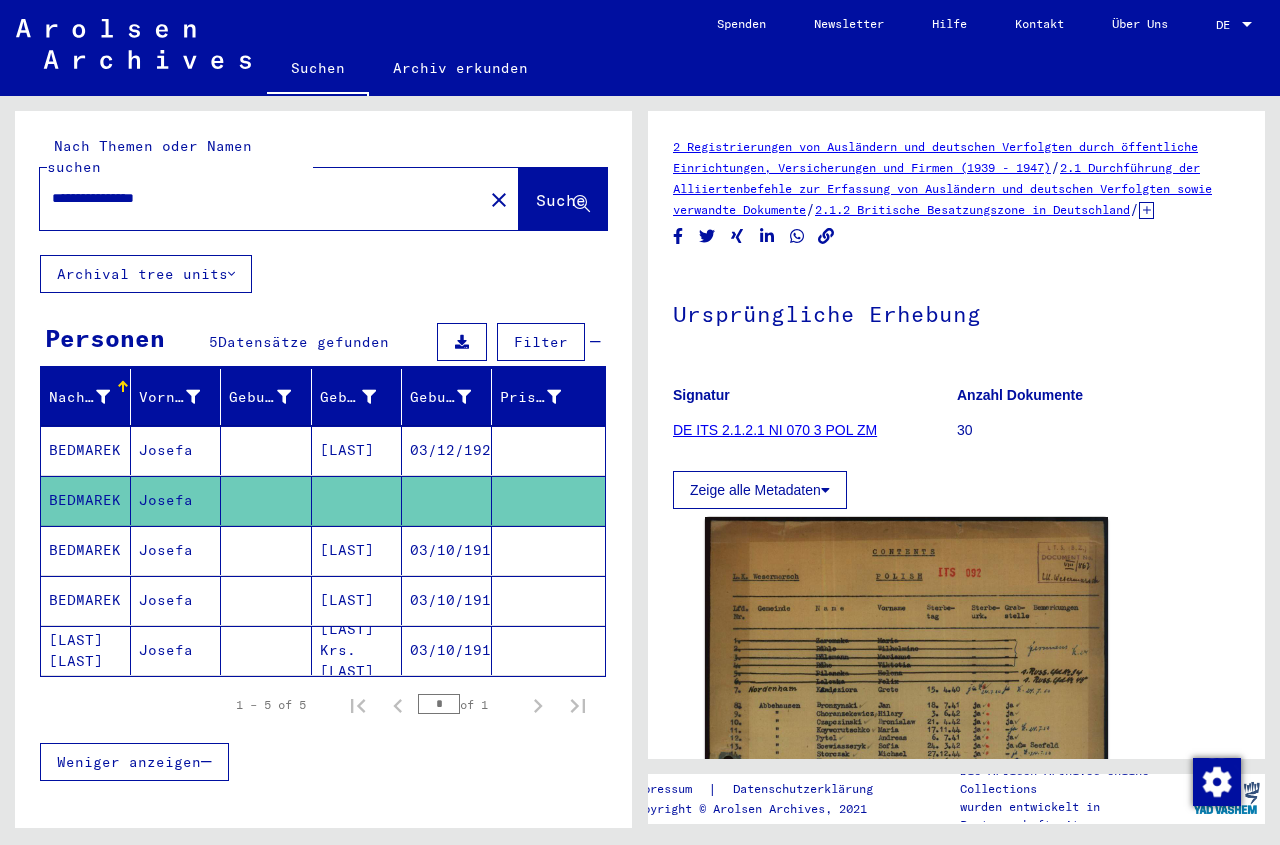click on "[LAST]" at bounding box center (357, 600) 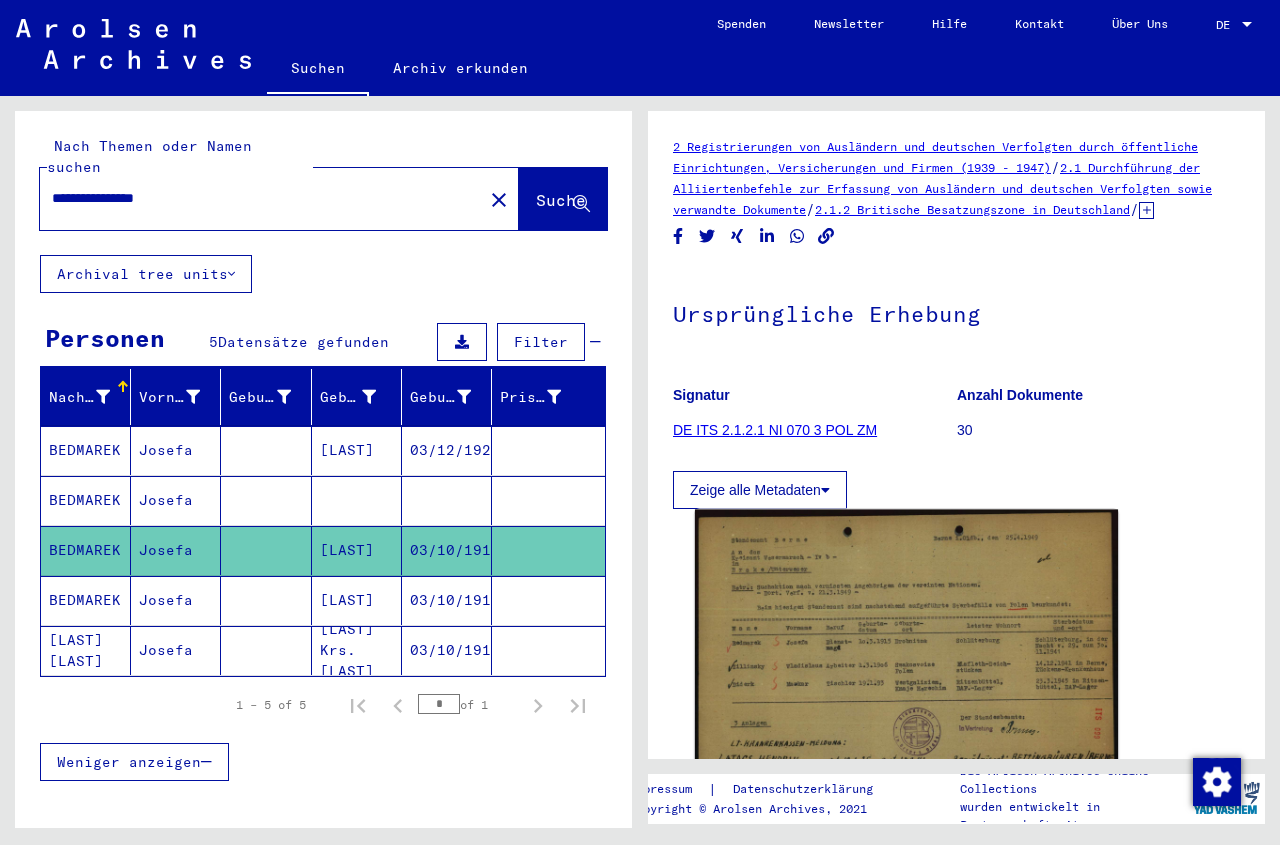 click 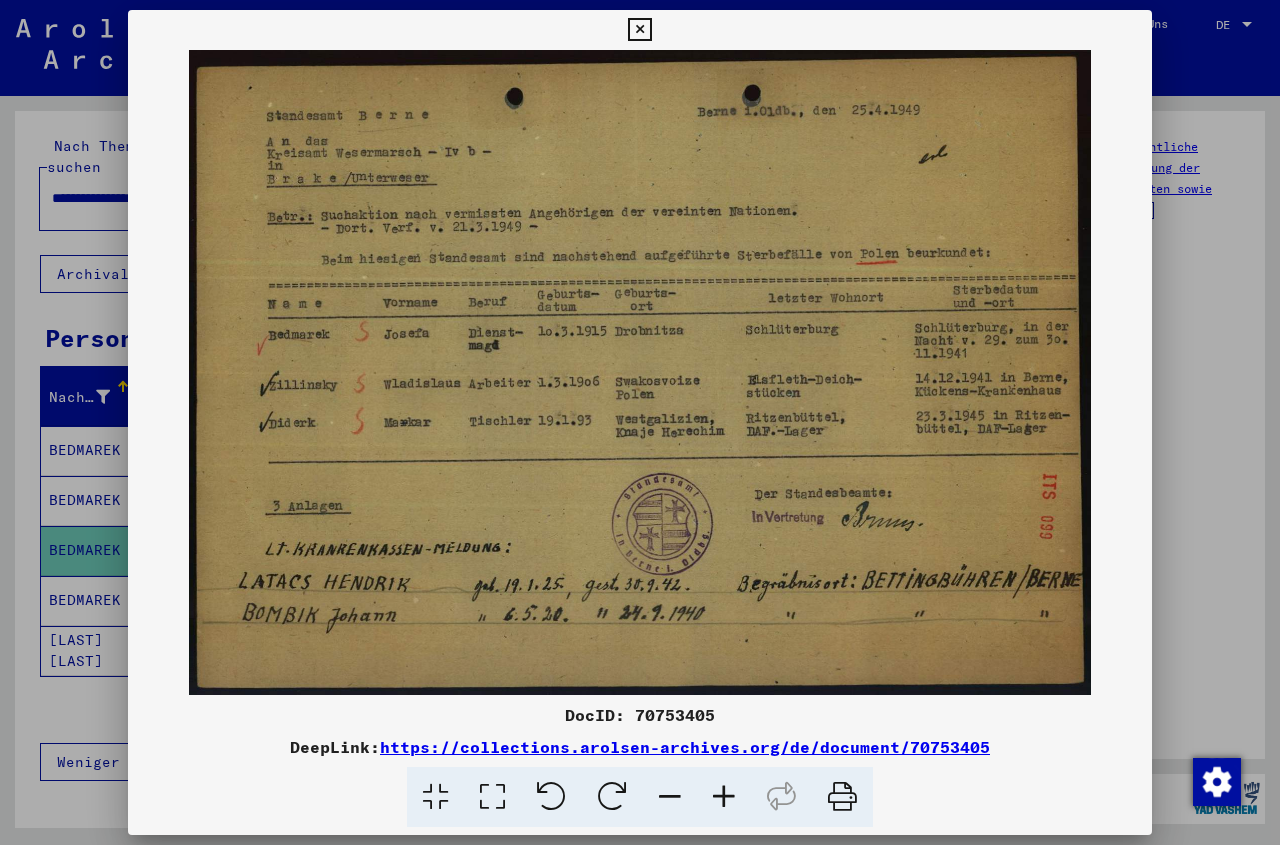 click at bounding box center (639, 30) 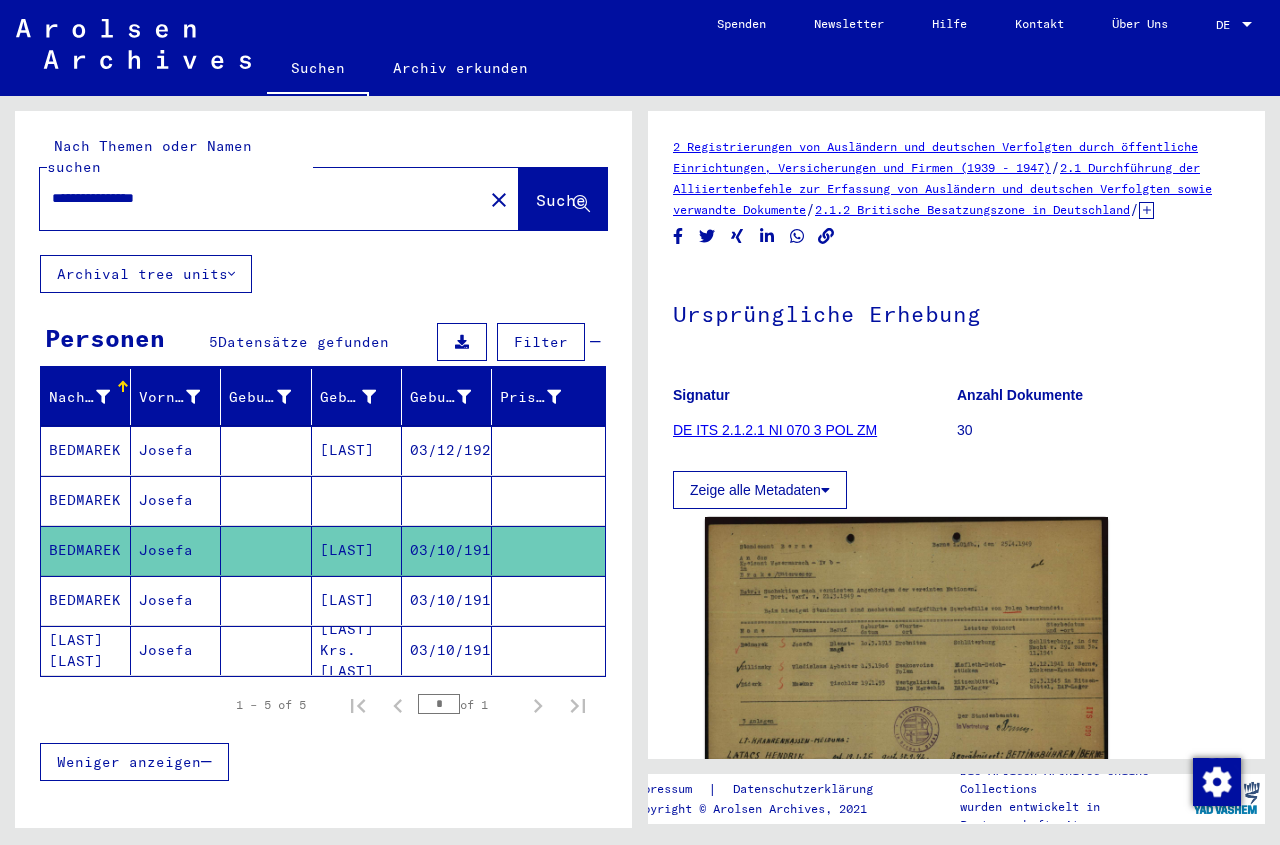 click on "[LAST]" at bounding box center [357, 650] 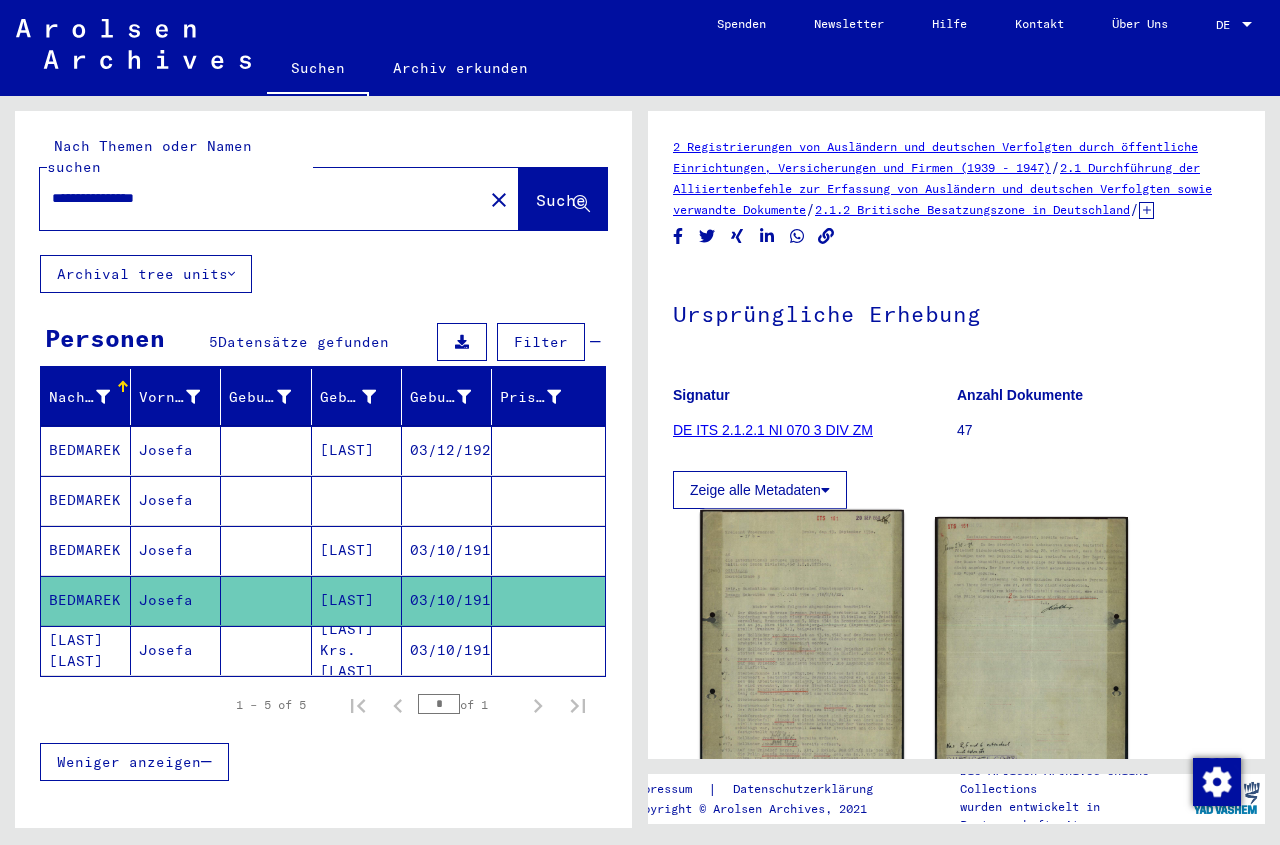 click 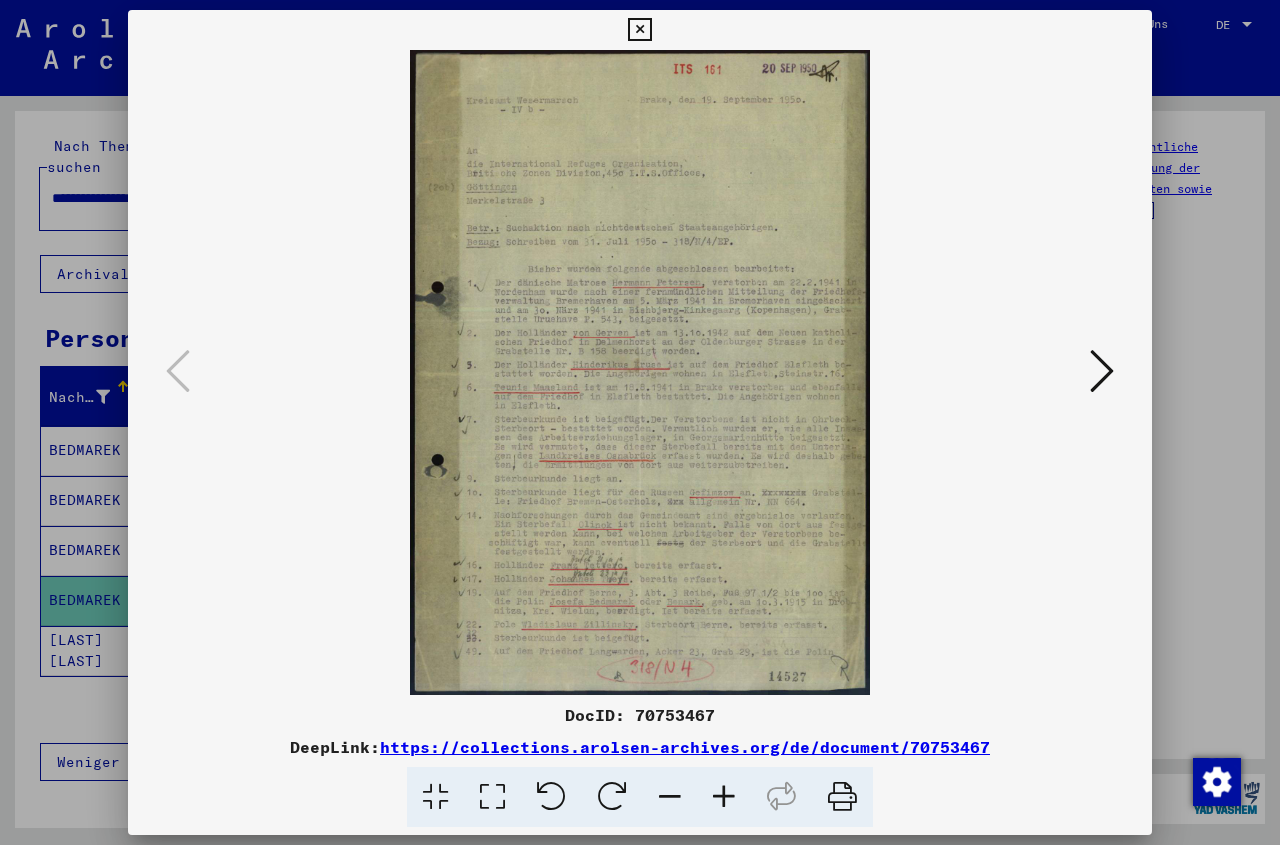 click at bounding box center (724, 797) 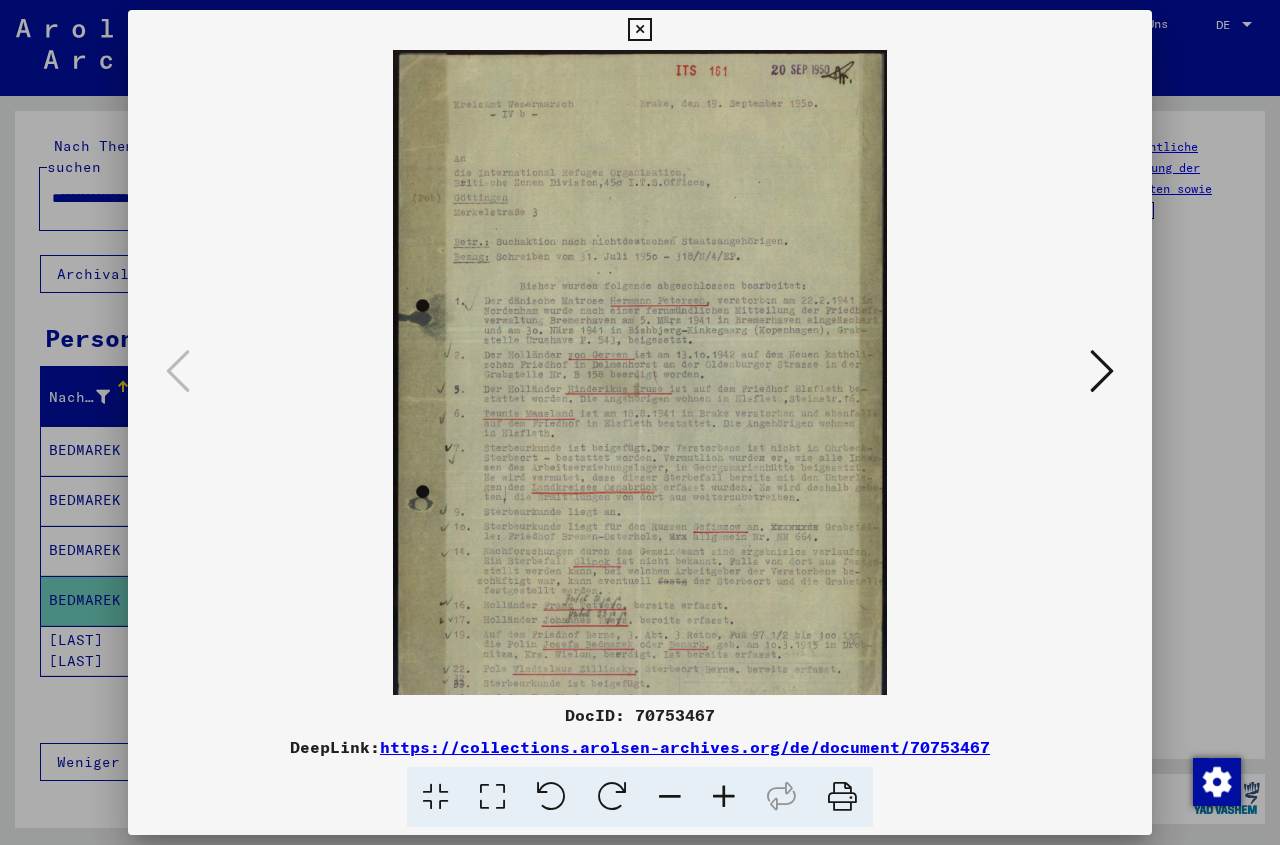 click at bounding box center [724, 797] 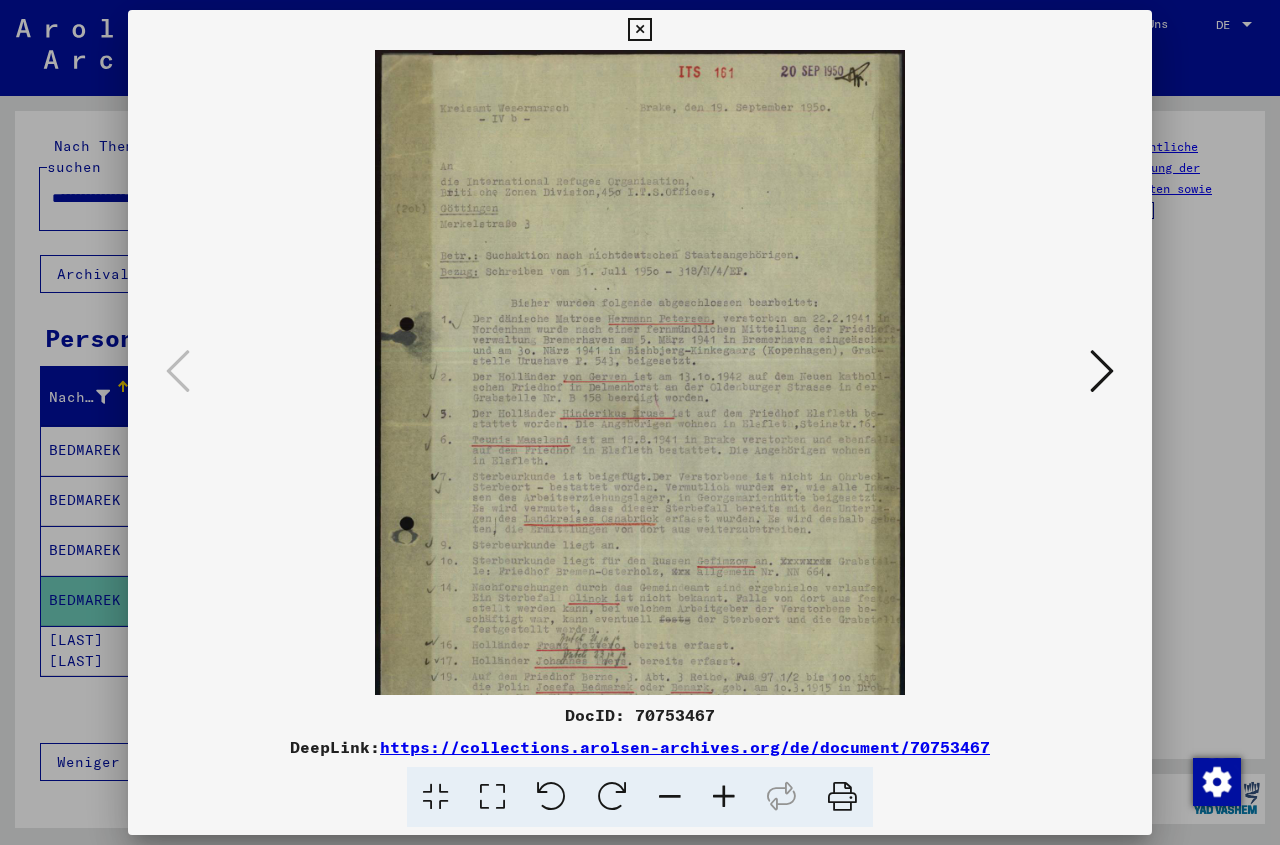 click at bounding box center (724, 797) 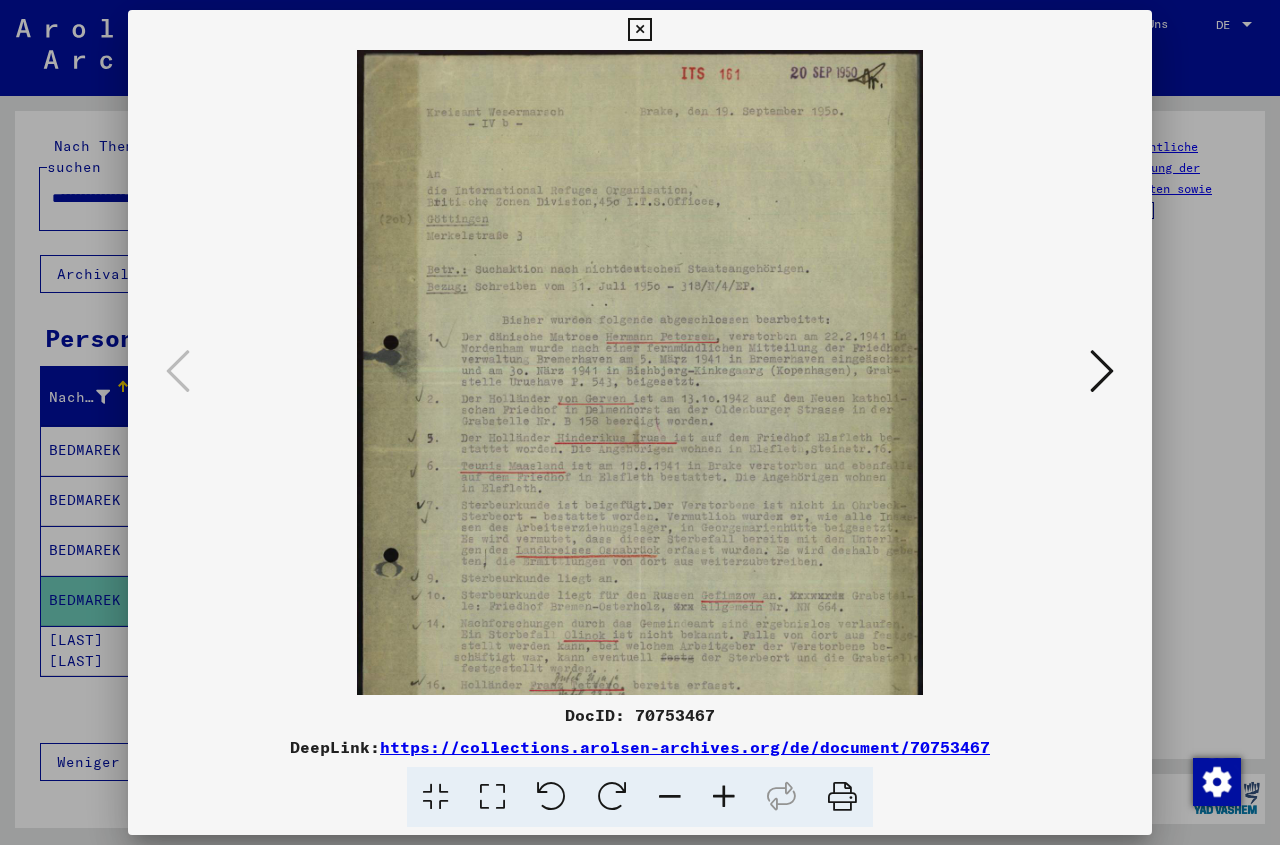 click at bounding box center (724, 797) 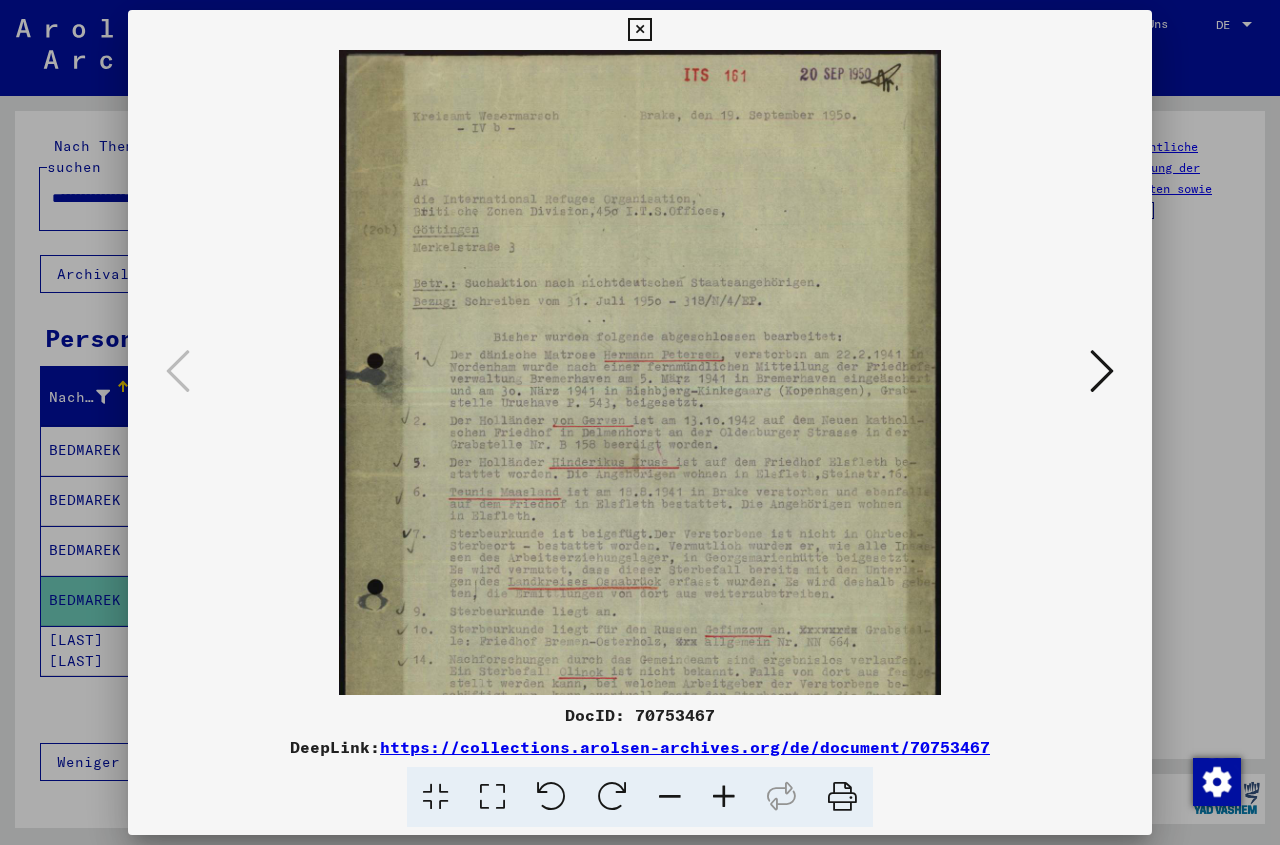 click at bounding box center (724, 797) 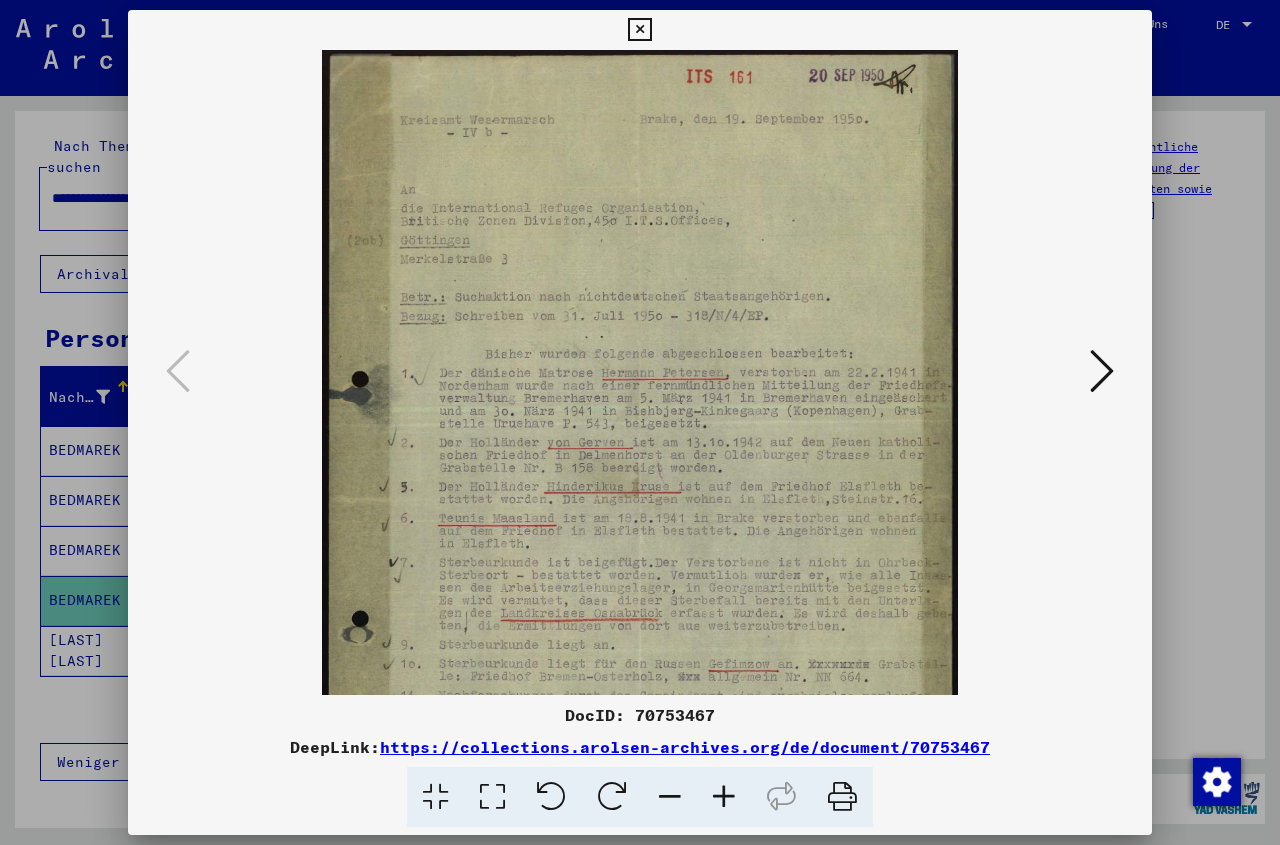 click at bounding box center [724, 797] 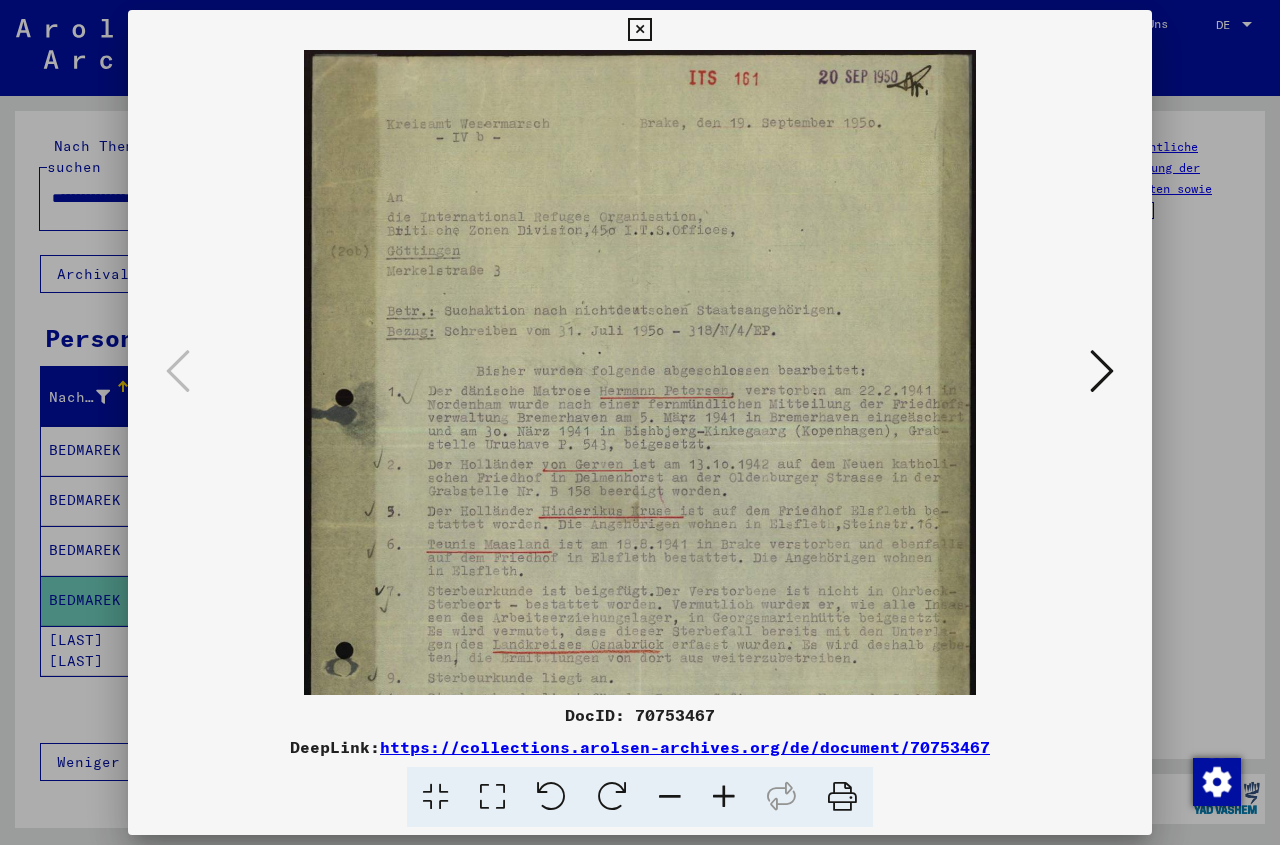 click at bounding box center [724, 797] 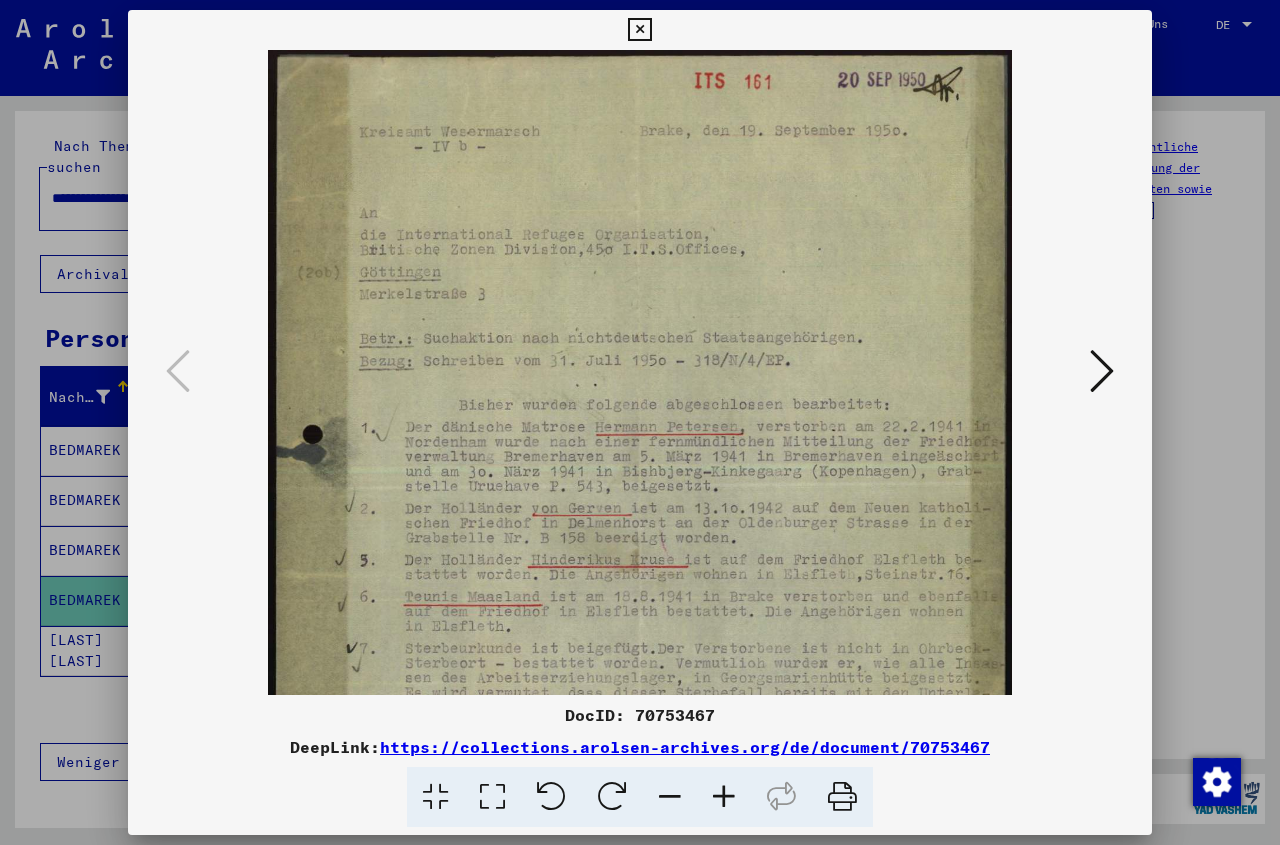 click at bounding box center (724, 797) 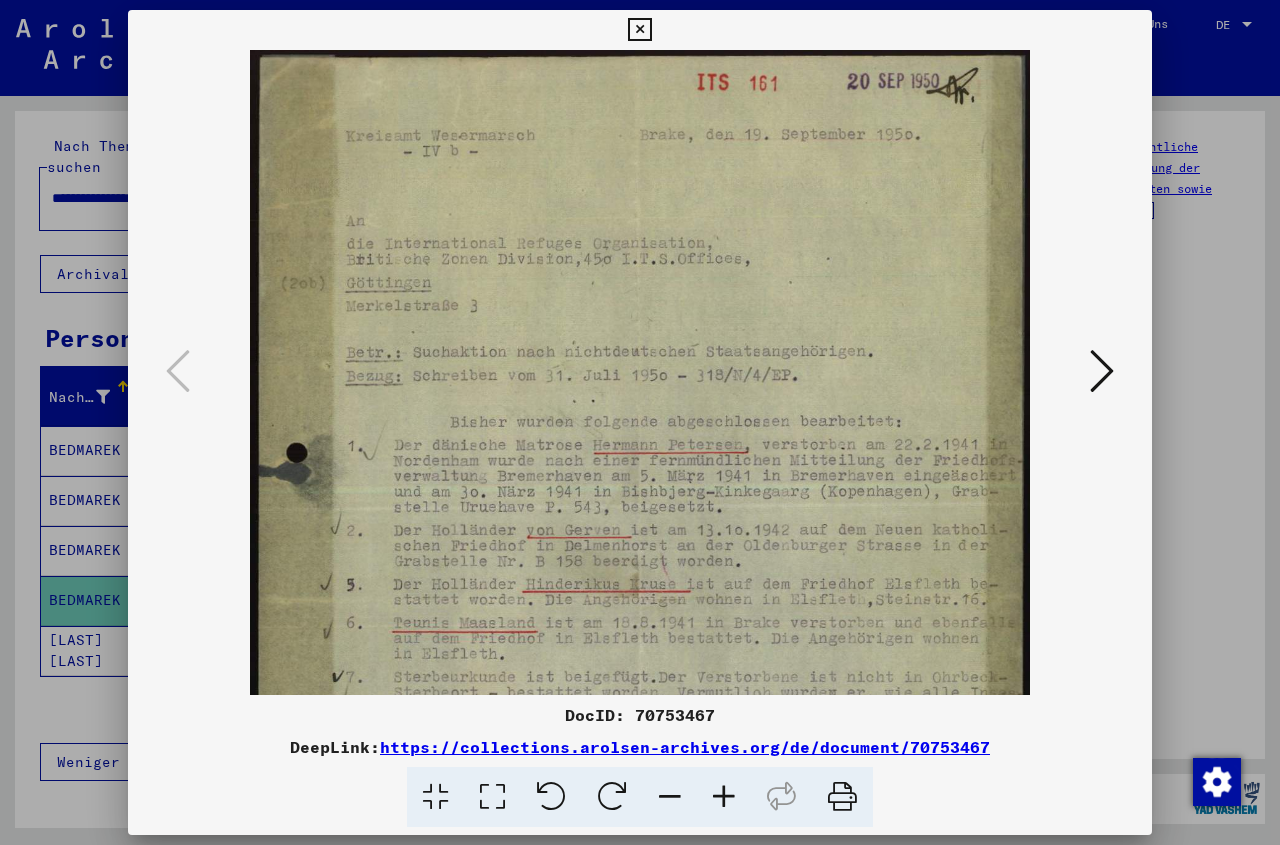 click at bounding box center (724, 797) 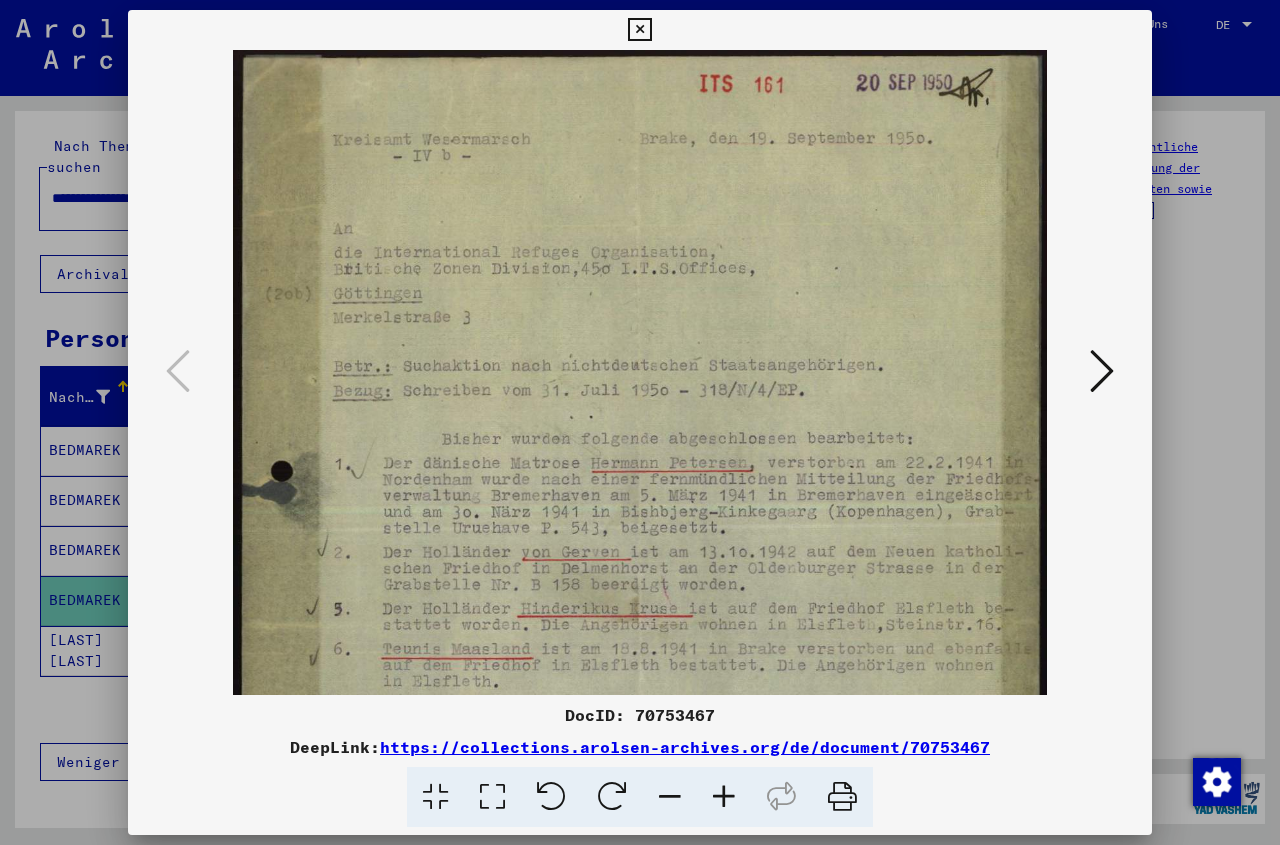click at bounding box center [724, 797] 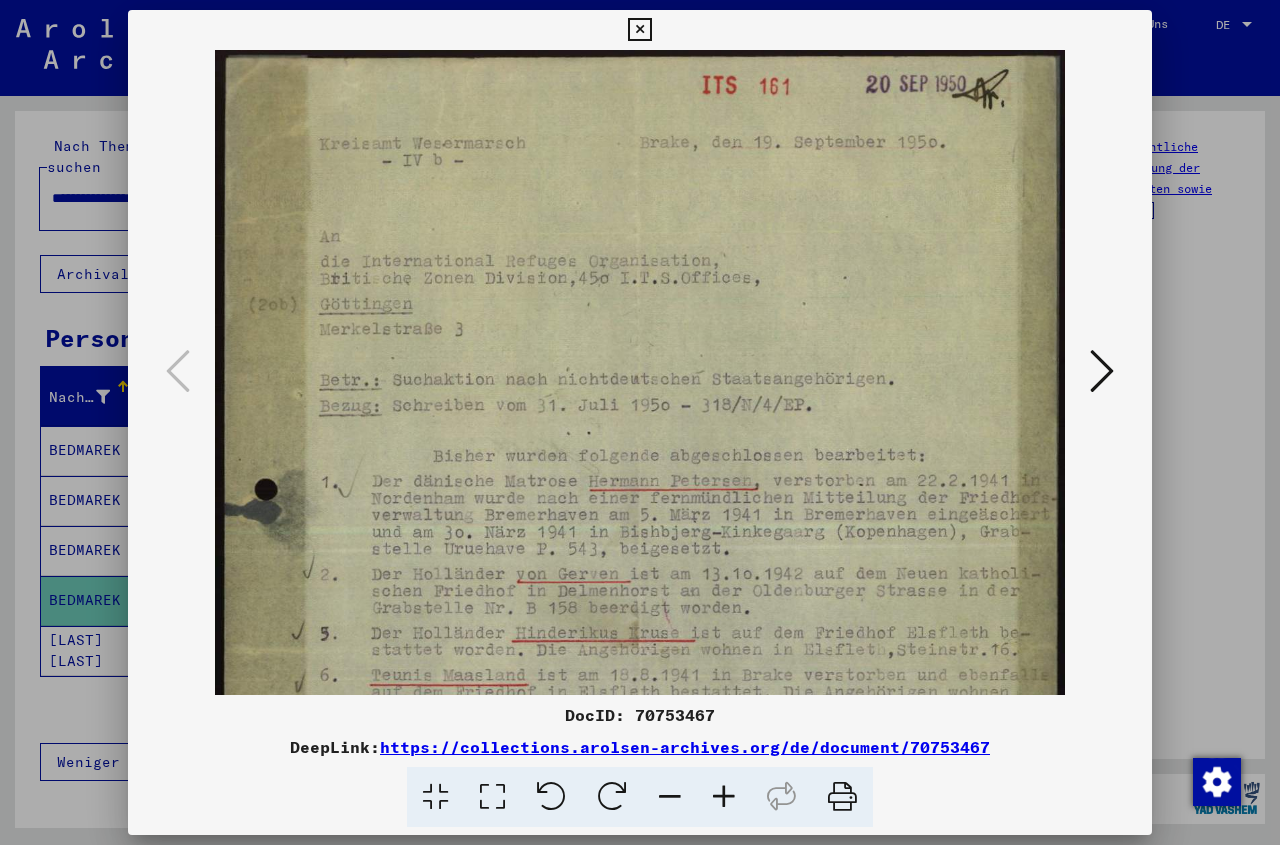 click at bounding box center (639, 30) 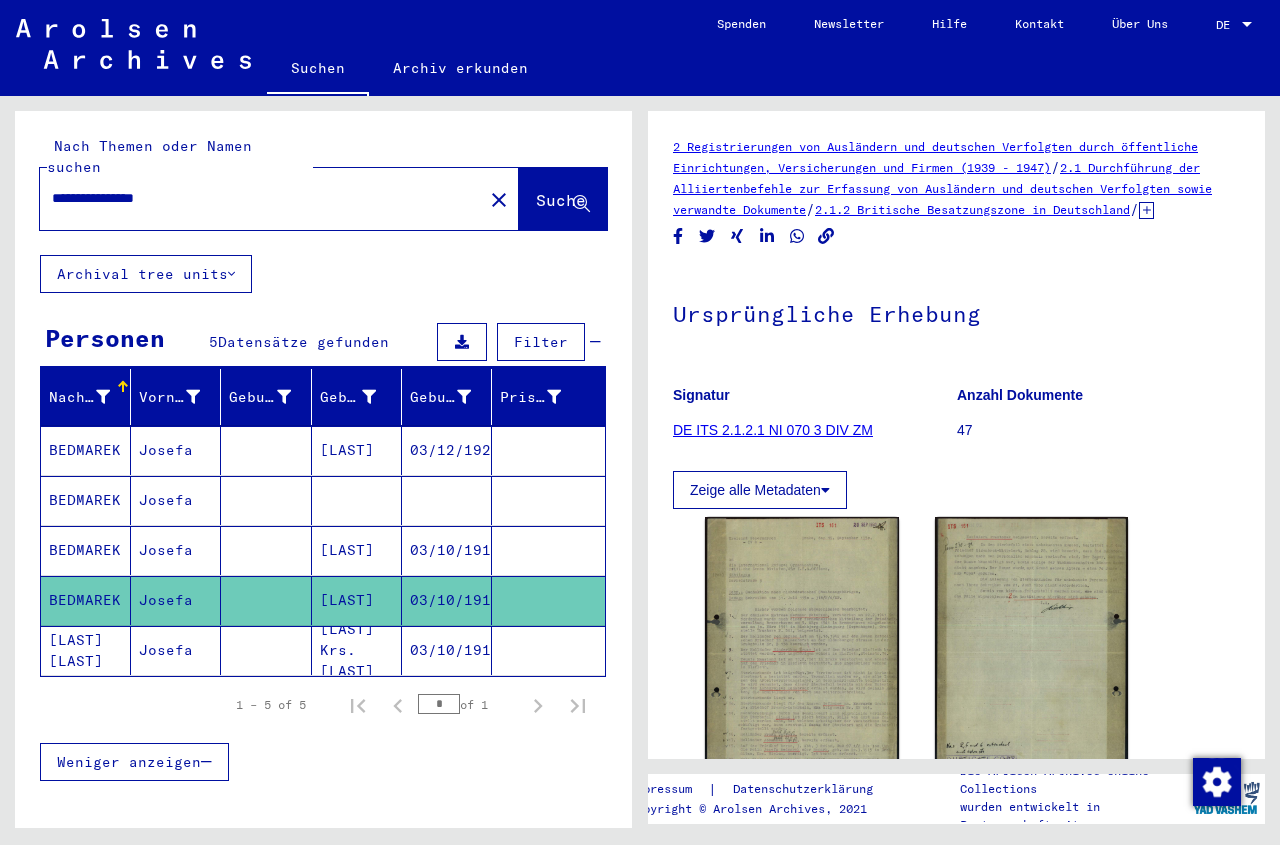 click on "[LAST] Krs. [LAST]" 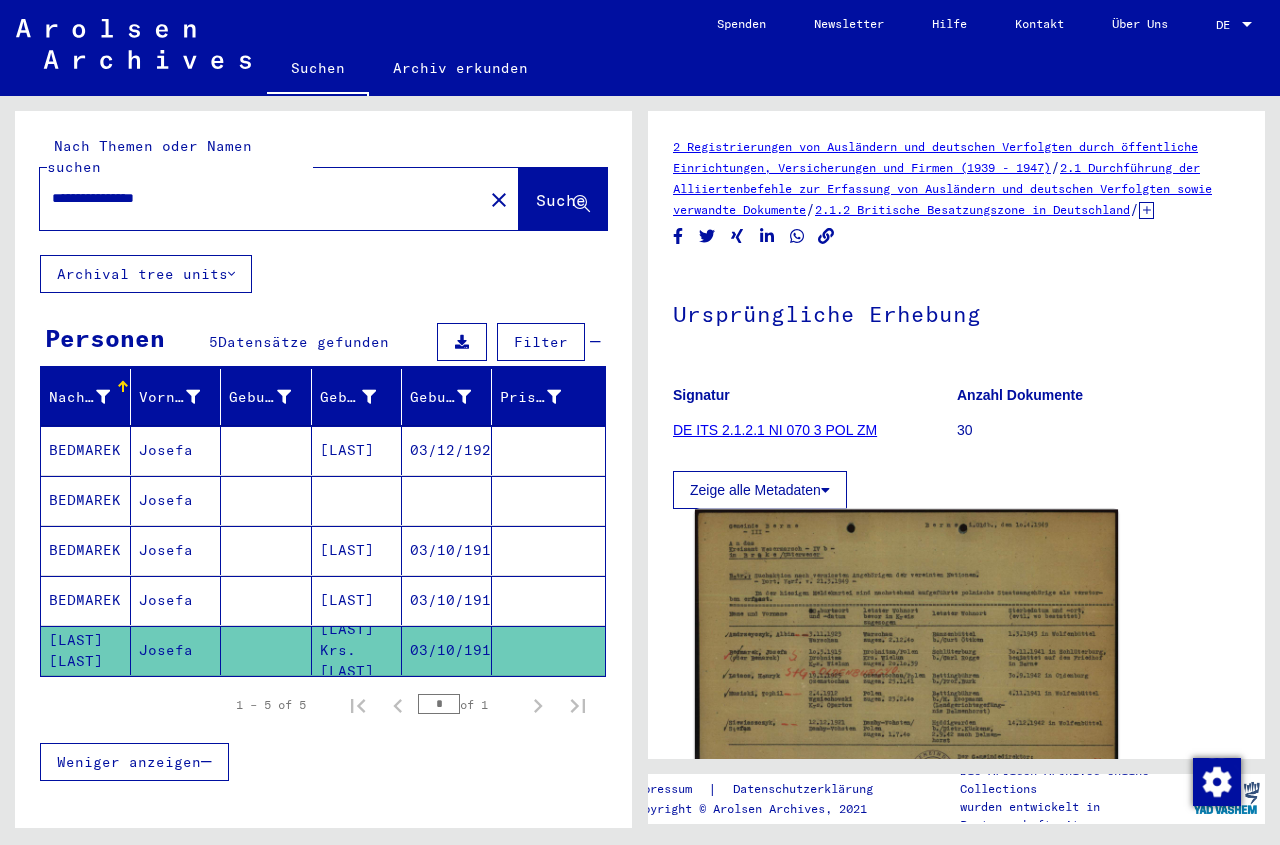 click 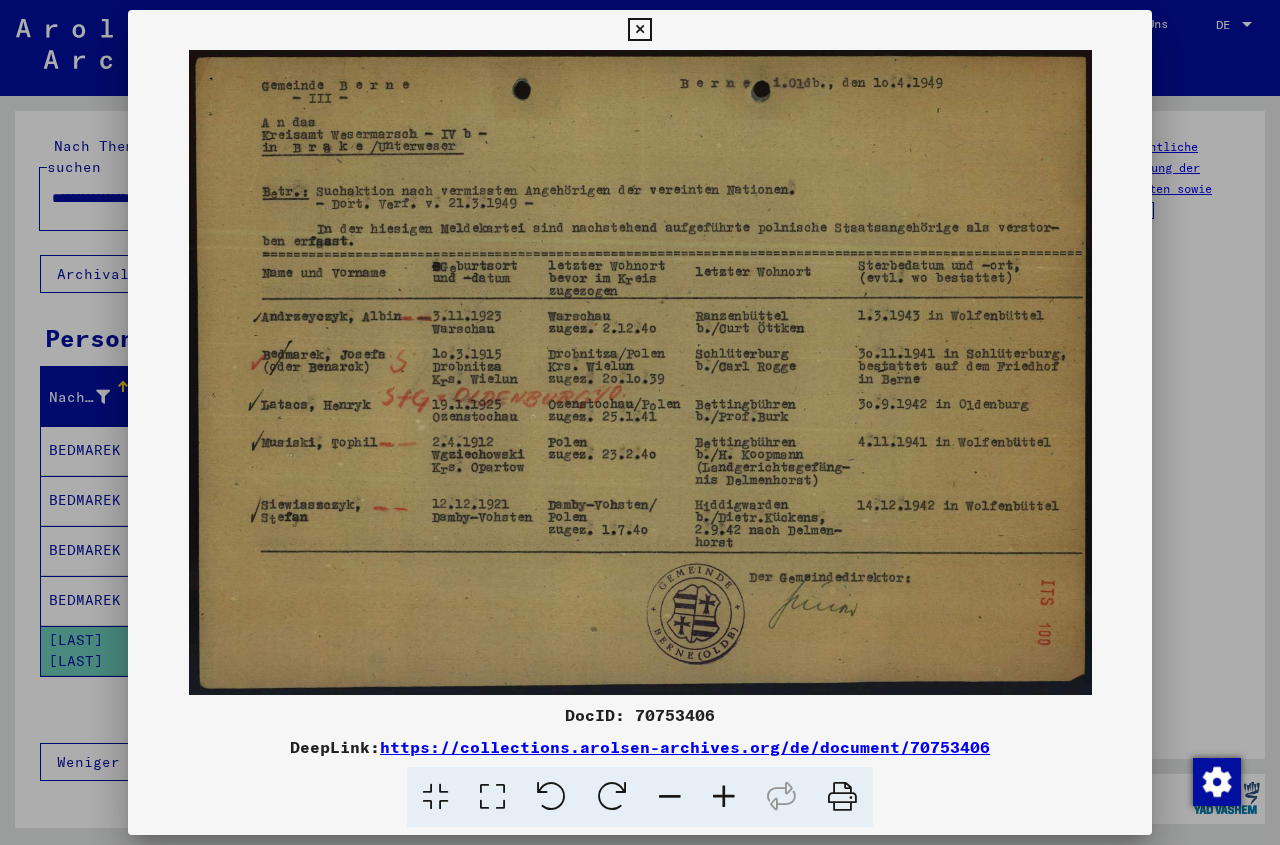click at bounding box center [639, 30] 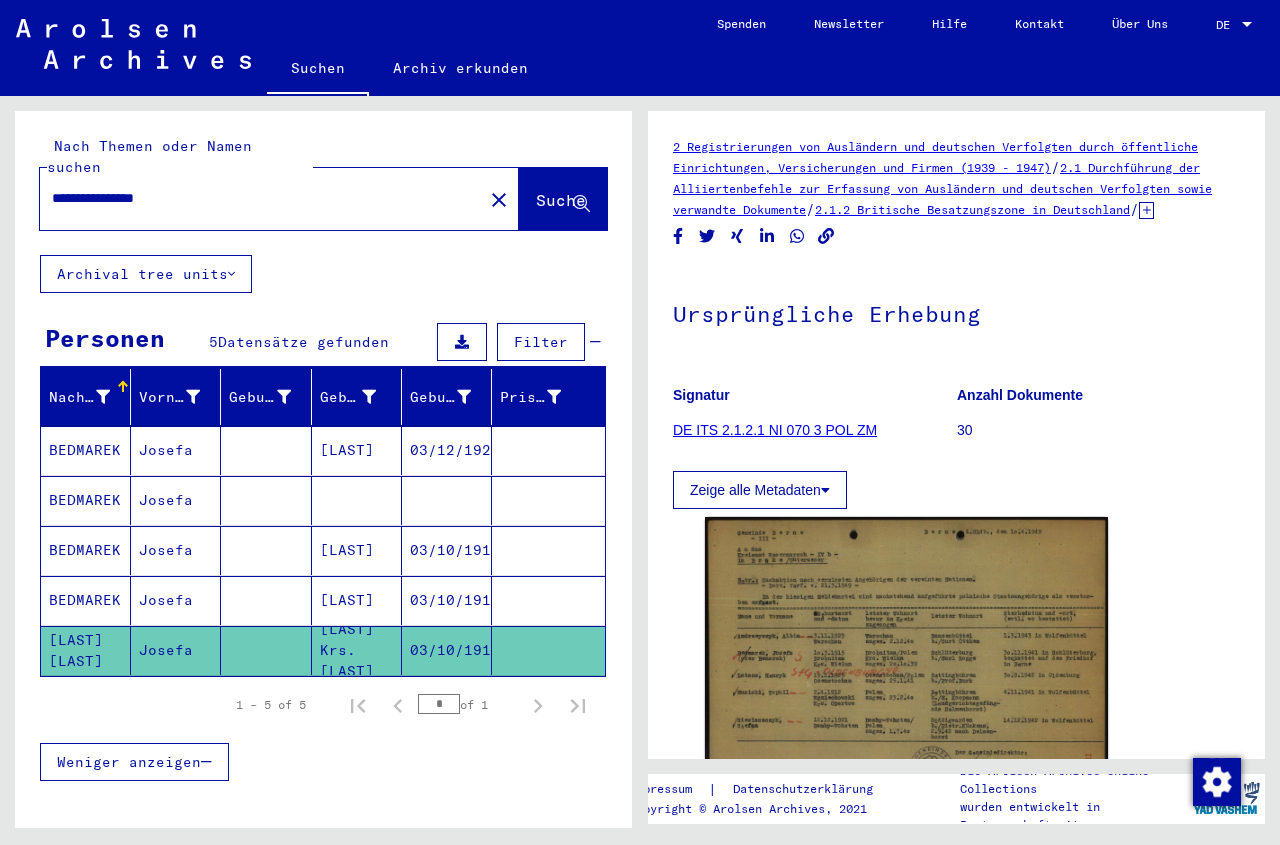 click on "**********" at bounding box center (261, 198) 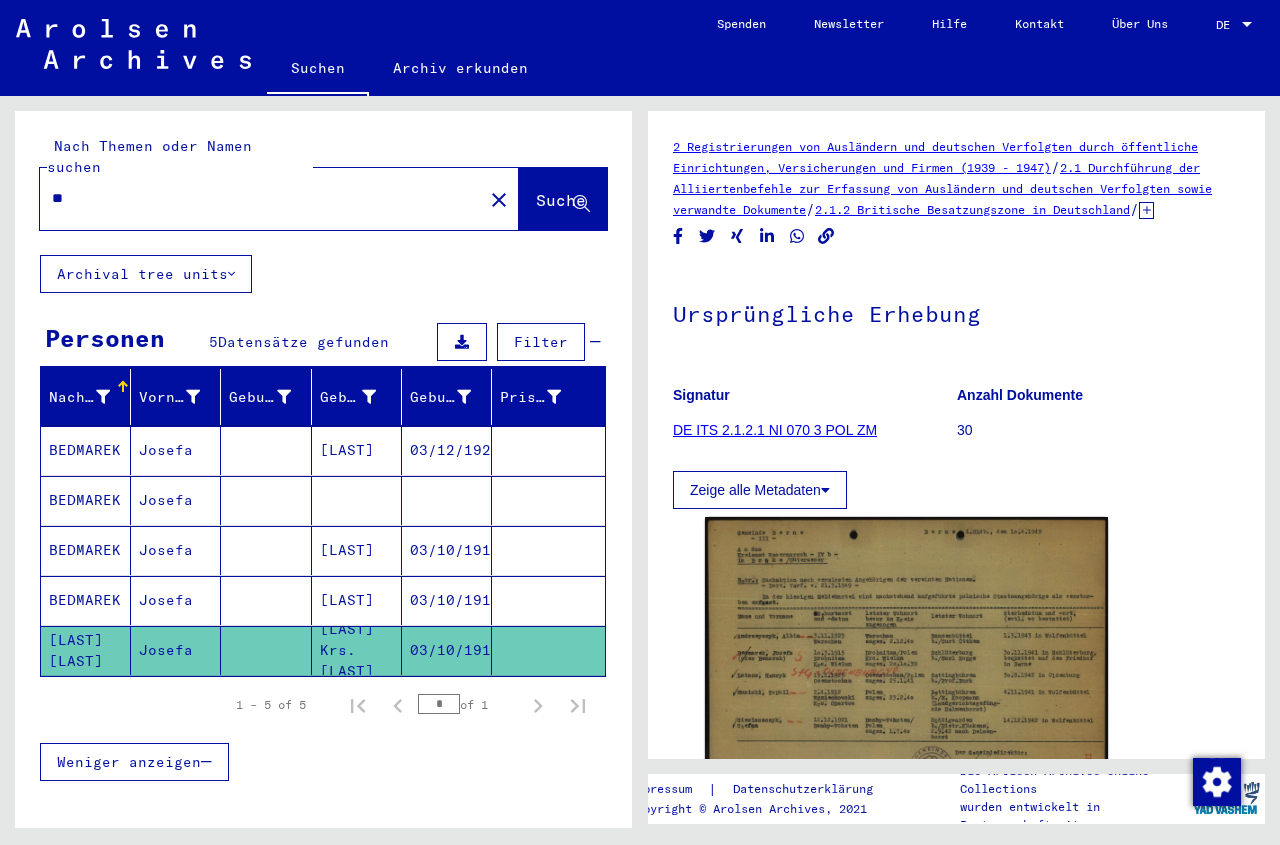 type on "*" 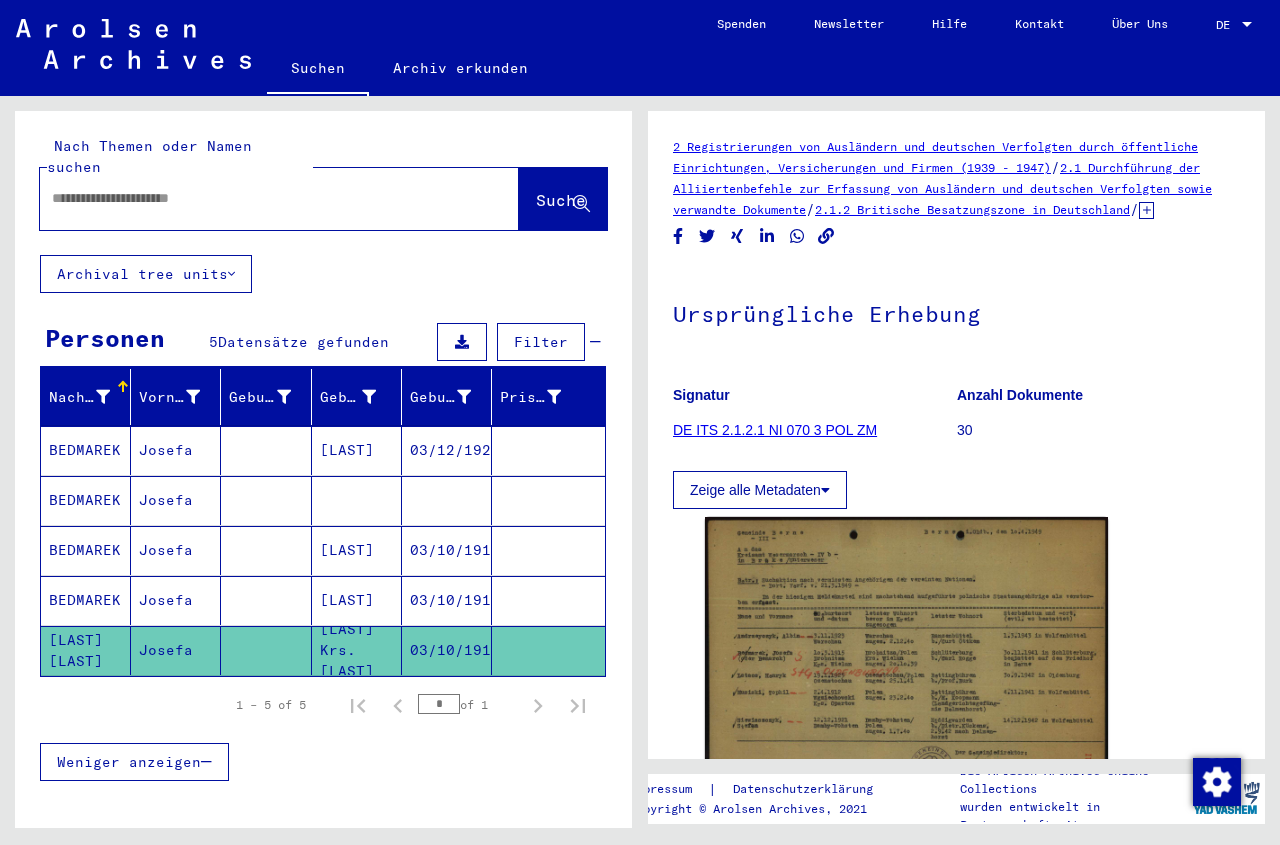paste on "**********" 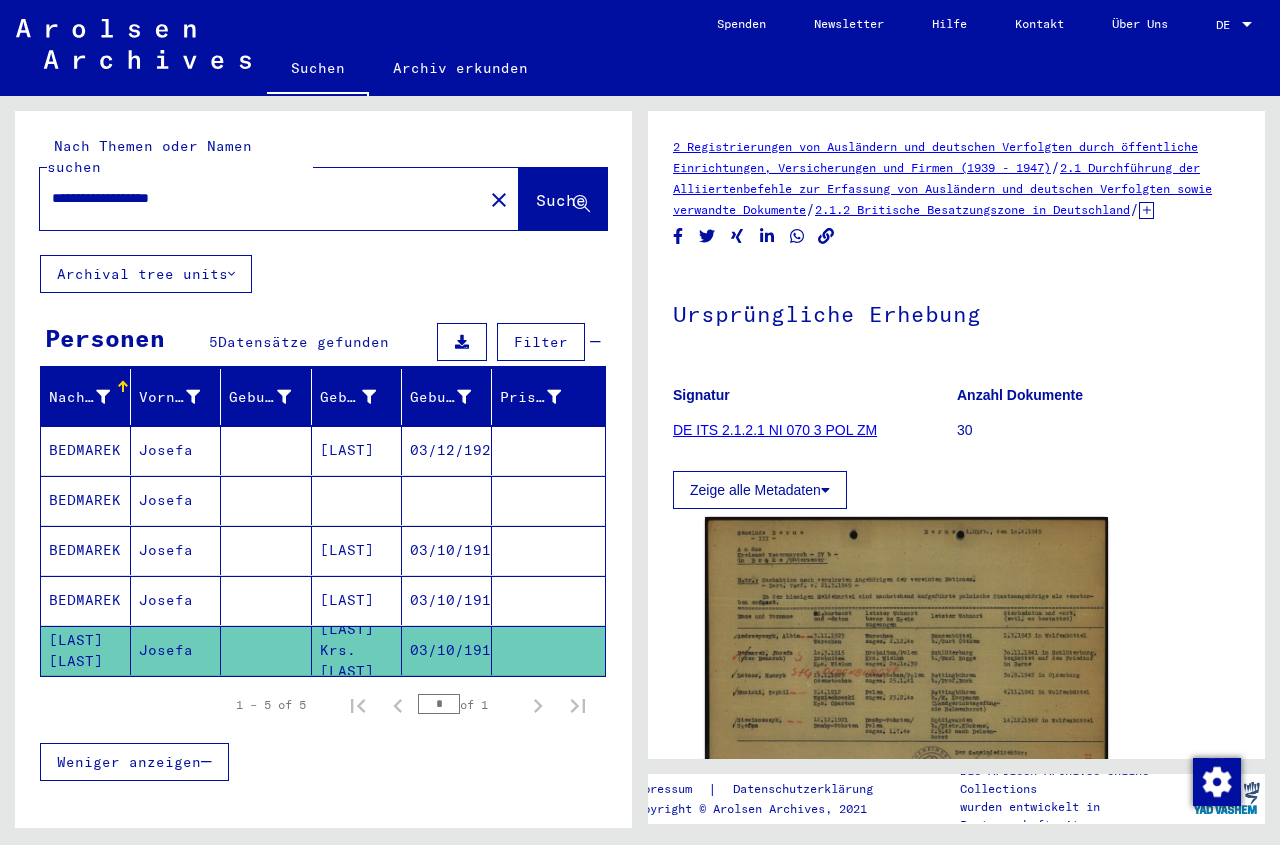 click on "Suche" 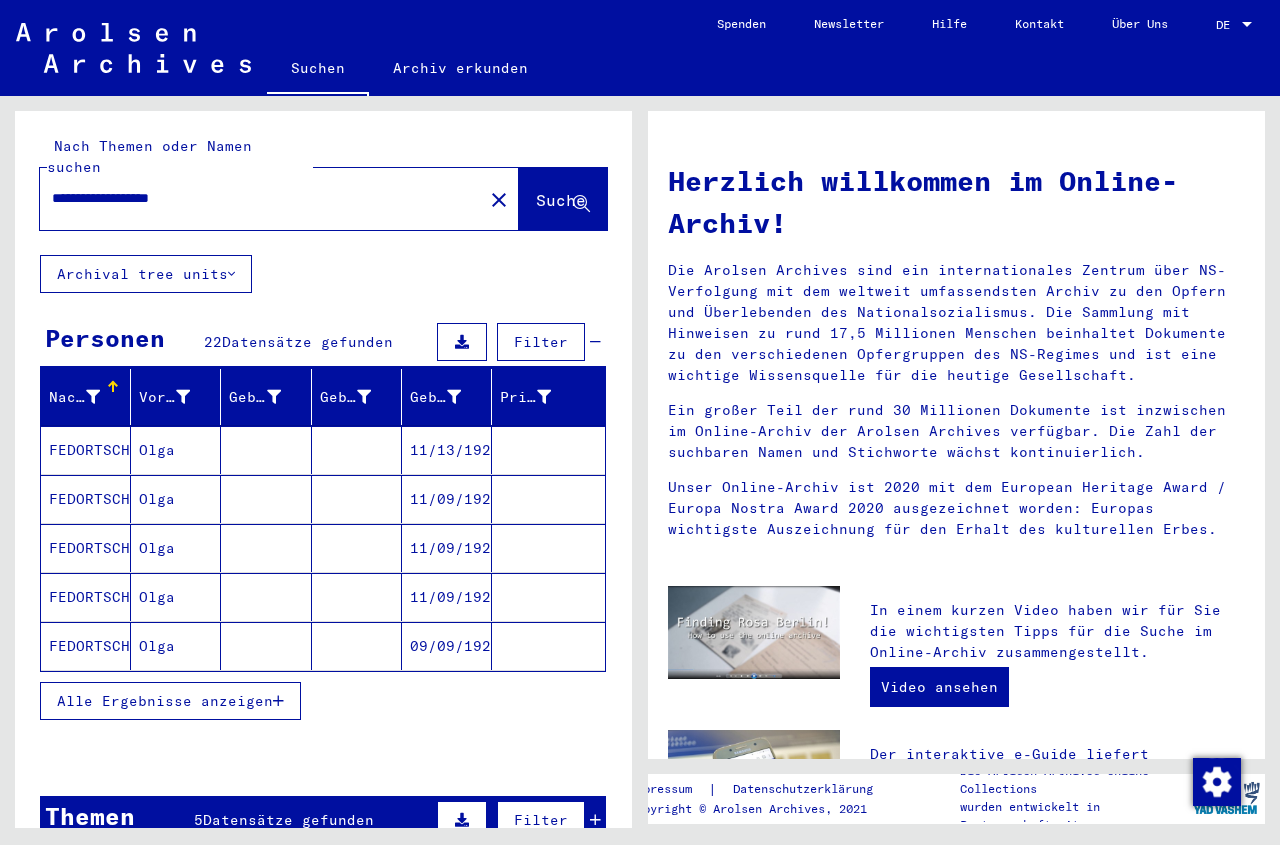 click on "**********" at bounding box center (255, 198) 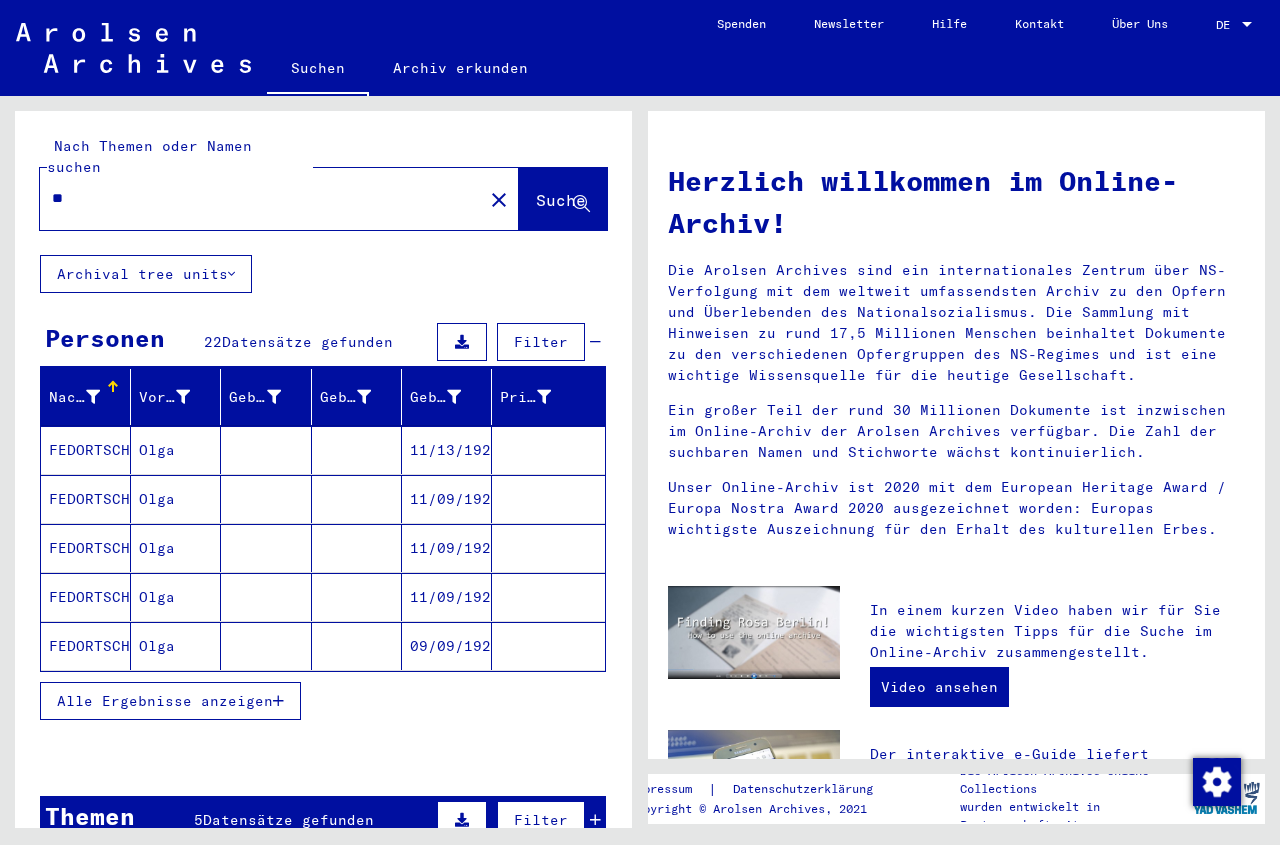 type on "*" 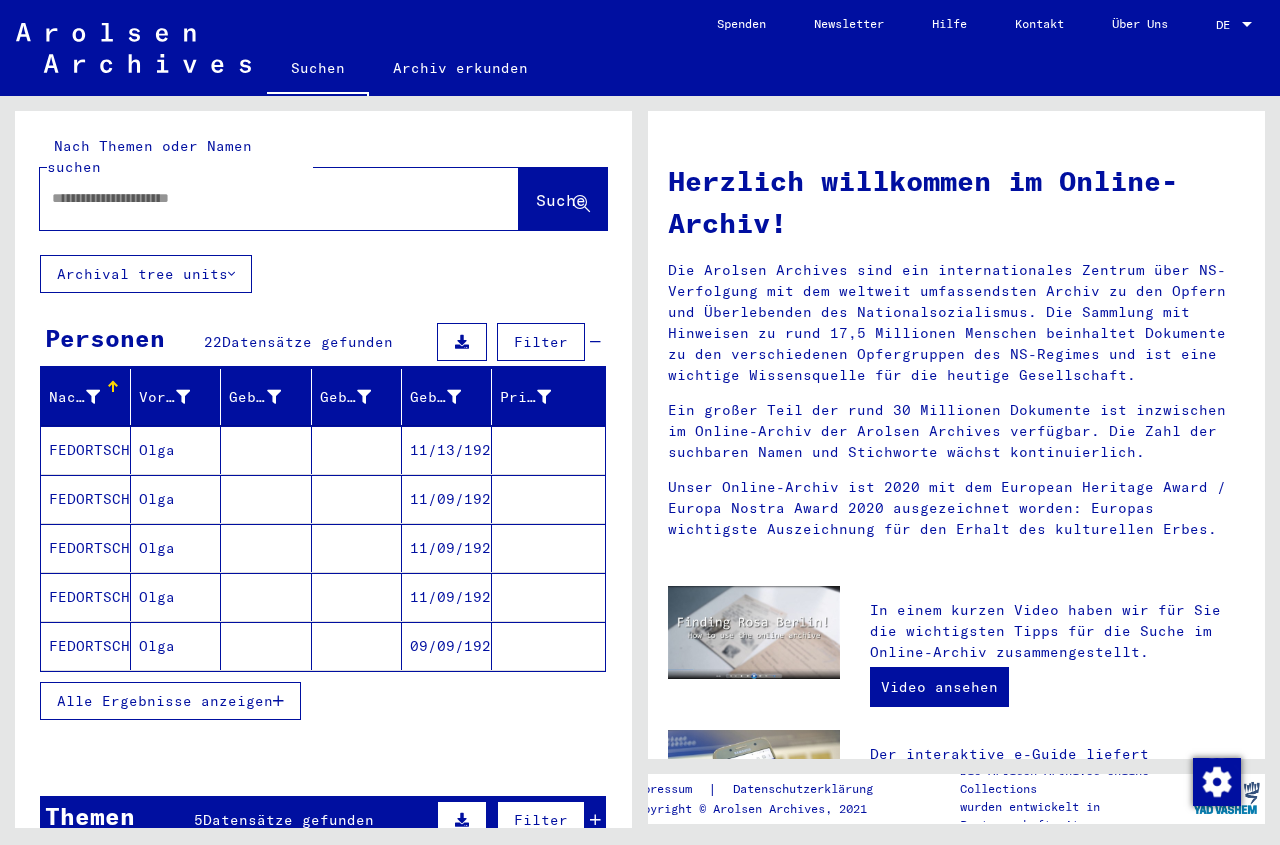 paste on "**********" 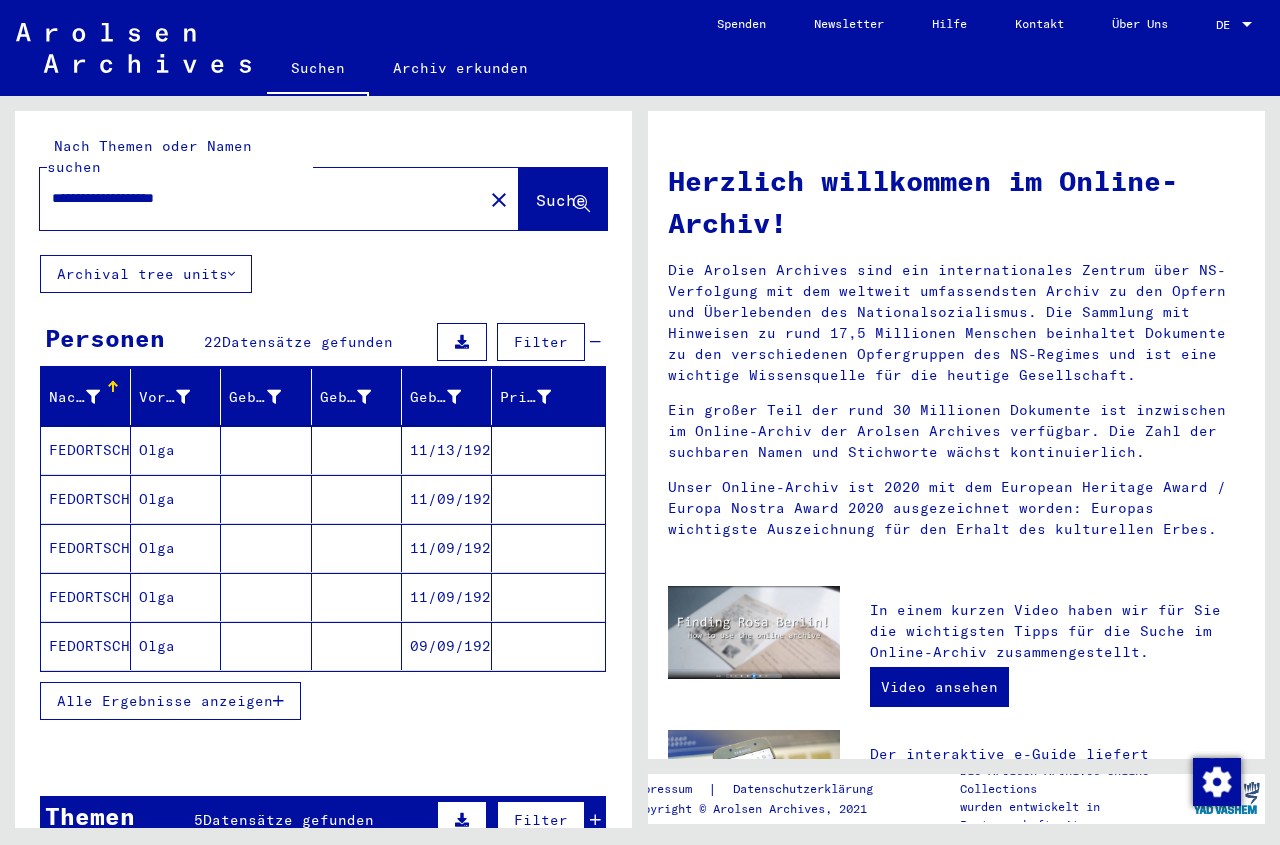 type on "**********" 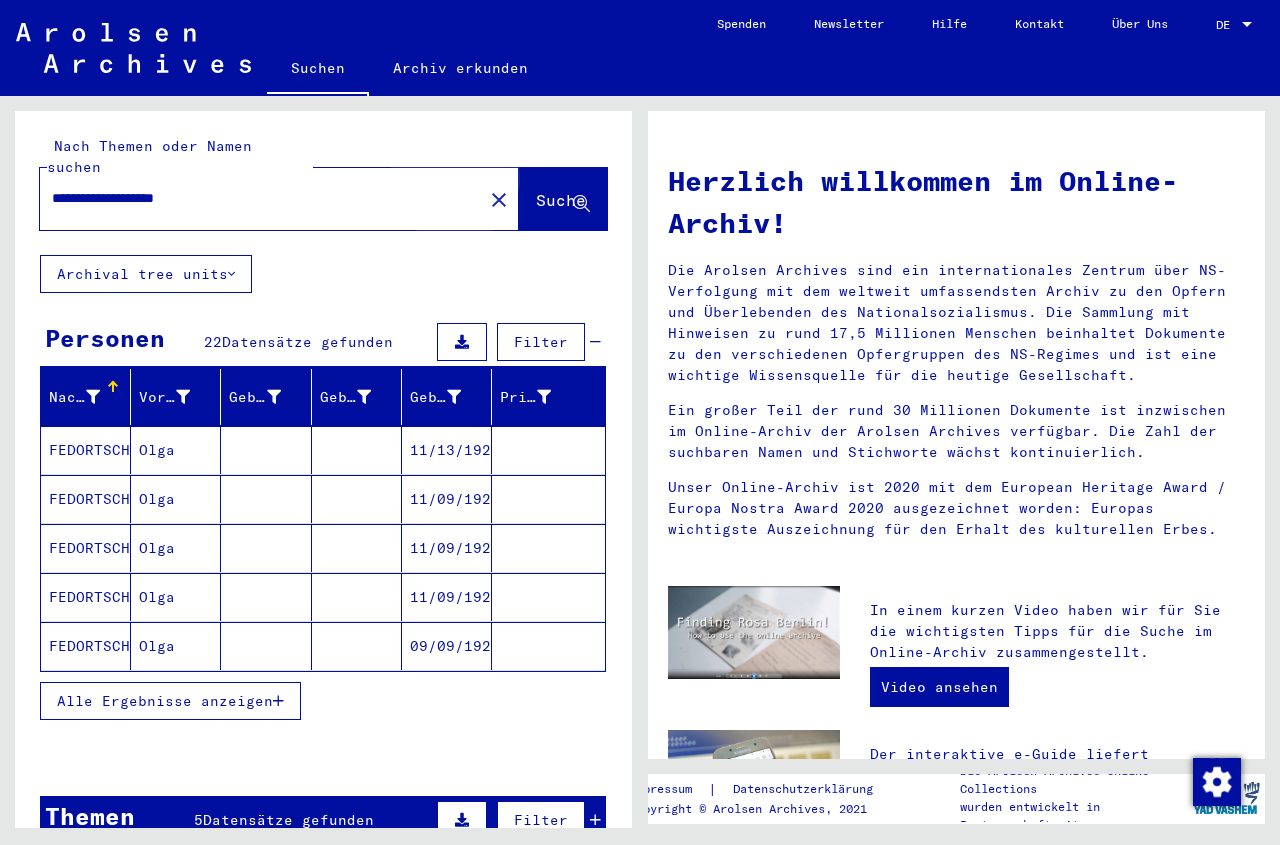 click on "Suche" 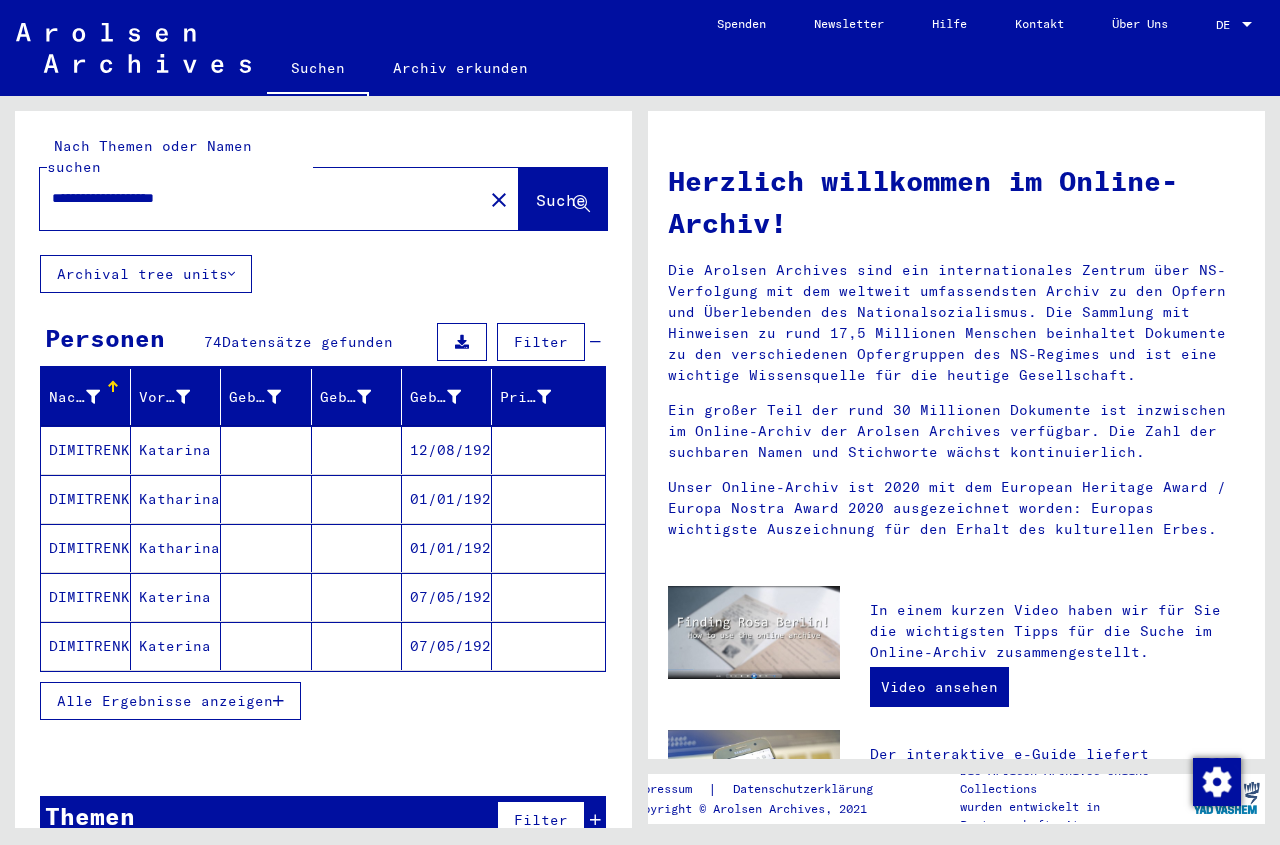 type 